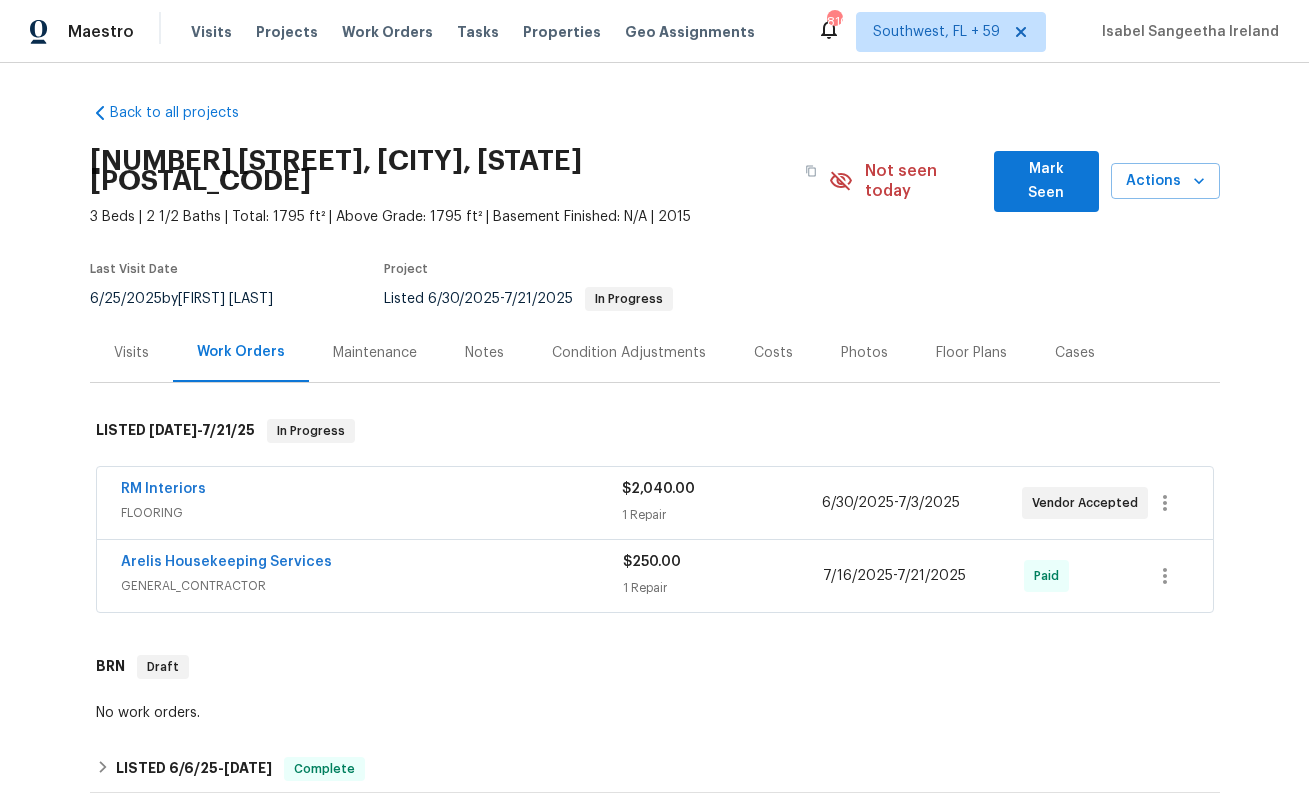 scroll, scrollTop: 0, scrollLeft: 0, axis: both 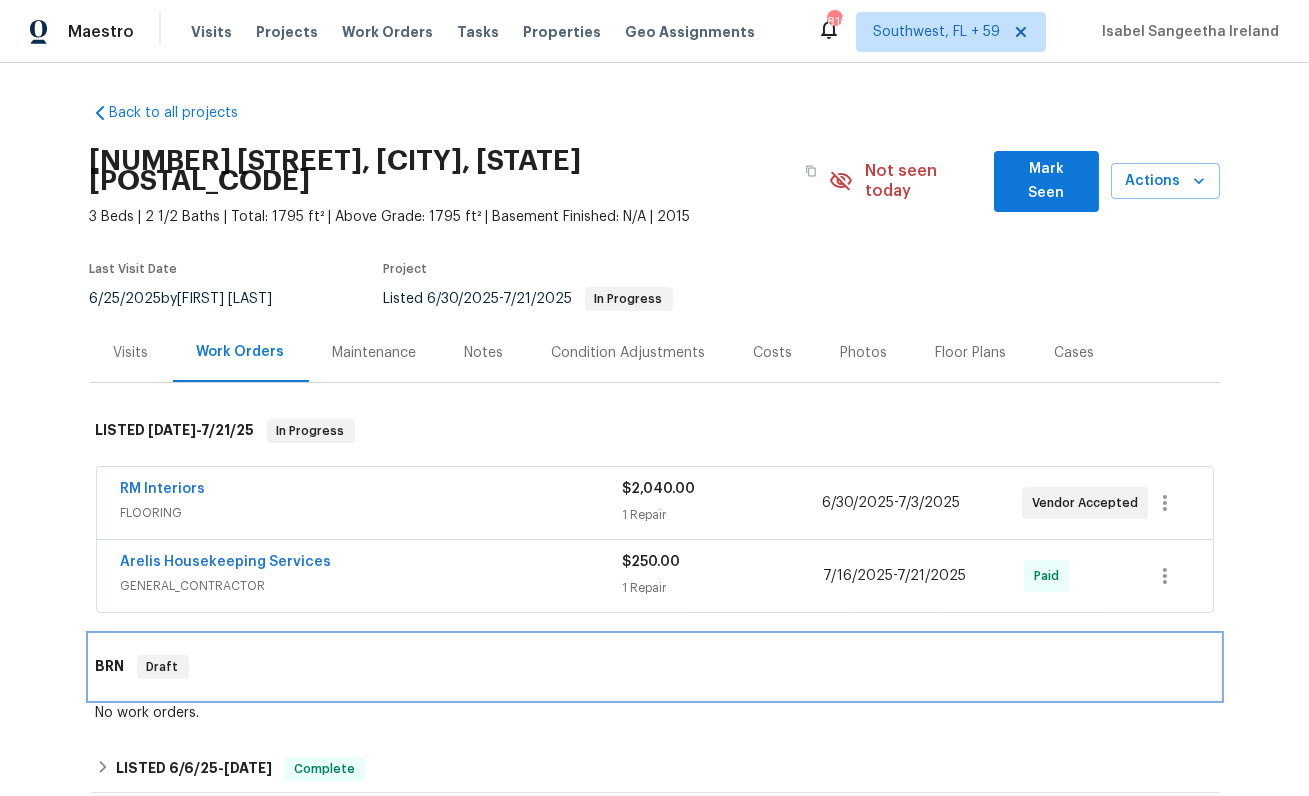 click on "BRN   Draft" at bounding box center (655, 667) 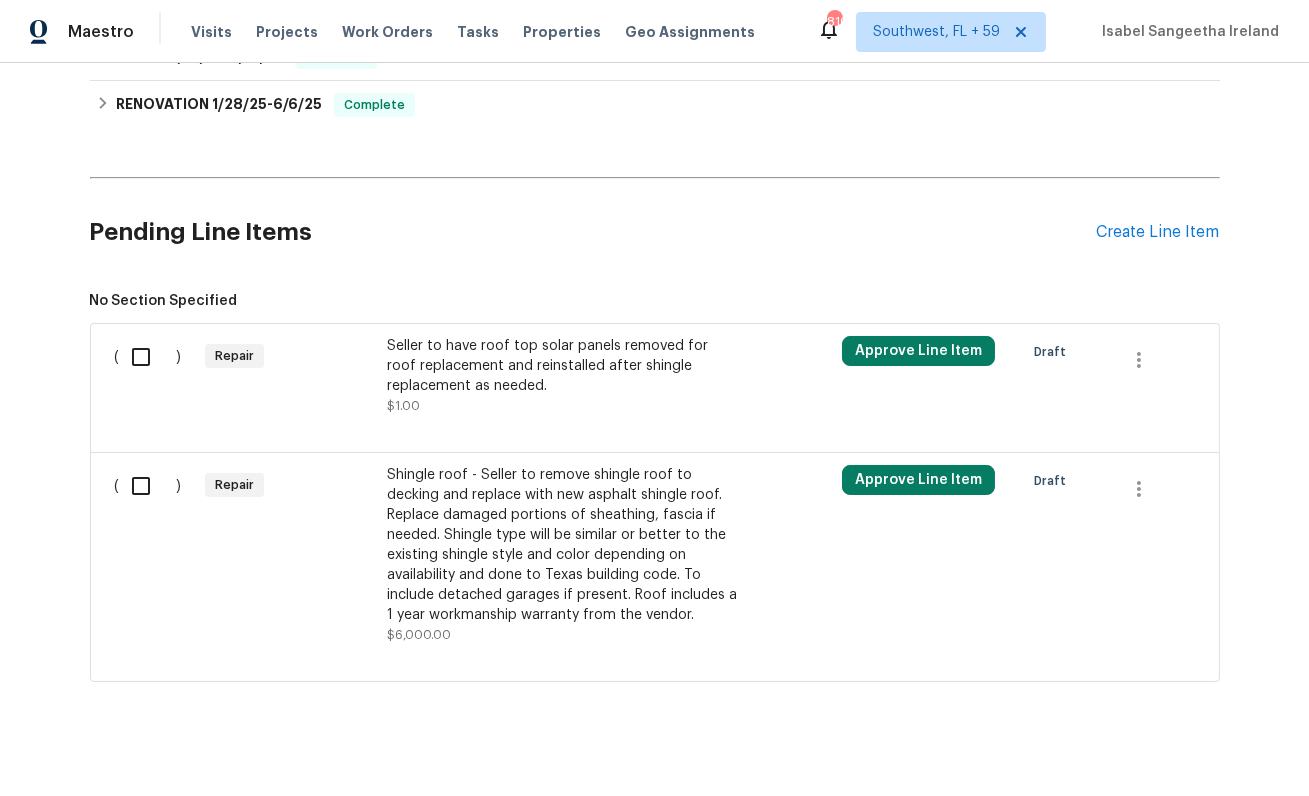 click on "Shingle roof - Seller to remove shingle roof to decking and replace with new asphalt shingle roof. Replace damaged portions of sheathing, fascia if needed. Shingle type will be similar or better to the existing shingle style and color depending on availability and done to Texas building code. To include detached garages if present. Roof includes a 1 year workmanship warranty from the vendor." at bounding box center [563, 545] 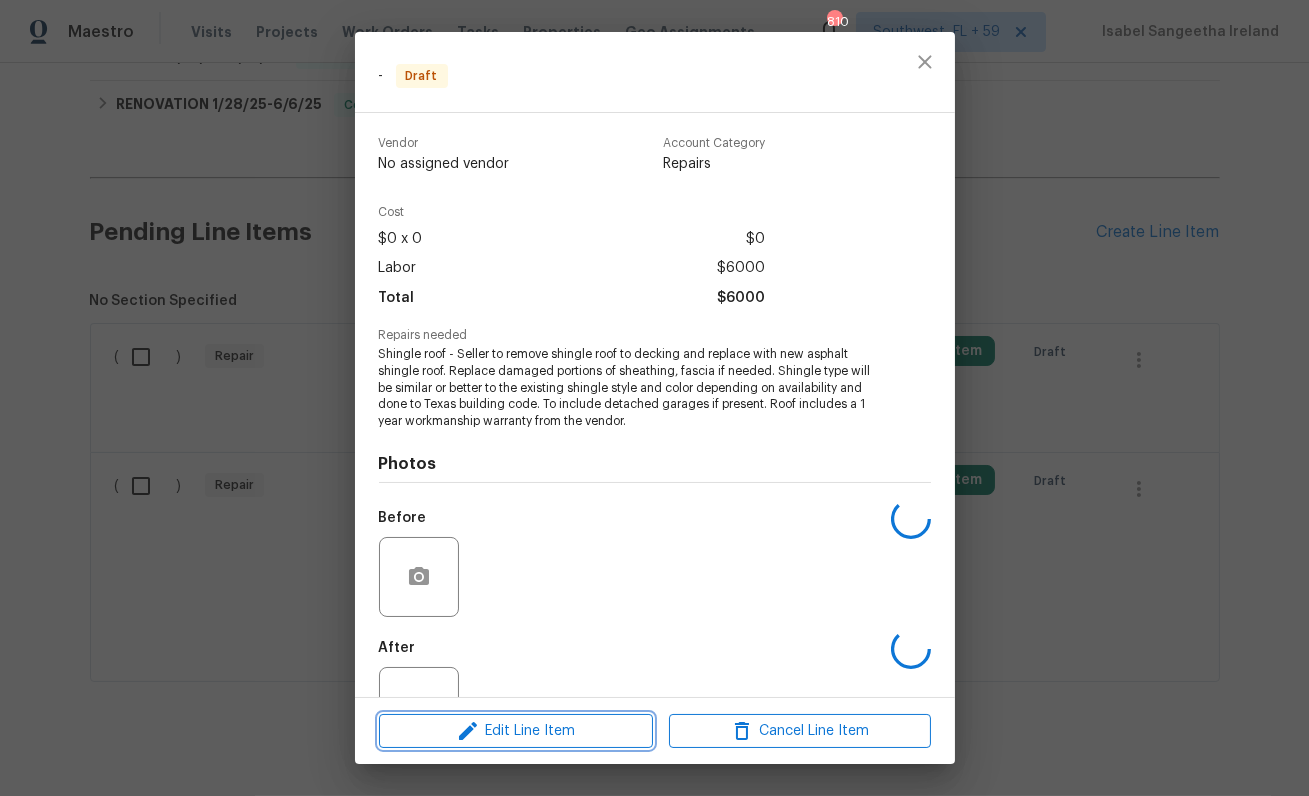 click on "Edit Line Item" at bounding box center [516, 731] 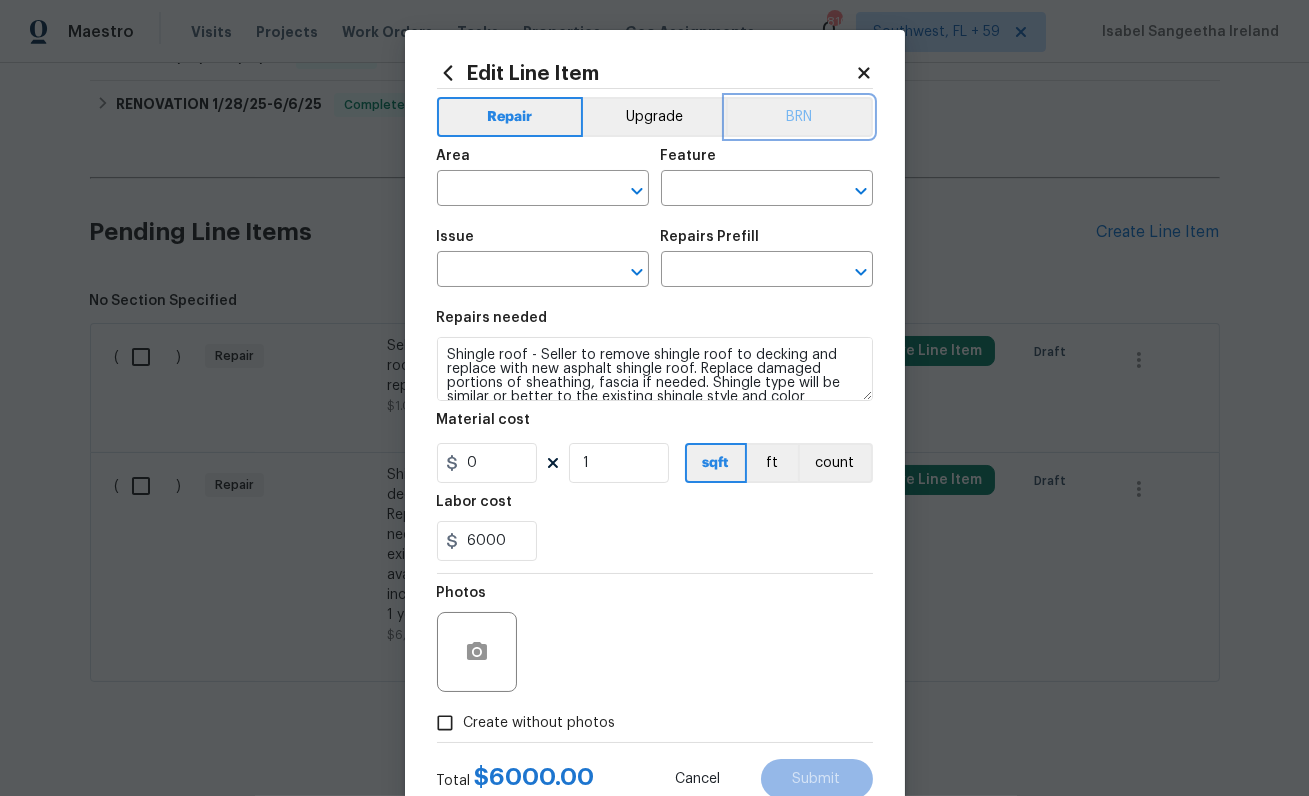 click on "BRN" at bounding box center [799, 117] 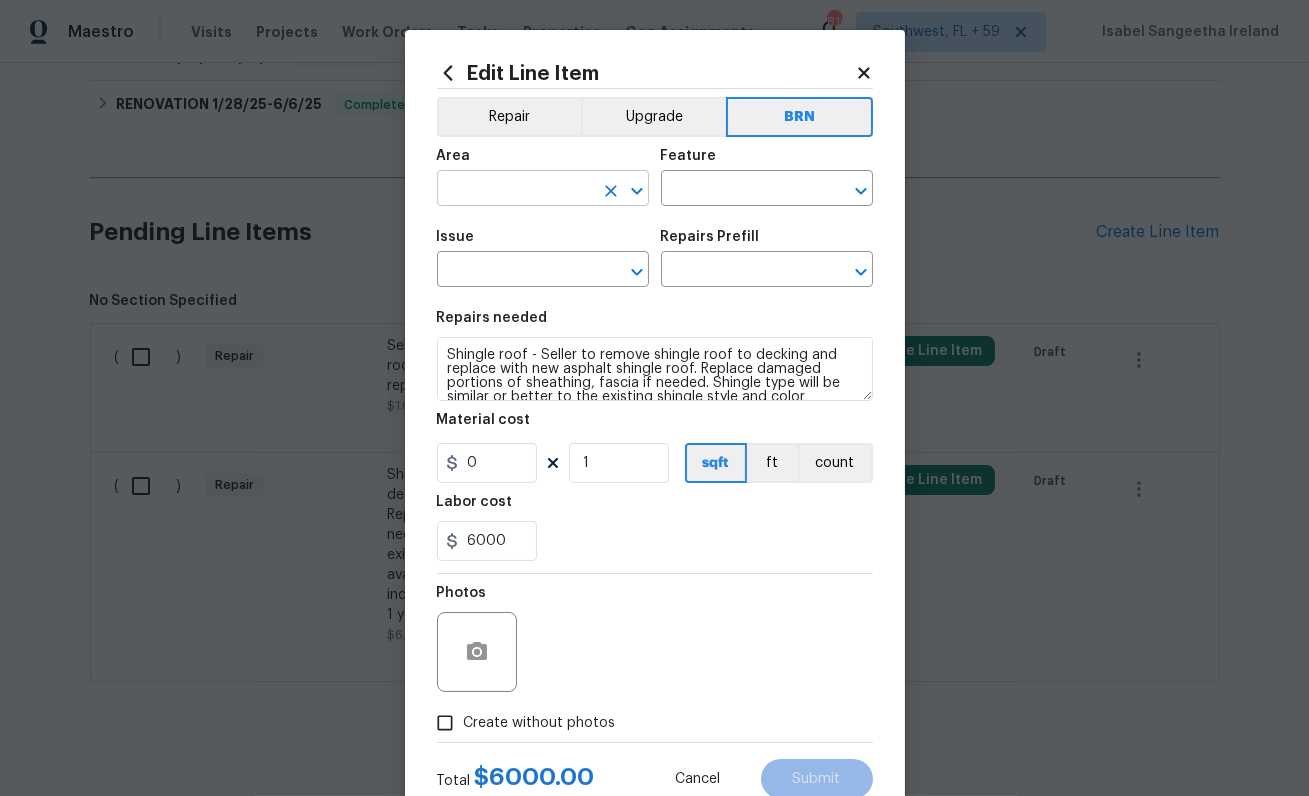 click at bounding box center (515, 190) 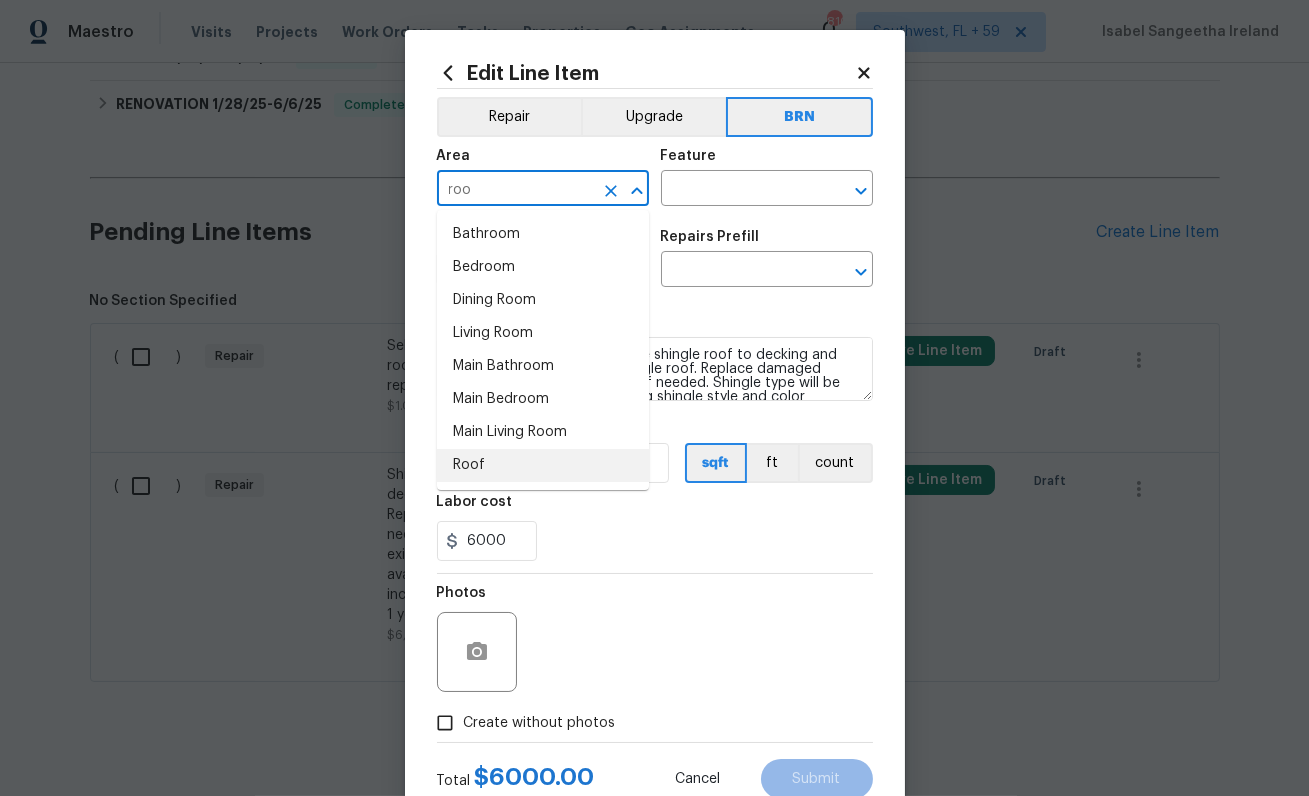 click on "Roof" at bounding box center (543, 465) 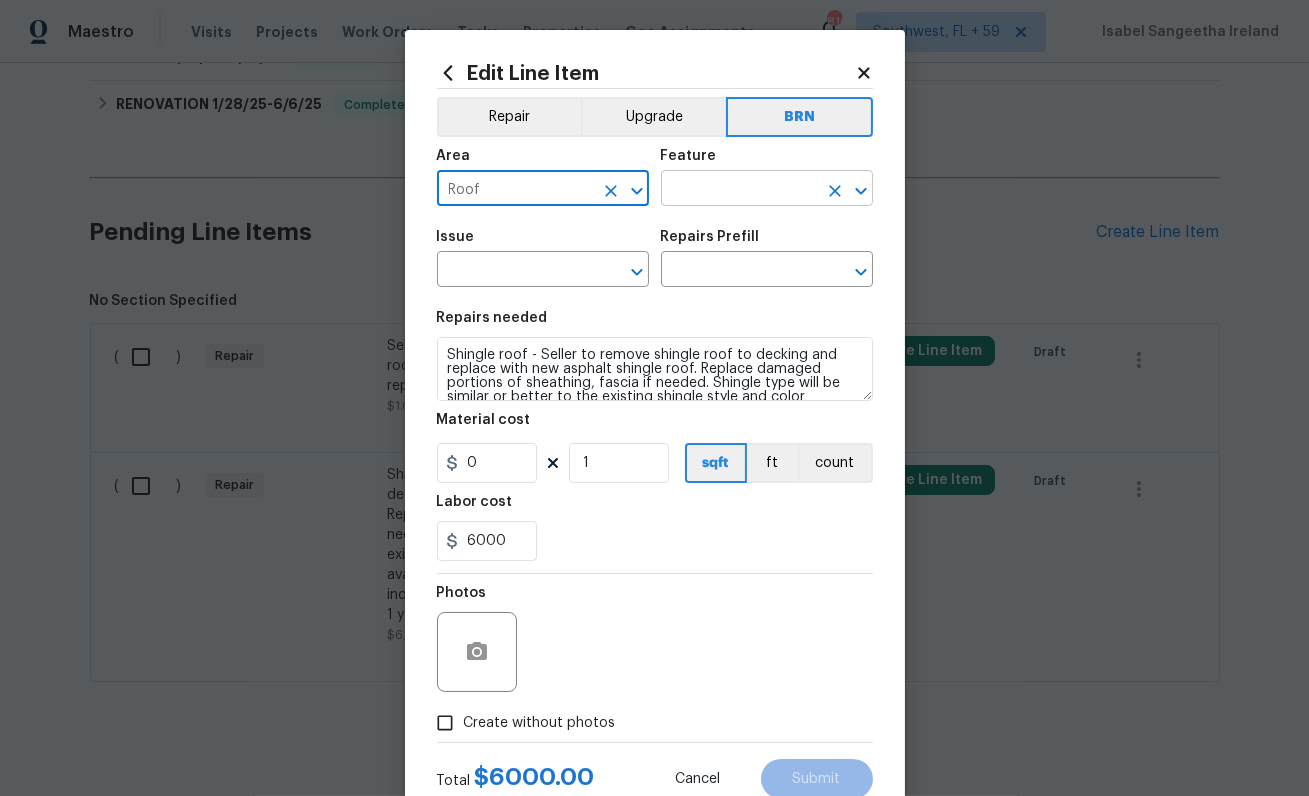 type on "Roof" 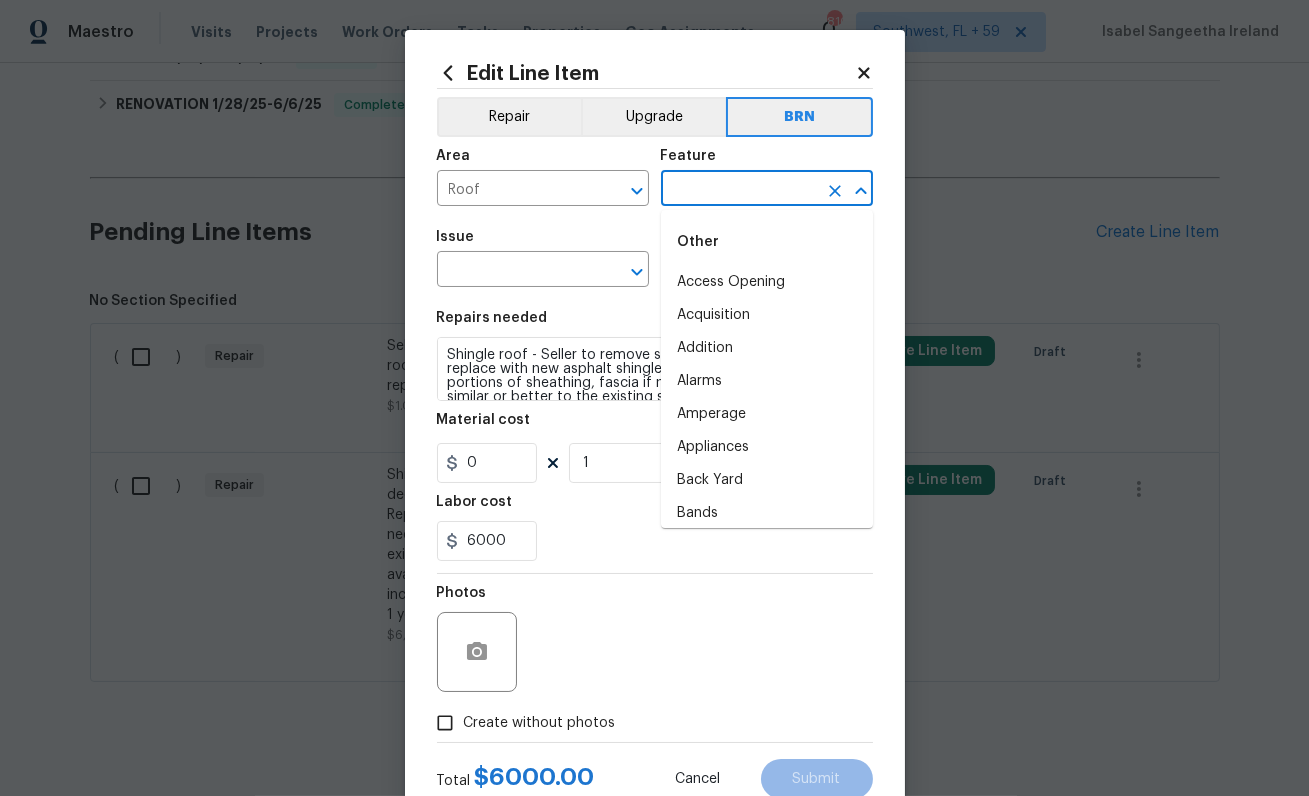 click at bounding box center [739, 190] 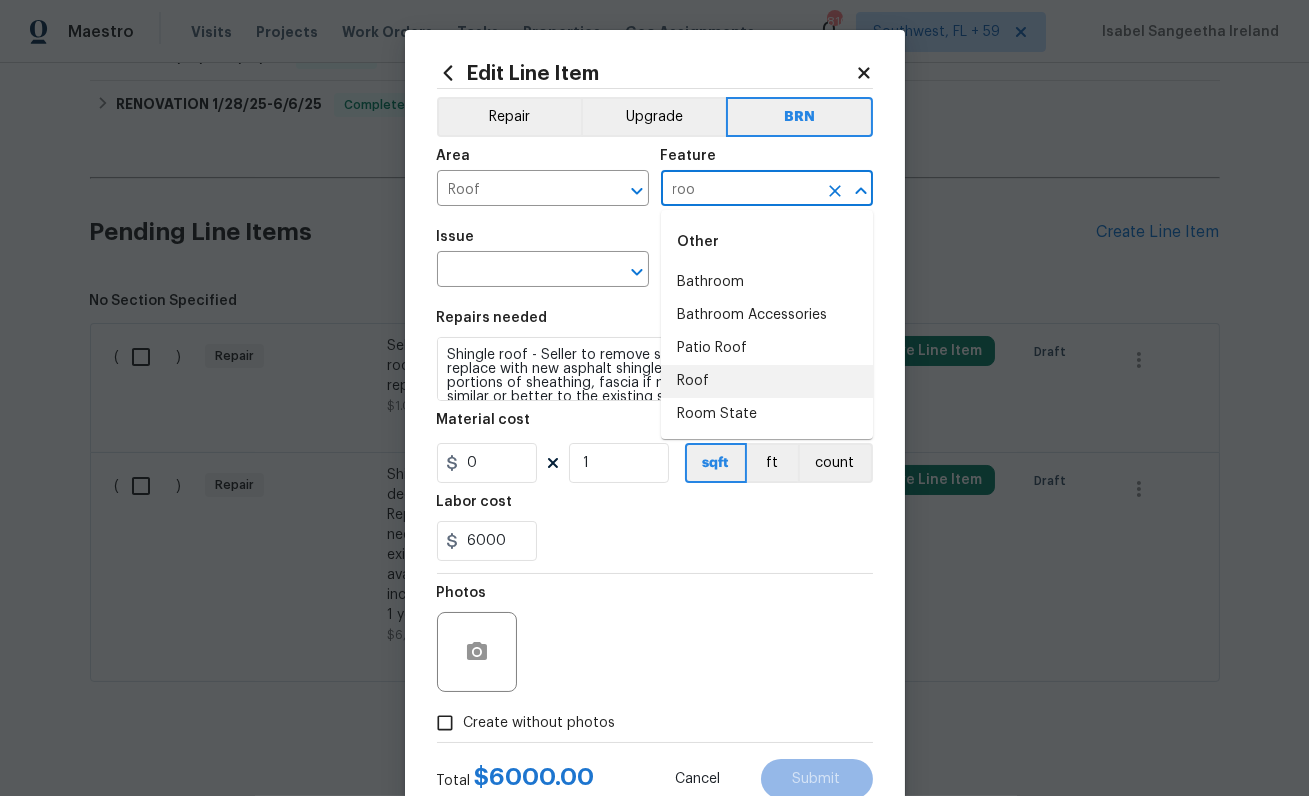 click on "Roof" at bounding box center [767, 381] 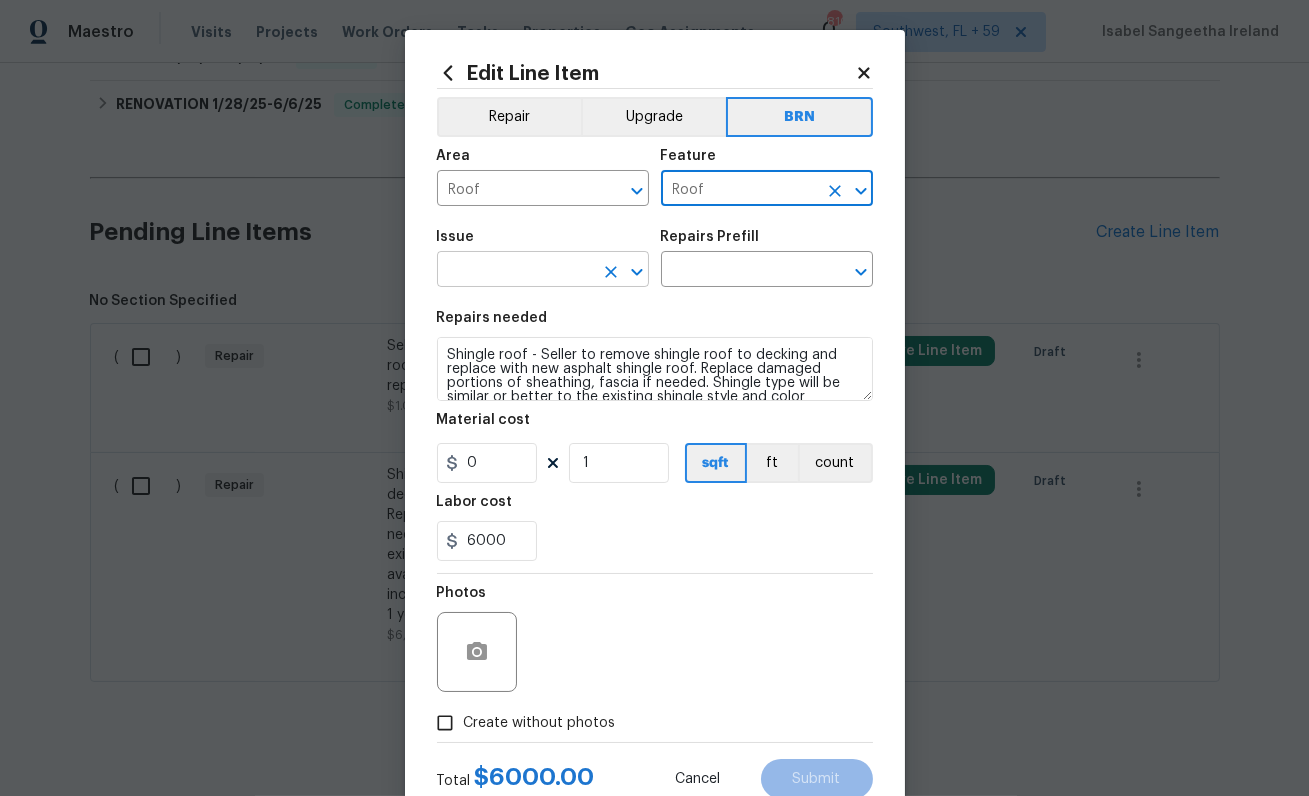 type on "Roof" 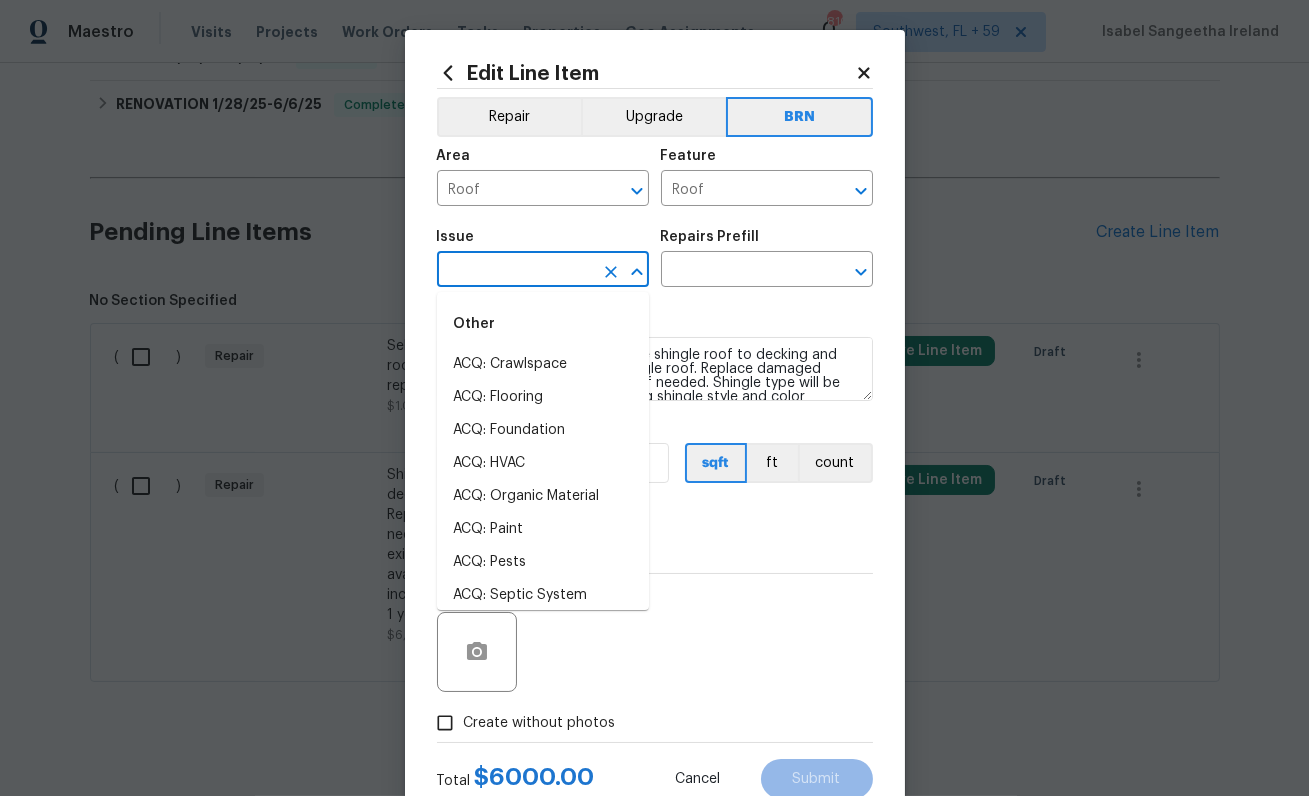 type on "r" 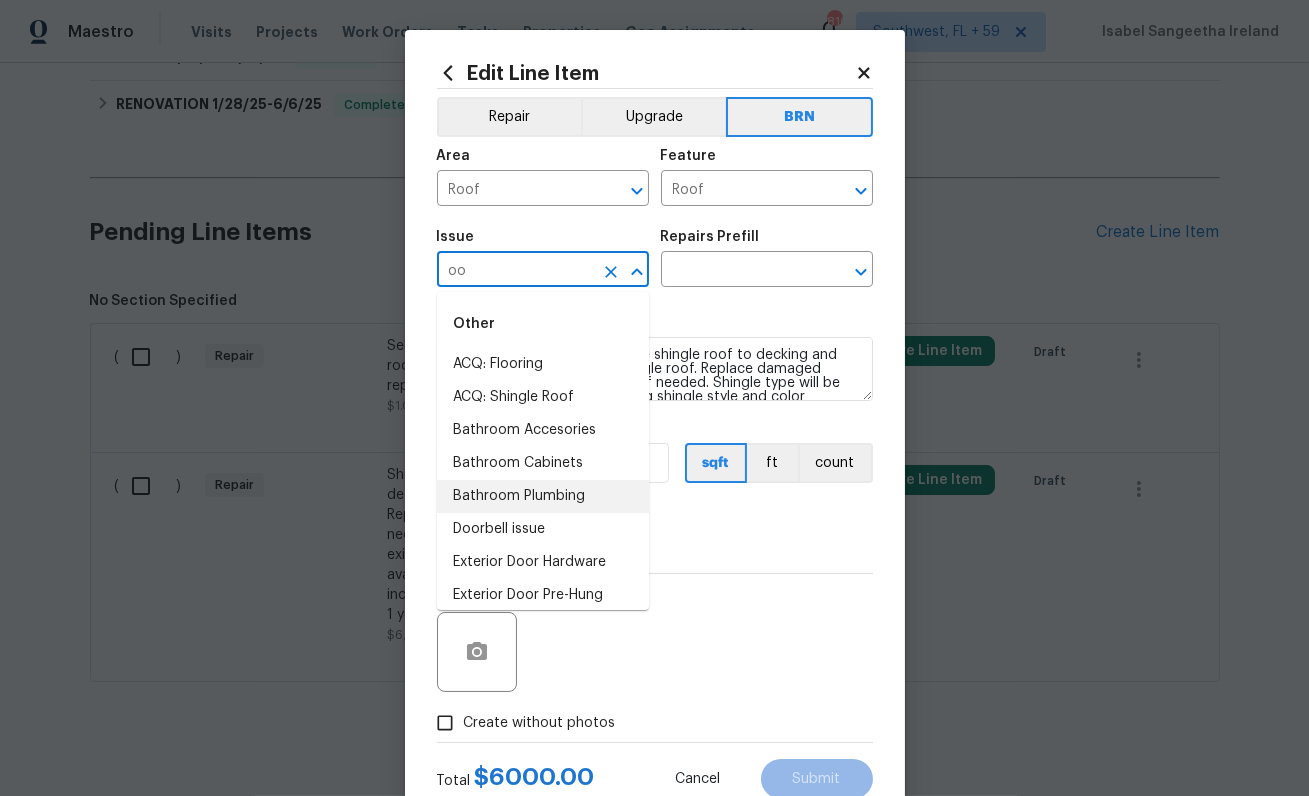 type on "o" 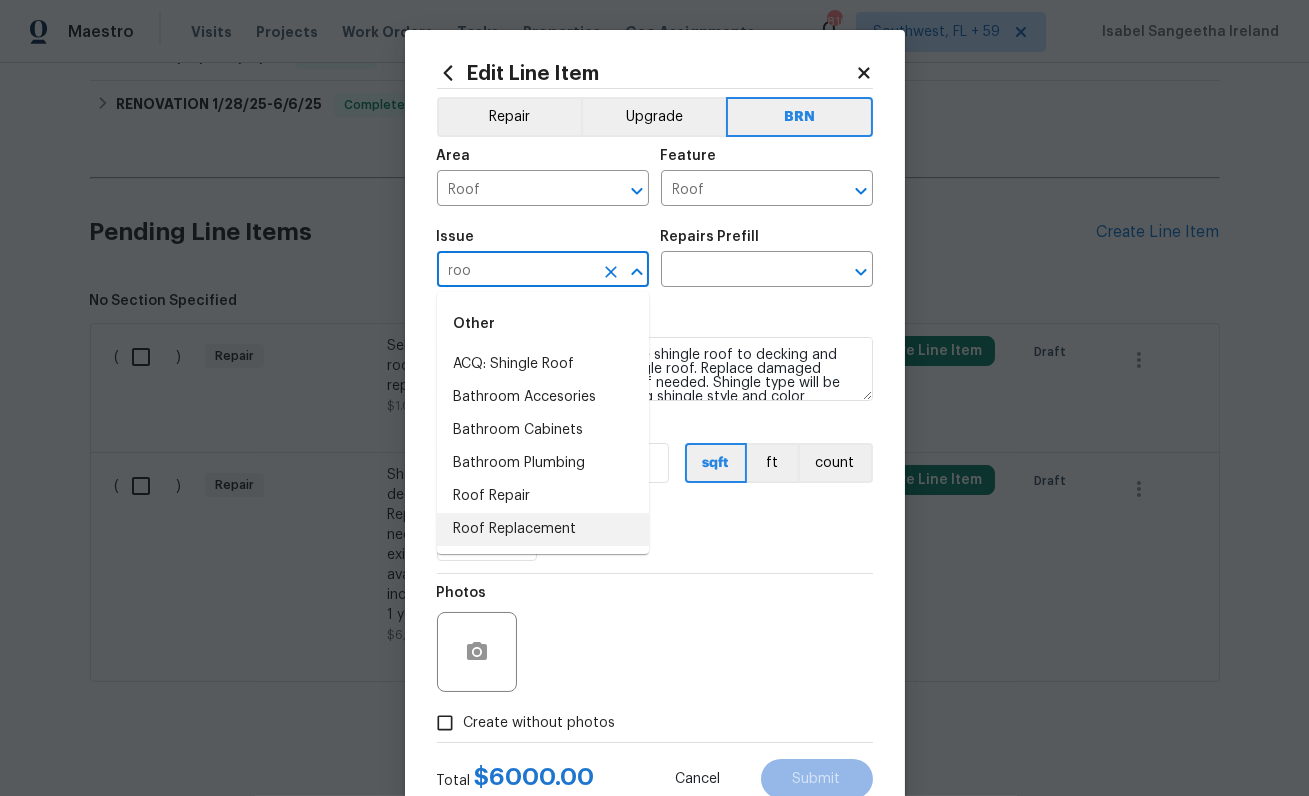 click on "Roof Replacement" at bounding box center [543, 529] 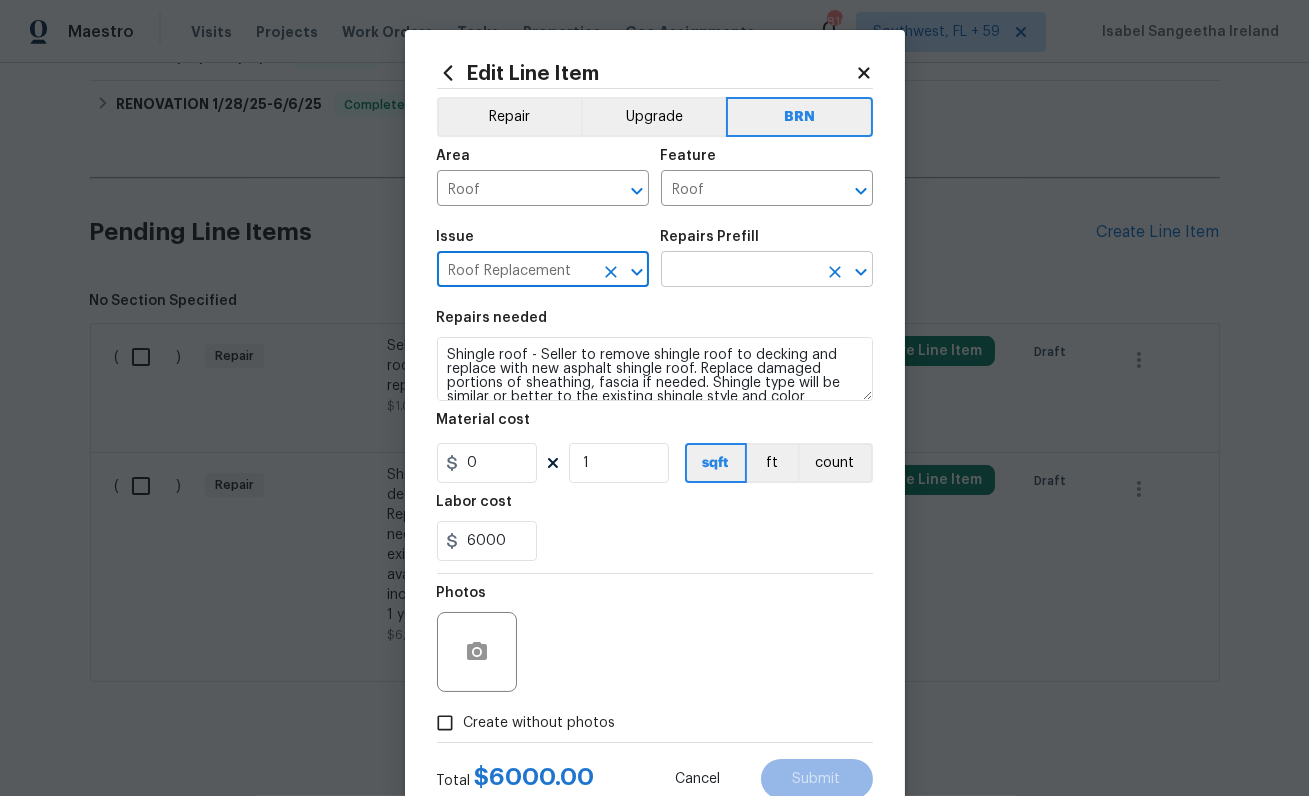 type on "Roof Replacement" 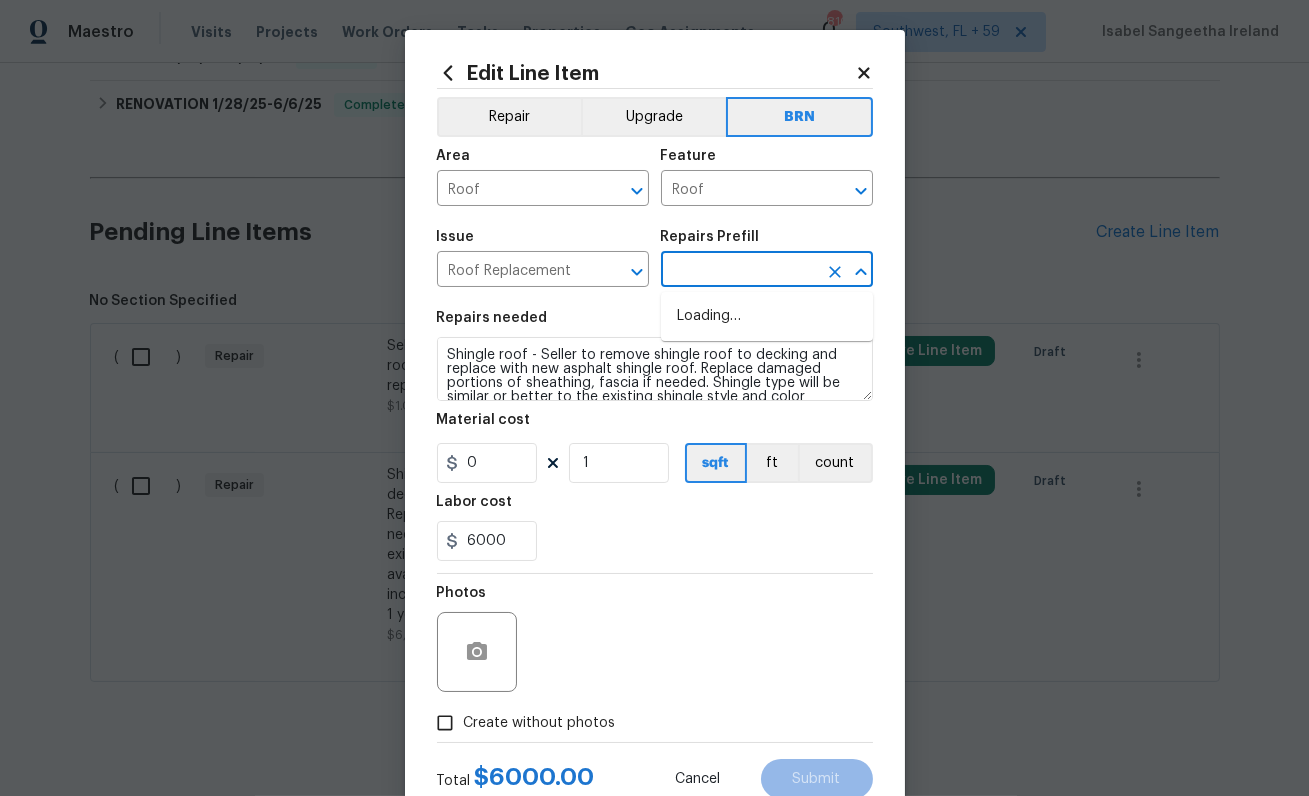 click at bounding box center (739, 271) 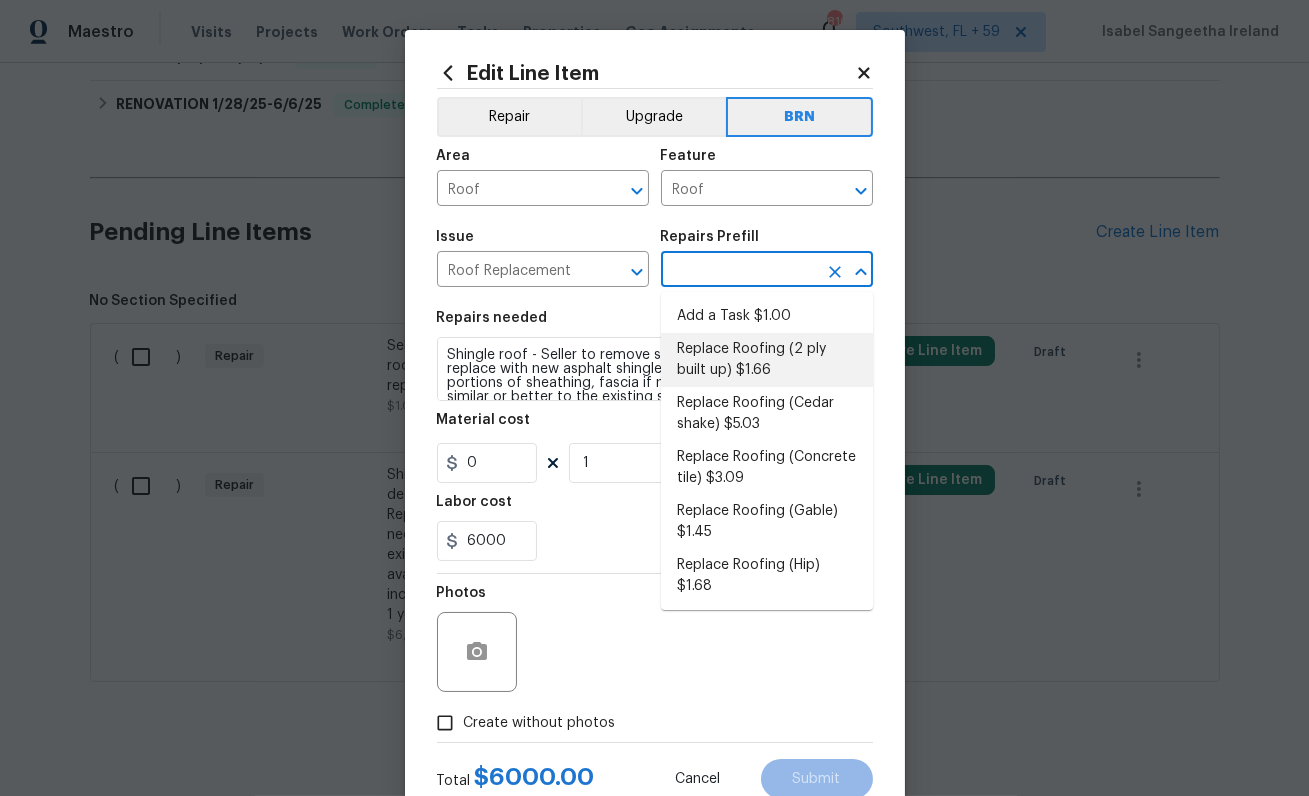 click on "Replace Roofing (2 ply built up) $1.66" at bounding box center (767, 360) 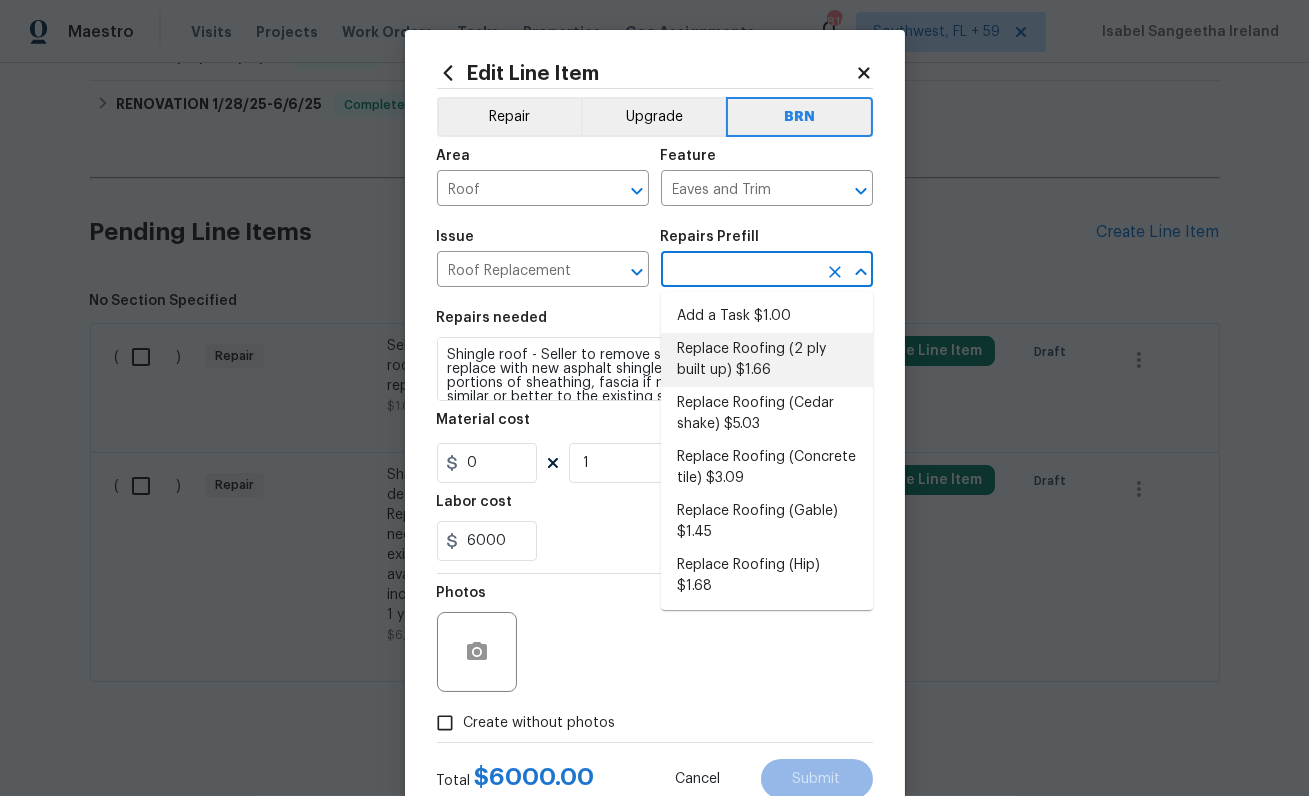 type on "Replace Roofing (2 ply built up) $1.66" 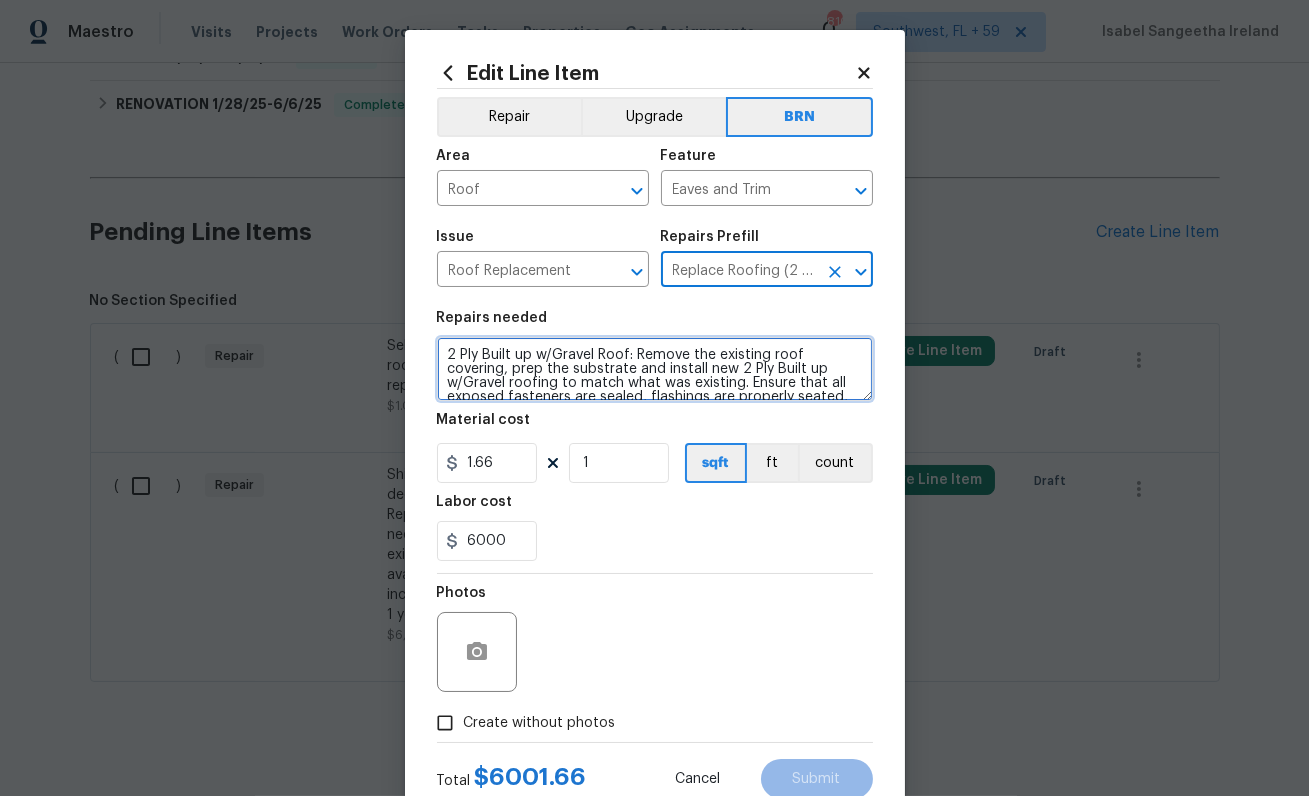 click on "2 Ply Built up w/Gravel Roof: Remove the existing roof covering, prep the substrate and install new 2 Ply Built up w/Gravel roofing to match what was existing. Ensure that all exposed fasteners are sealed, flashings are properly seated, debris are cleaned up and disposed of properly." at bounding box center (655, 369) 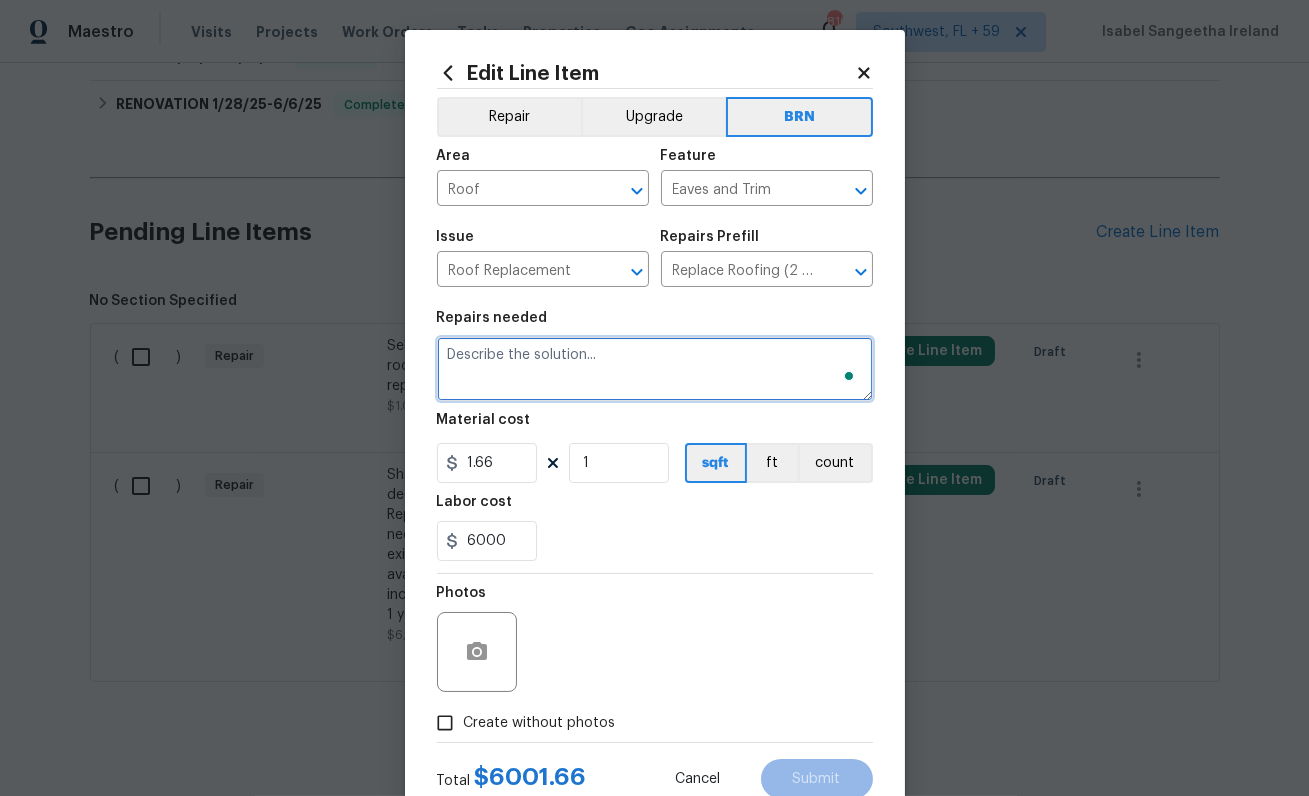 paste on "Shingle roof - Seller to remove shingle roof to decking and replace with new asphalt shingle roof. Replace damaged portions of sheathing, fascia if needed. Shingle type will be similar or better to the existing shingle style and color depending on availability and done to Texas building code. To include detached garages if present. Roof includes a 1 year workmanship warranty from the vendor." 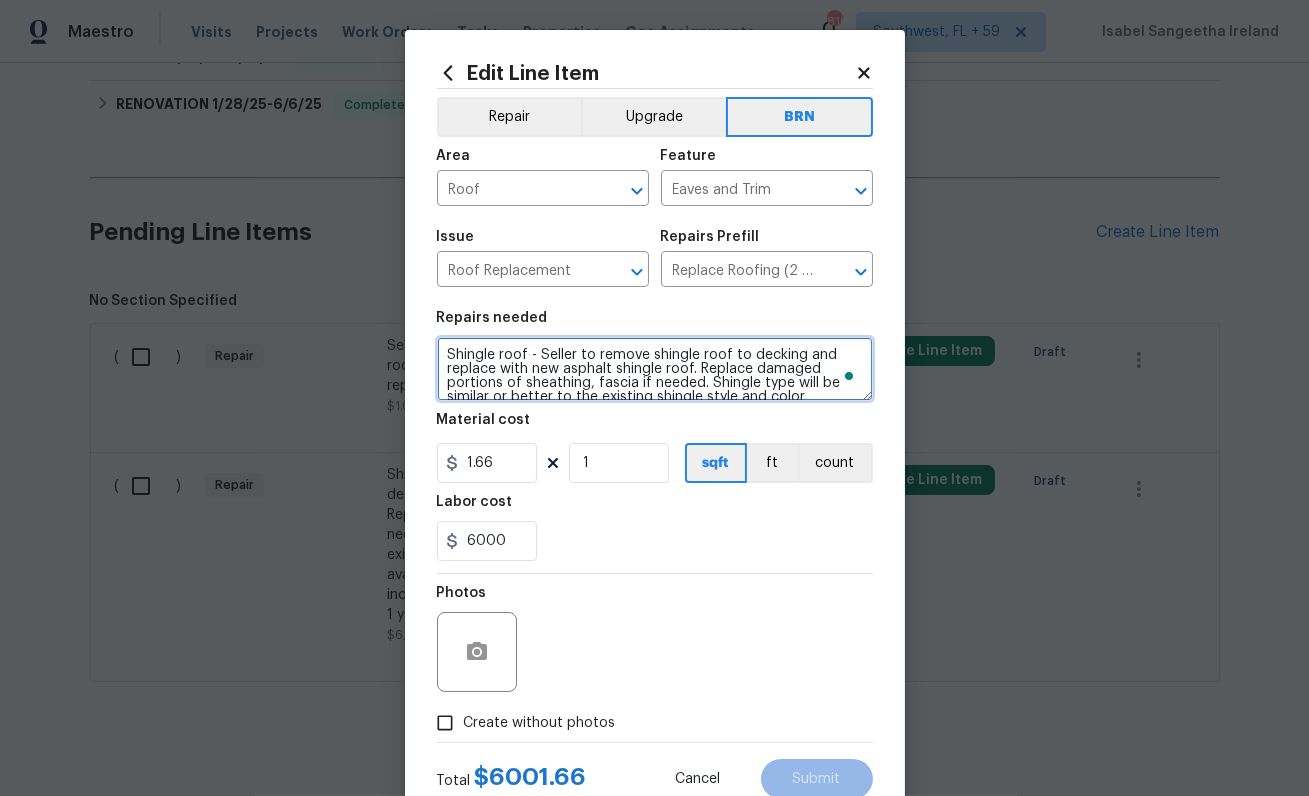scroll, scrollTop: 60, scrollLeft: 0, axis: vertical 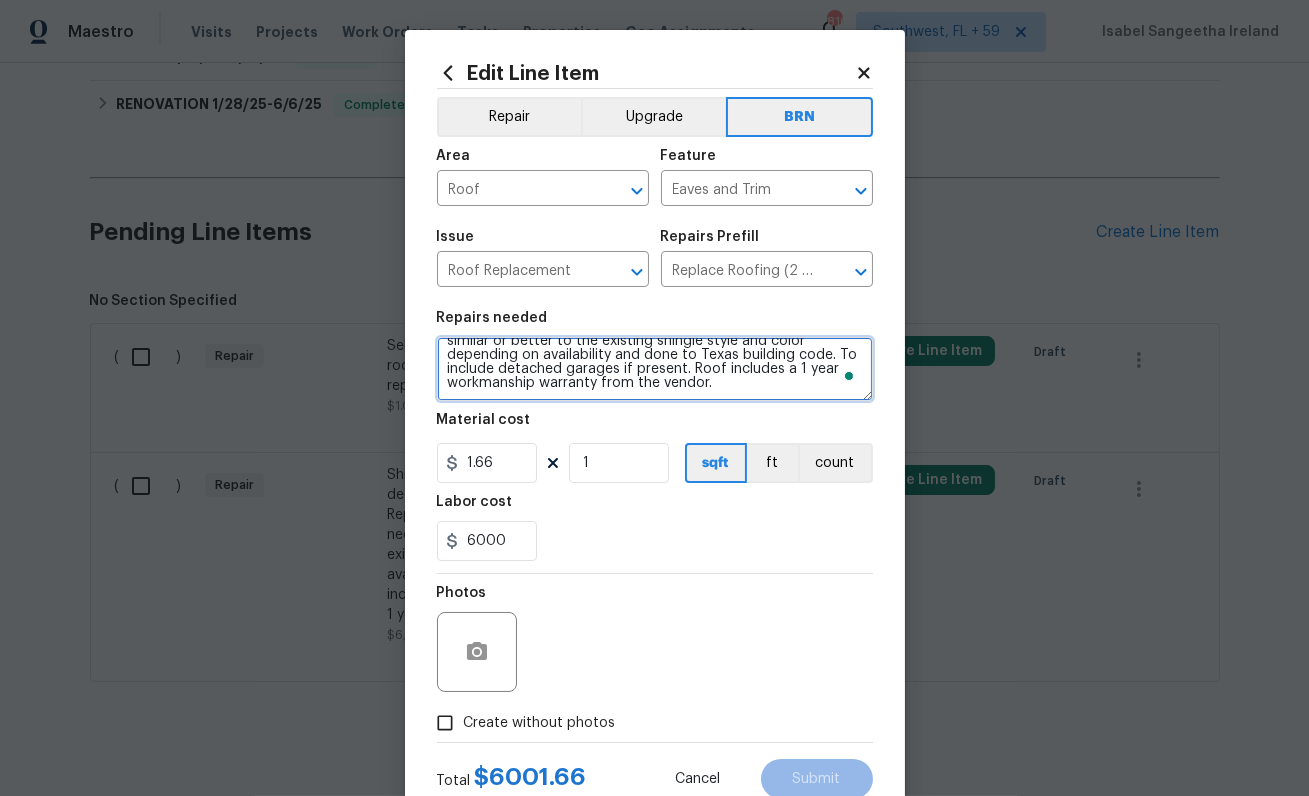 type on "Shingle roof - Seller to remove shingle roof to decking and replace with new asphalt shingle roof. Replace damaged portions of sheathing, fascia if needed. Shingle type will be similar or better to the existing shingle style and color depending on availability and done to Texas building code. To include detached garages if present. Roof includes a 1 year workmanship warranty from the vendor." 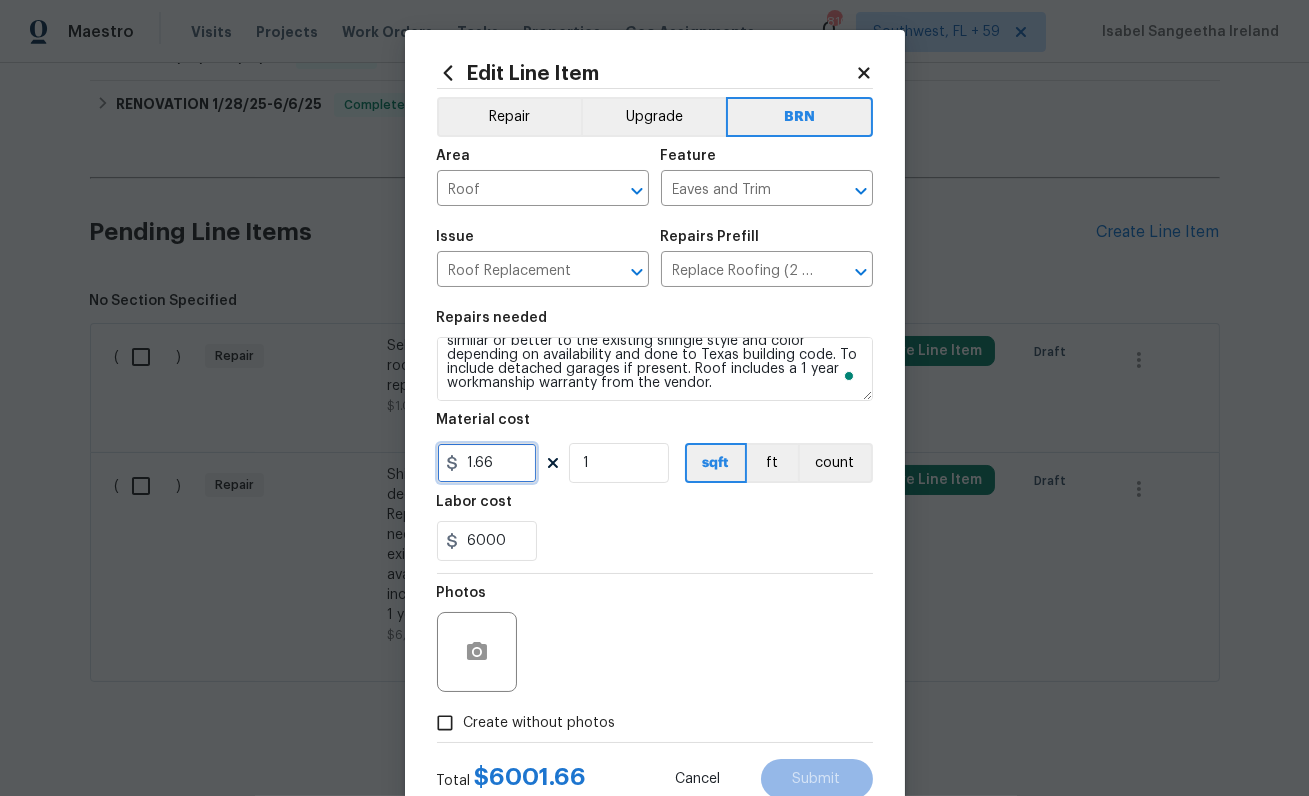 click on "1.66" at bounding box center [487, 463] 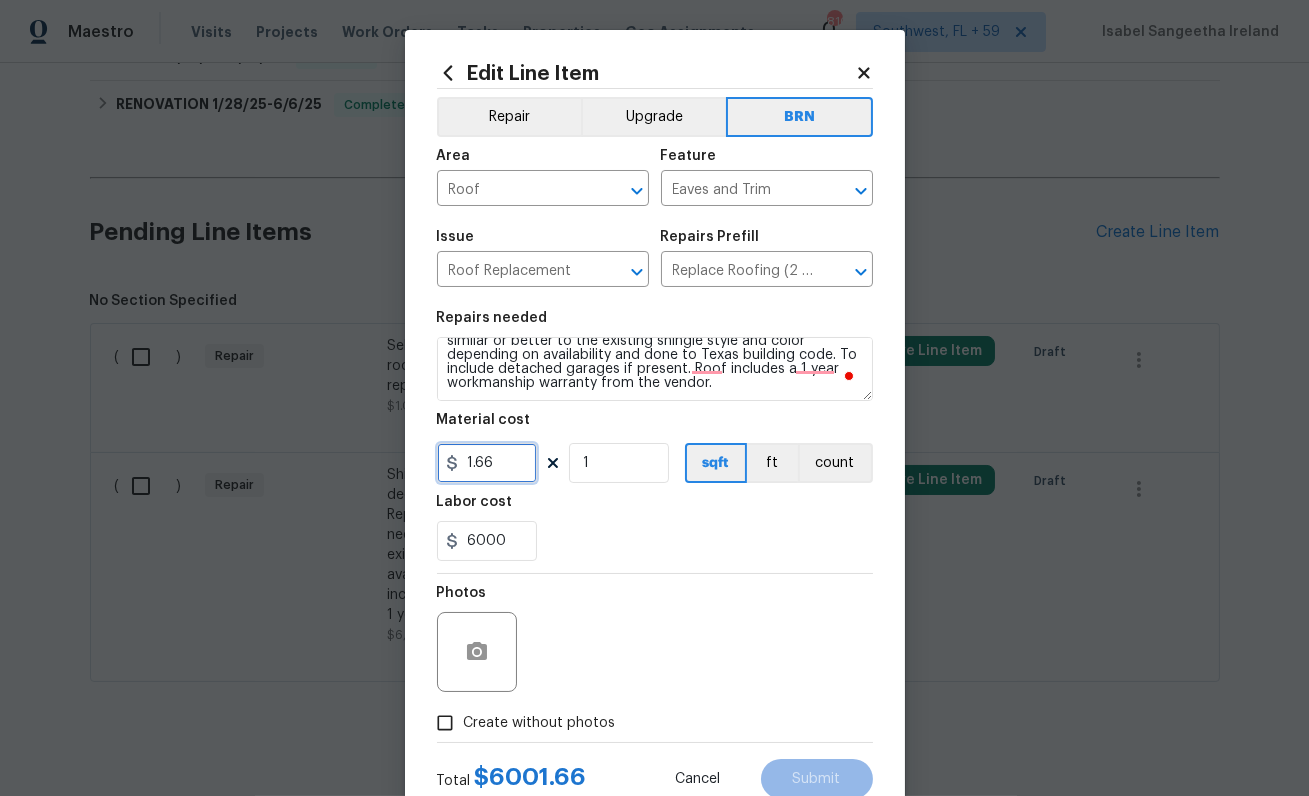 click on "1.66" at bounding box center (487, 463) 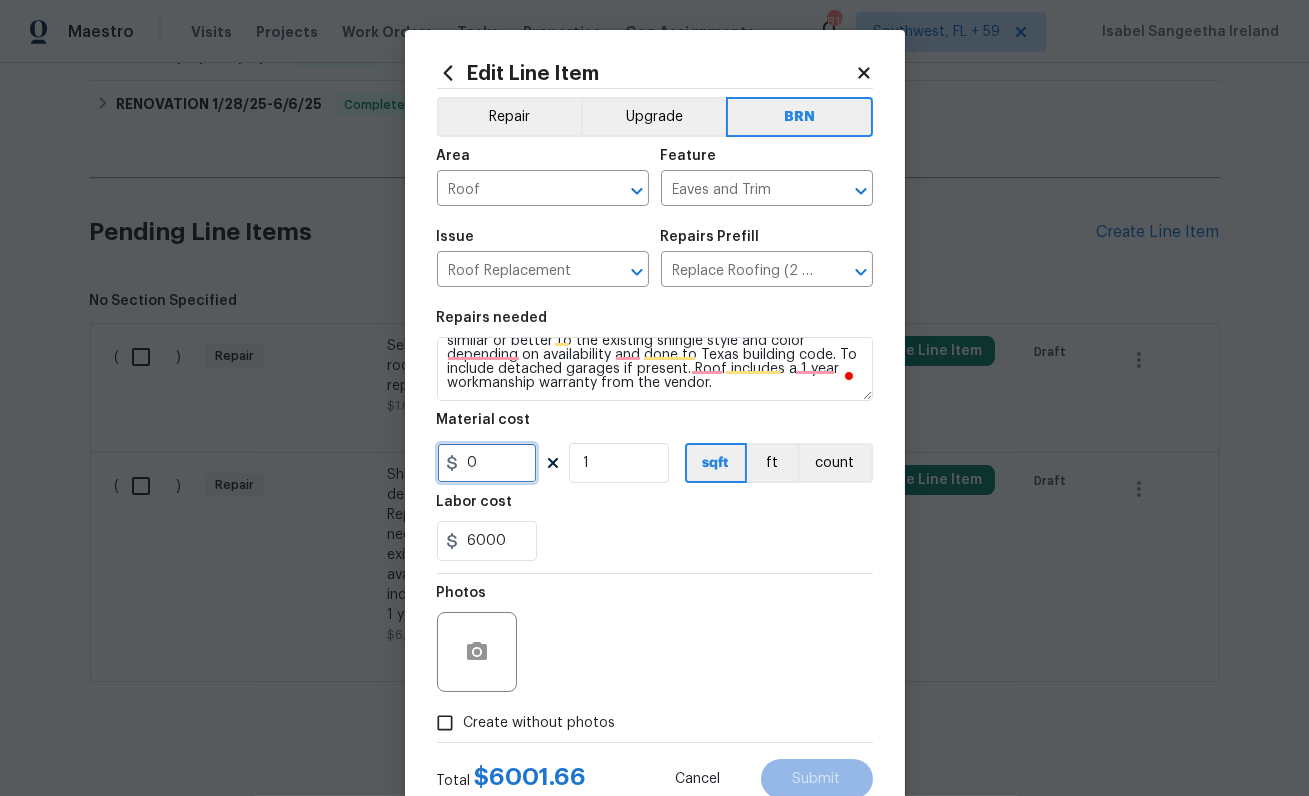scroll, scrollTop: 60, scrollLeft: 0, axis: vertical 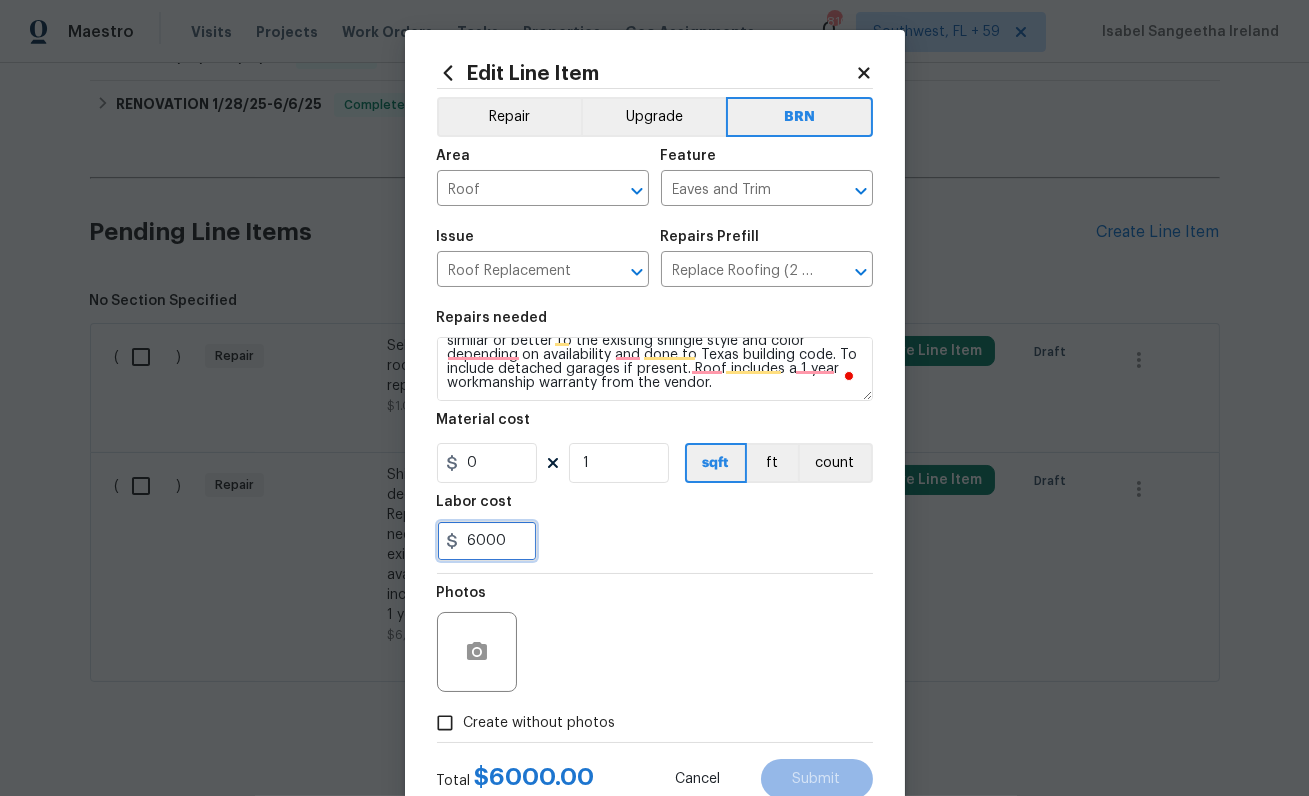 click on "6000" at bounding box center [487, 541] 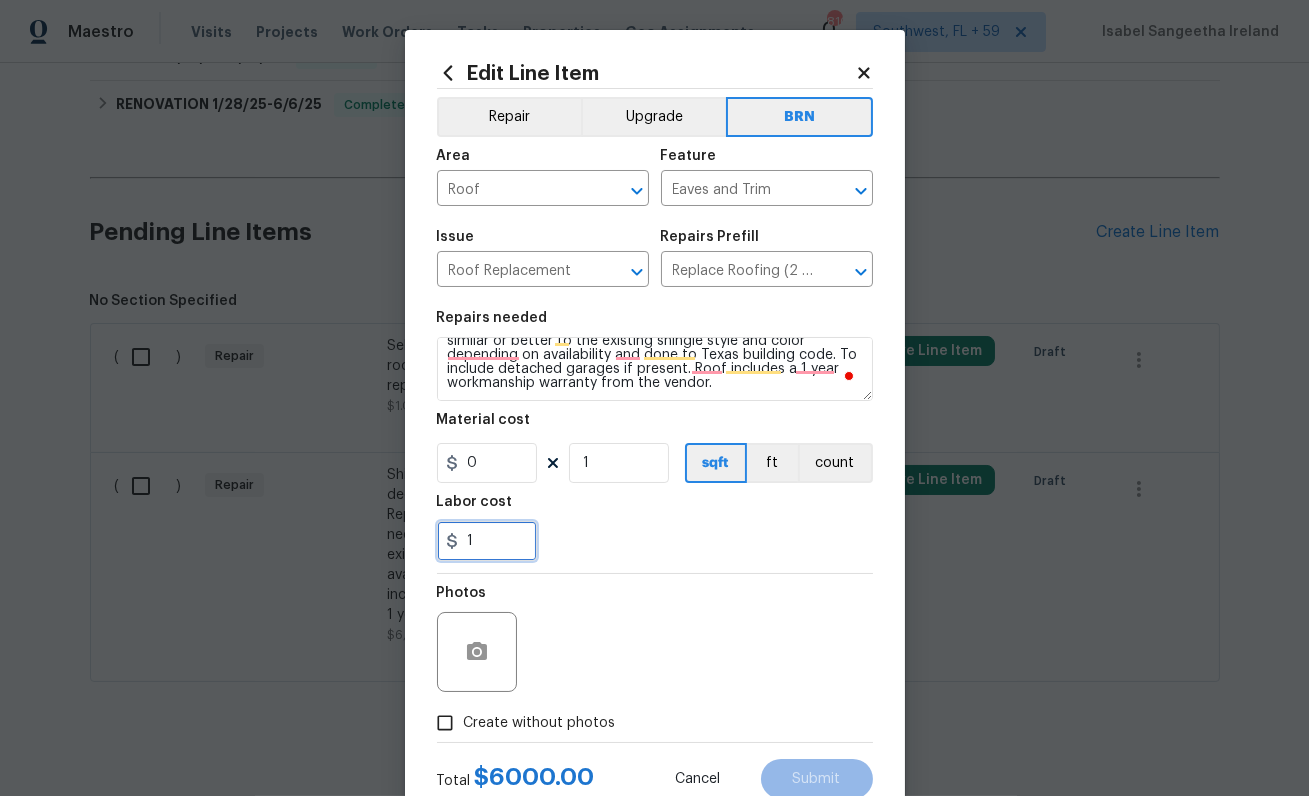 scroll, scrollTop: 65, scrollLeft: 0, axis: vertical 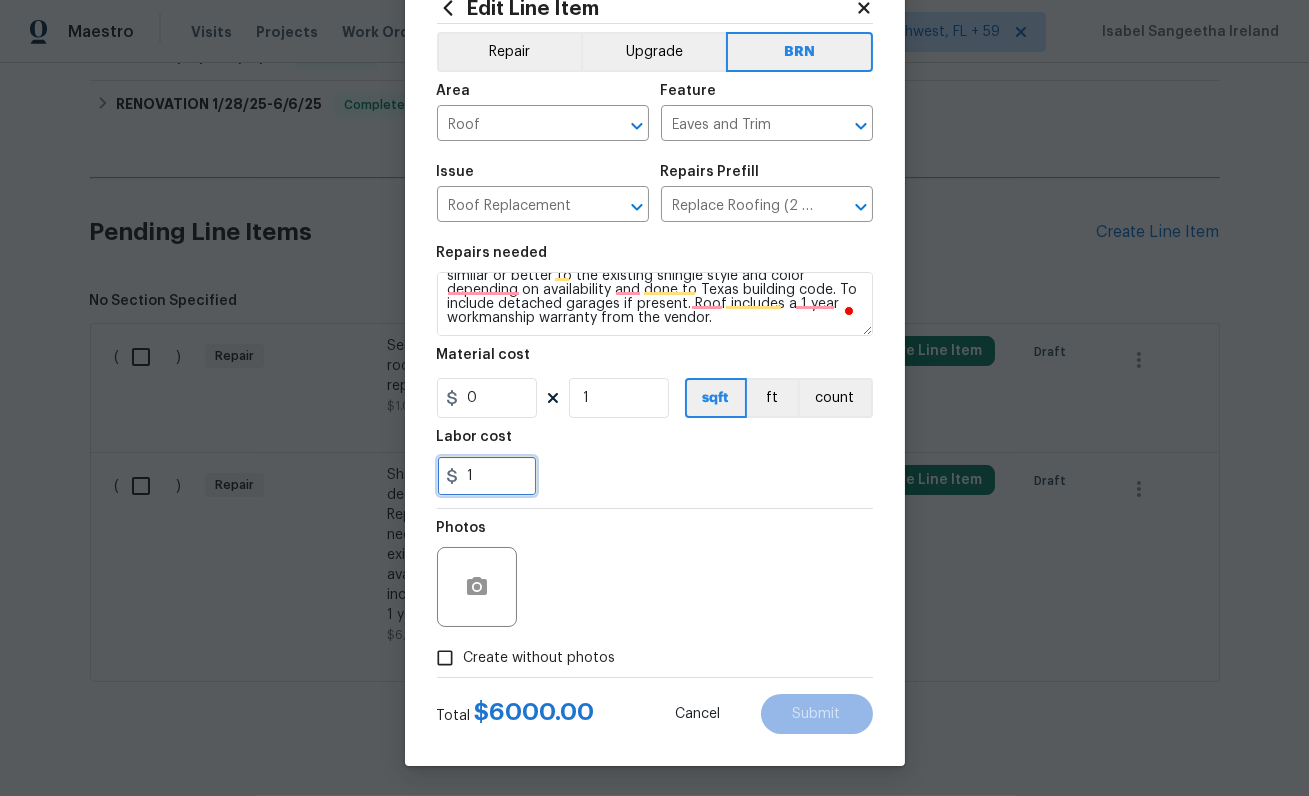type on "1" 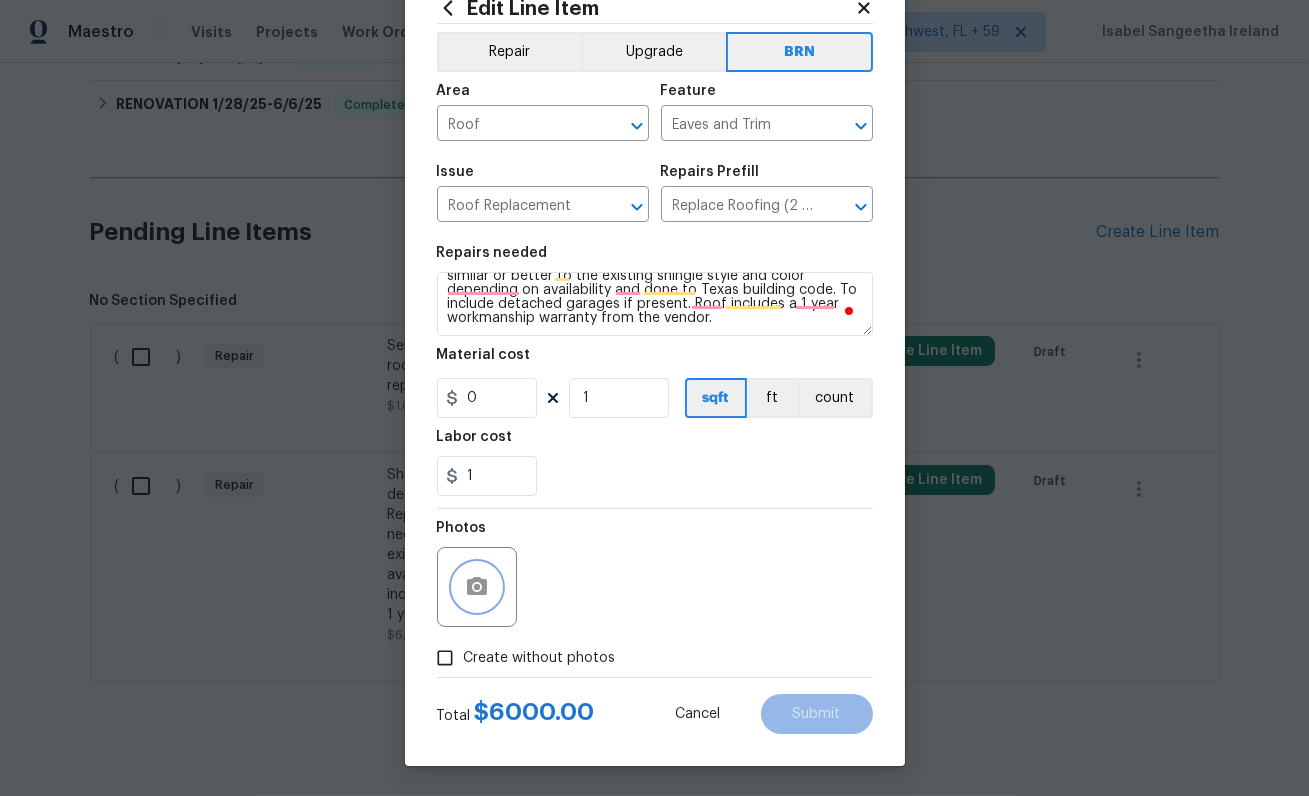 click 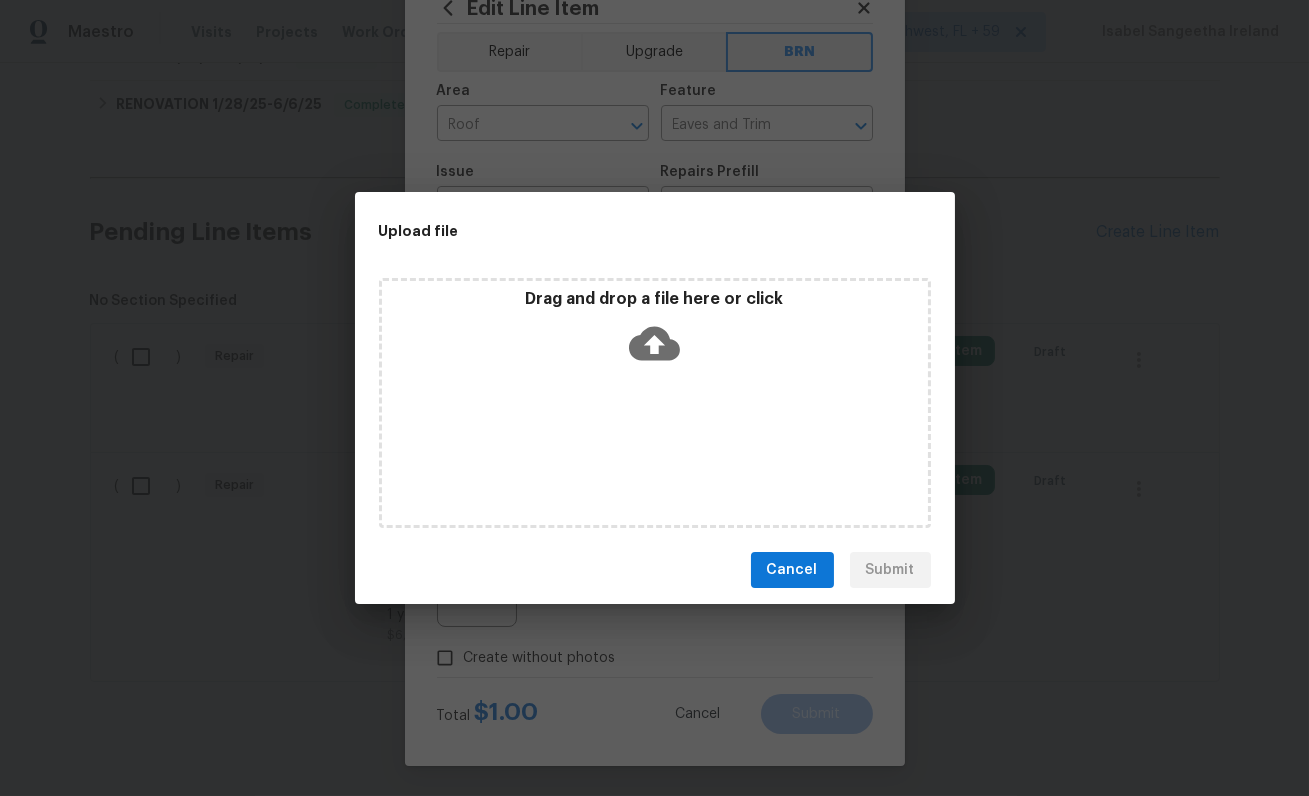 click 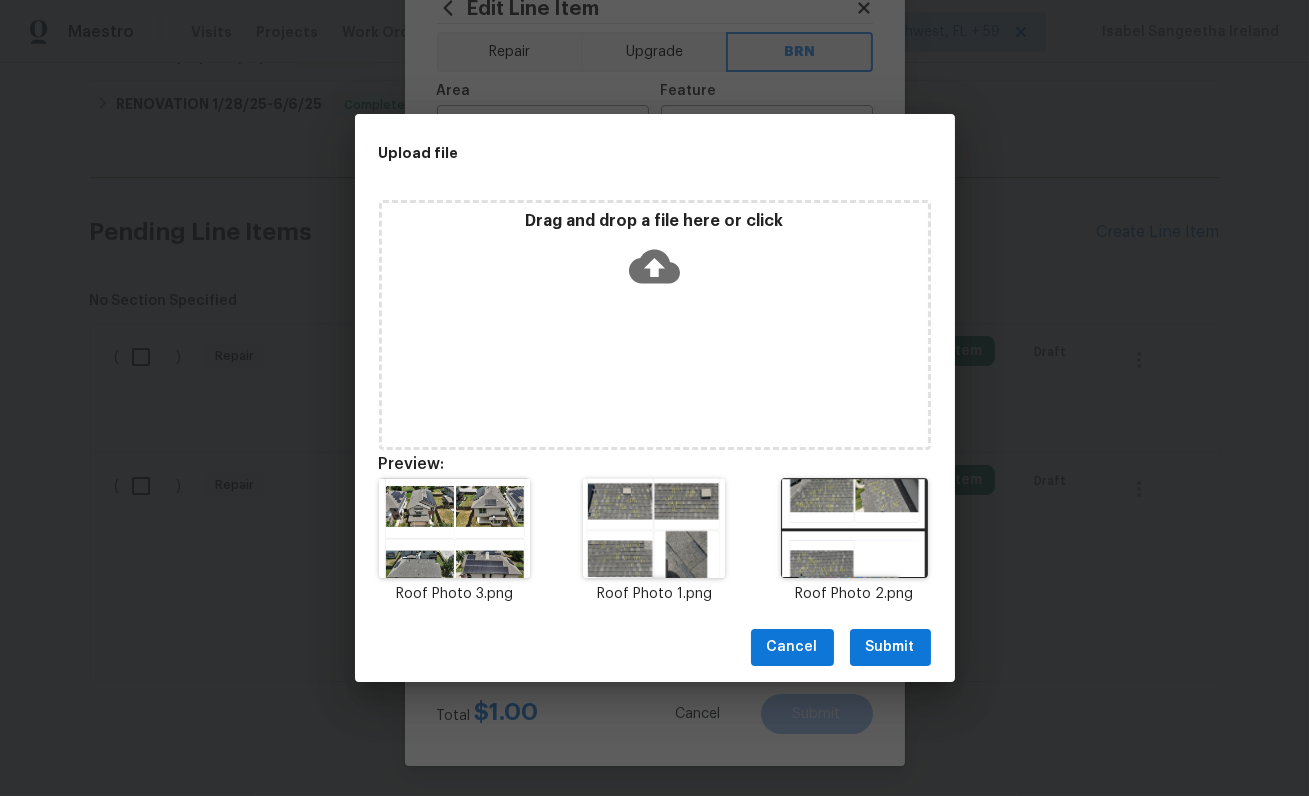 click on "Submit" at bounding box center (890, 647) 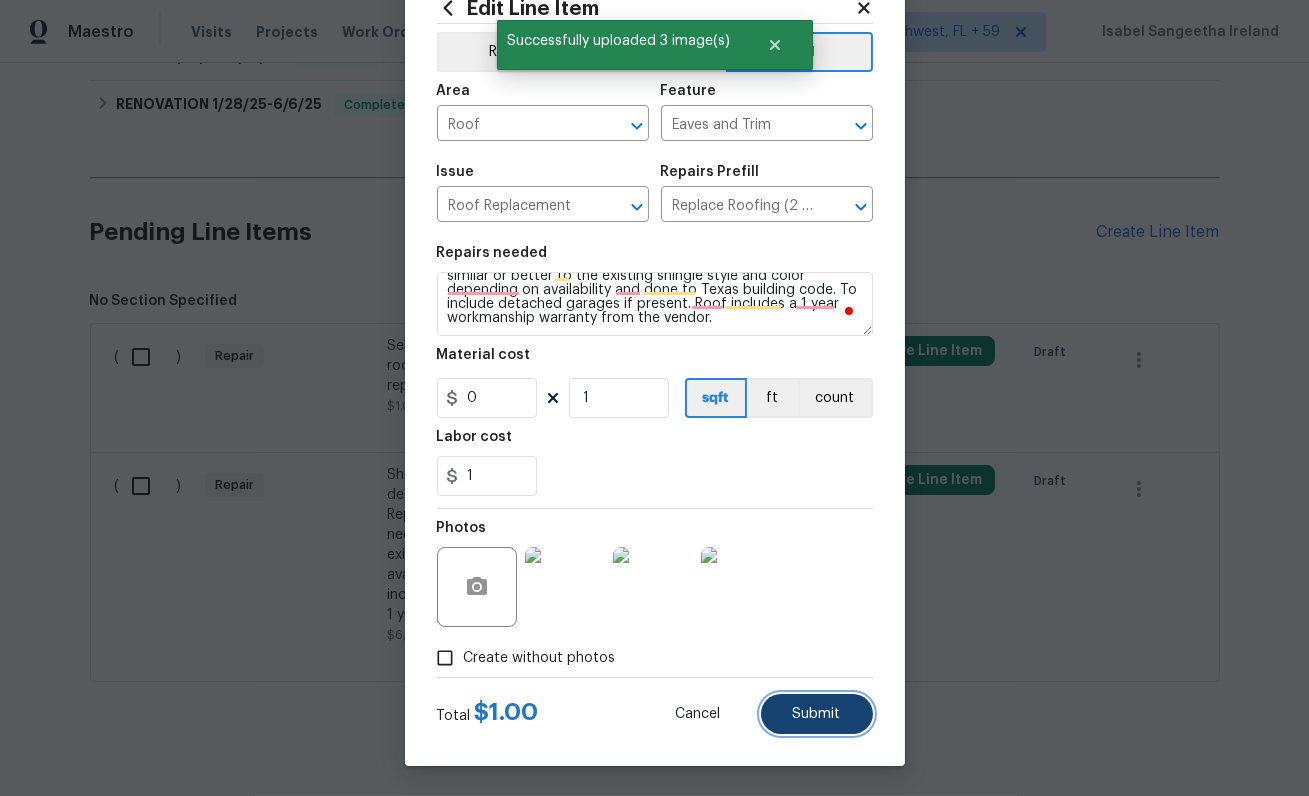 click on "Submit" at bounding box center (817, 714) 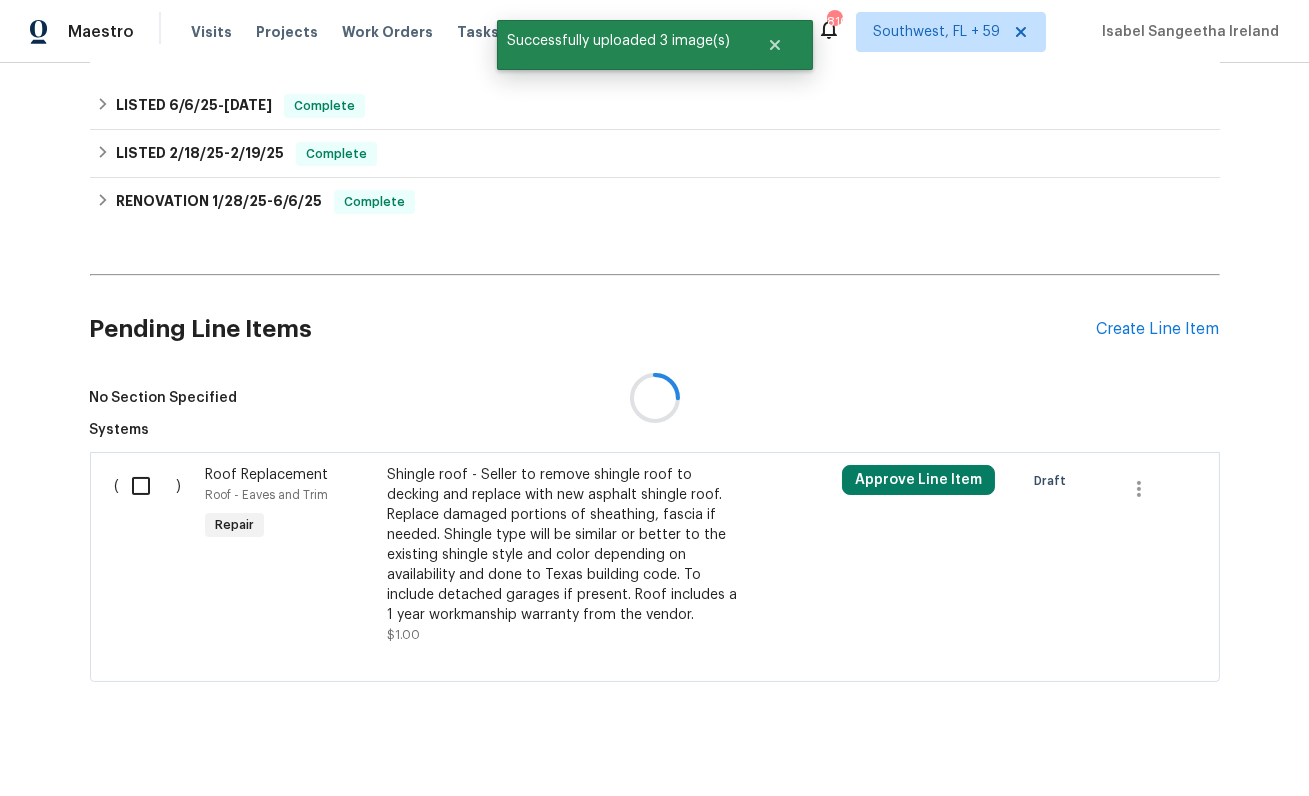 scroll, scrollTop: 760, scrollLeft: 0, axis: vertical 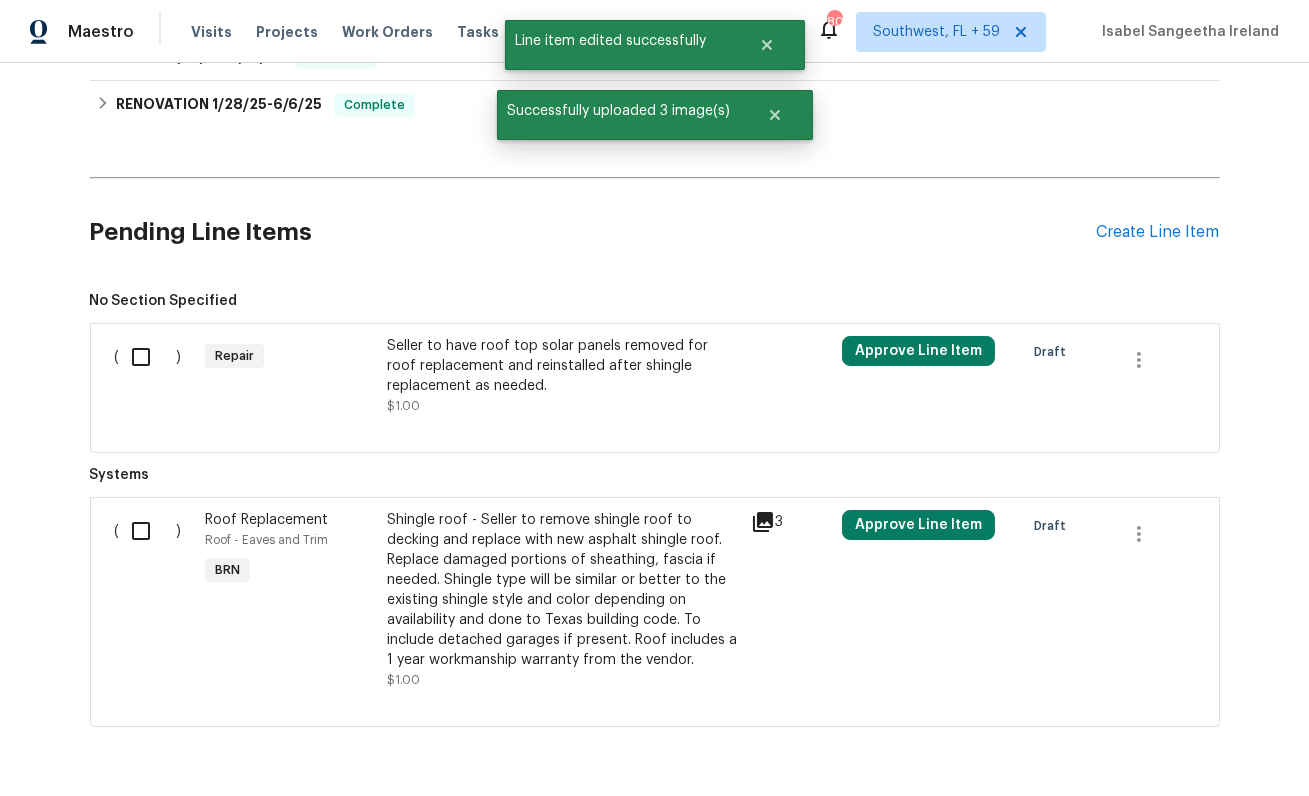 click on "Pending Line Items Create Line Item" at bounding box center [655, 232] 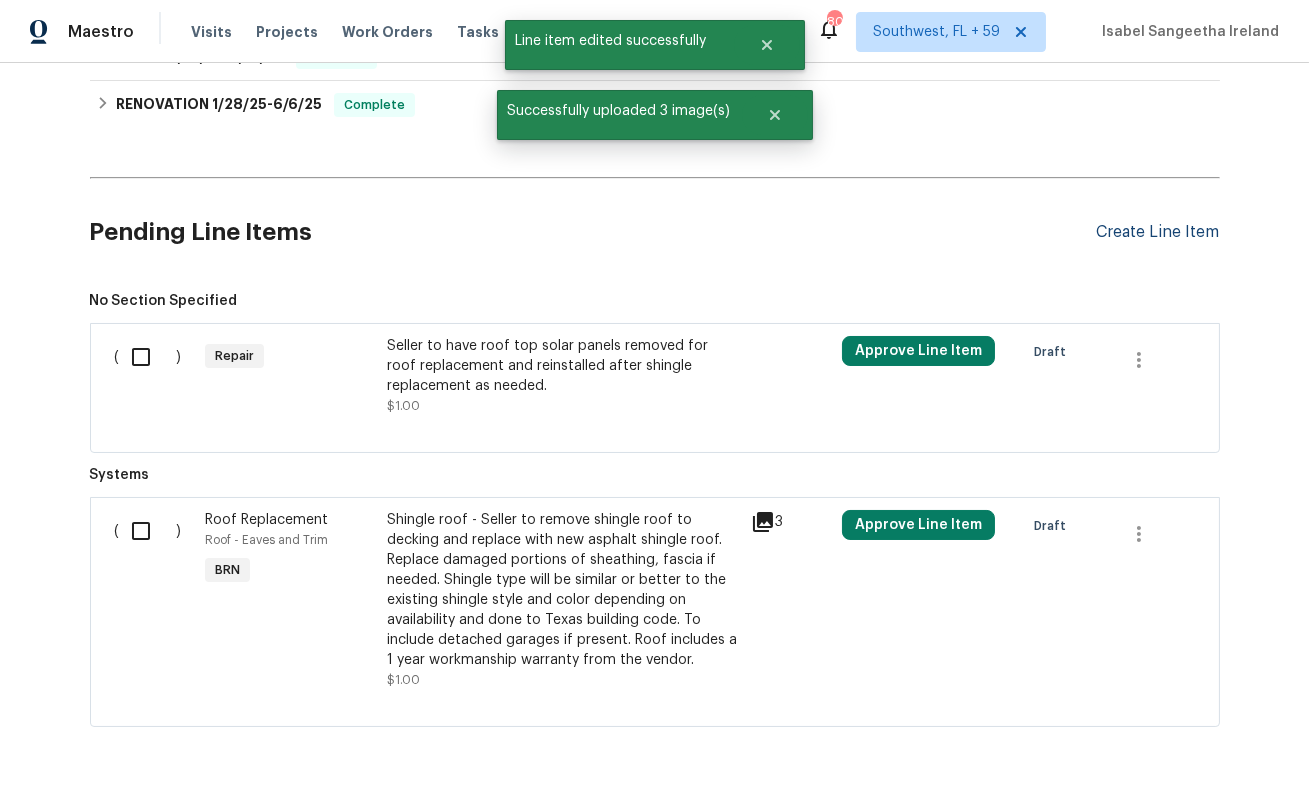 click on "Create Line Item" at bounding box center [1158, 232] 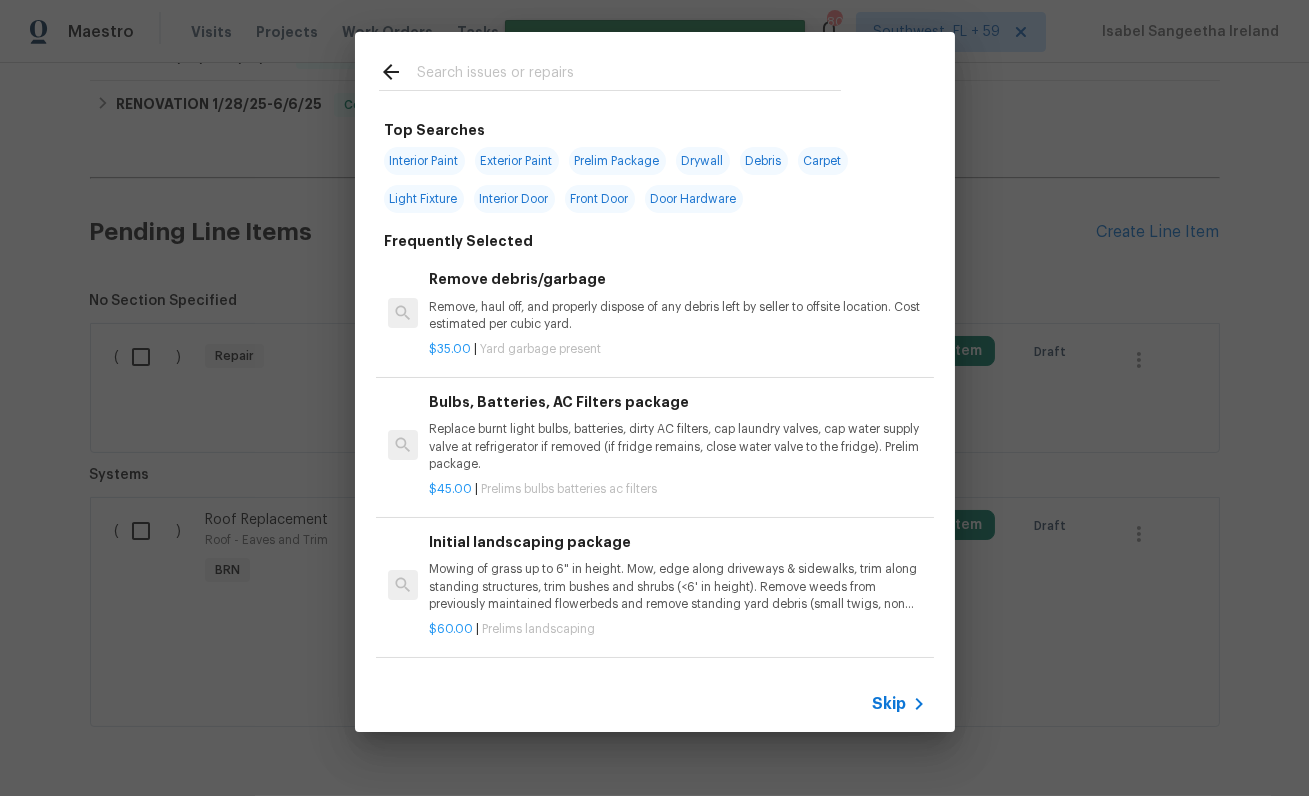 click on "Skip" at bounding box center [890, 704] 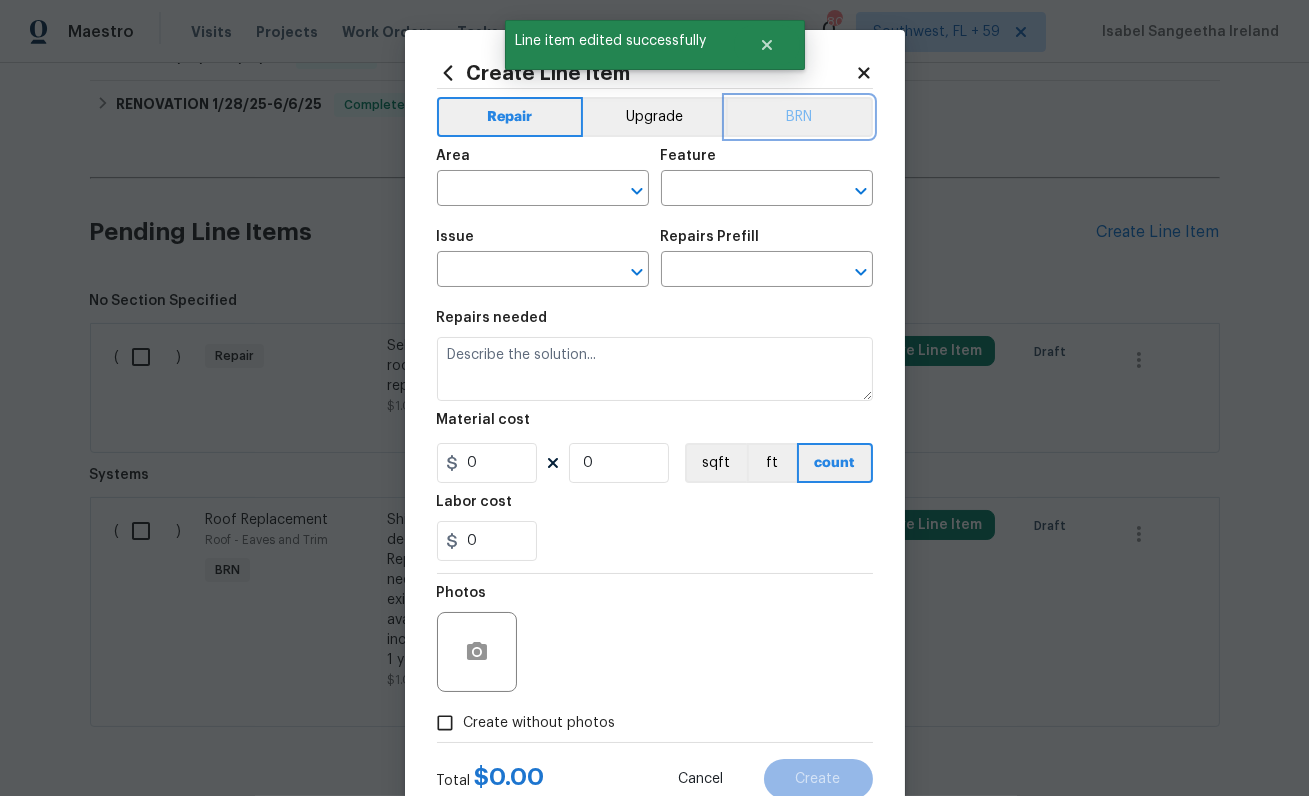 click on "BRN" at bounding box center [799, 117] 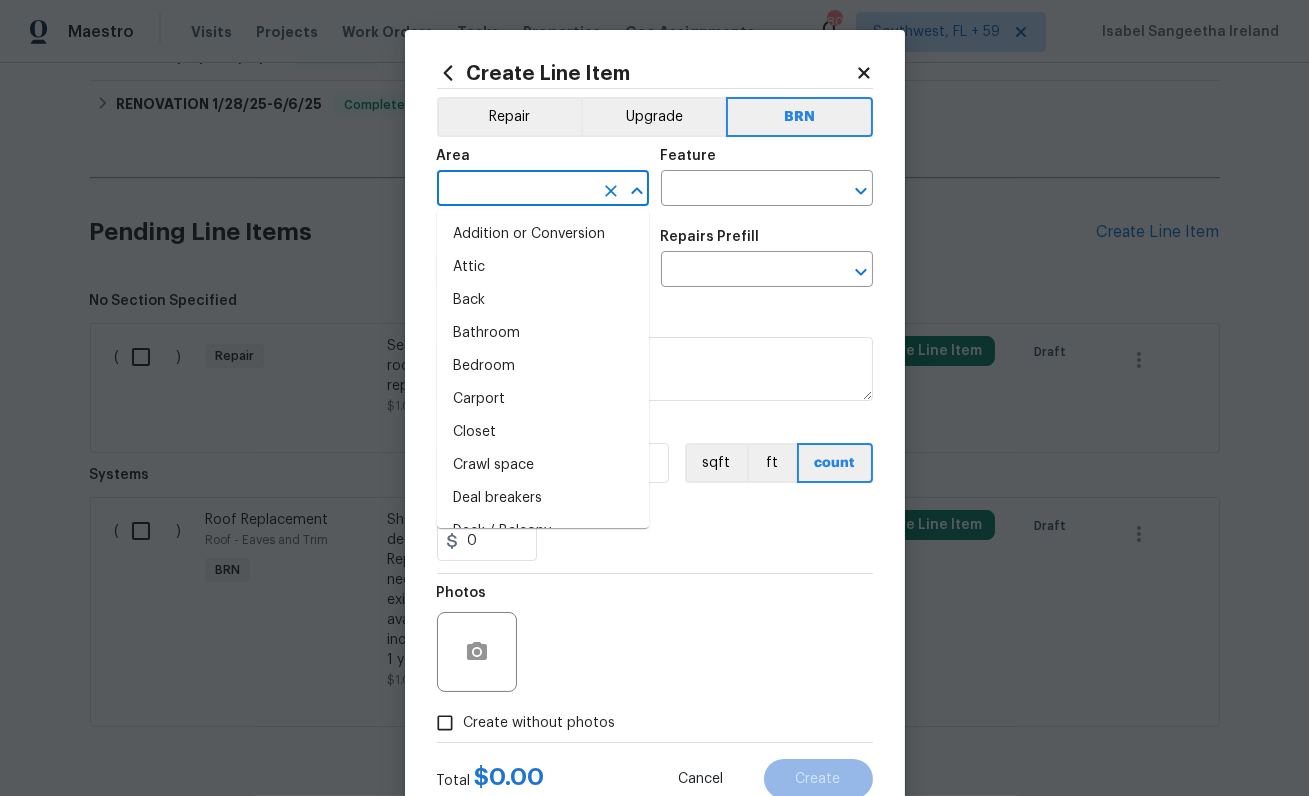 click at bounding box center (515, 190) 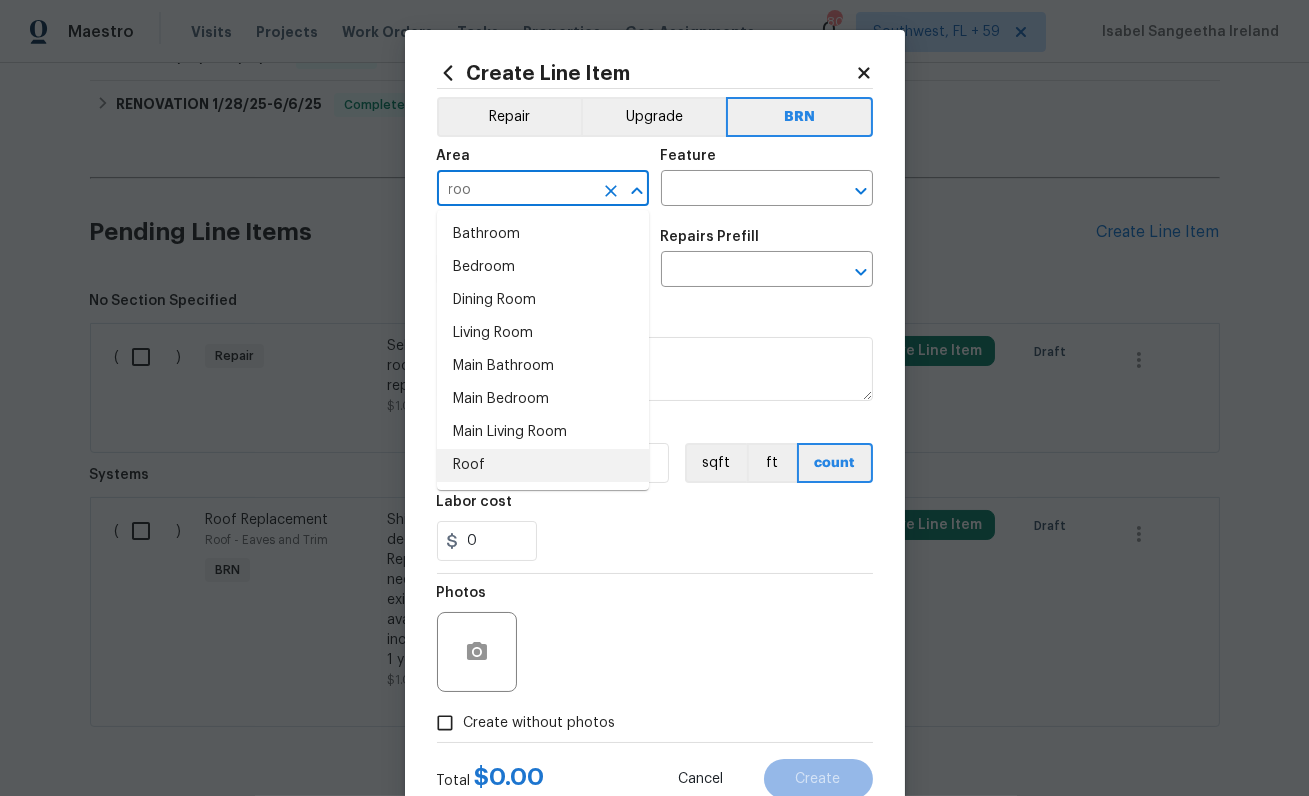 click on "Roof" at bounding box center [543, 465] 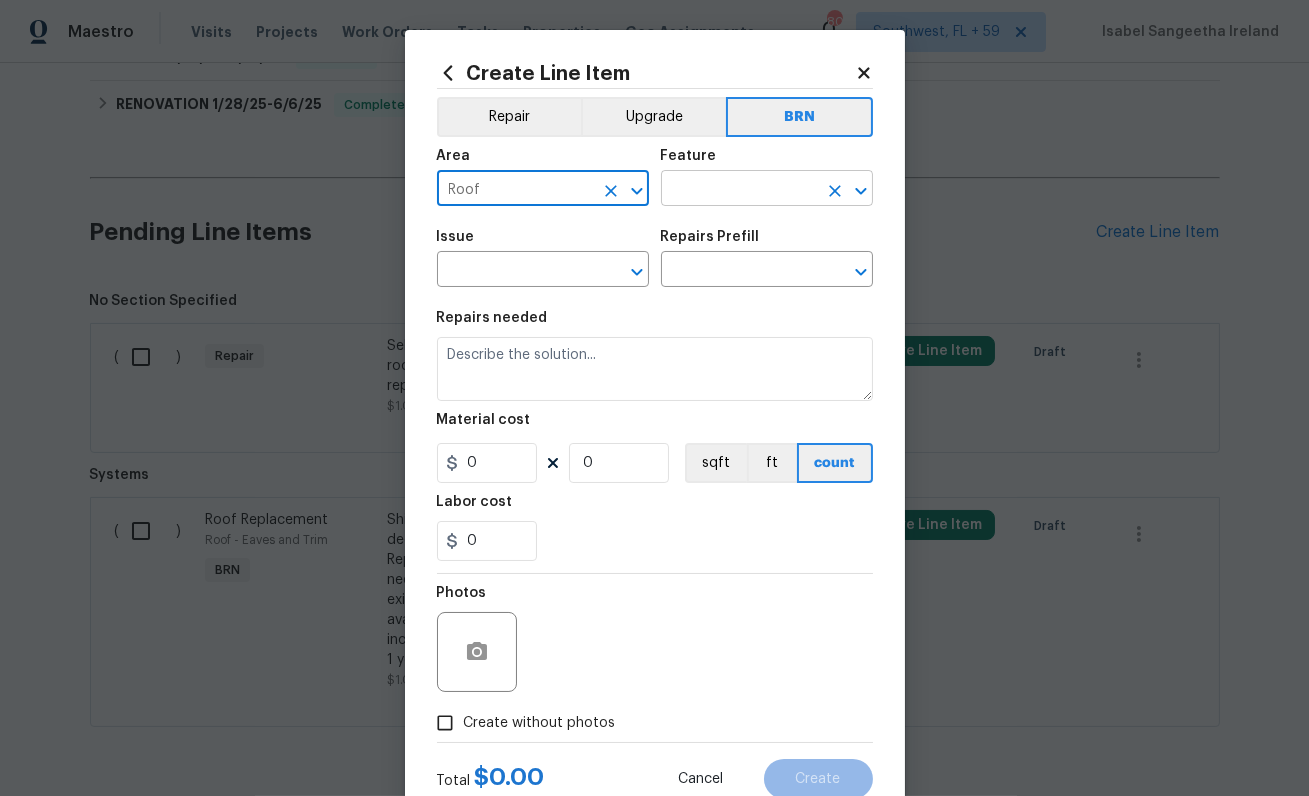 type on "Roof" 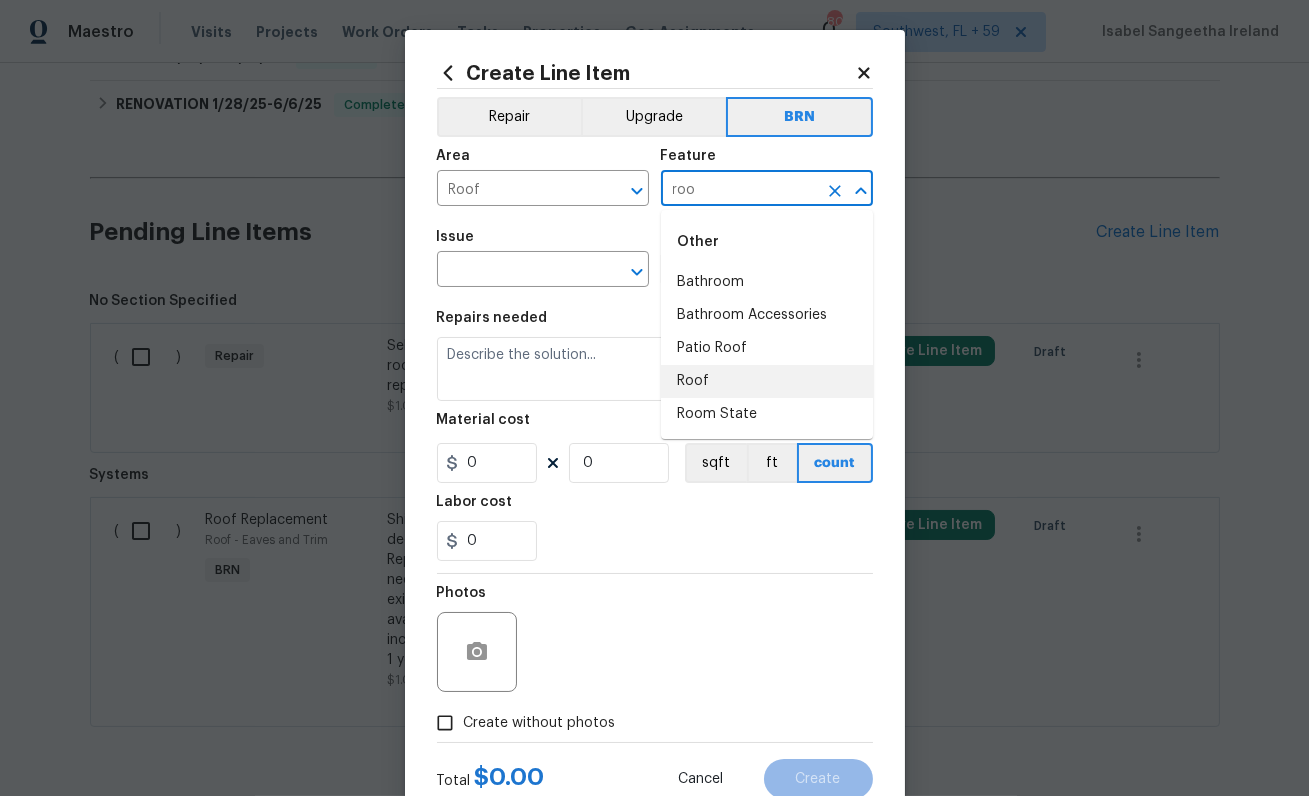 click on "Roof" at bounding box center (767, 381) 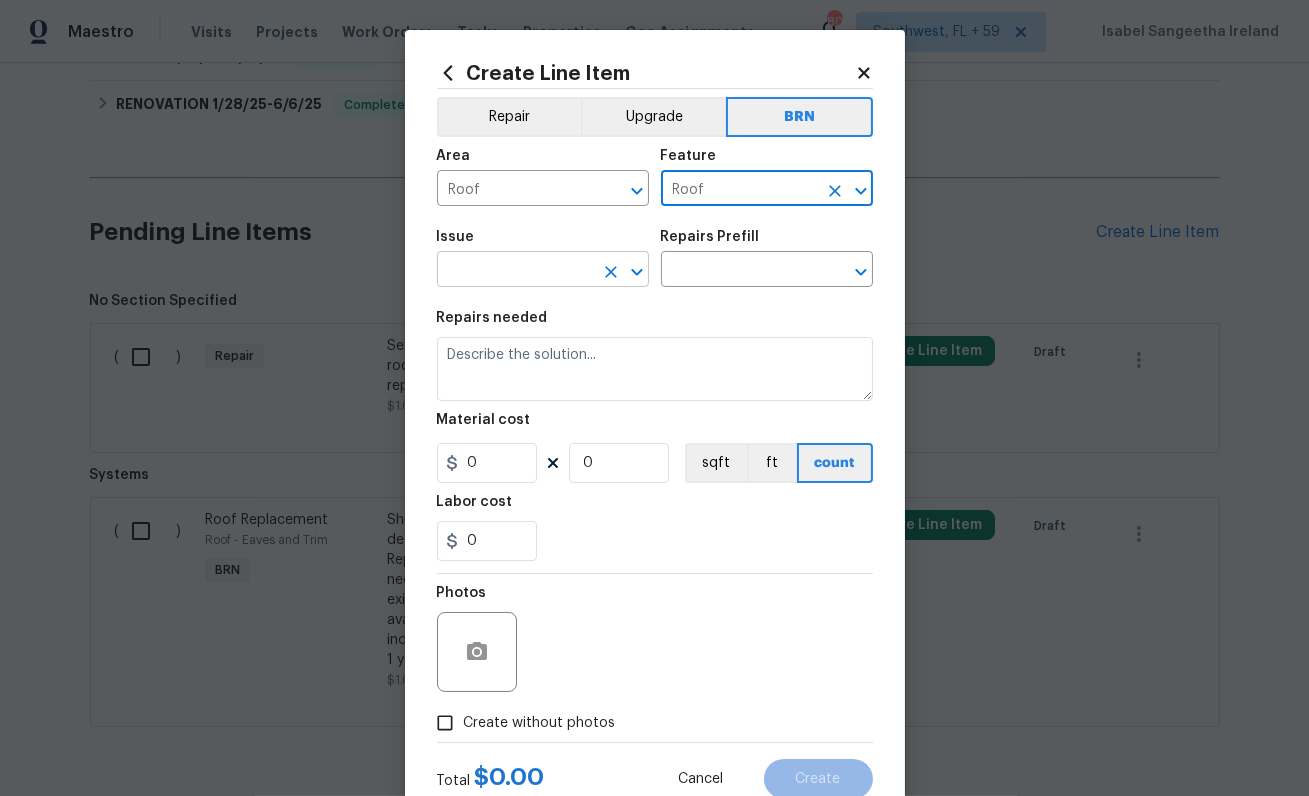 type on "Roof" 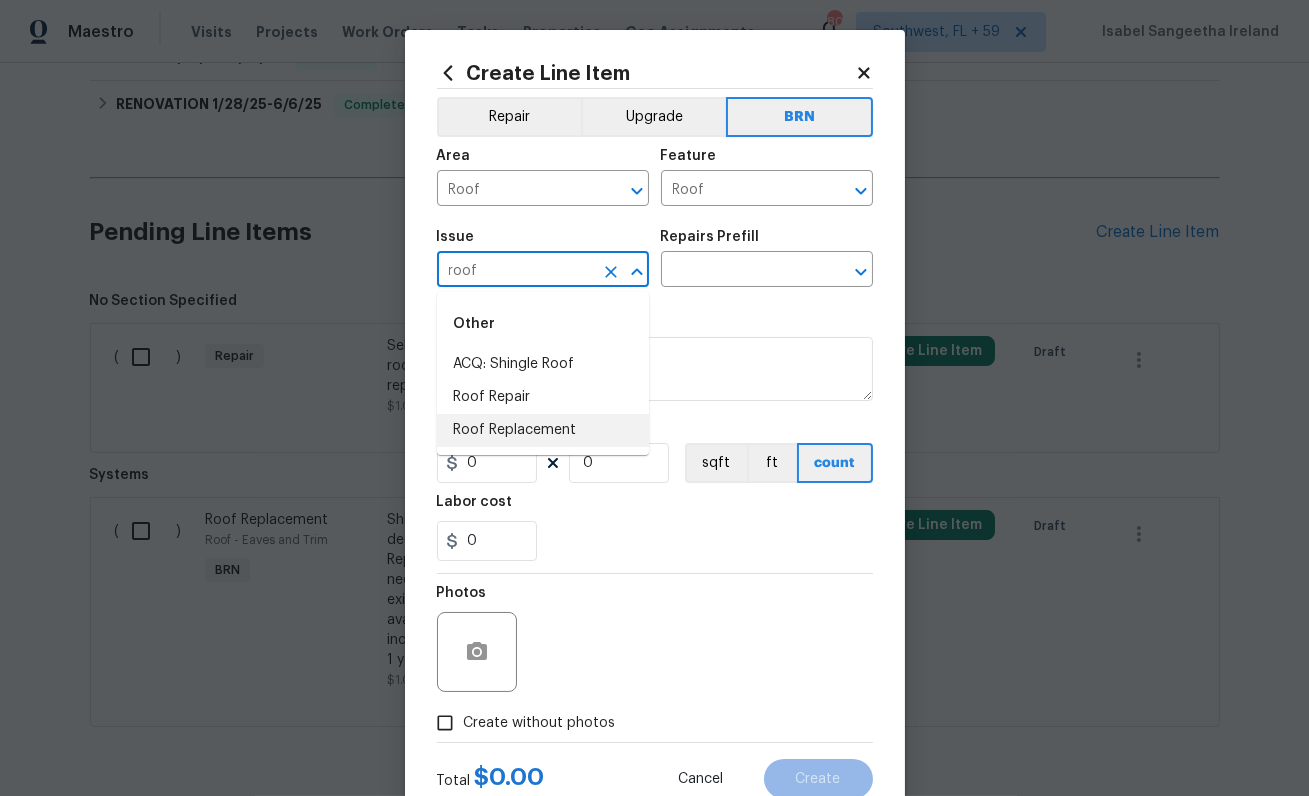 click on "Roof Replacement" at bounding box center (543, 430) 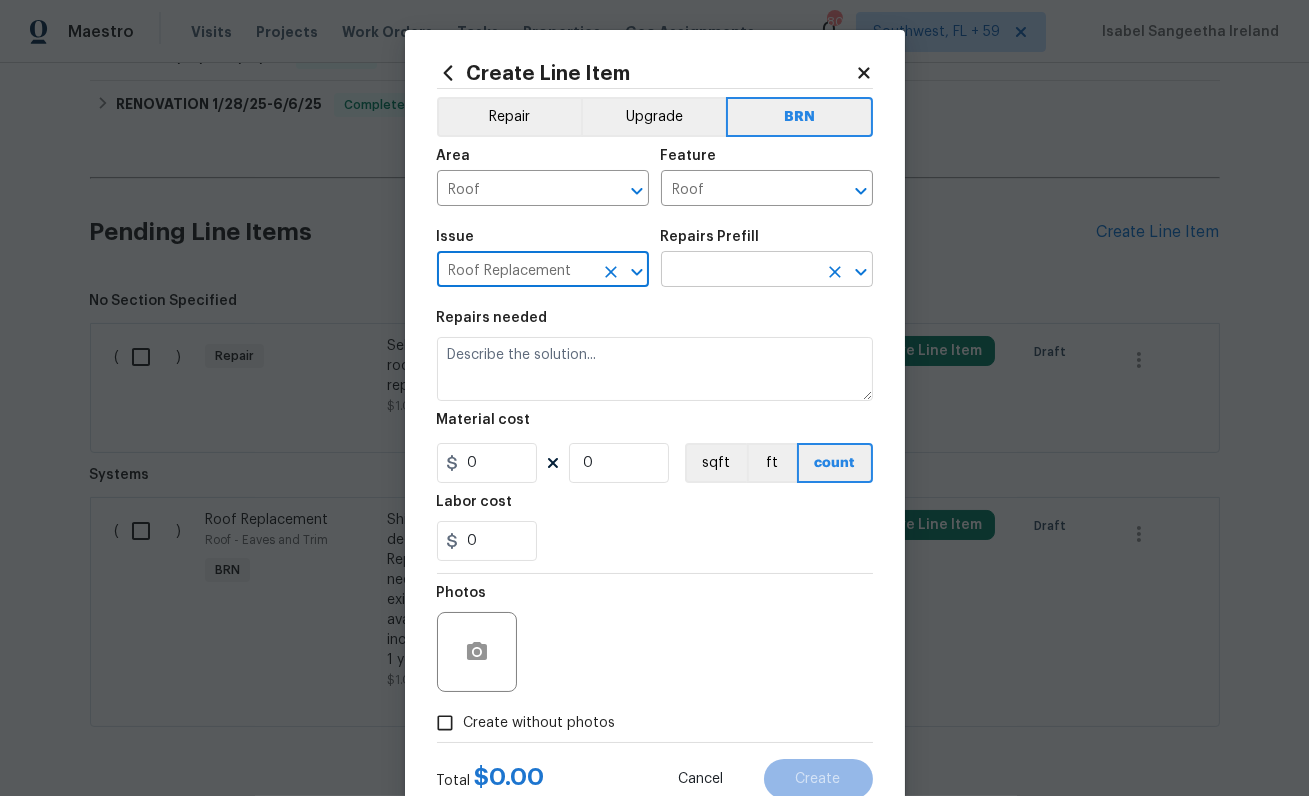 type on "Roof Replacement" 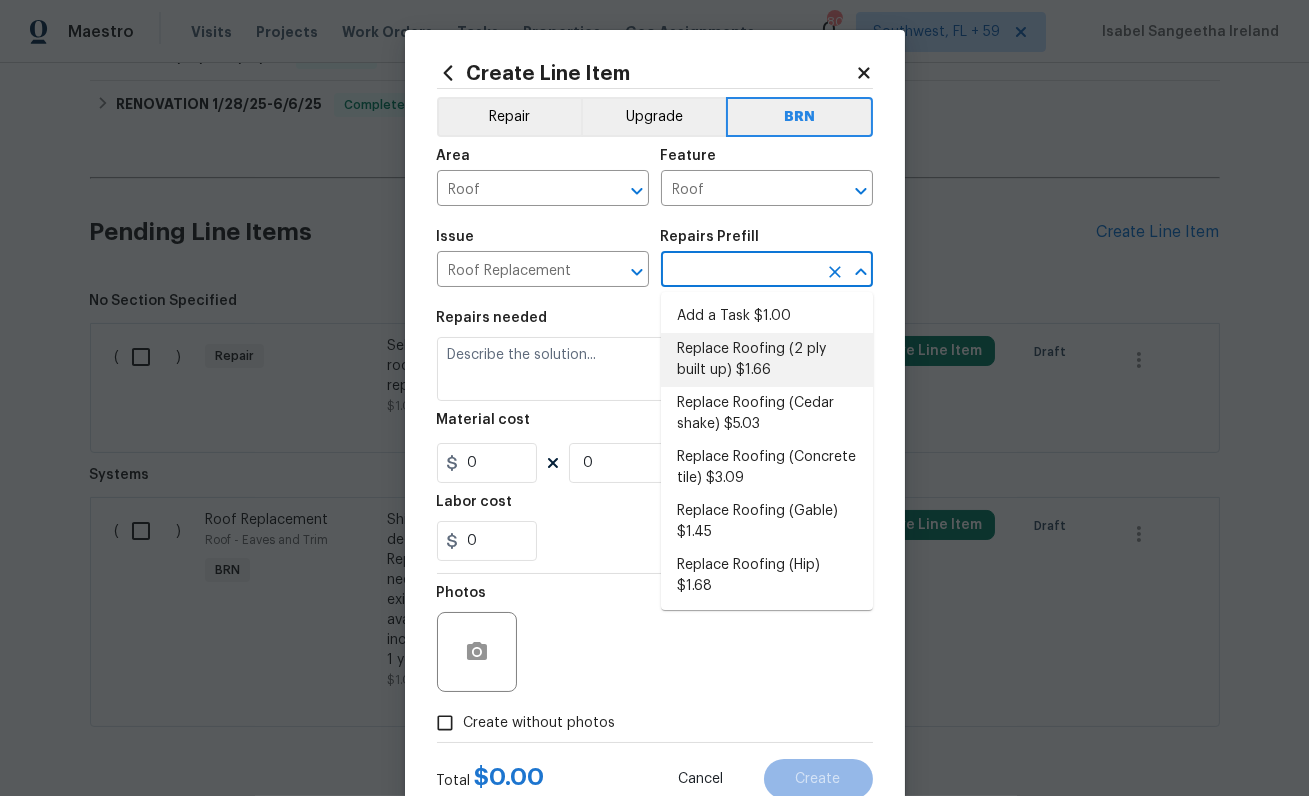 click on "Replace Roofing (2 ply built up) $1.66" at bounding box center (767, 360) 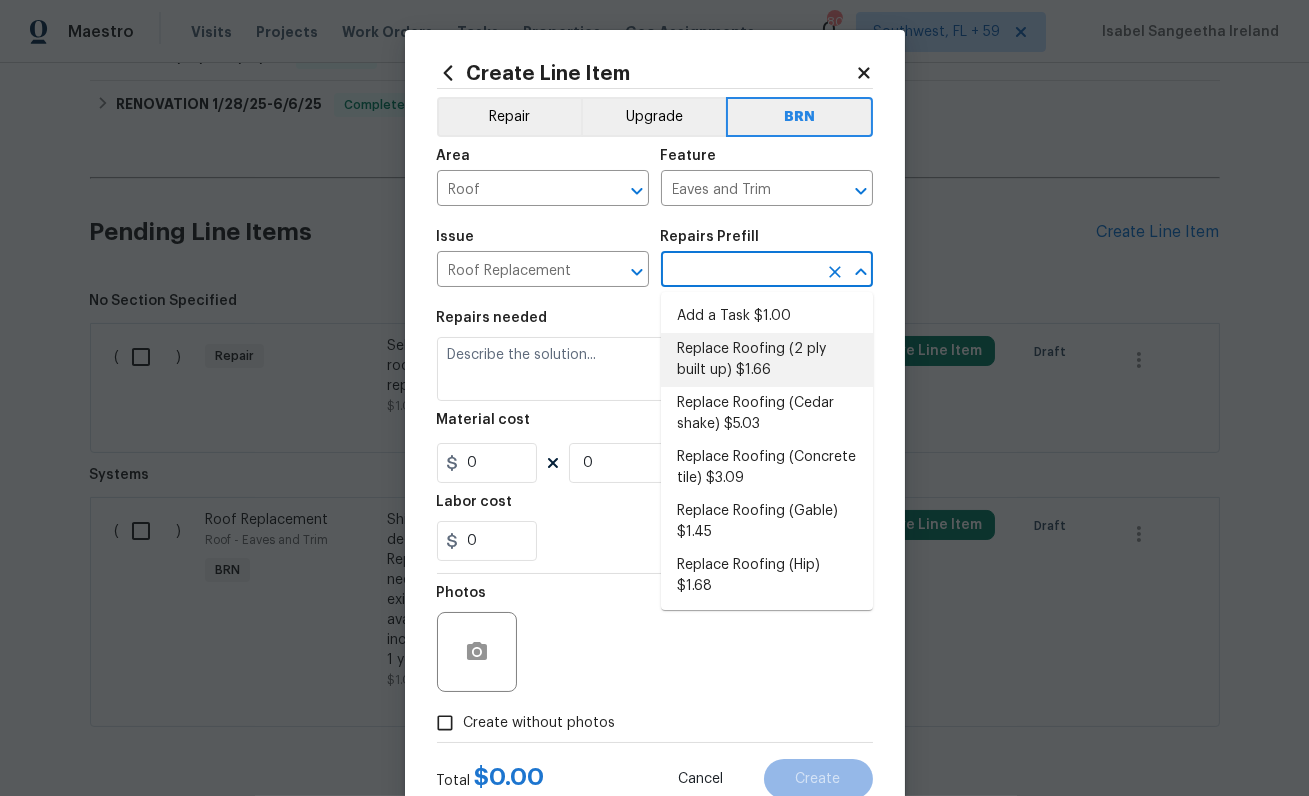 type on "Replace Roofing (2 ply built up) $1.66" 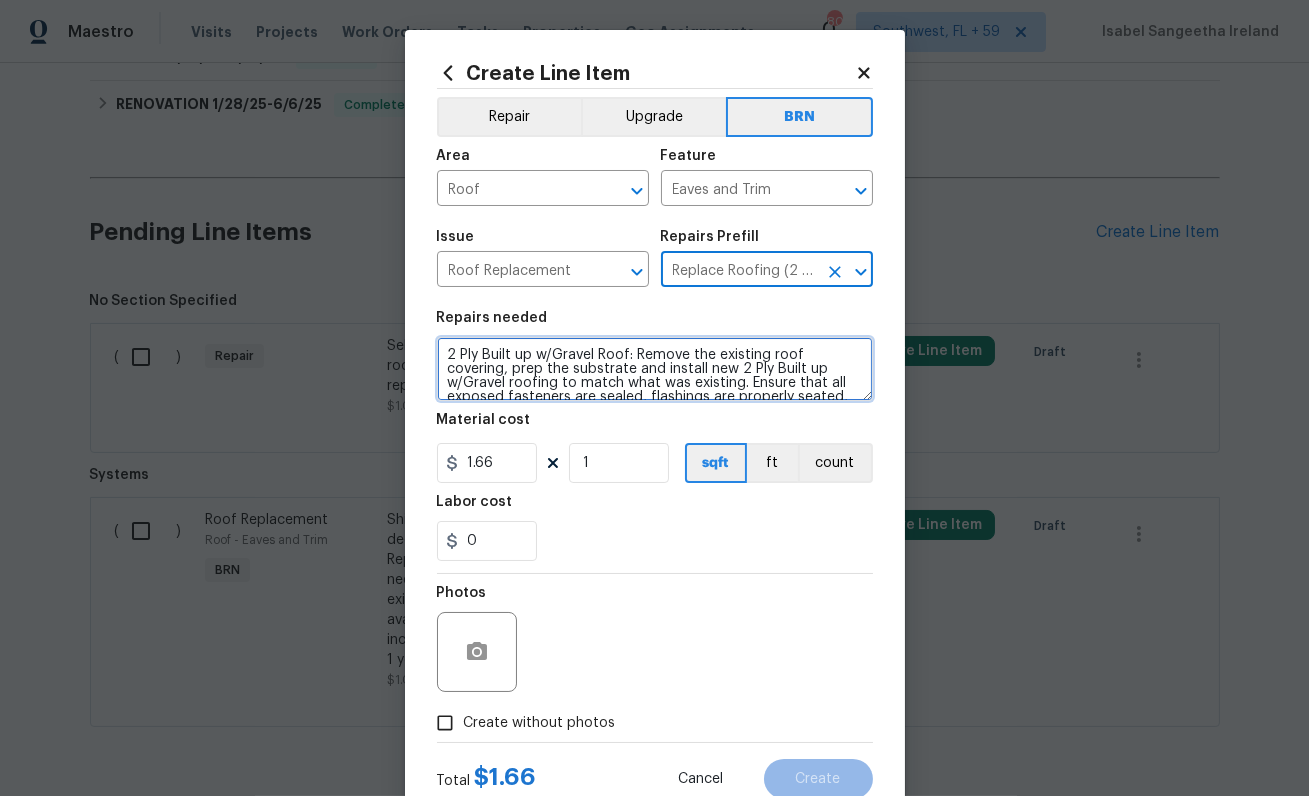click on "2 Ply Built up w/Gravel Roof: Remove the existing roof covering, prep the substrate and install new 2 Ply Built up w/Gravel roofing to match what was existing. Ensure that all exposed fasteners are sealed, flashings are properly seated, debris are cleaned up and disposed of properly." at bounding box center (655, 369) 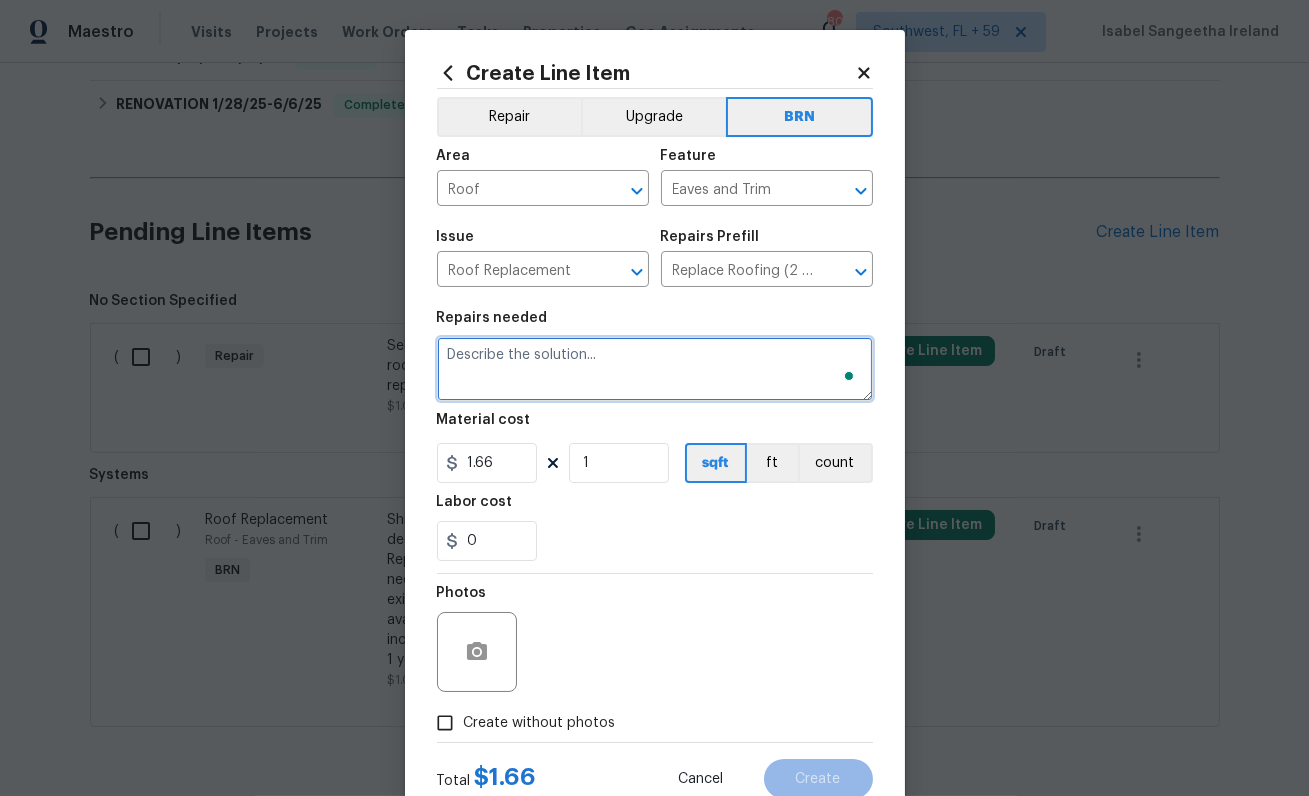 paste on "Shingle roof - Seller to remove shingle roof to decking and replace with new asphalt shingle roof. Replace damaged portions of sheathing, fascia if needed. Shingle type will be similar or better to the existing shingle style and color depending on availability and done to Texas building code. To include detached garages if present. Roof includes a 1 year workmanship warranty from the vendor." 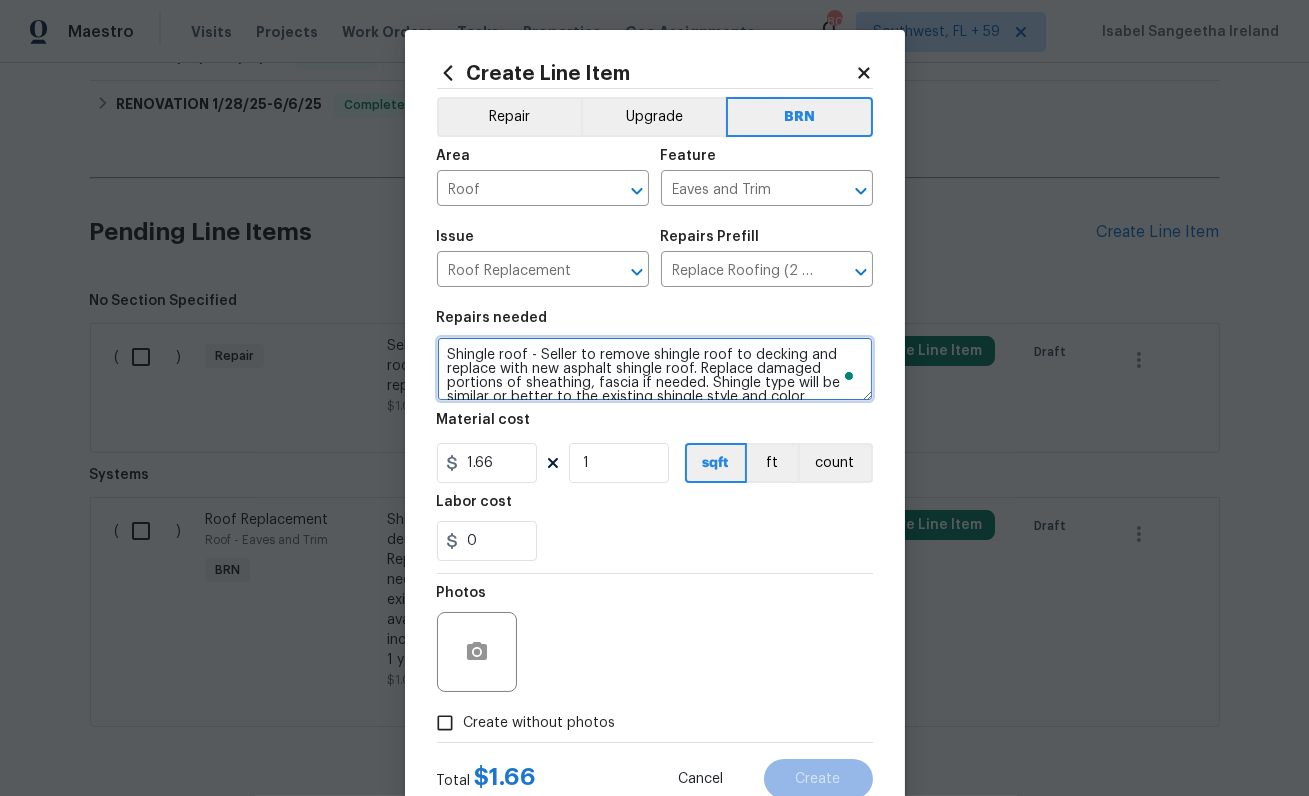 scroll, scrollTop: 60, scrollLeft: 0, axis: vertical 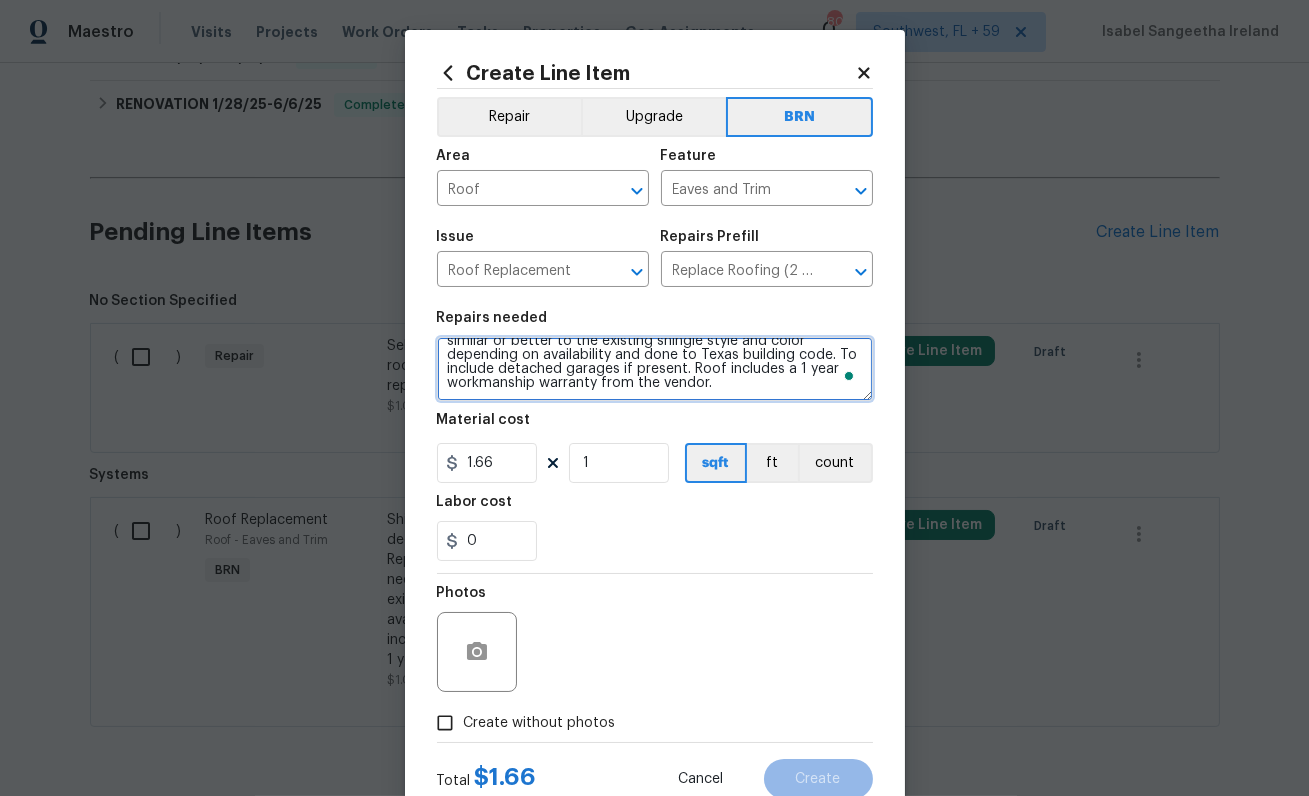 type on "Shingle roof - Seller to remove shingle roof to decking and replace with new asphalt shingle roof. Replace damaged portions of sheathing, fascia if needed. Shingle type will be similar or better to the existing shingle style and color depending on availability and done to Texas building code. To include detached garages if present. Roof includes a 1 year workmanship warranty from the vendor." 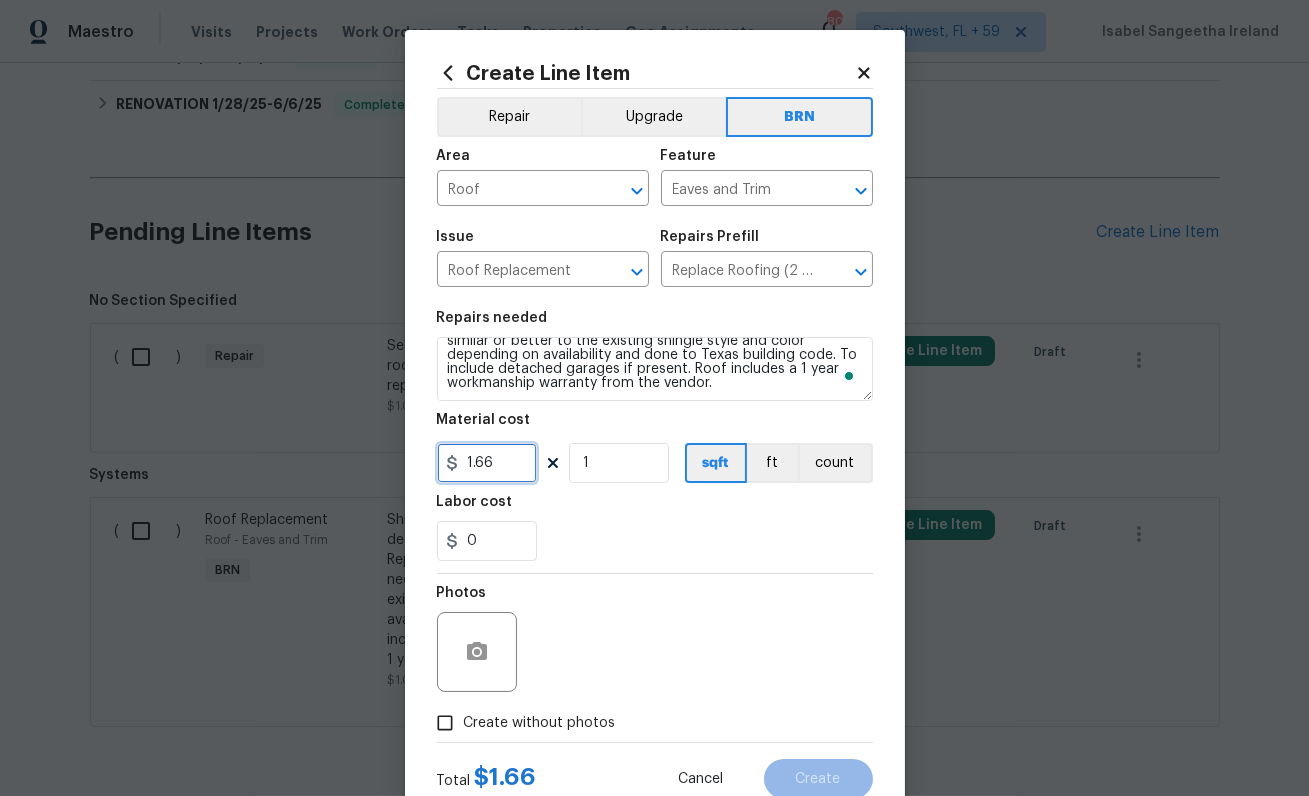 click on "1.66" at bounding box center [487, 463] 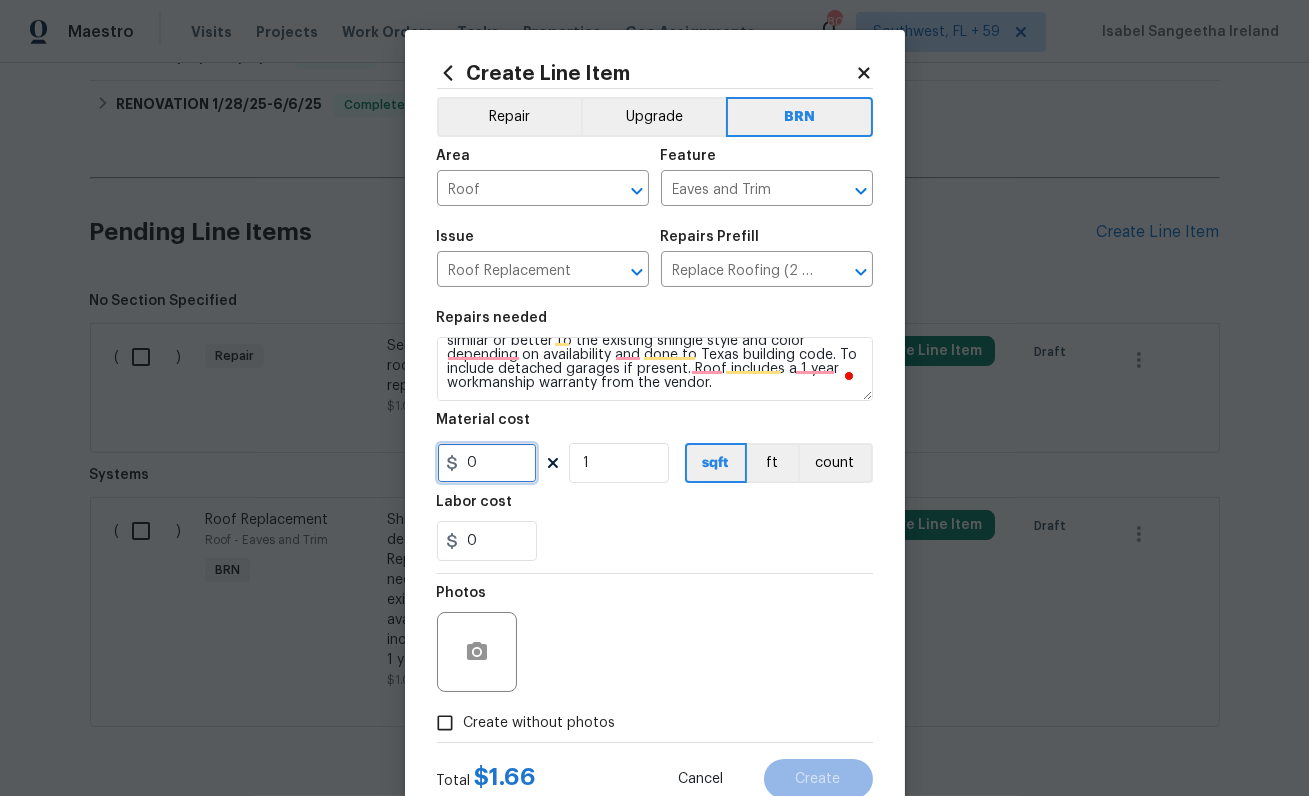type on "0" 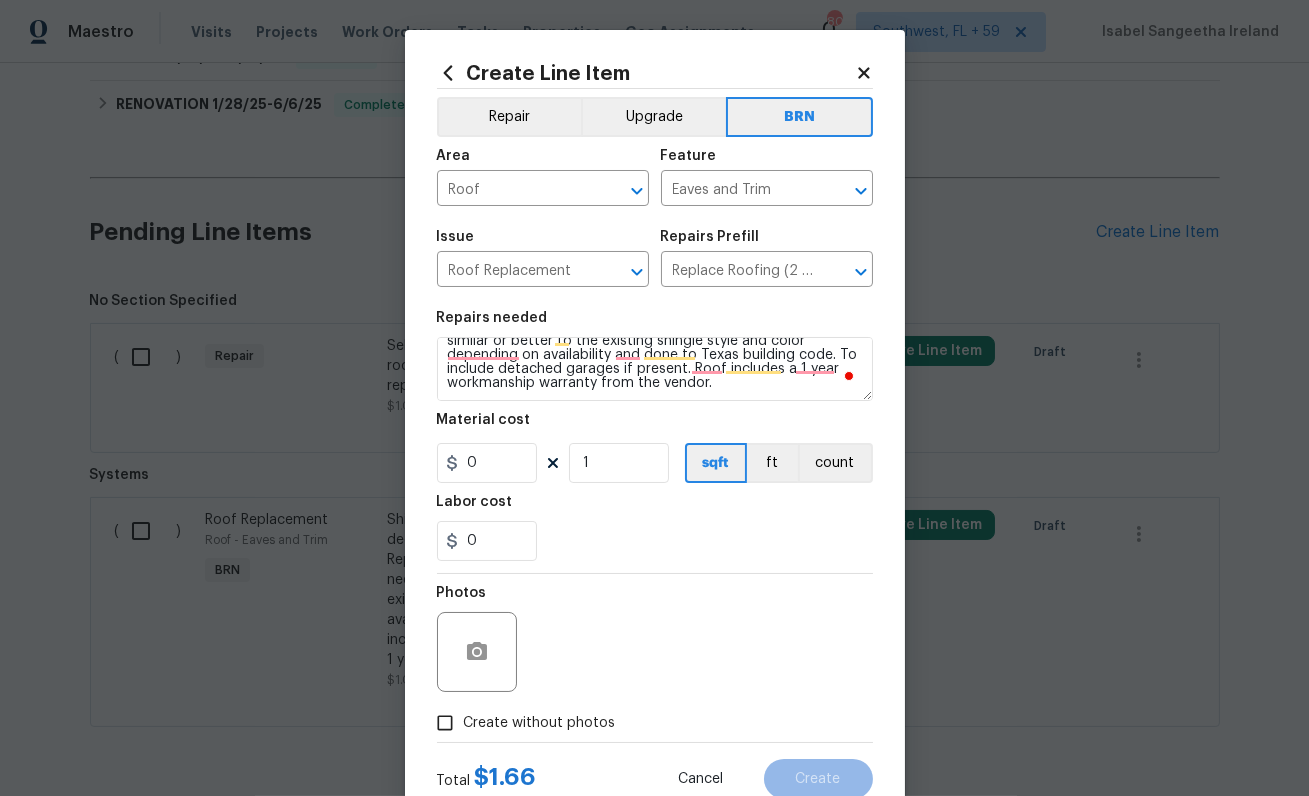 click on "Repairs needed Shingle roof - Seller to remove shingle roof to decking and replace with new asphalt shingle roof. Replace damaged portions of sheathing, fascia if needed. Shingle type will be similar or better to the existing shingle style and color depending on availability and done to Texas building code. To include detached garages if present. Roof includes a 1 year workmanship warranty from the vendor.
Material cost 0 1 sqft ft count Labor cost 0" at bounding box center [655, 436] 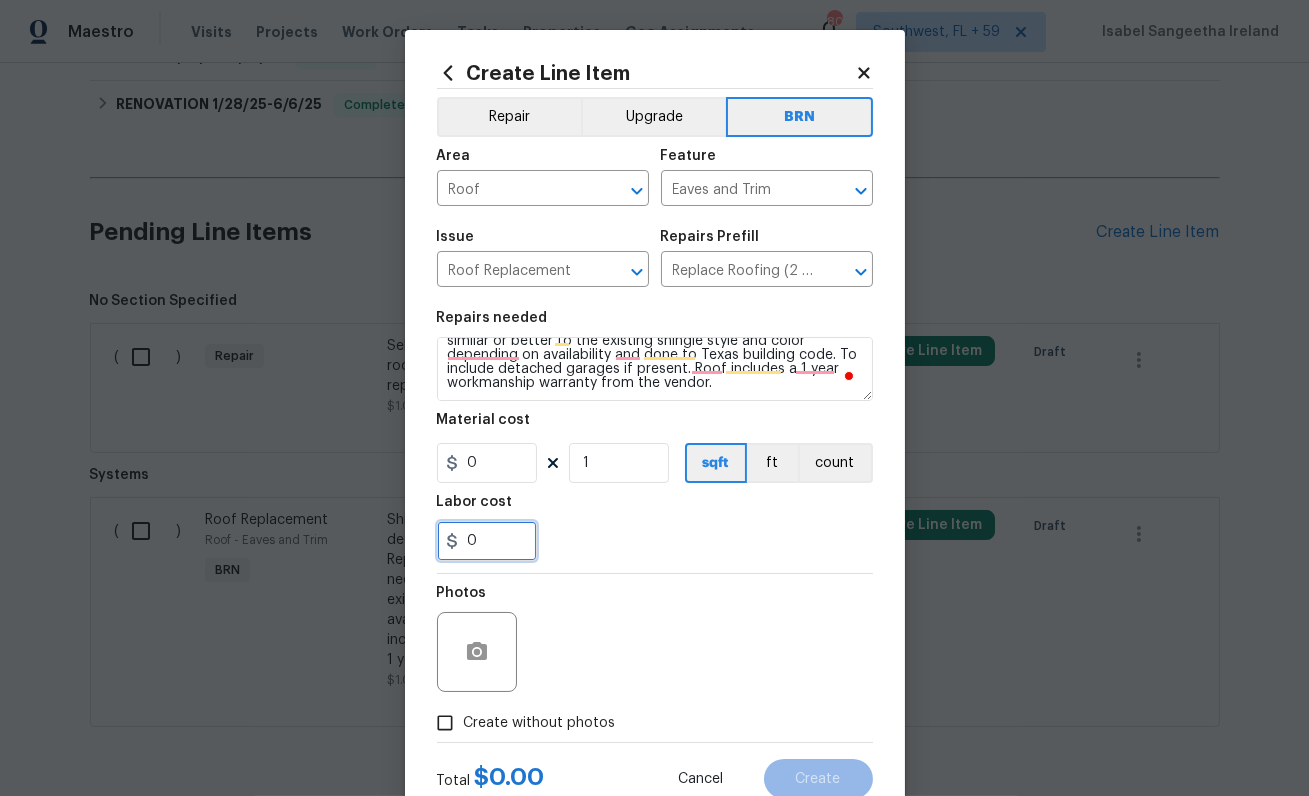 click on "0" at bounding box center [487, 541] 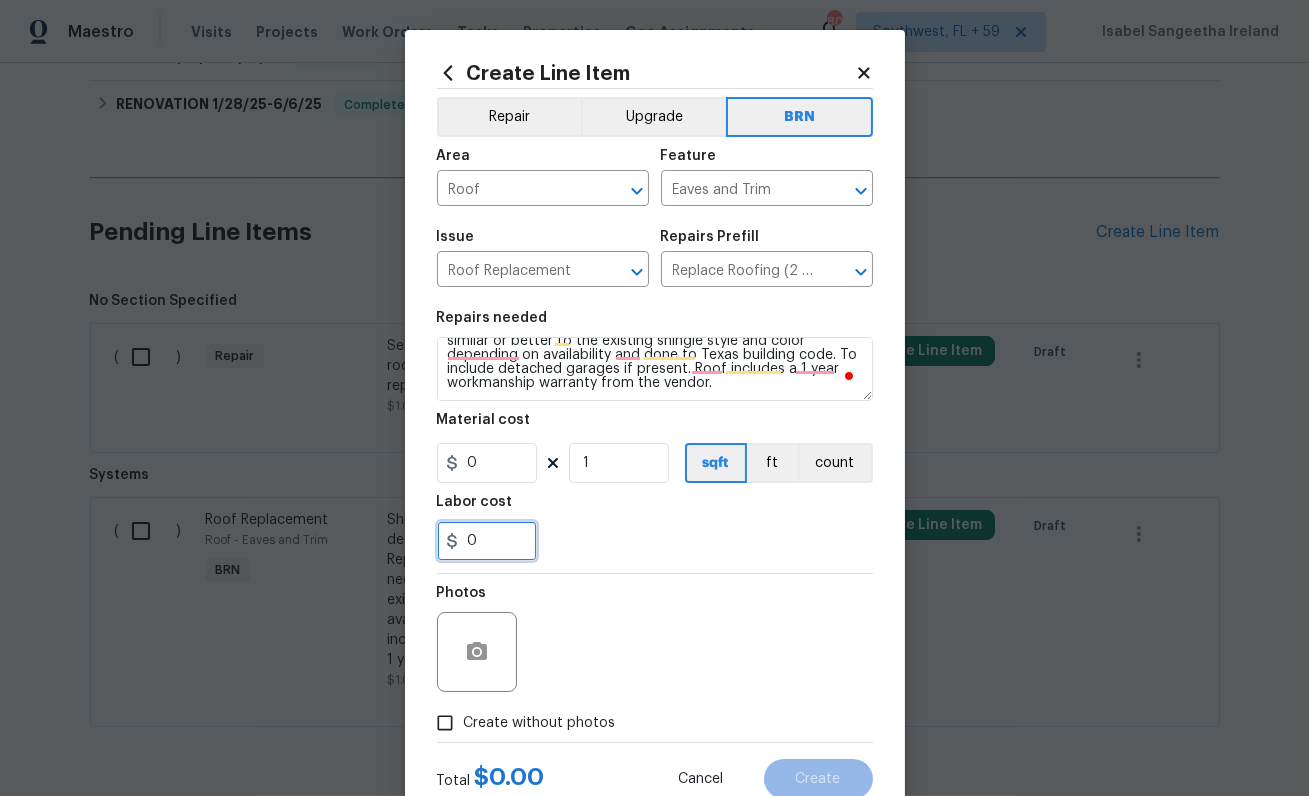 scroll, scrollTop: 60, scrollLeft: 0, axis: vertical 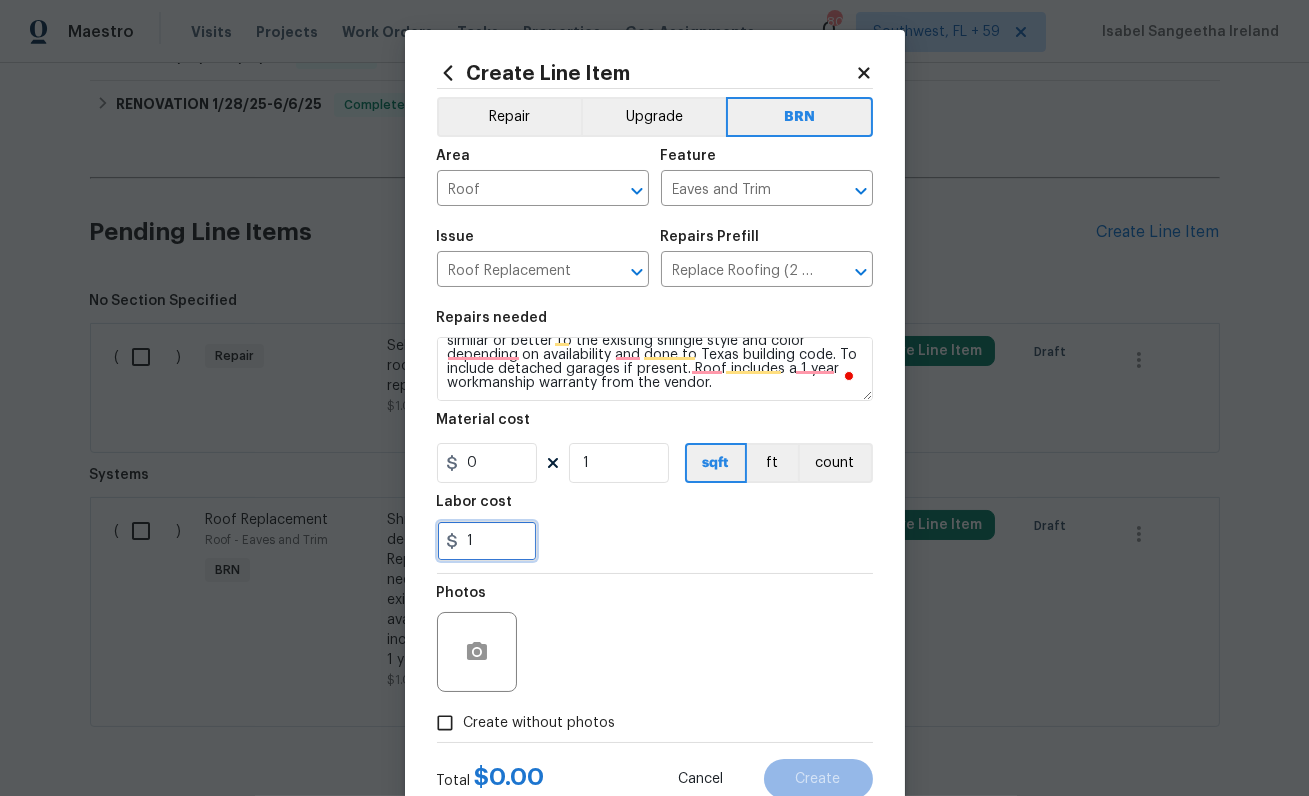 type on "1" 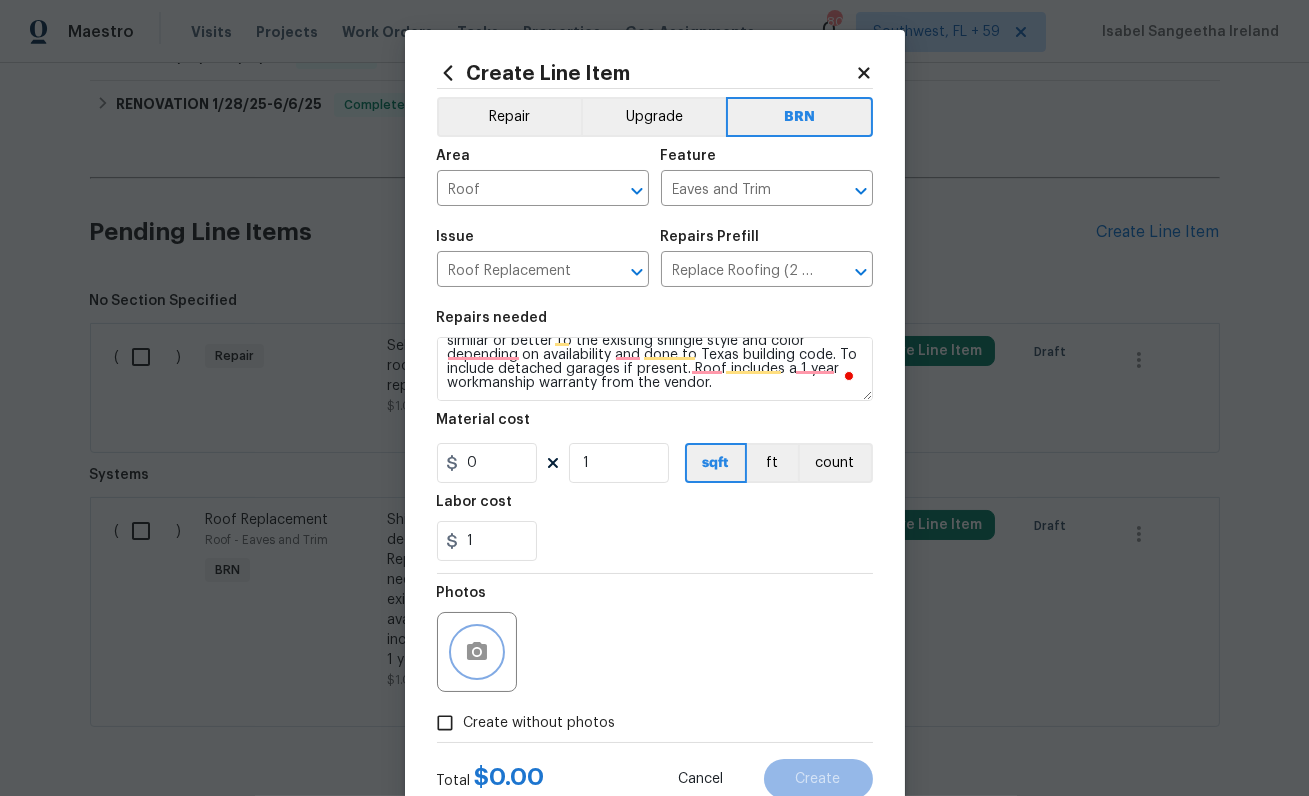 click 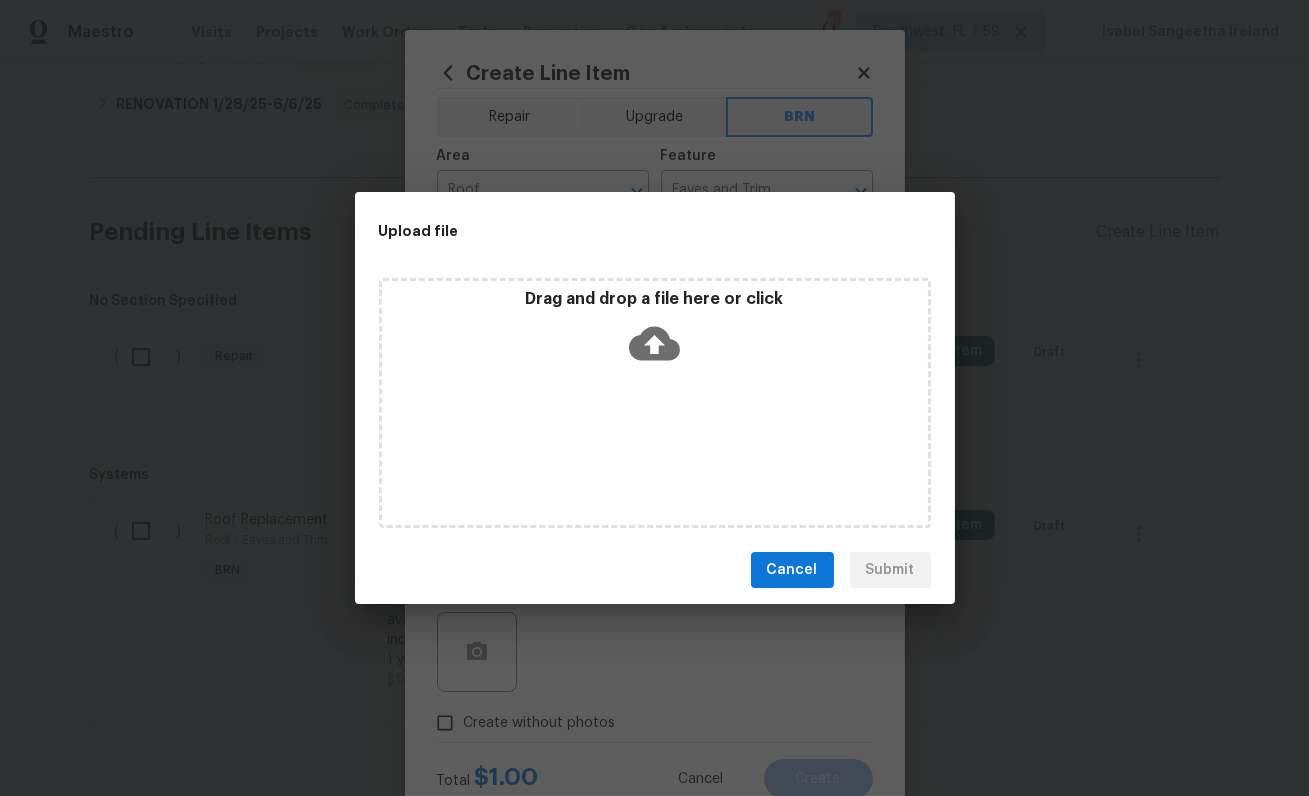 click 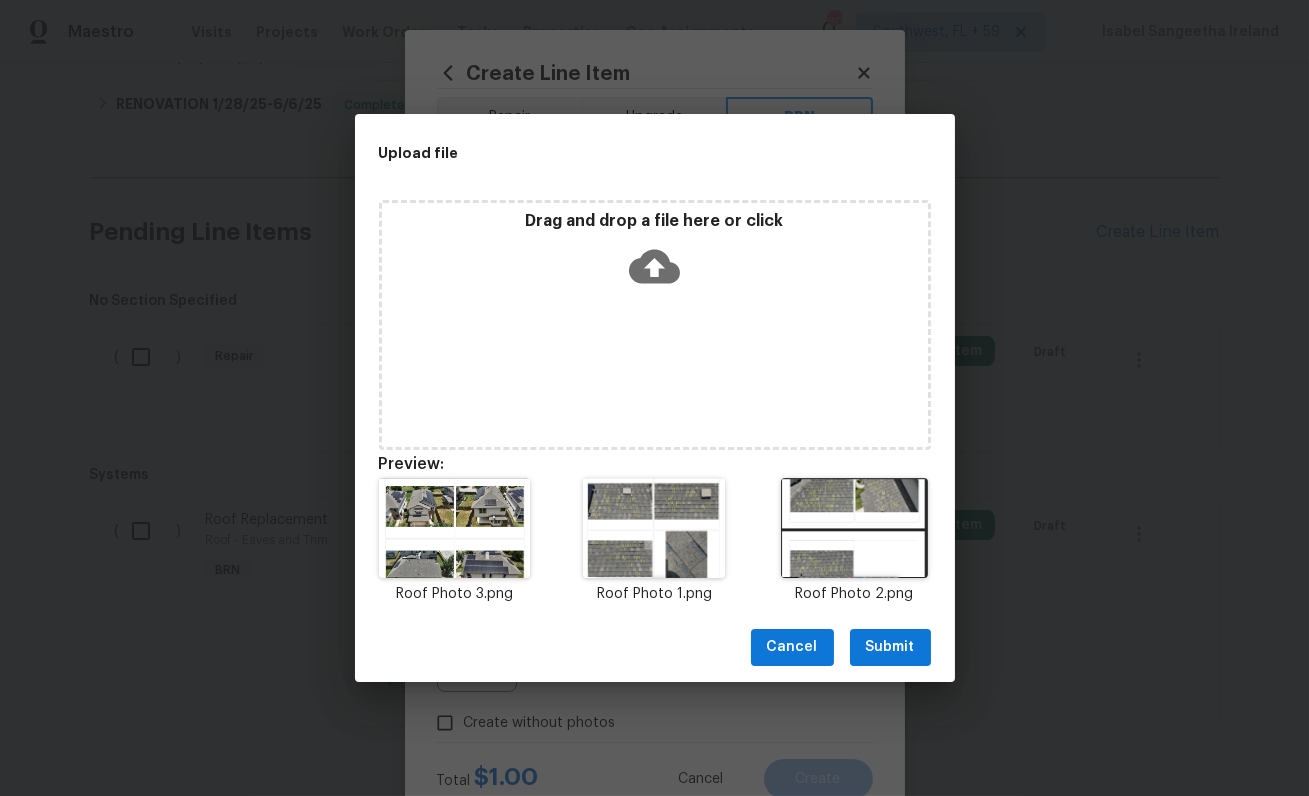 click on "Submit" at bounding box center (890, 647) 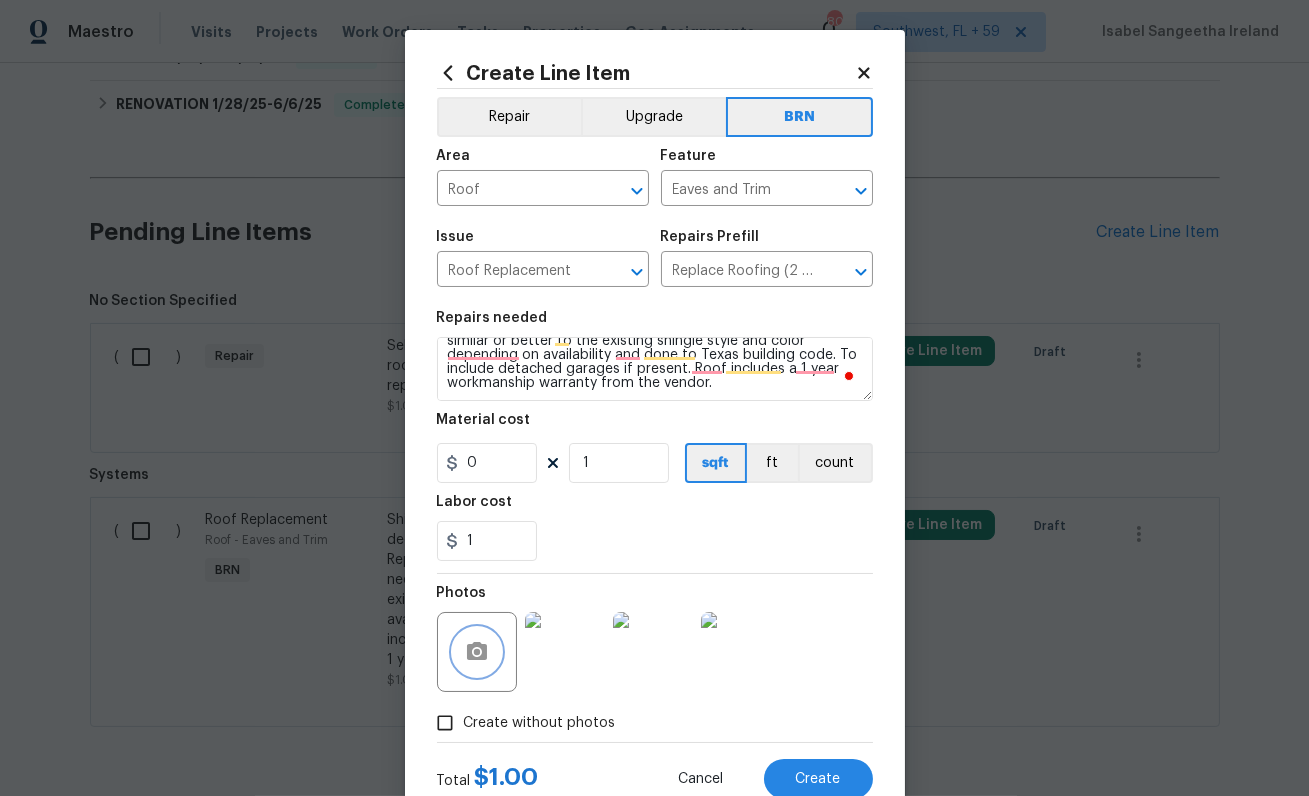 scroll, scrollTop: 65, scrollLeft: 0, axis: vertical 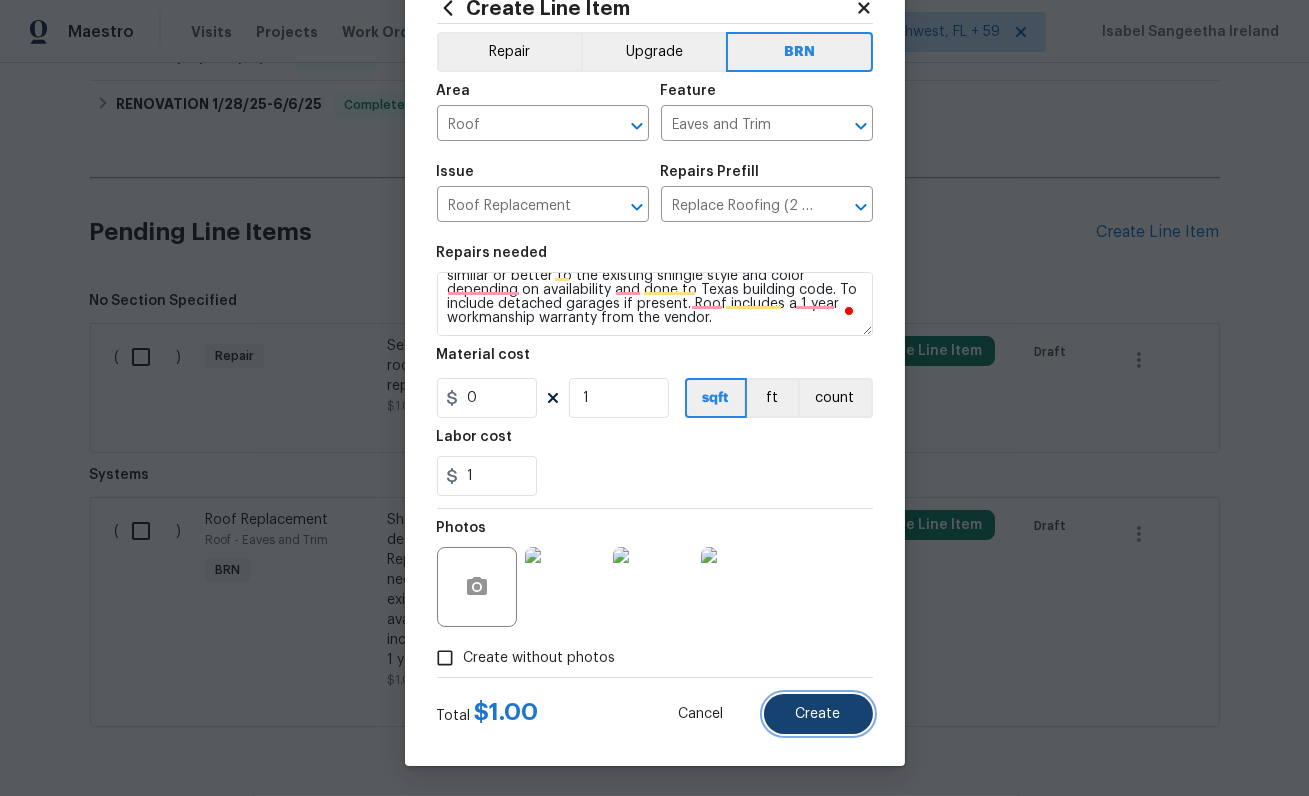 click on "Create" at bounding box center (818, 714) 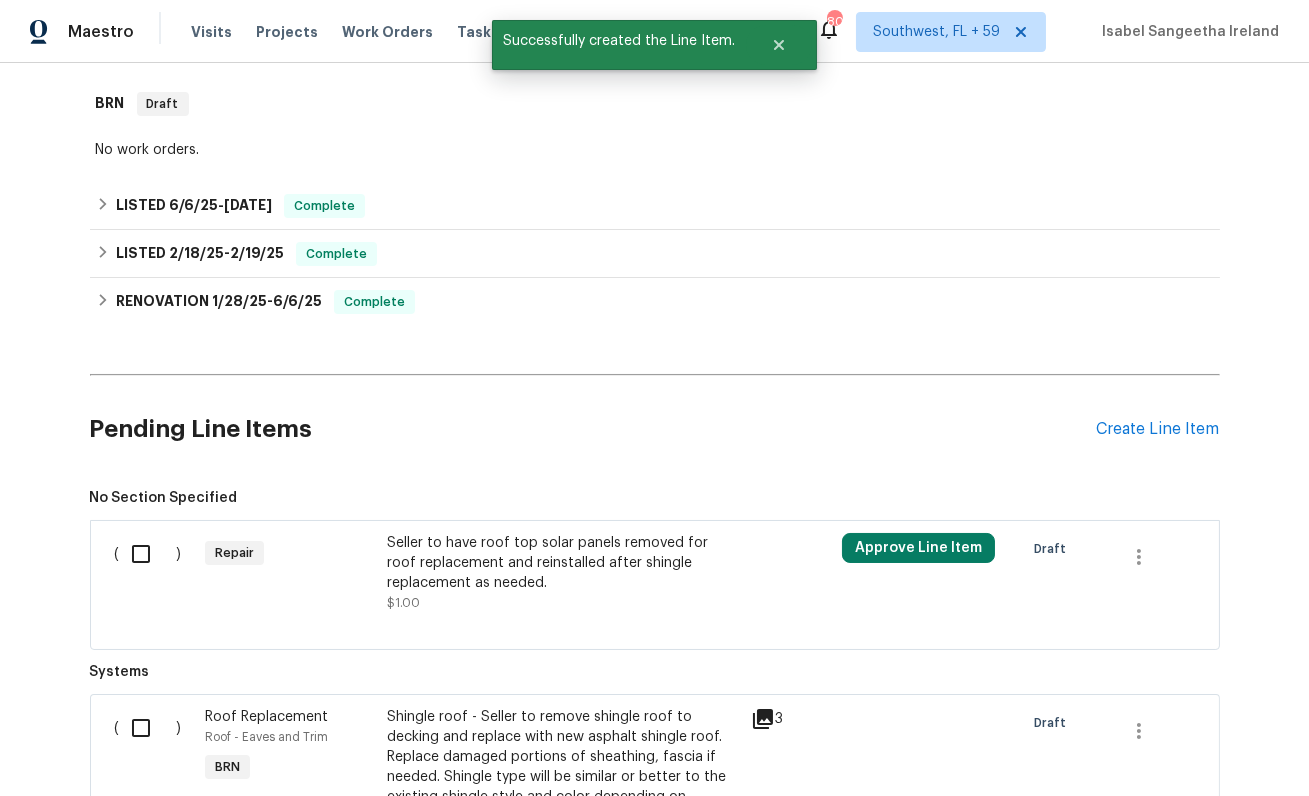 scroll, scrollTop: 760, scrollLeft: 0, axis: vertical 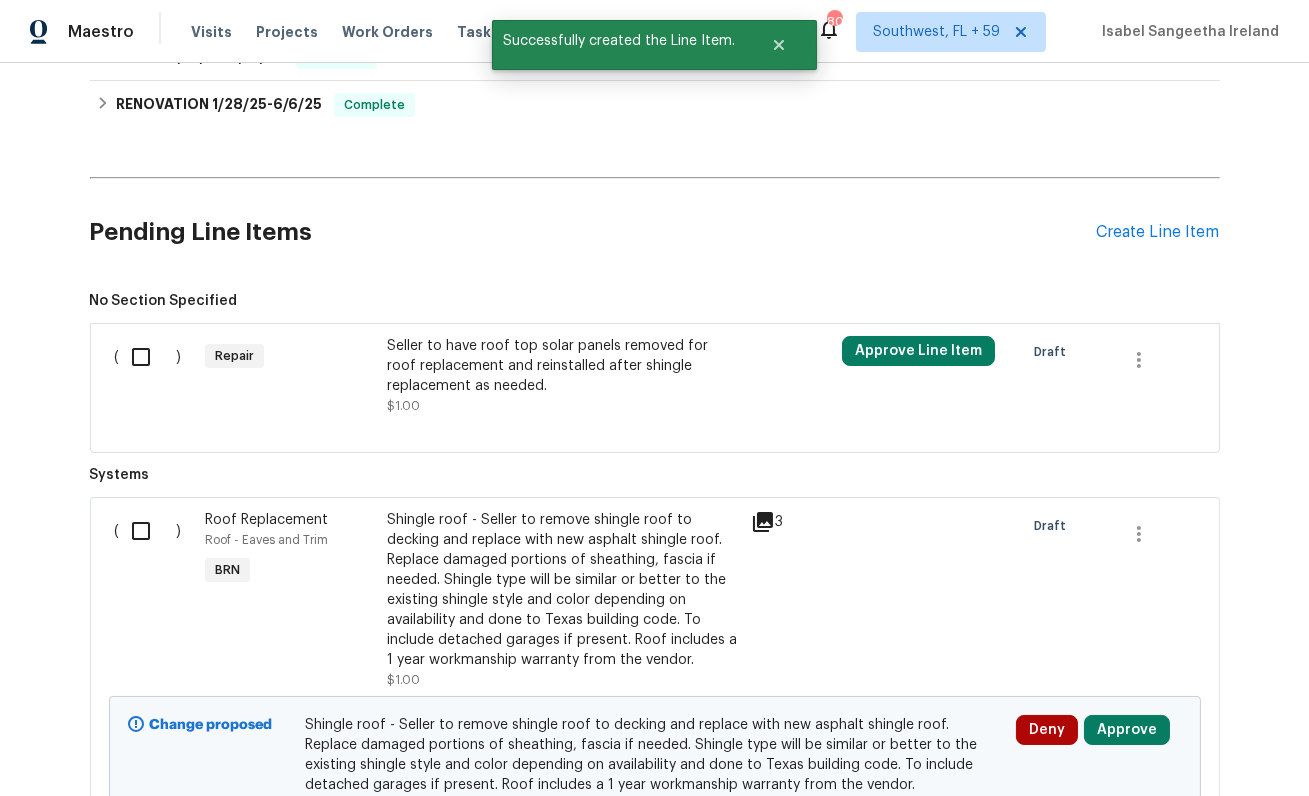 click on "Seller to have roof top solar panels removed for roof replacement and reinstalled after shingle replacement as needed." at bounding box center [563, 366] 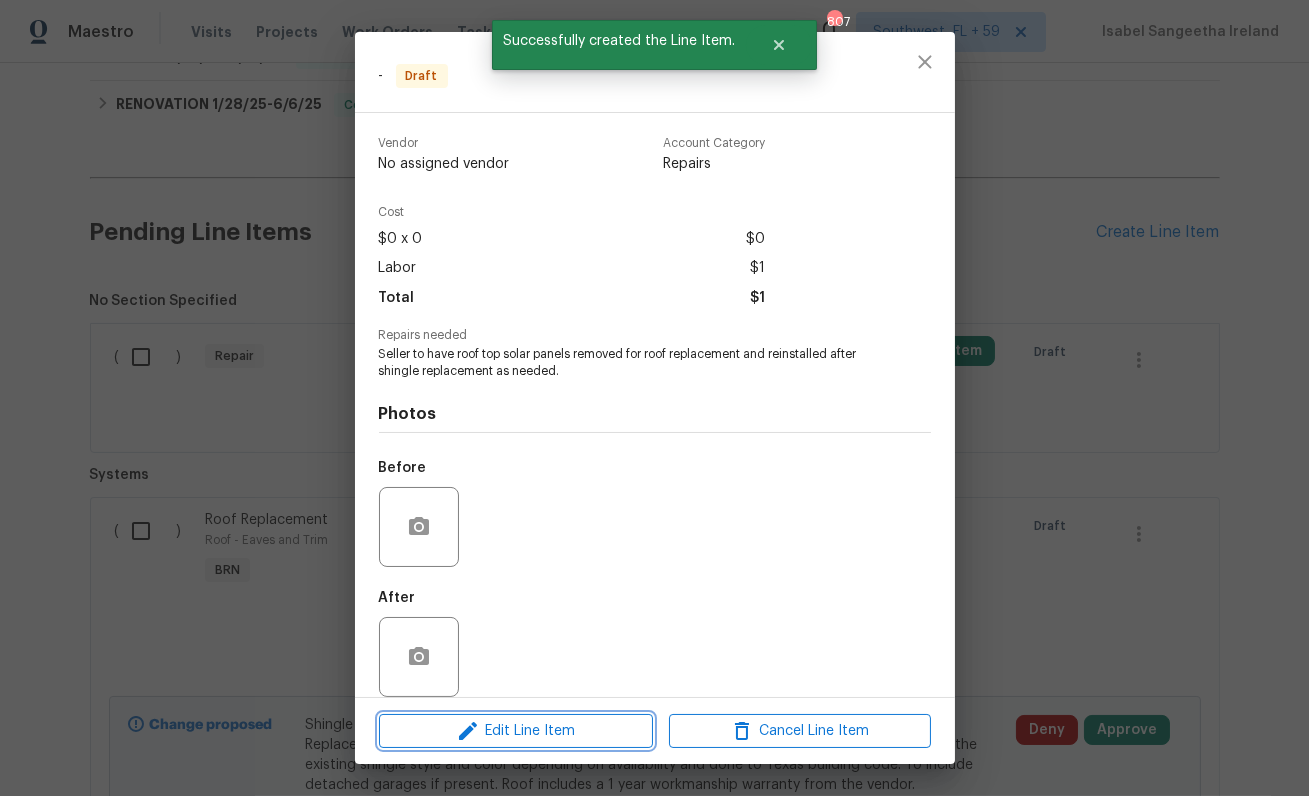 click on "Edit Line Item" at bounding box center [516, 731] 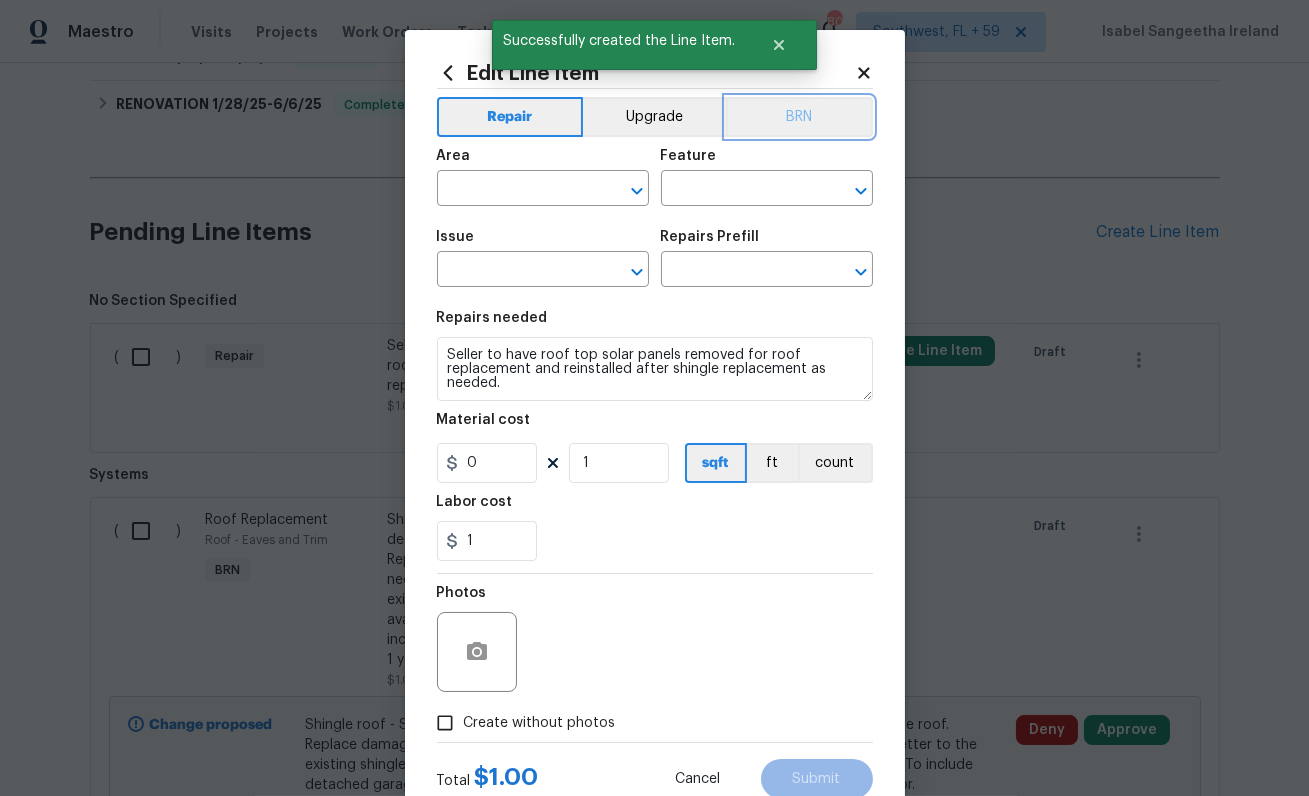 click on "BRN" at bounding box center (799, 117) 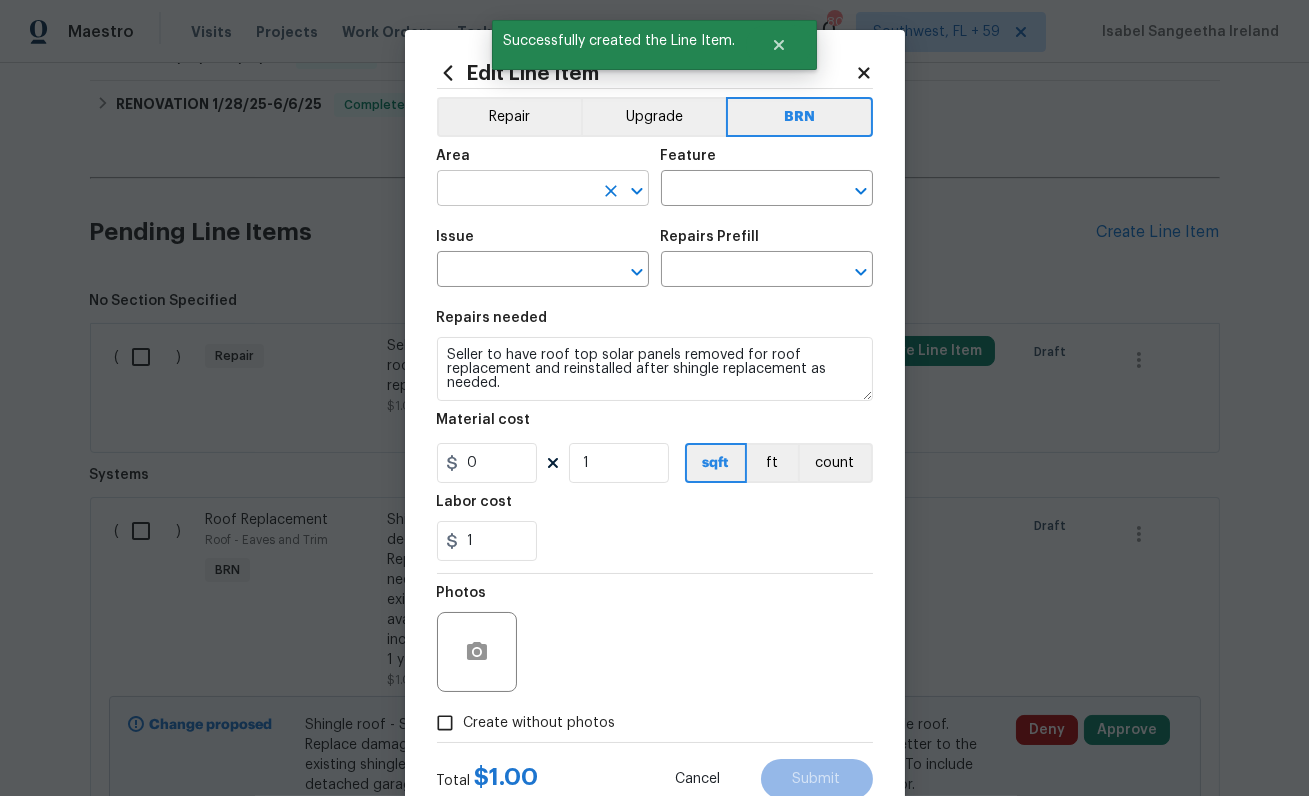 click at bounding box center [515, 190] 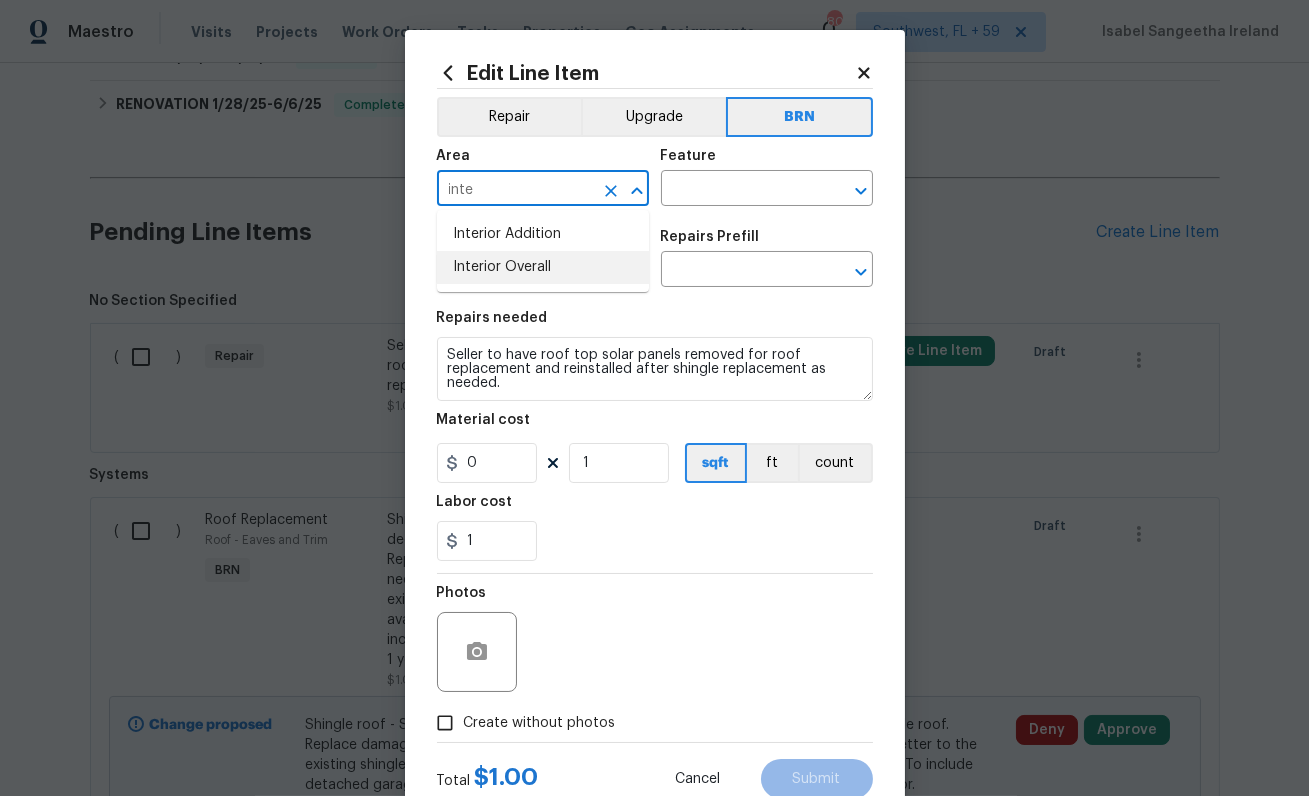click on "Interior Overall" at bounding box center [543, 267] 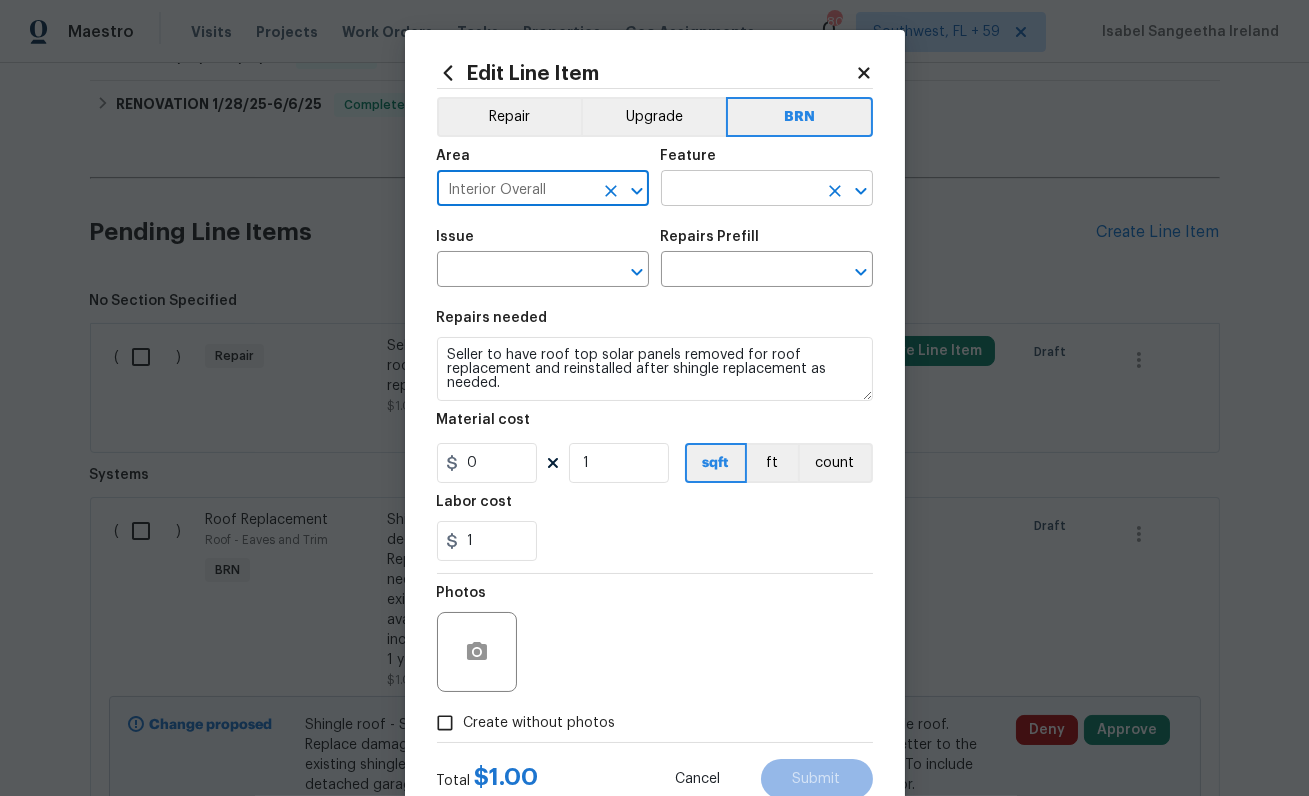type on "Interior Overall" 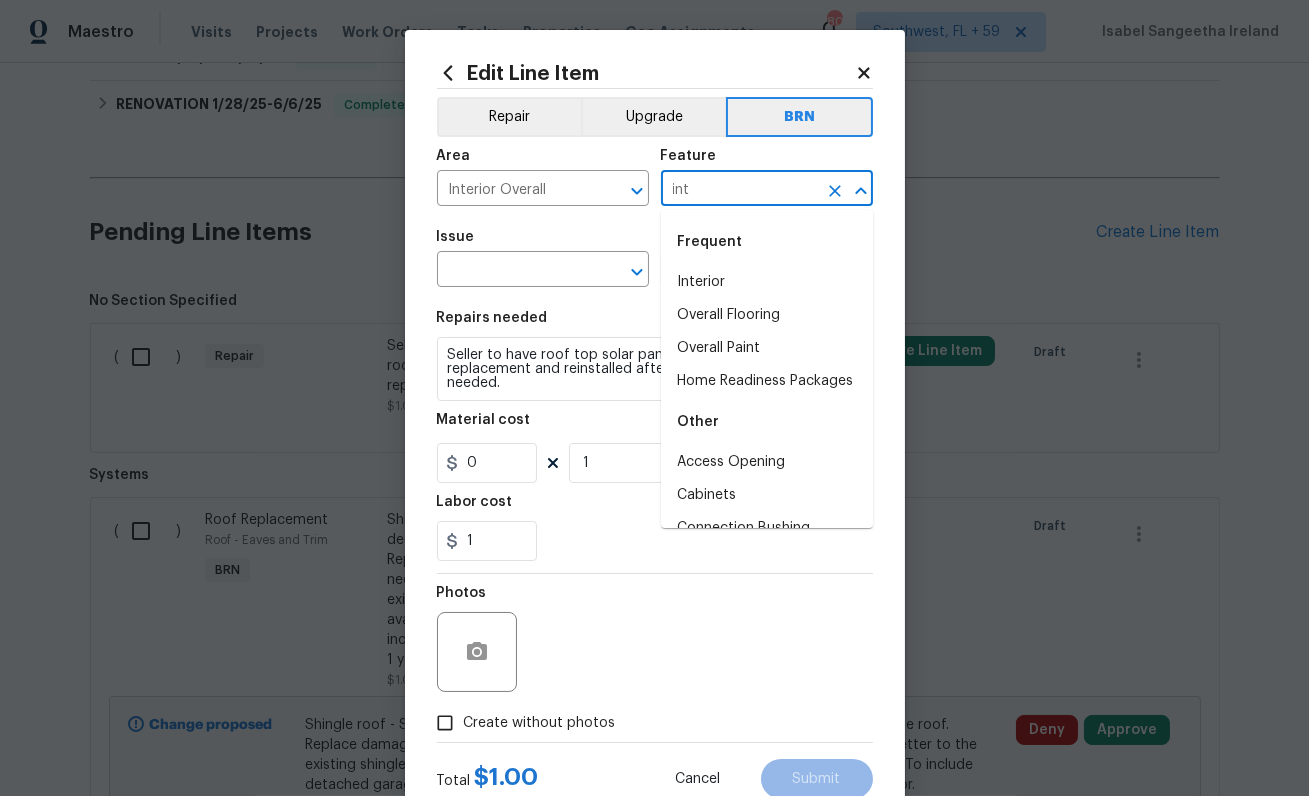 type on "inte" 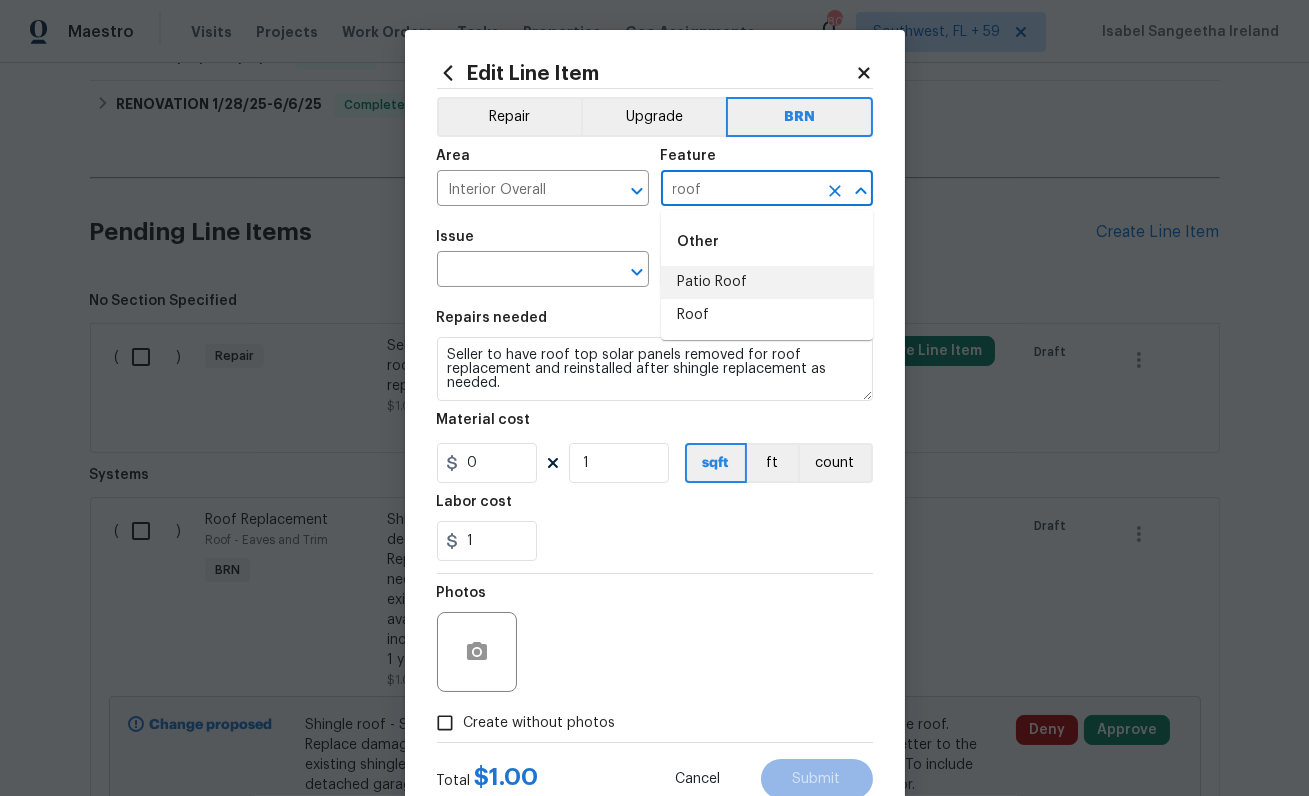 click on "Roof" at bounding box center [767, 315] 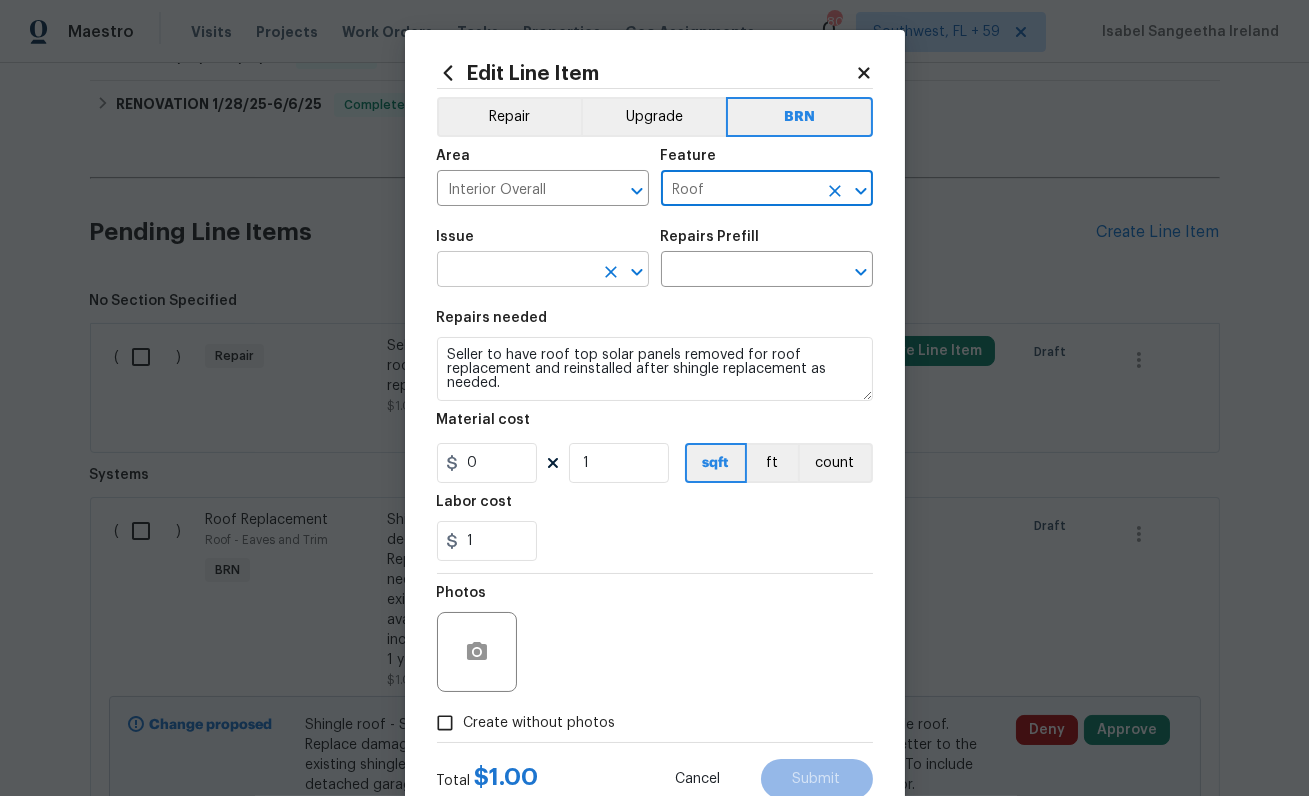 type on "Roof" 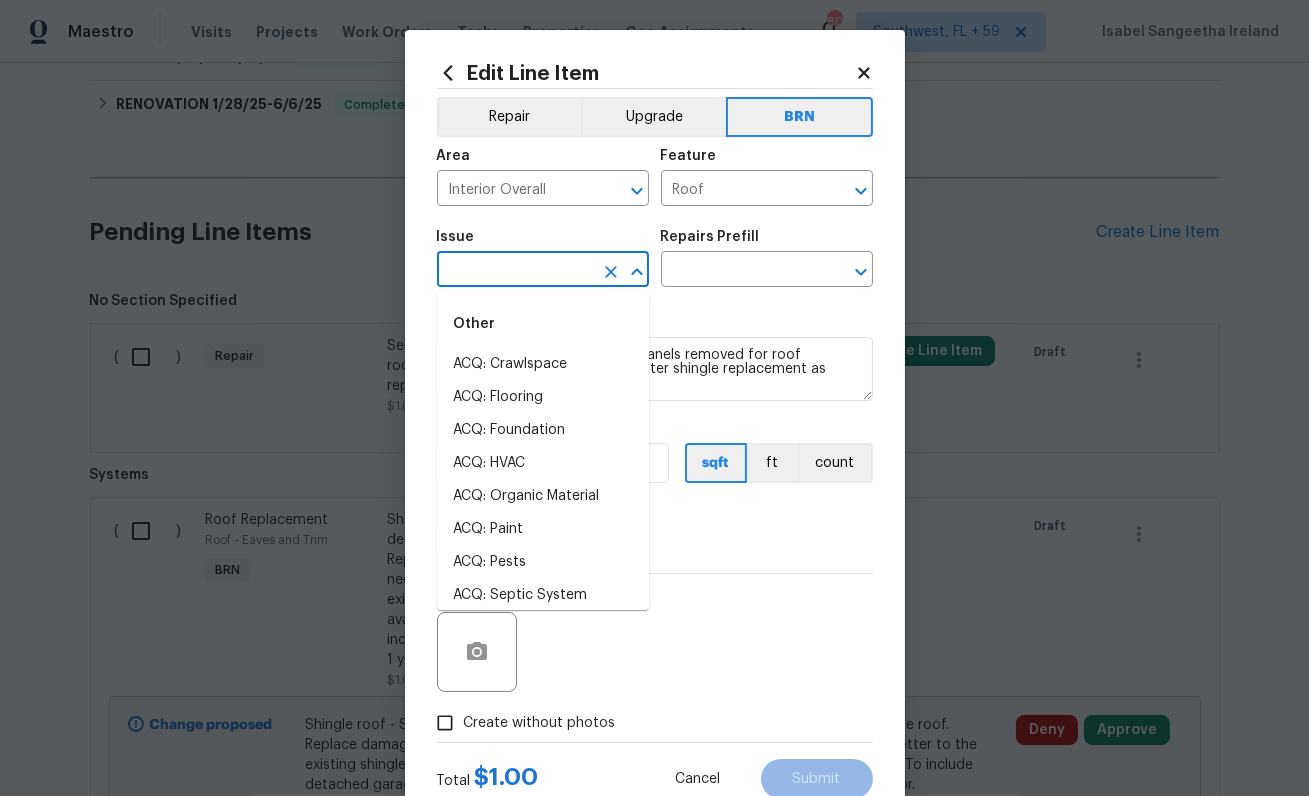 click at bounding box center (515, 271) 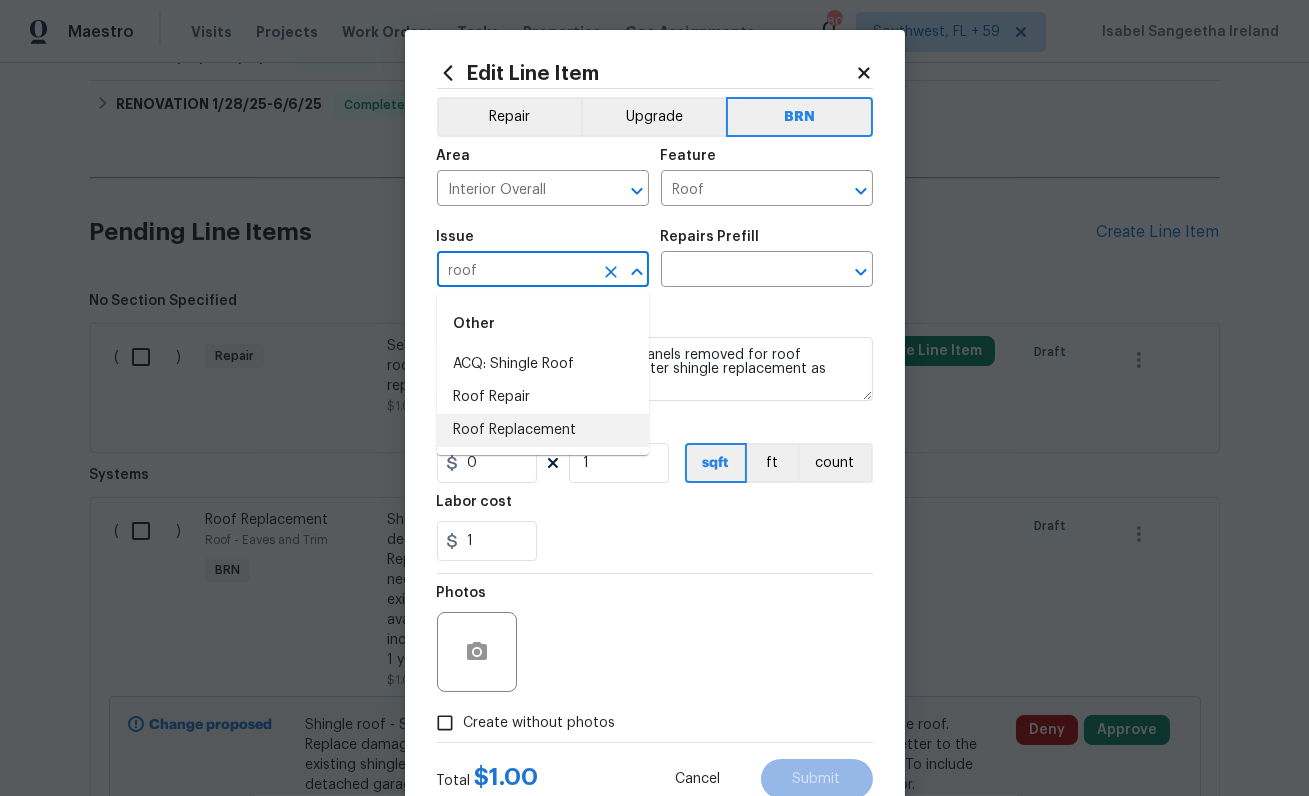 click on "Roof Replacement" at bounding box center [543, 430] 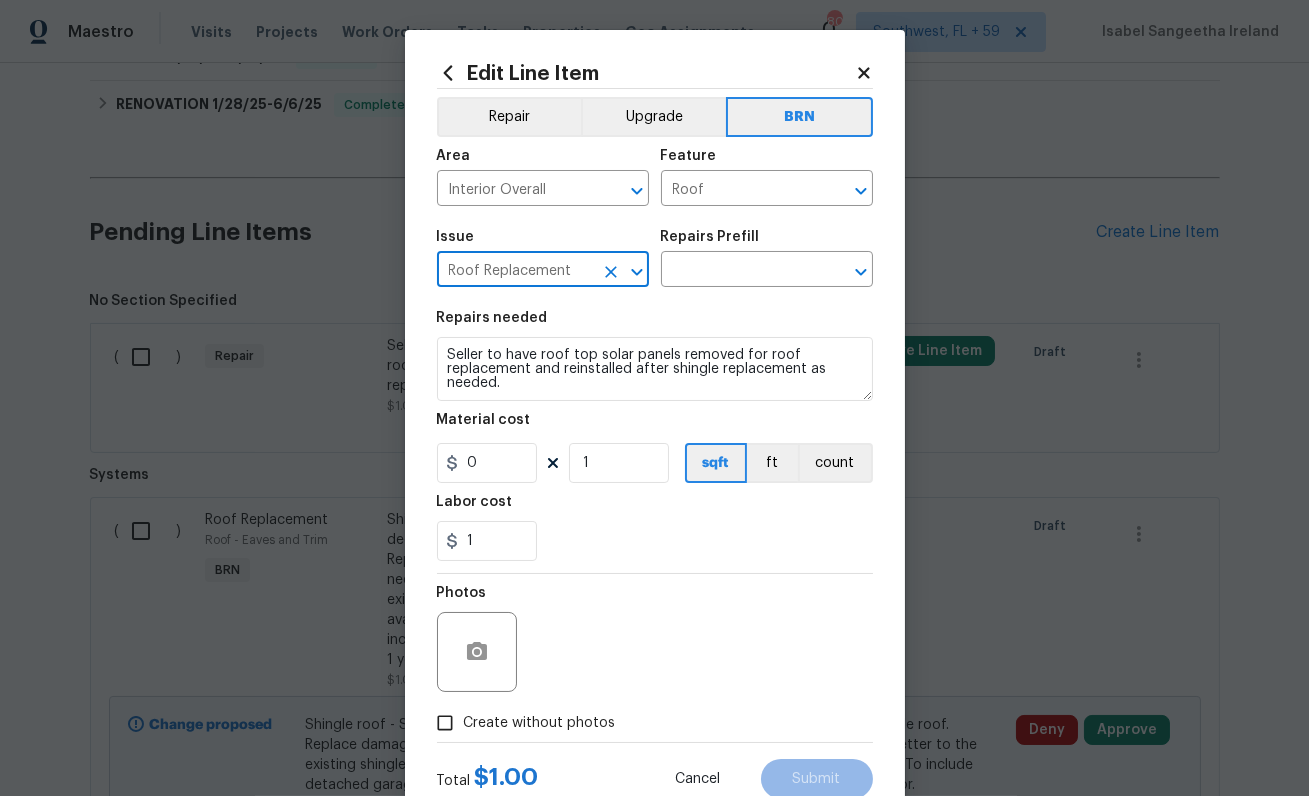 type on "Roof Replacement" 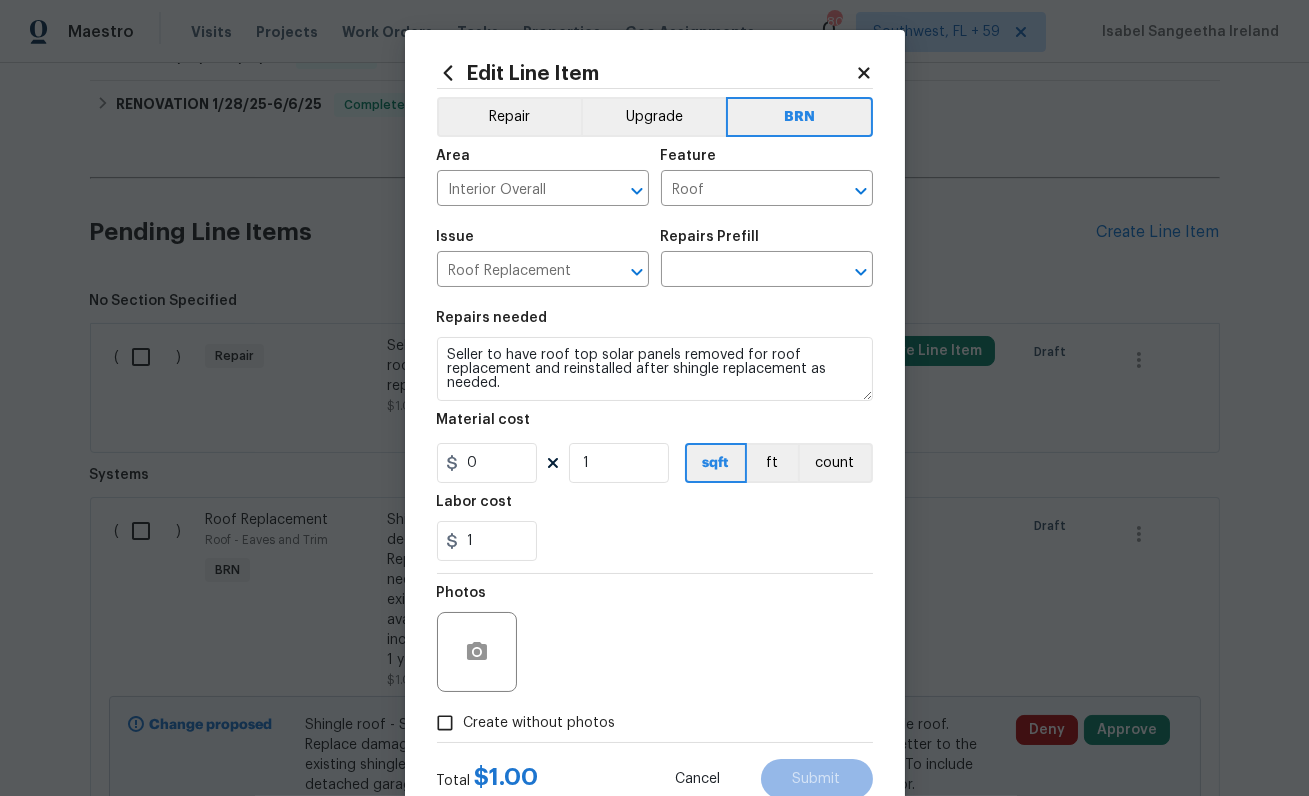 click on "Issue Roof Replacement ​ Repairs Prefill ​" at bounding box center (655, 258) 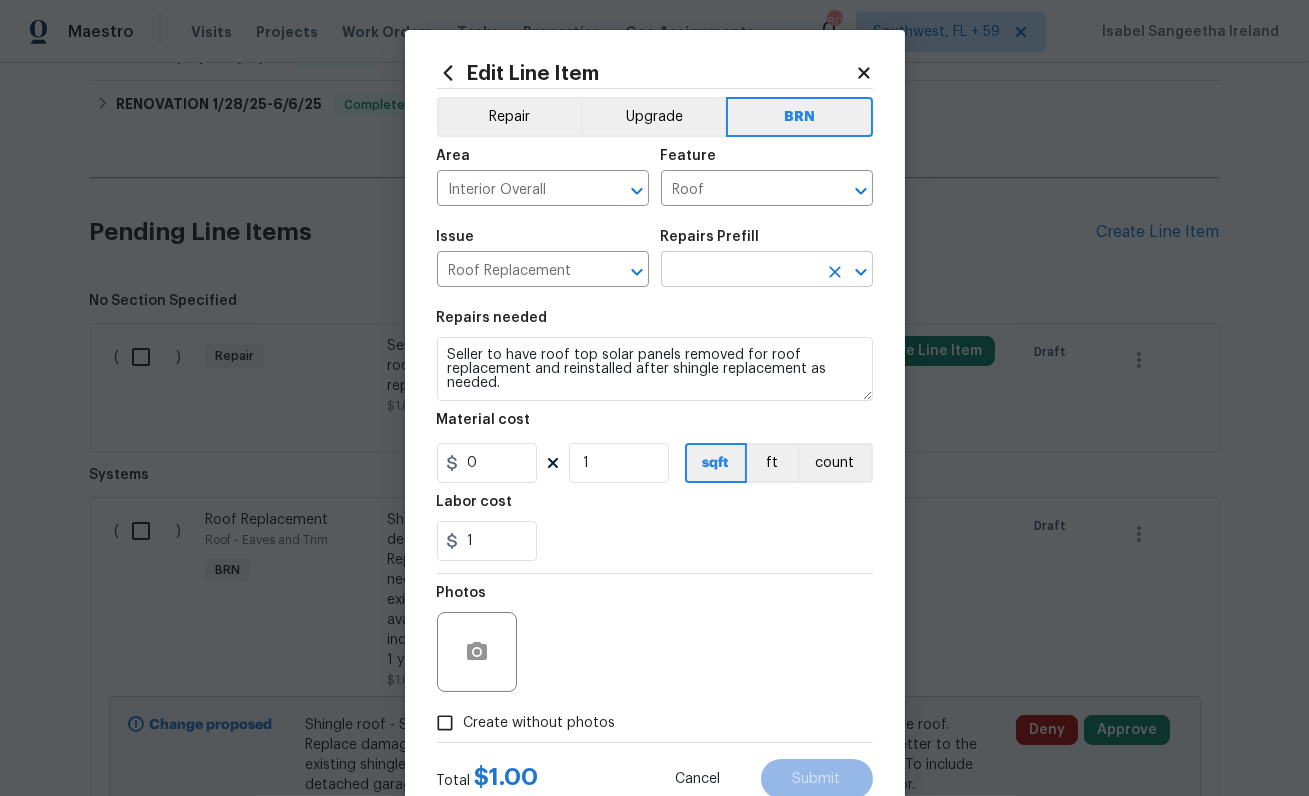 click at bounding box center (739, 271) 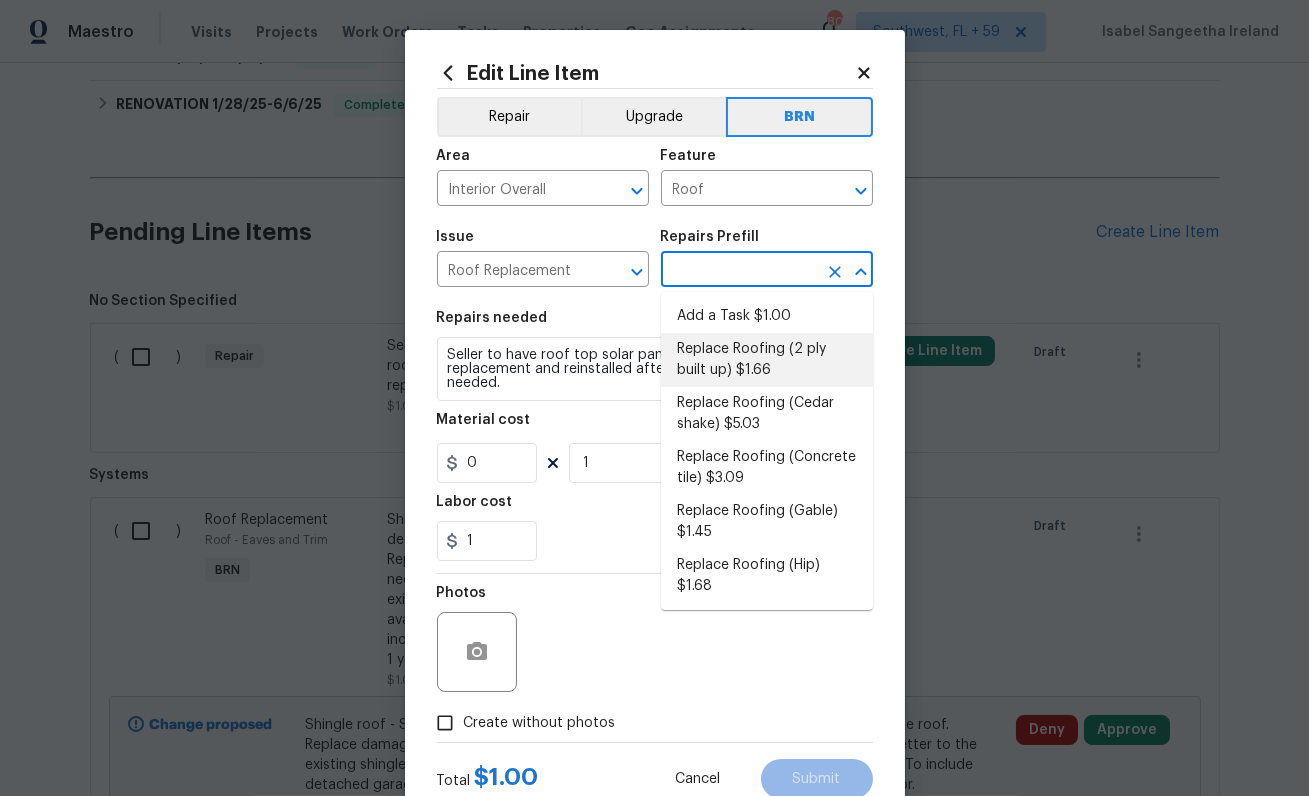 click on "Replace Roofing (2 ply built up) $1.66" at bounding box center (767, 360) 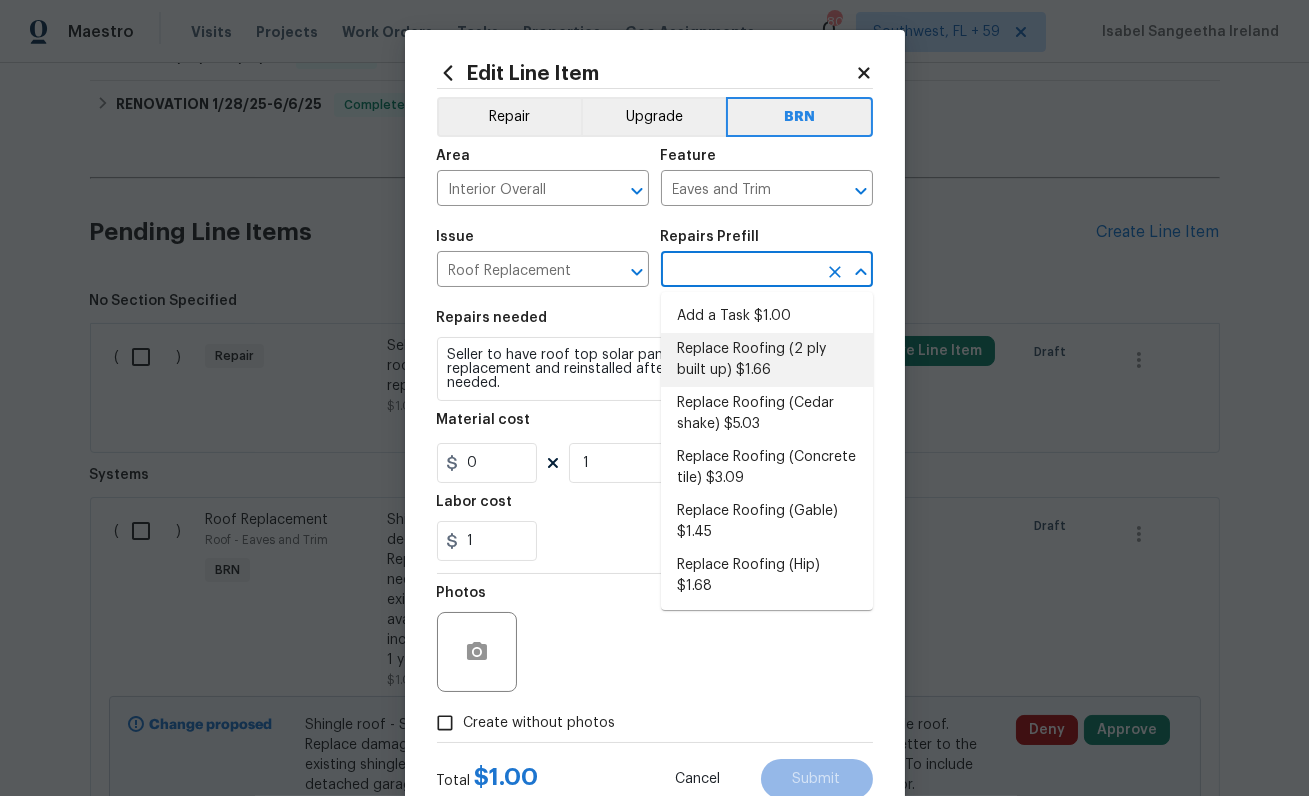 type on "Replace Roofing (2 ply built up) $1.66" 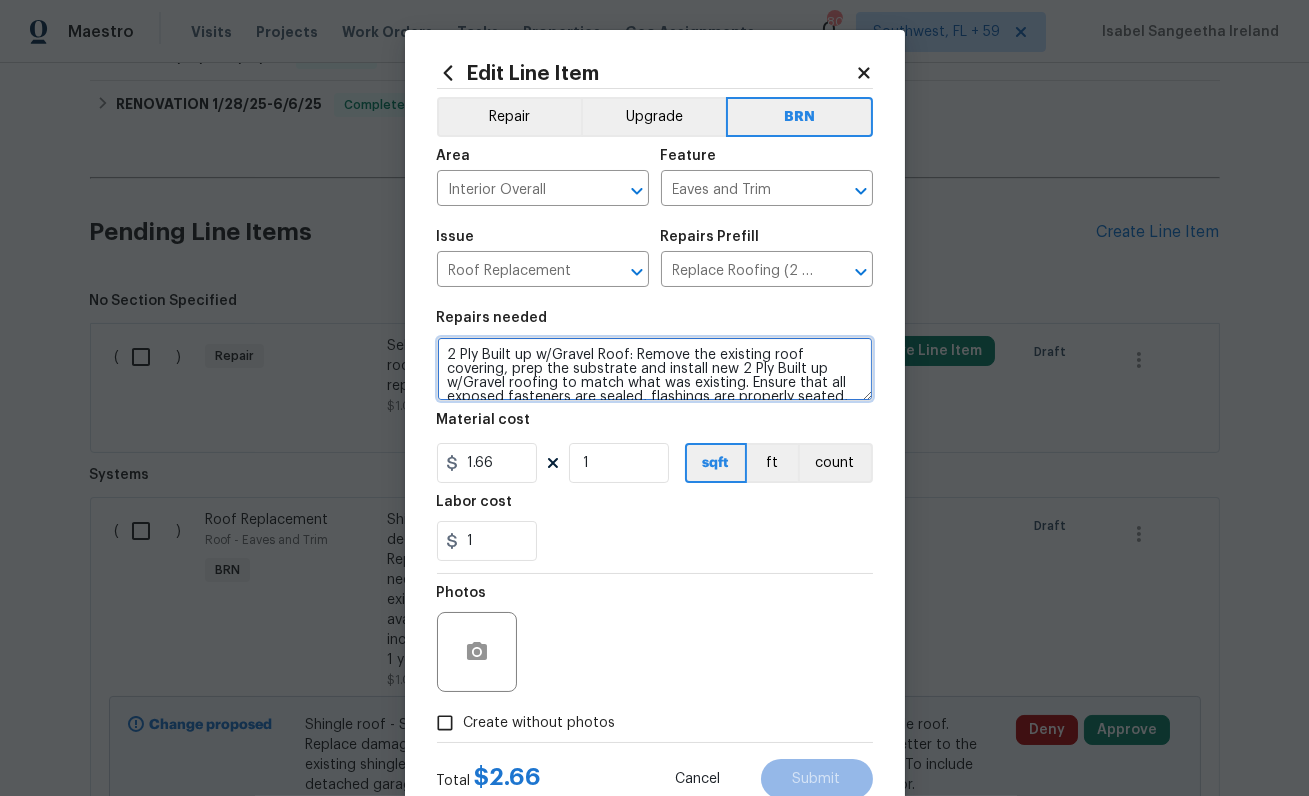 click on "2 Ply Built up w/Gravel Roof: Remove the existing roof covering, prep the substrate and install new 2 Ply Built up w/Gravel roofing to match what was existing. Ensure that all exposed fasteners are sealed, flashings are properly seated, debris are cleaned up and disposed of properly." at bounding box center (655, 369) 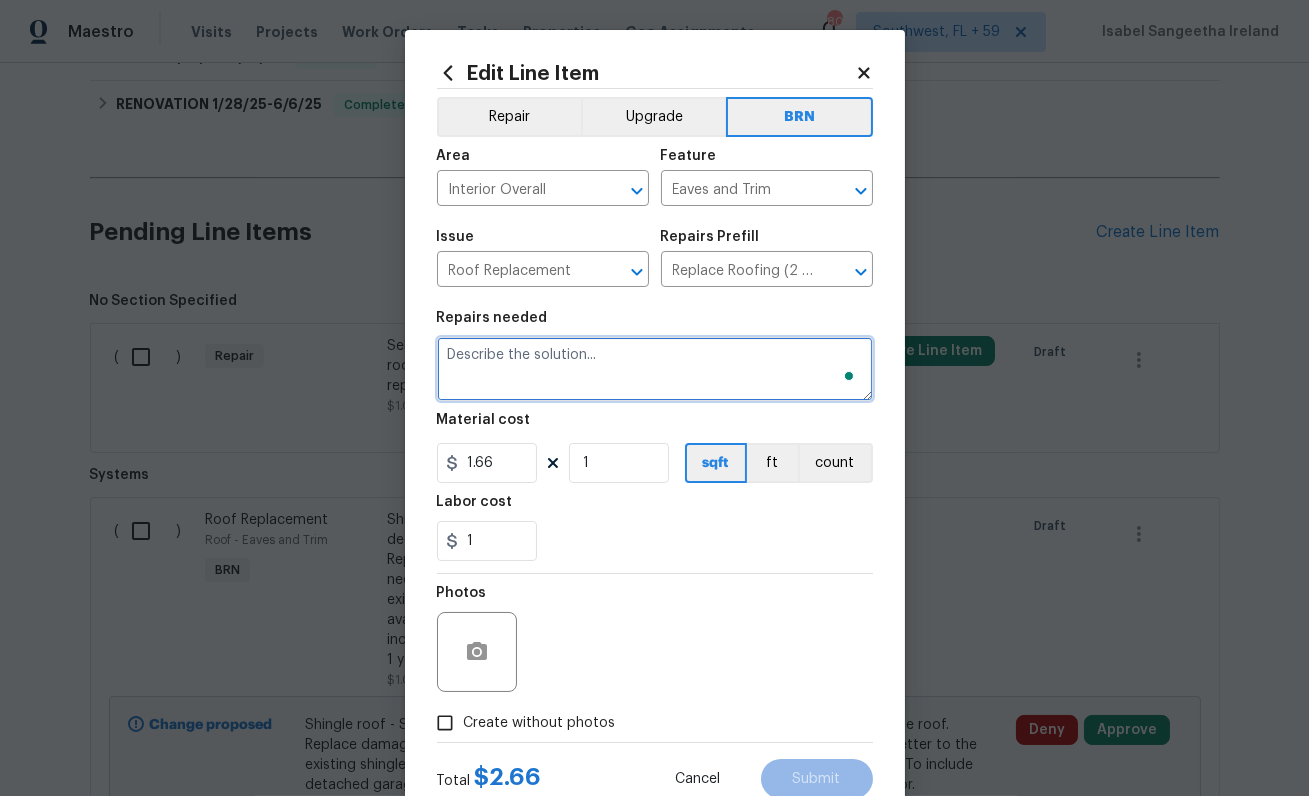 type on "v" 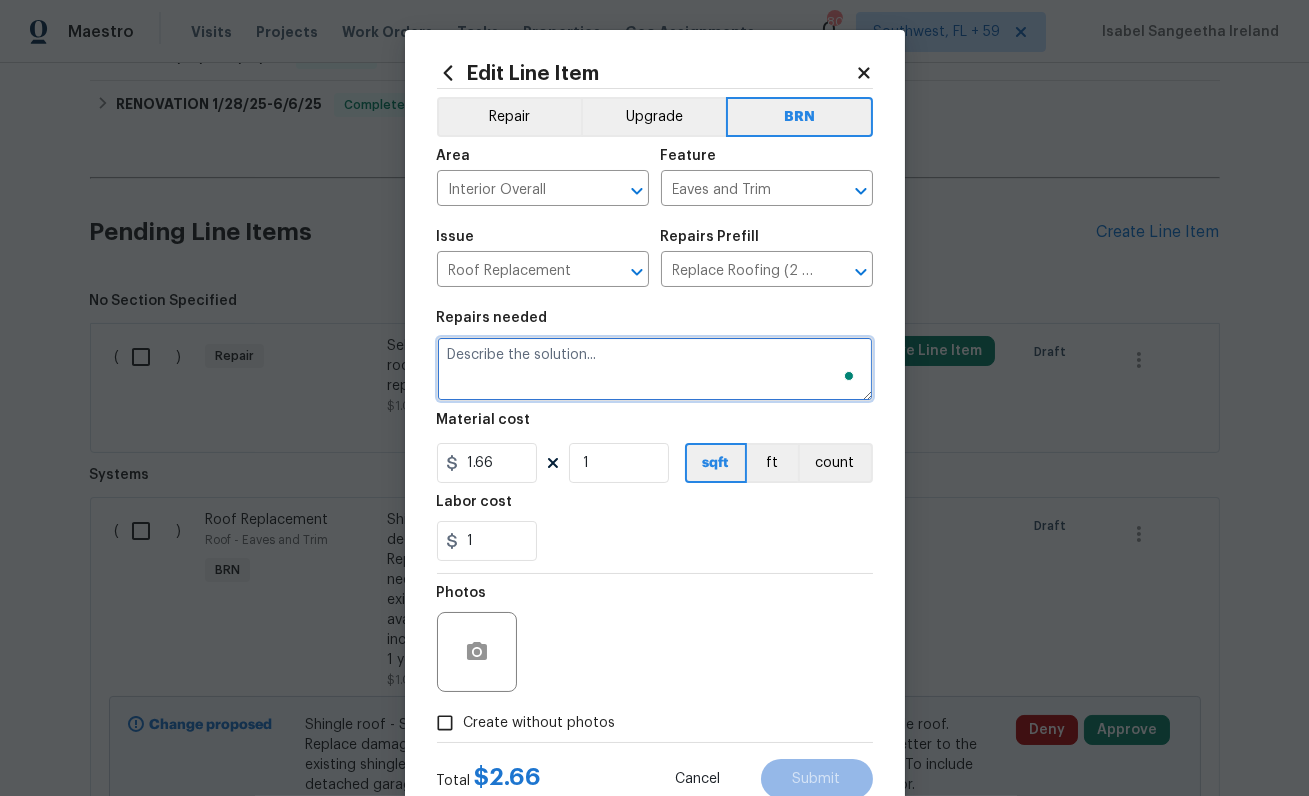 paste on "Seller to have roof top solar panels removed for roof replacement and reinstalled after shingle replacement as needed." 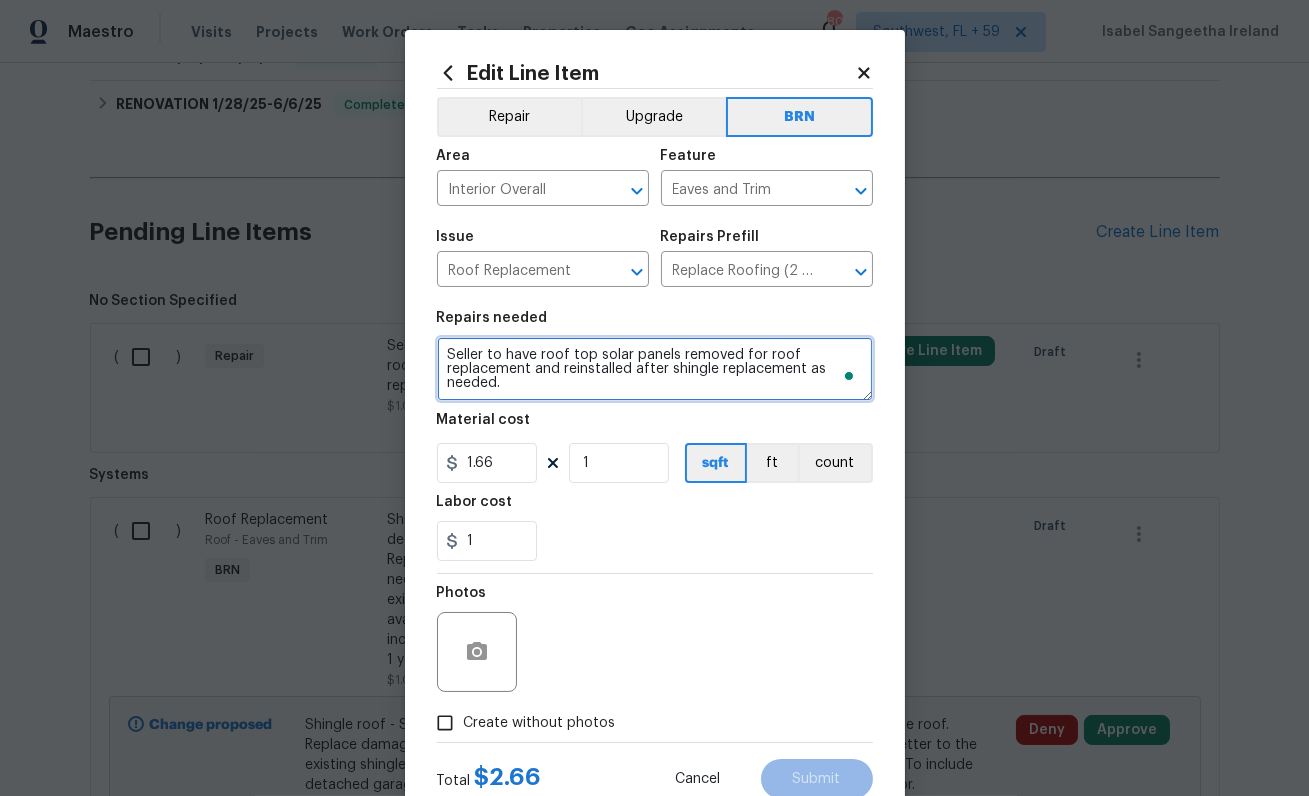 scroll, scrollTop: 4, scrollLeft: 0, axis: vertical 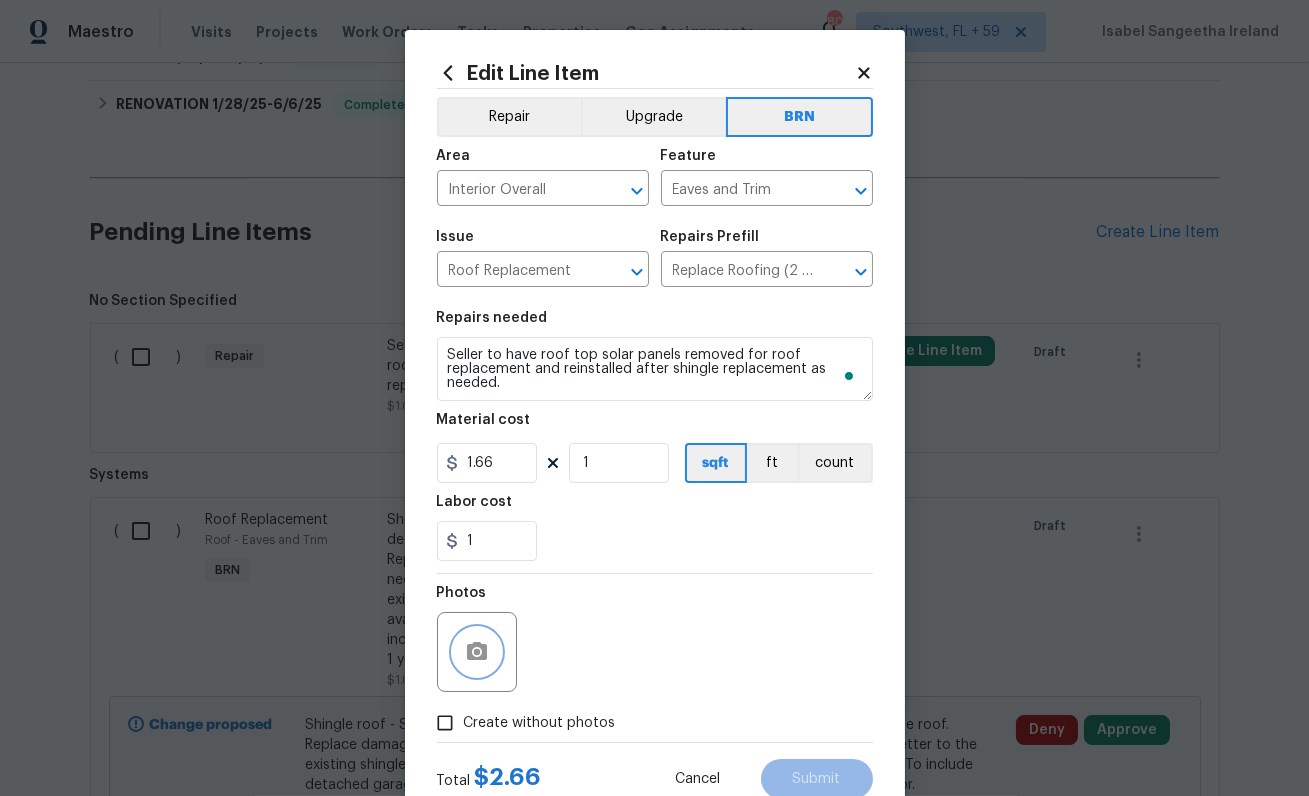 click at bounding box center [477, 652] 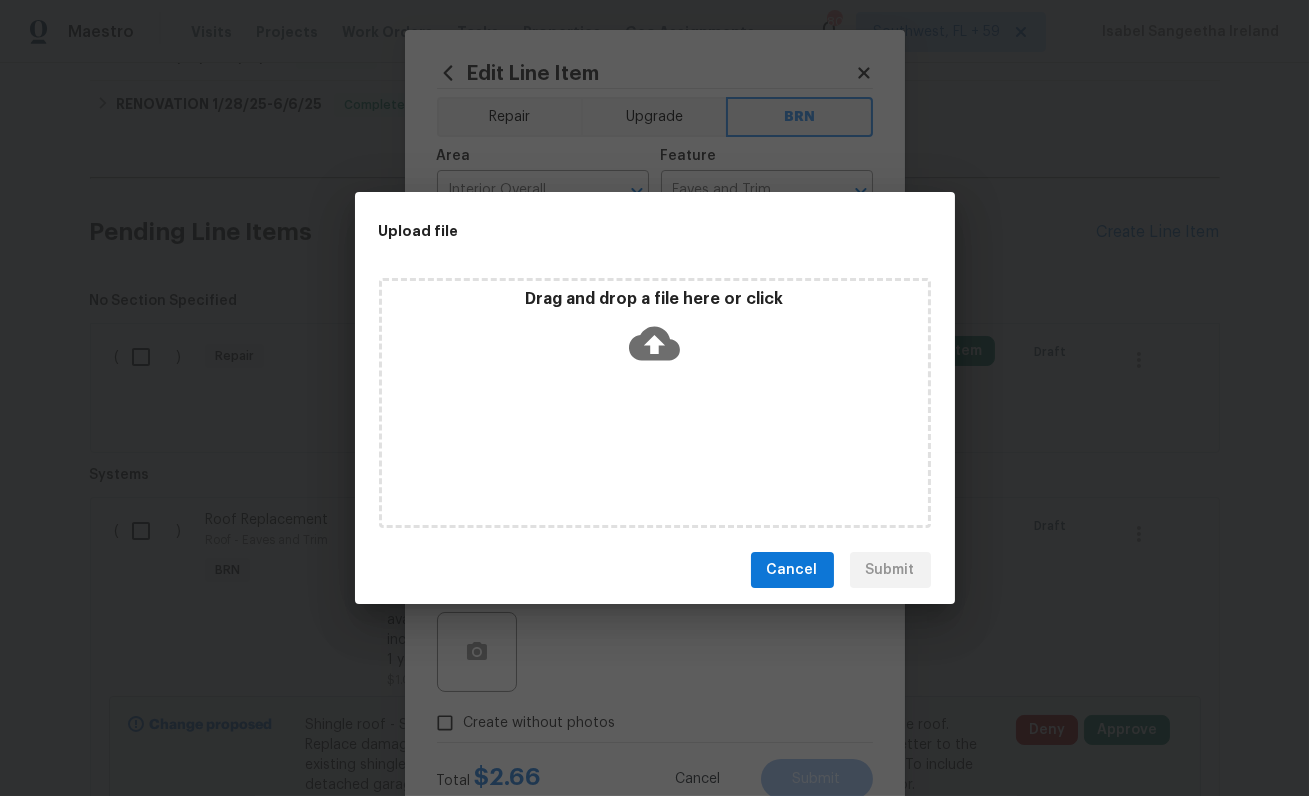 click 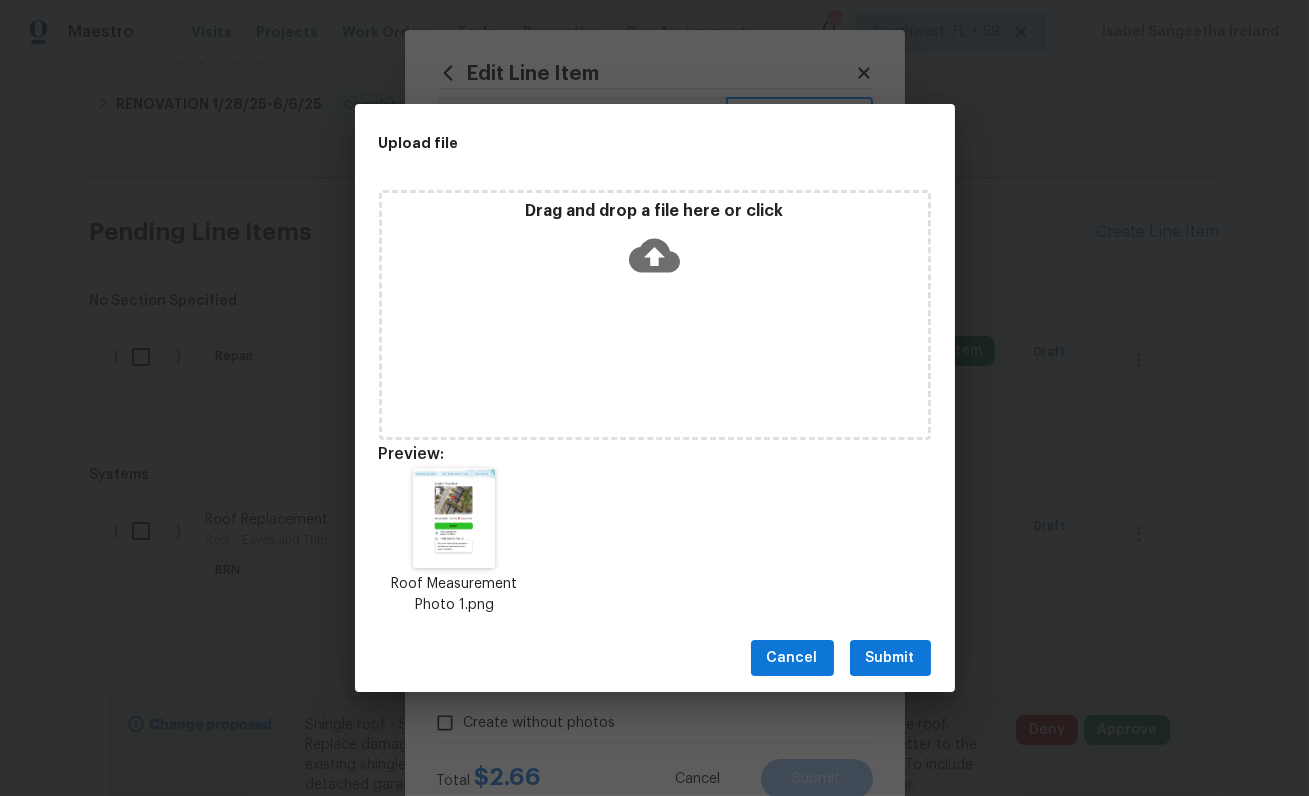 click on "Submit" at bounding box center [890, 658] 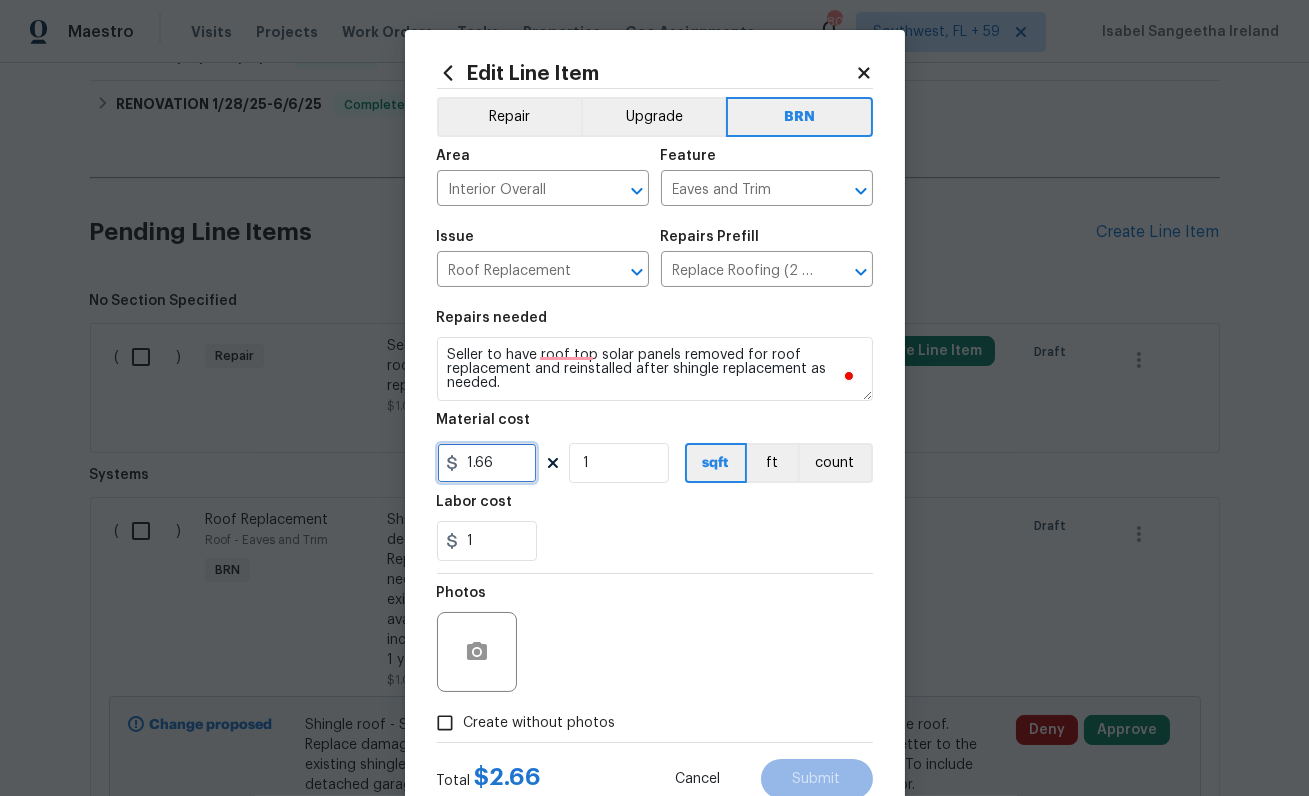 click on "1.66" at bounding box center [487, 463] 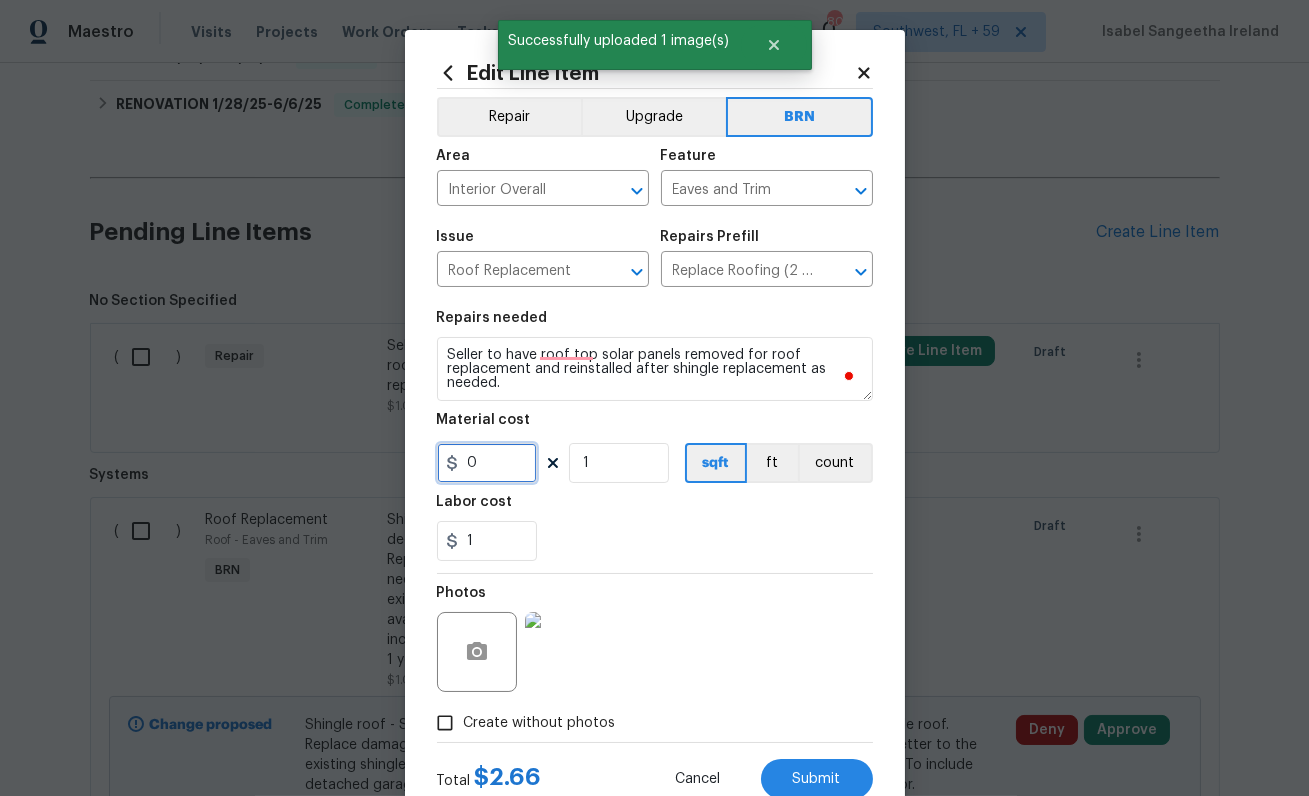 type on "0" 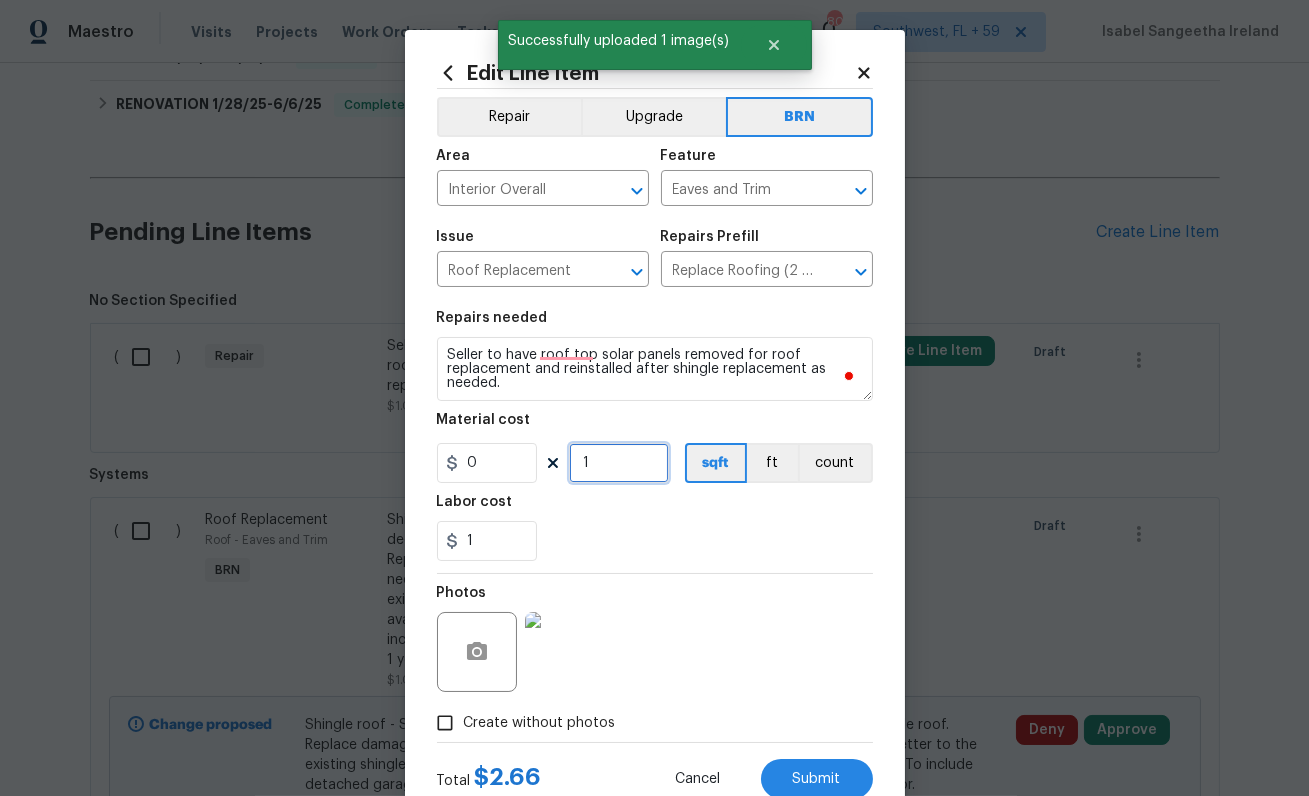 click on "1" at bounding box center [619, 463] 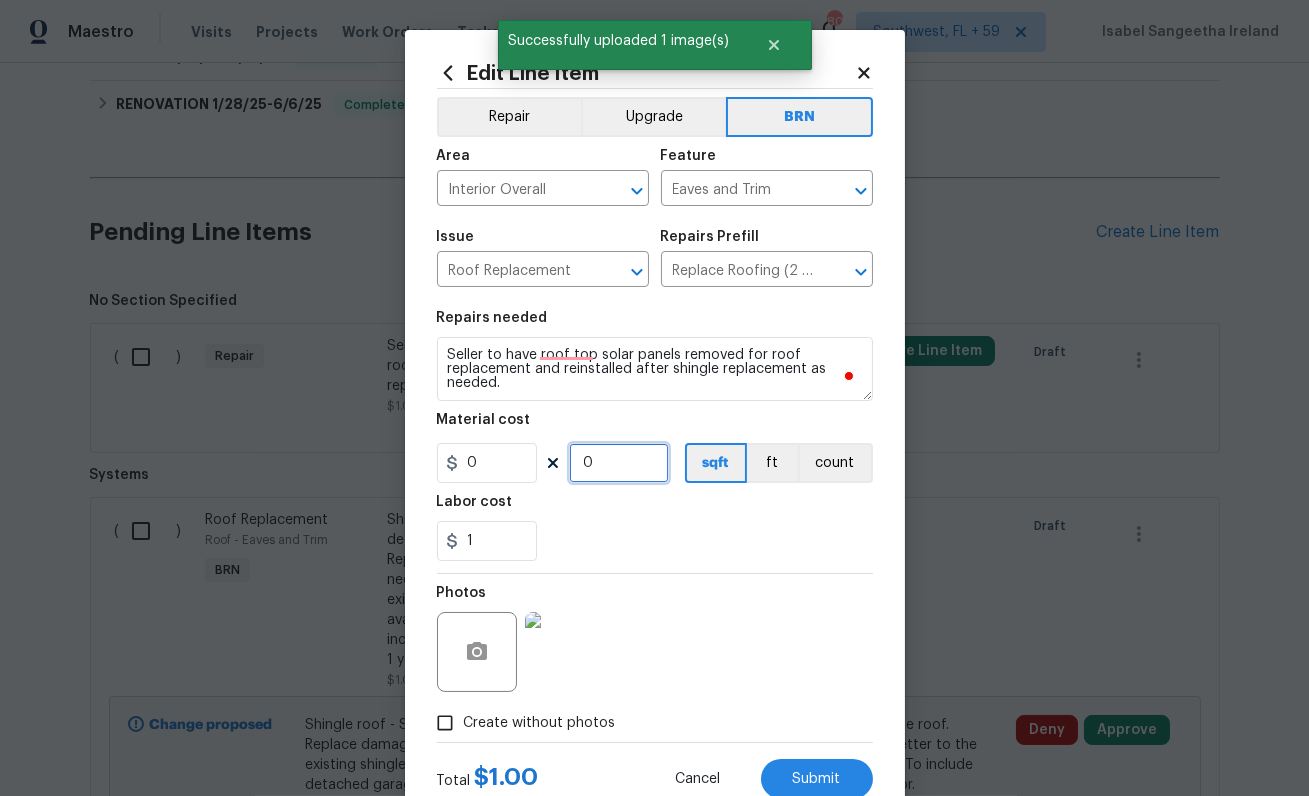 scroll, scrollTop: 65, scrollLeft: 0, axis: vertical 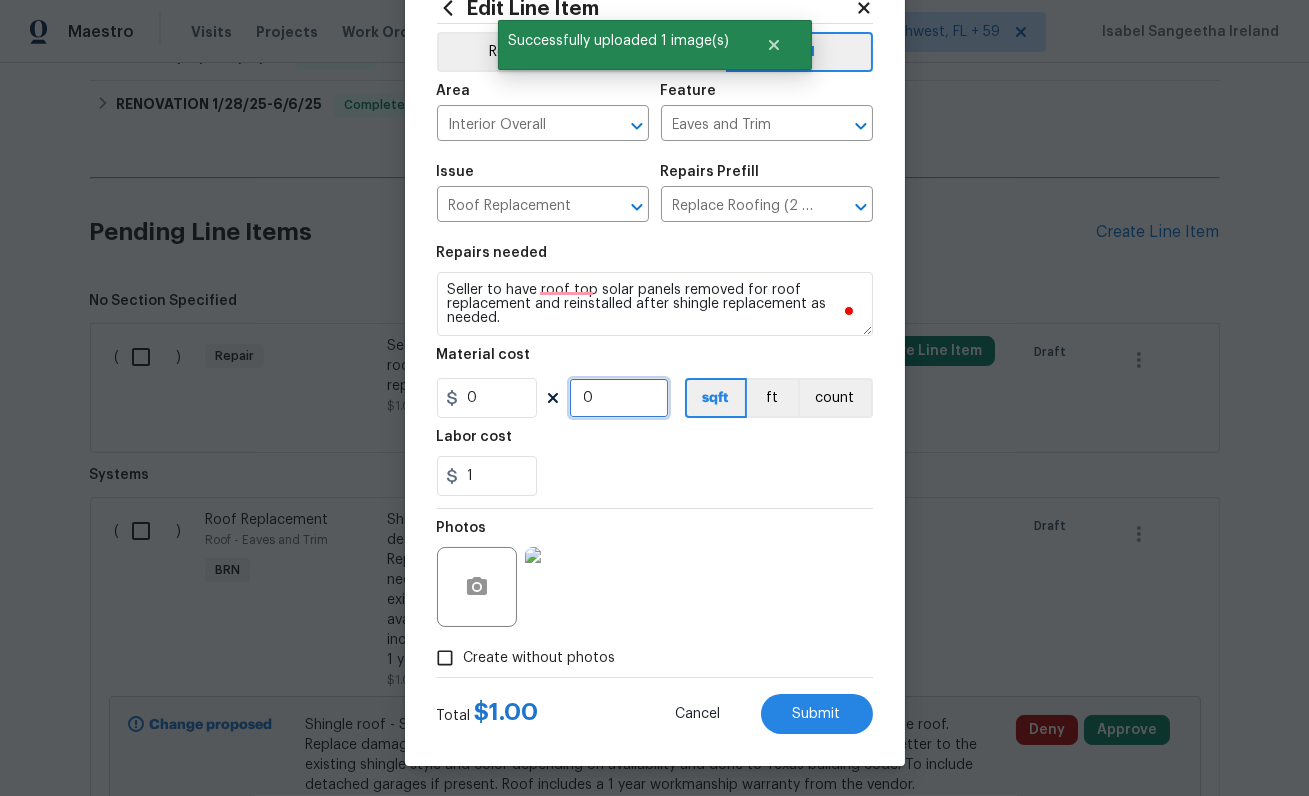 type on "0" 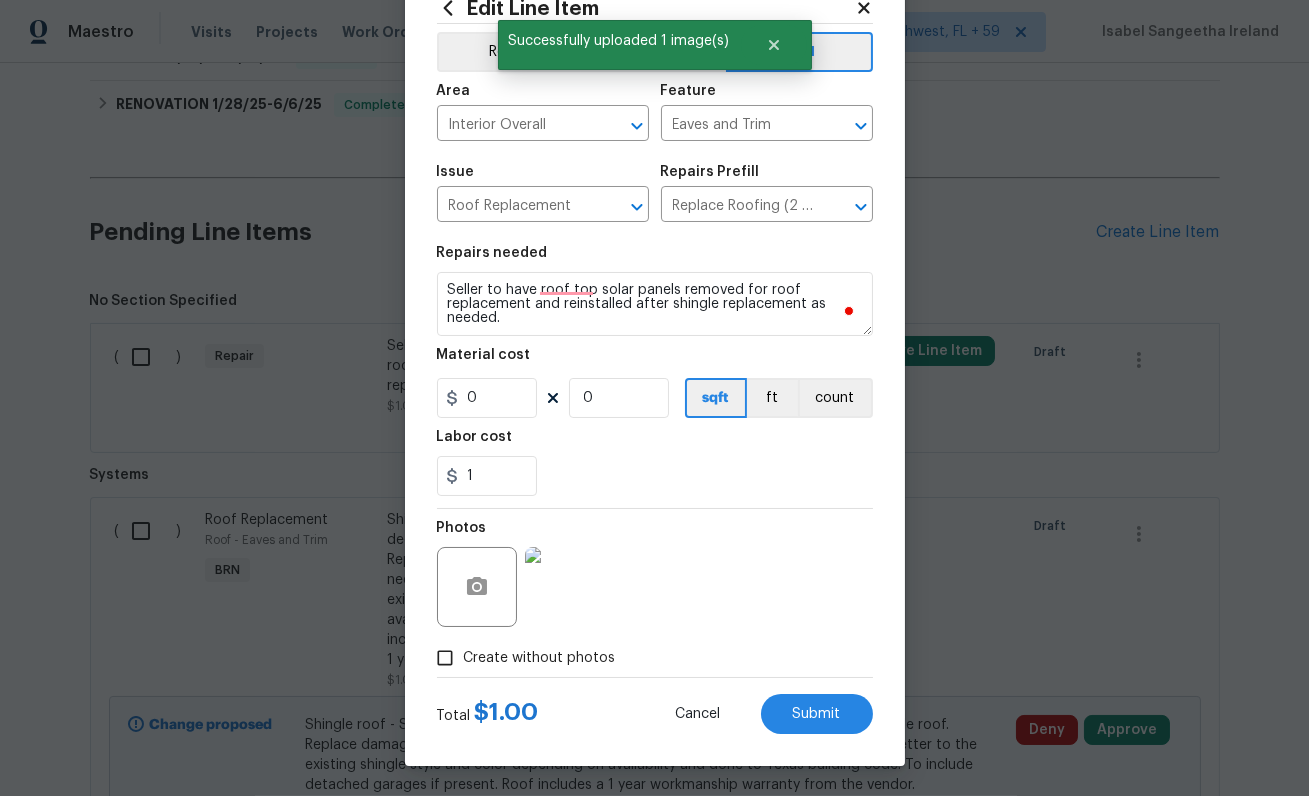click on "Total   $ 1.00 Cancel Submit" at bounding box center [655, 706] 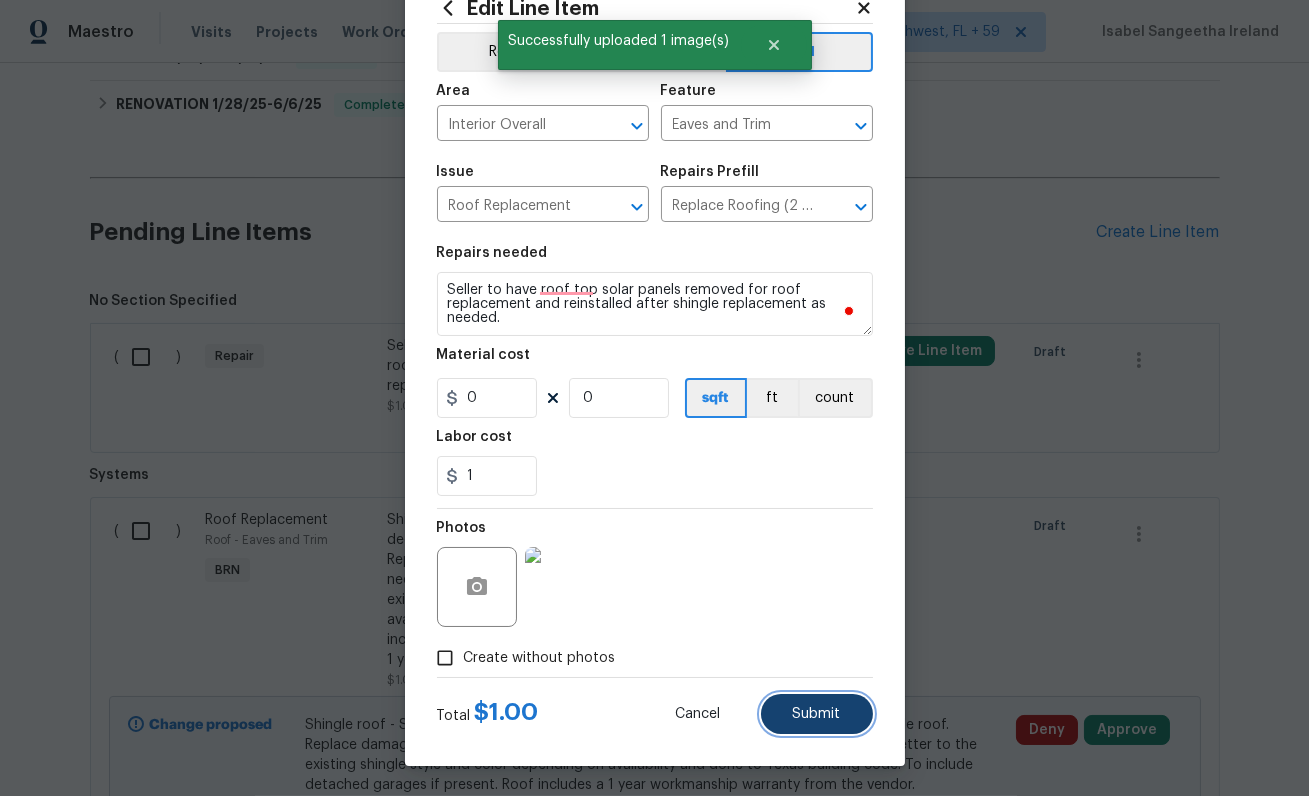 click on "Submit" at bounding box center [817, 714] 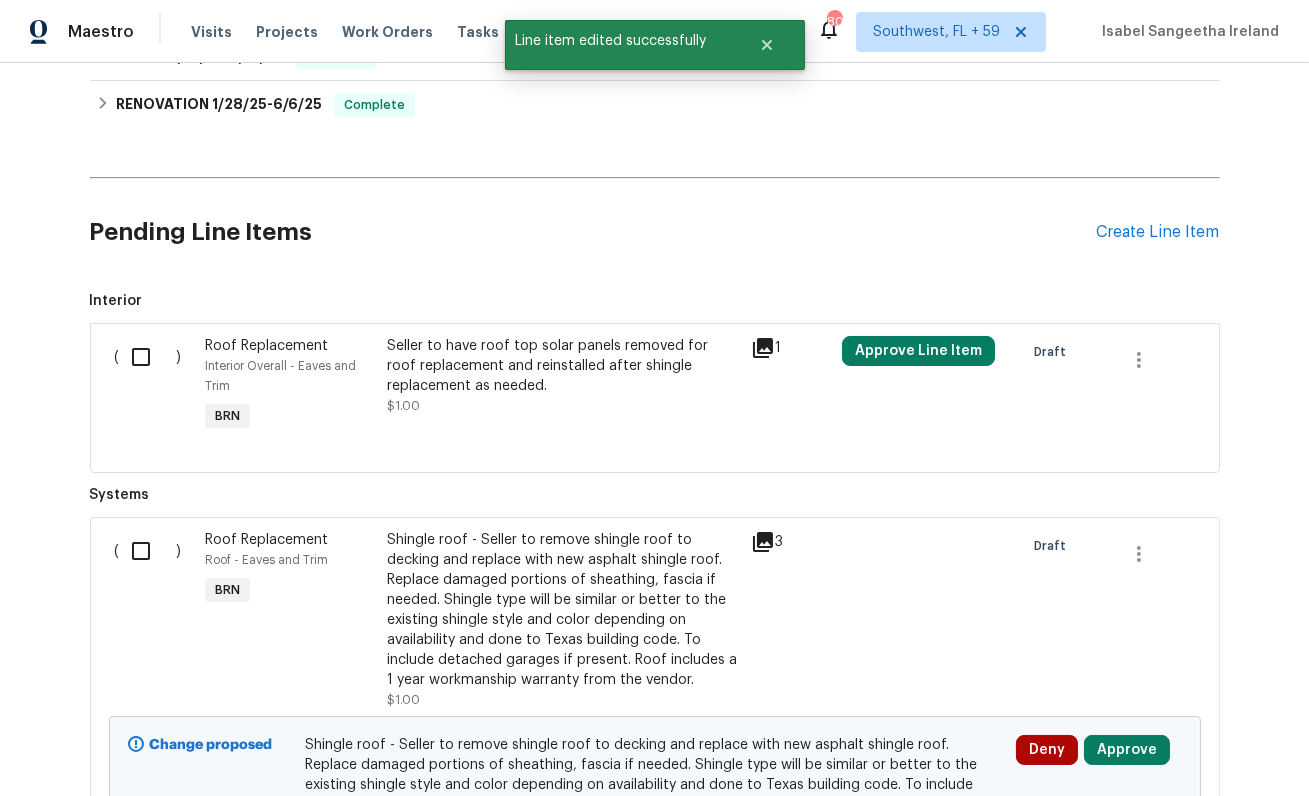 click on "( )" at bounding box center (154, 386) 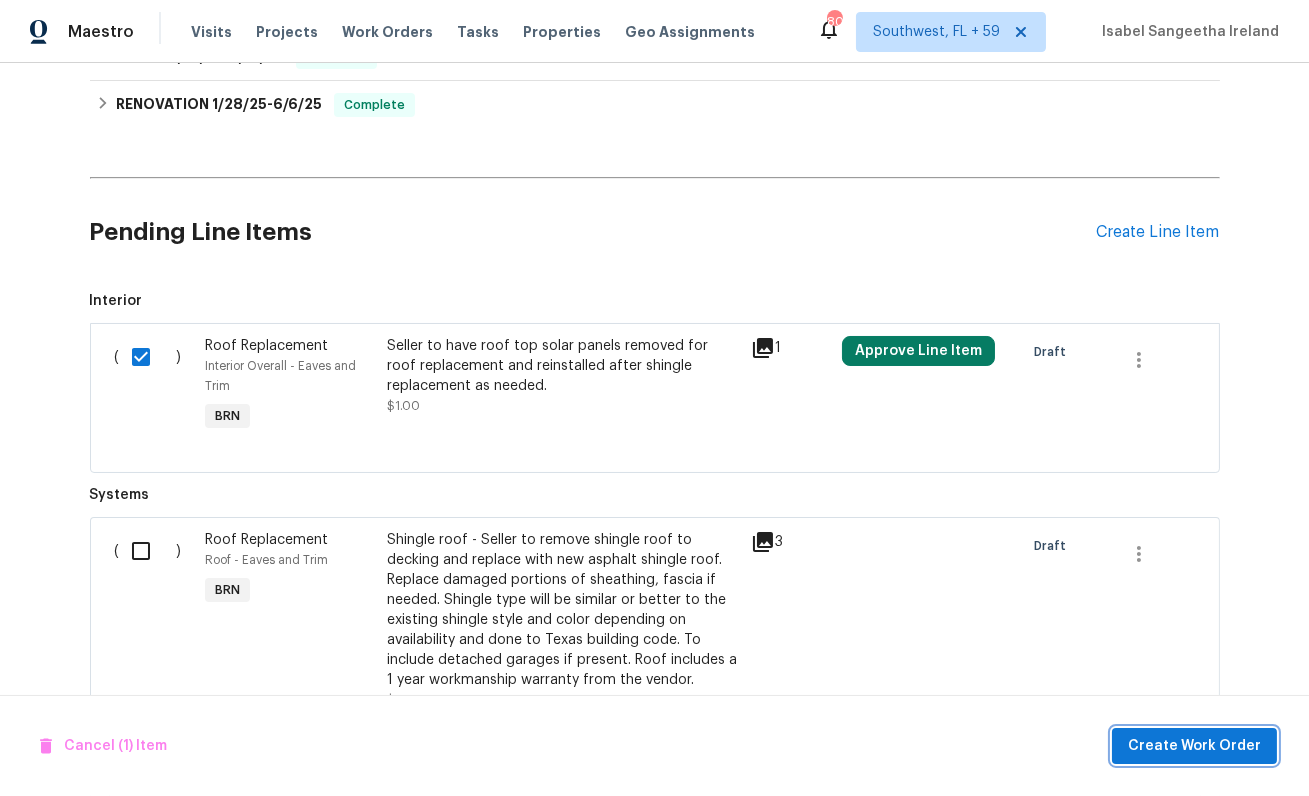 click on "Create Work Order" at bounding box center [1194, 746] 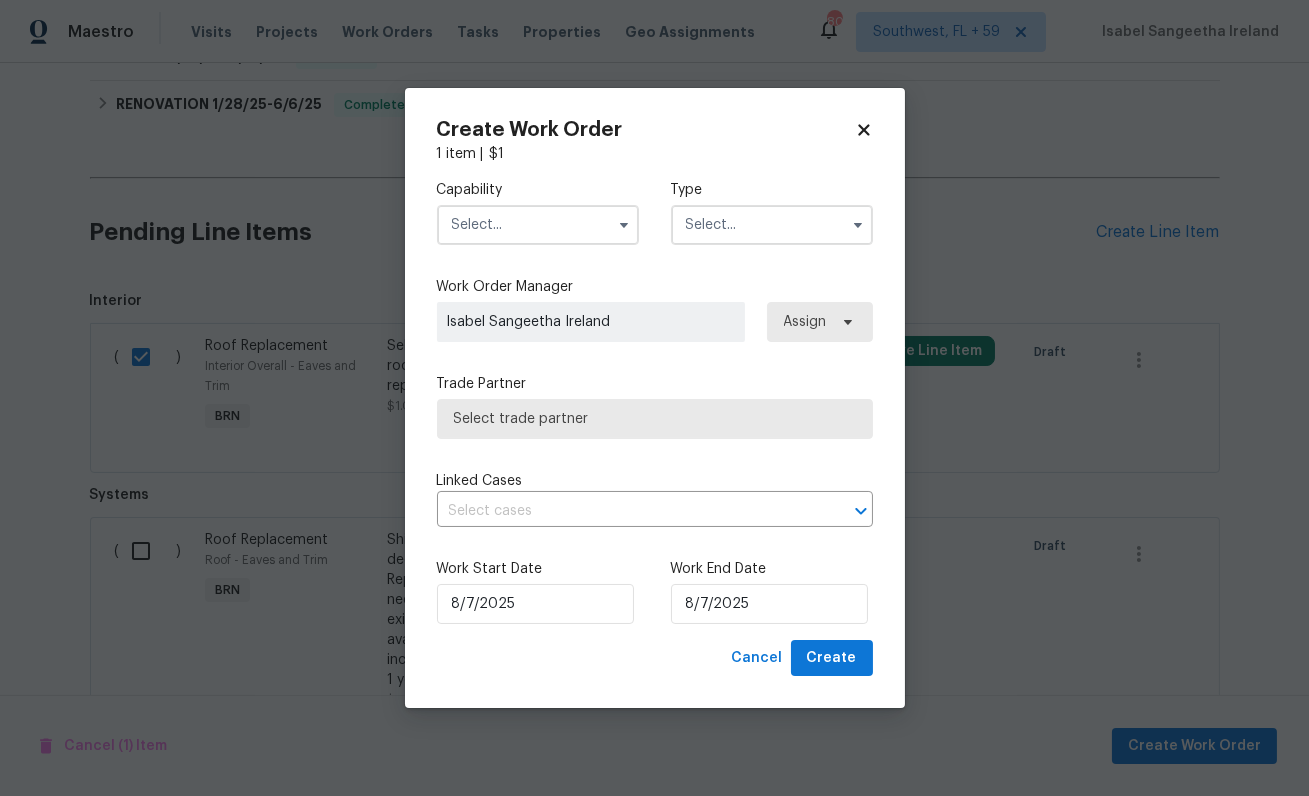click at bounding box center [538, 225] 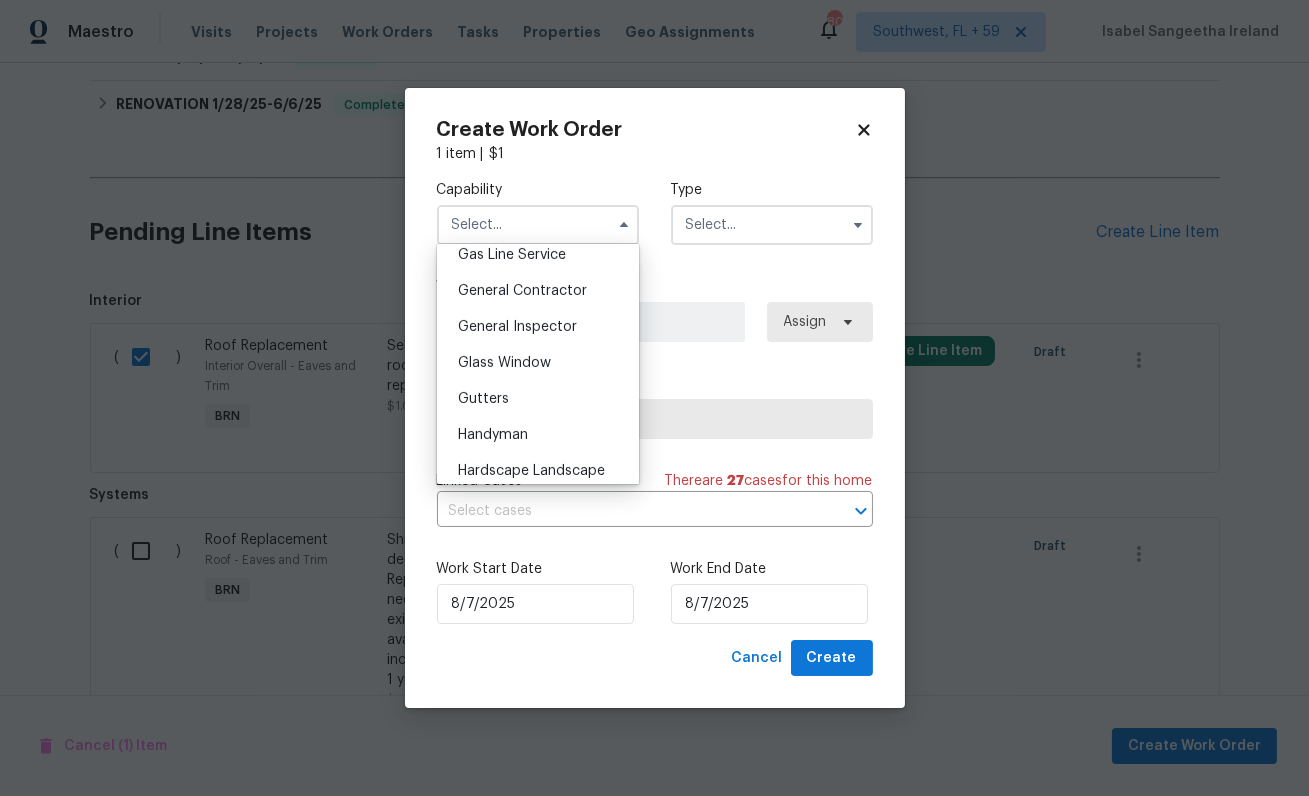 scroll, scrollTop: 287, scrollLeft: 0, axis: vertical 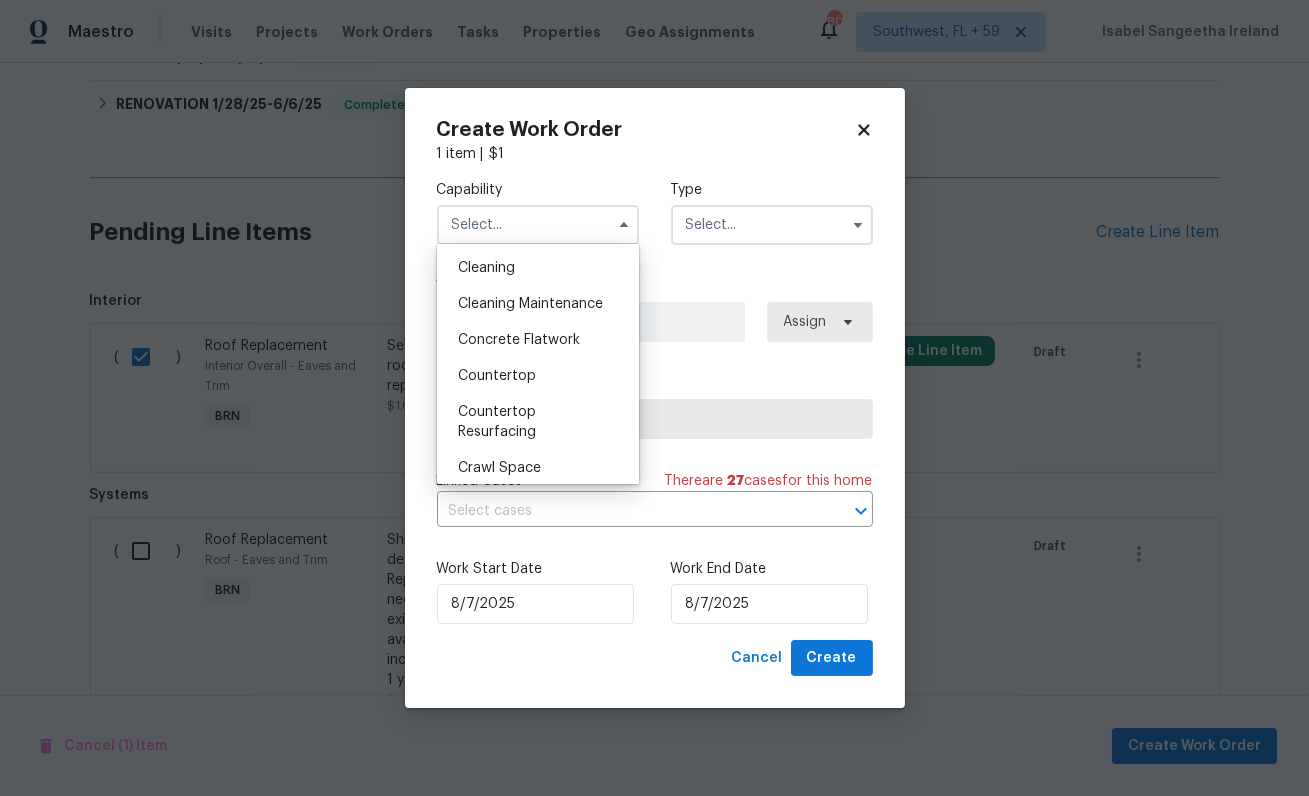 checkbox on "false" 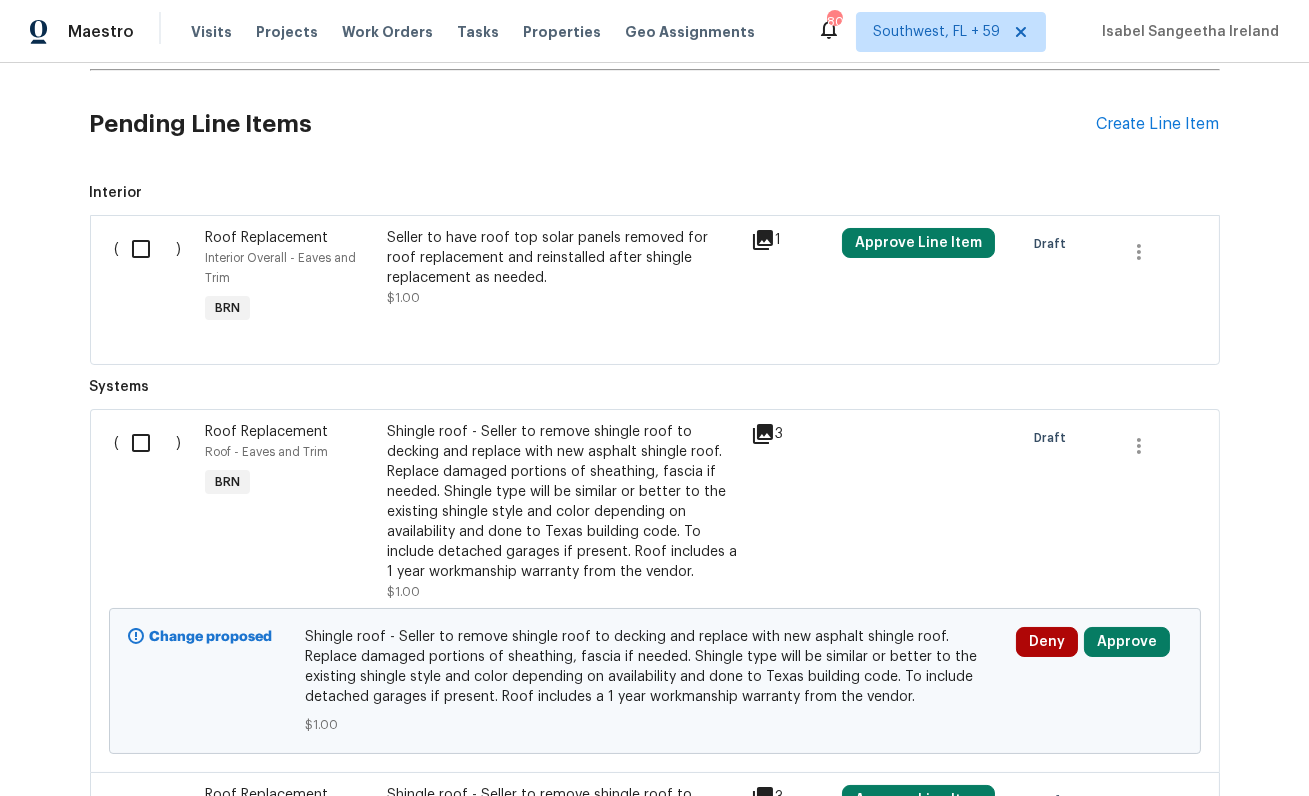 scroll, scrollTop: 836, scrollLeft: 0, axis: vertical 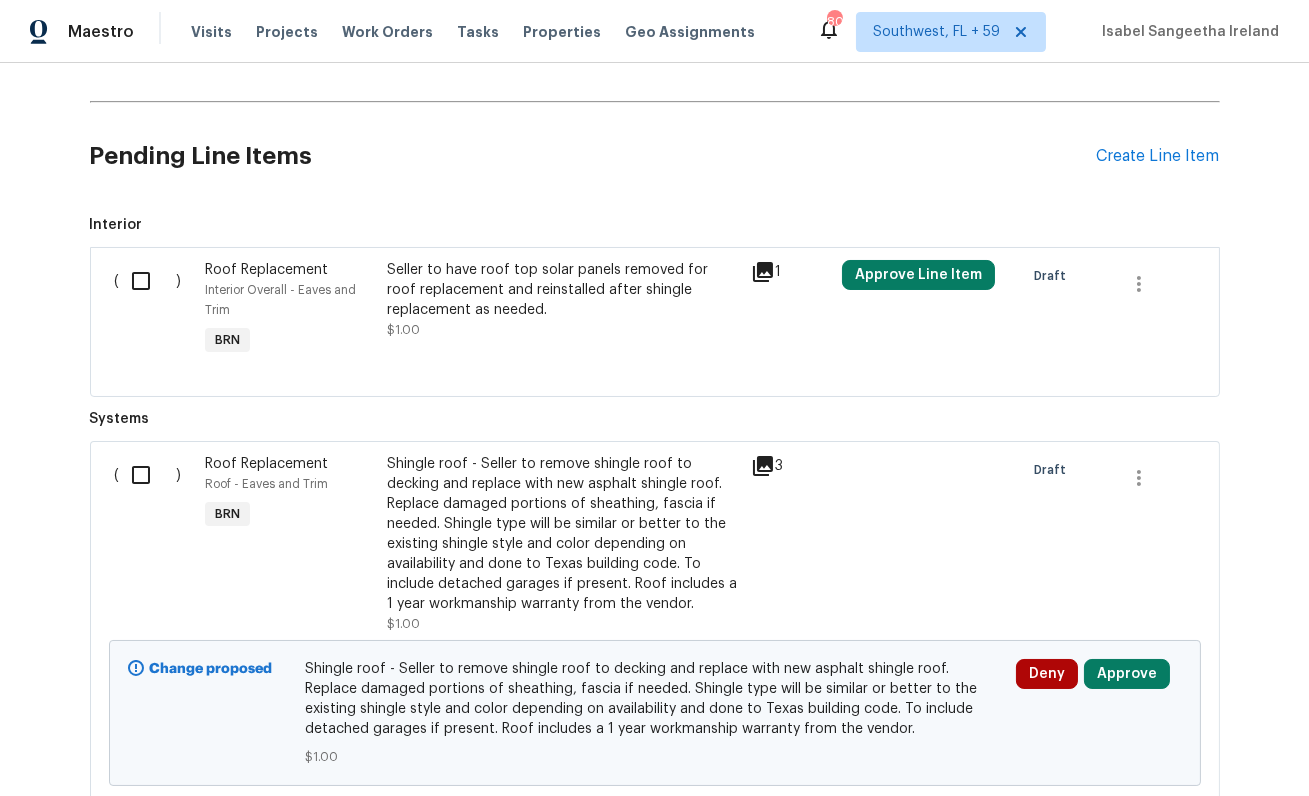 click at bounding box center [148, 475] 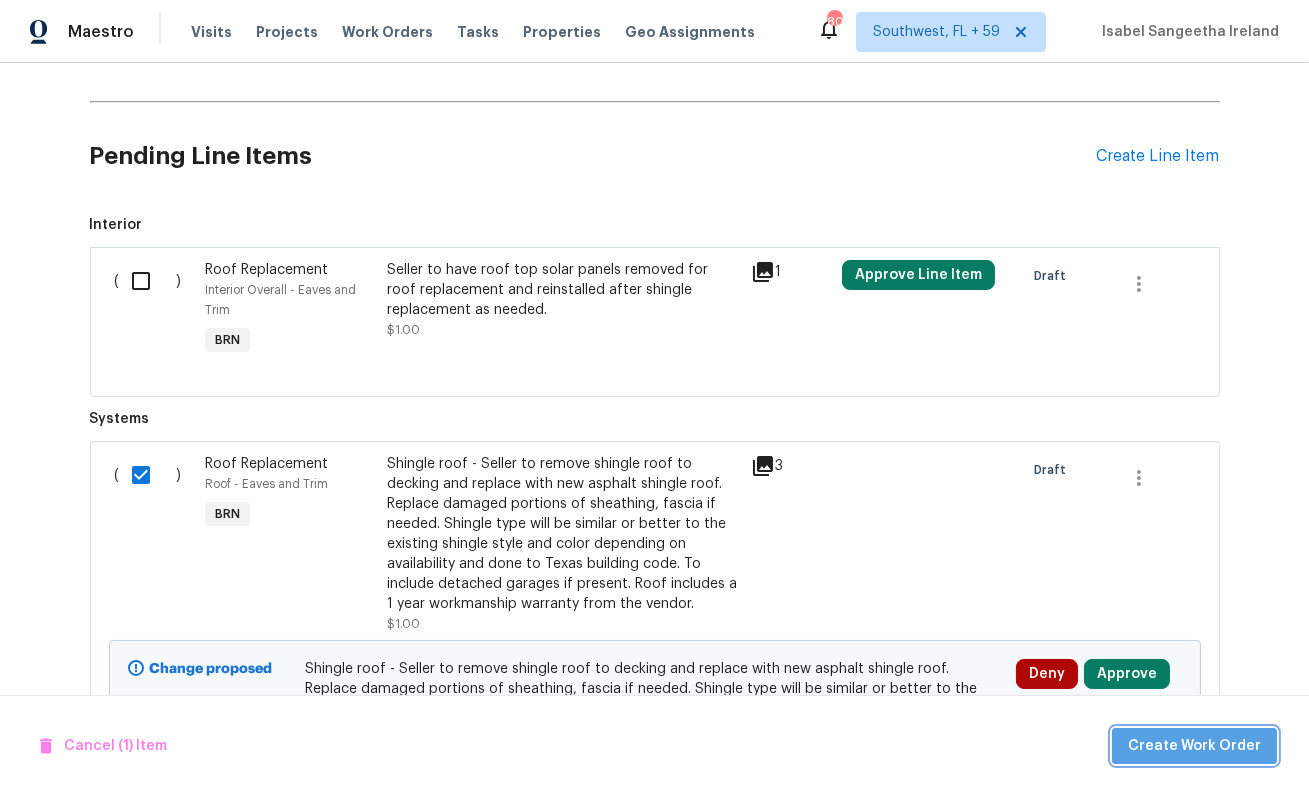 click on "Create Work Order" at bounding box center [1194, 746] 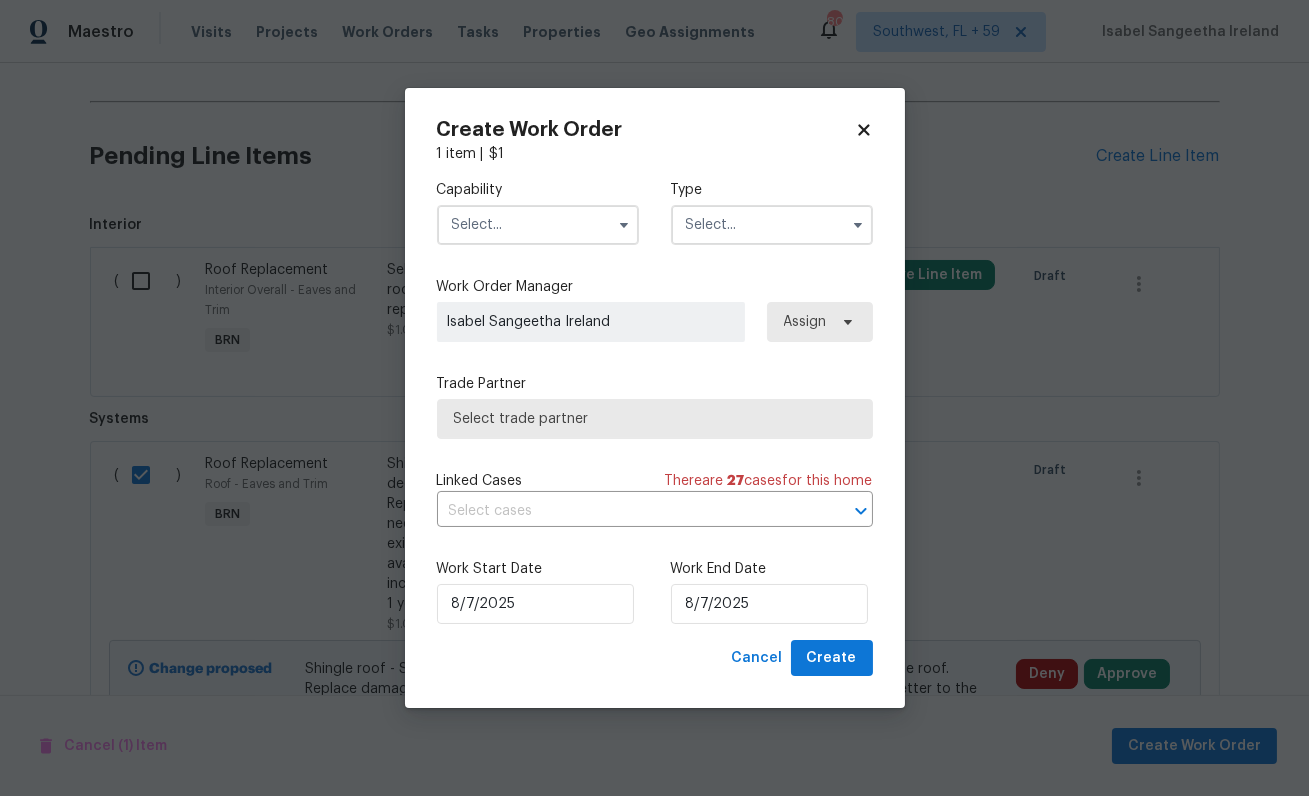 click at bounding box center (538, 225) 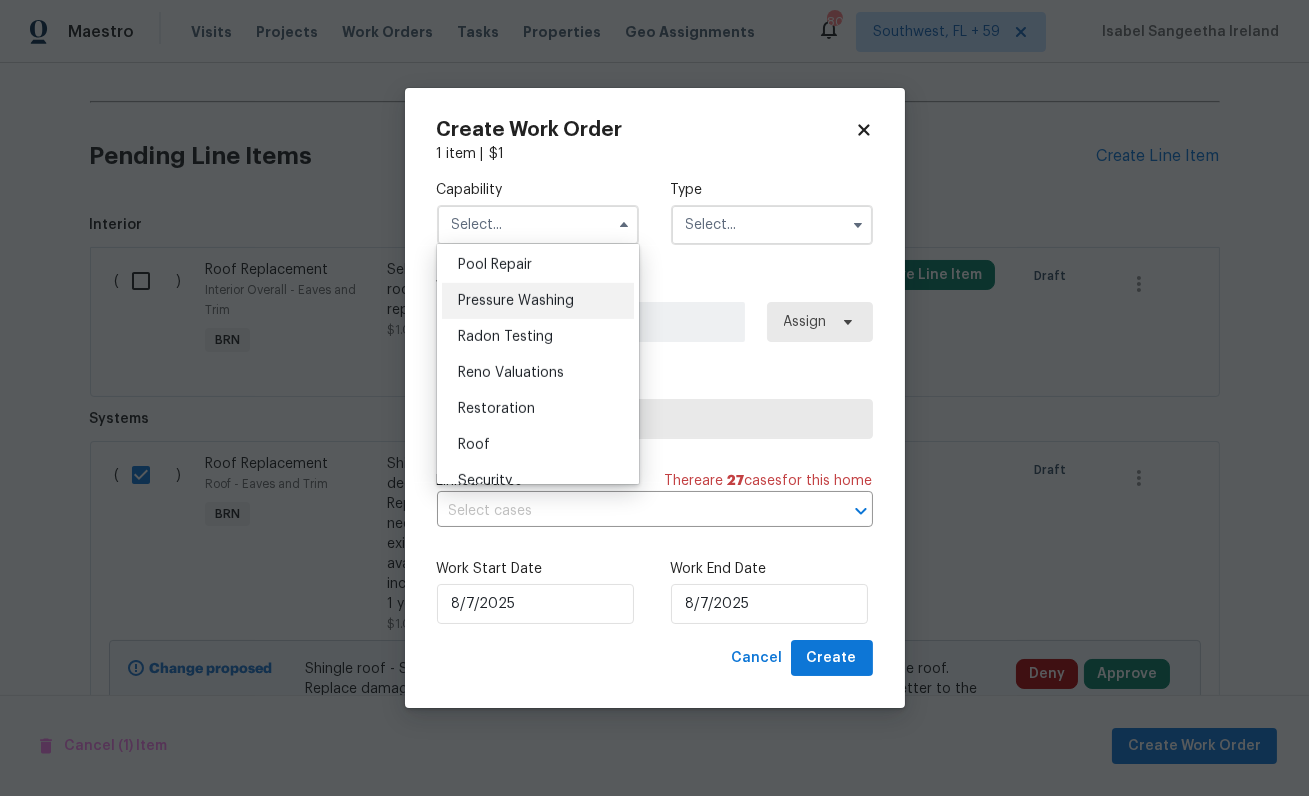 scroll, scrollTop: 1886, scrollLeft: 0, axis: vertical 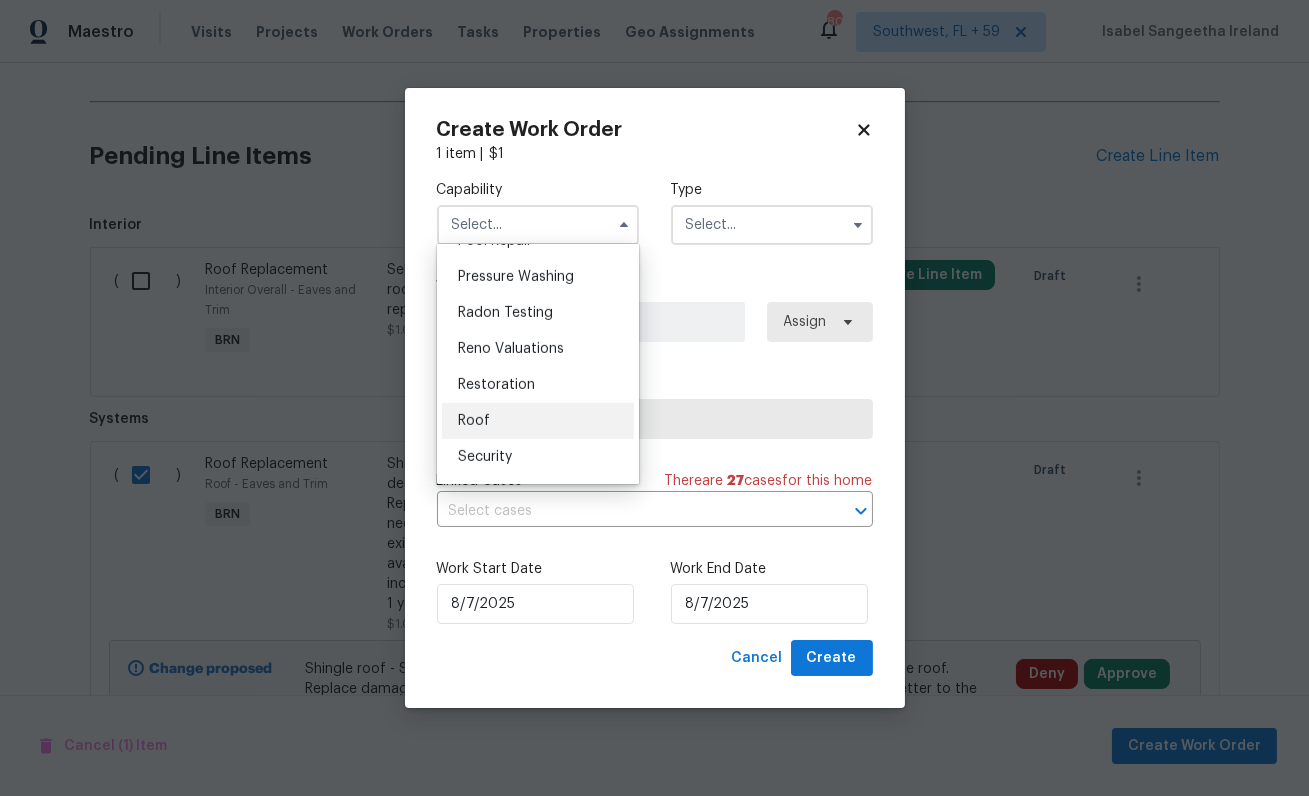 click on "Roof" at bounding box center [538, 421] 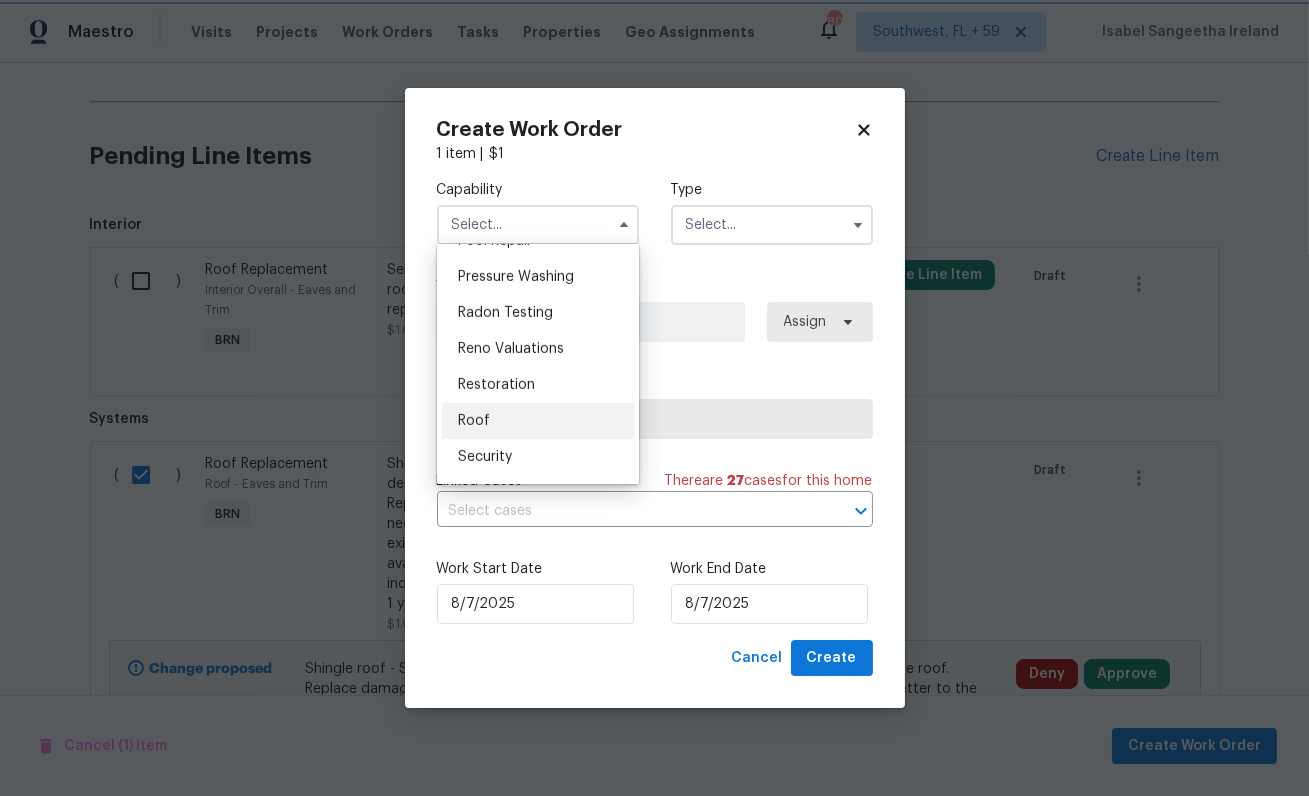 type on "Roof" 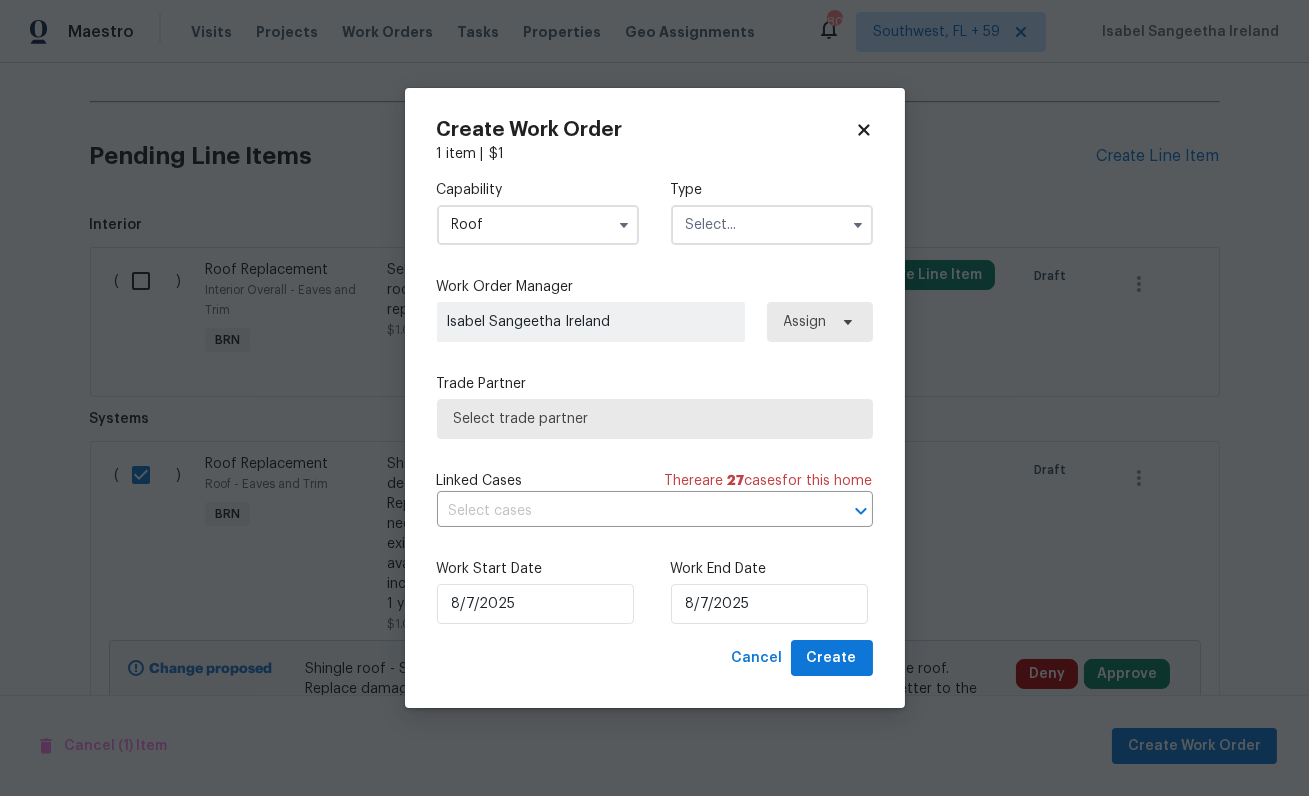 click at bounding box center (772, 225) 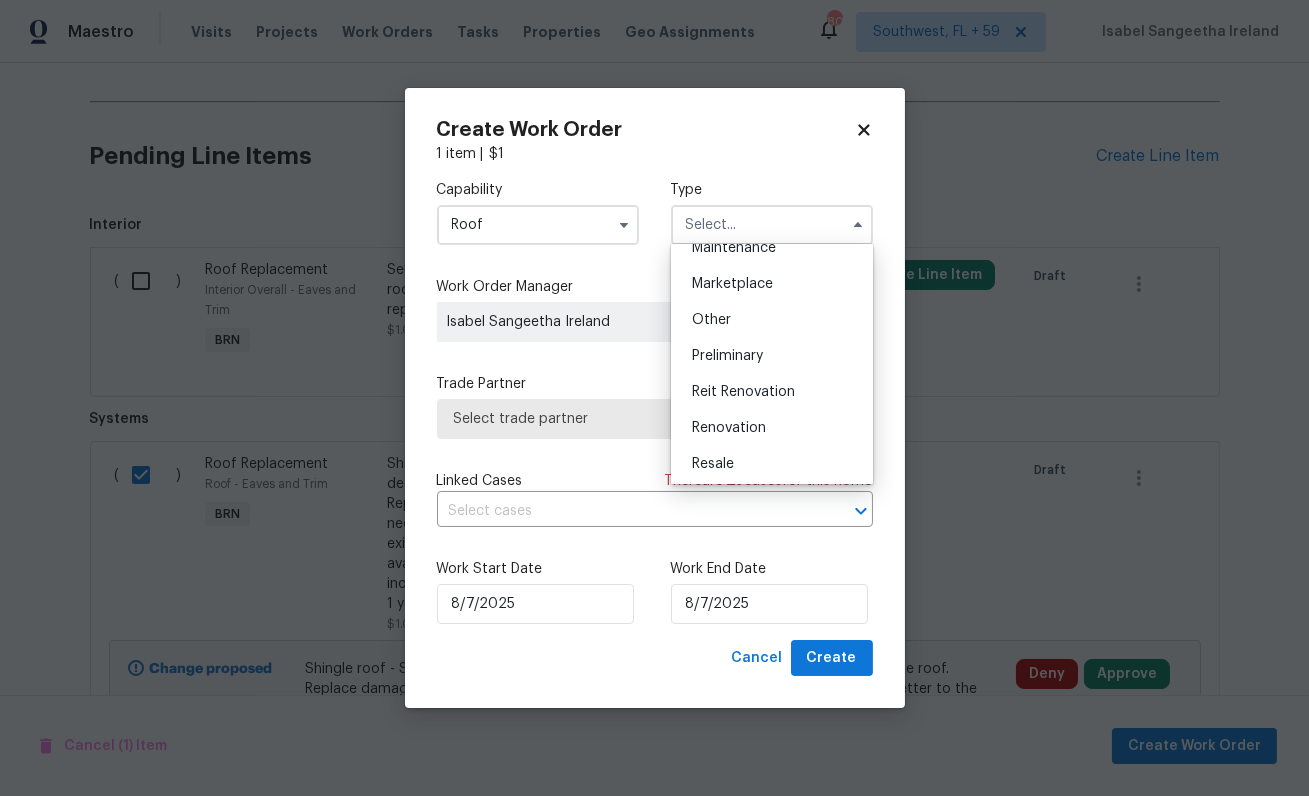 scroll, scrollTop: 454, scrollLeft: 0, axis: vertical 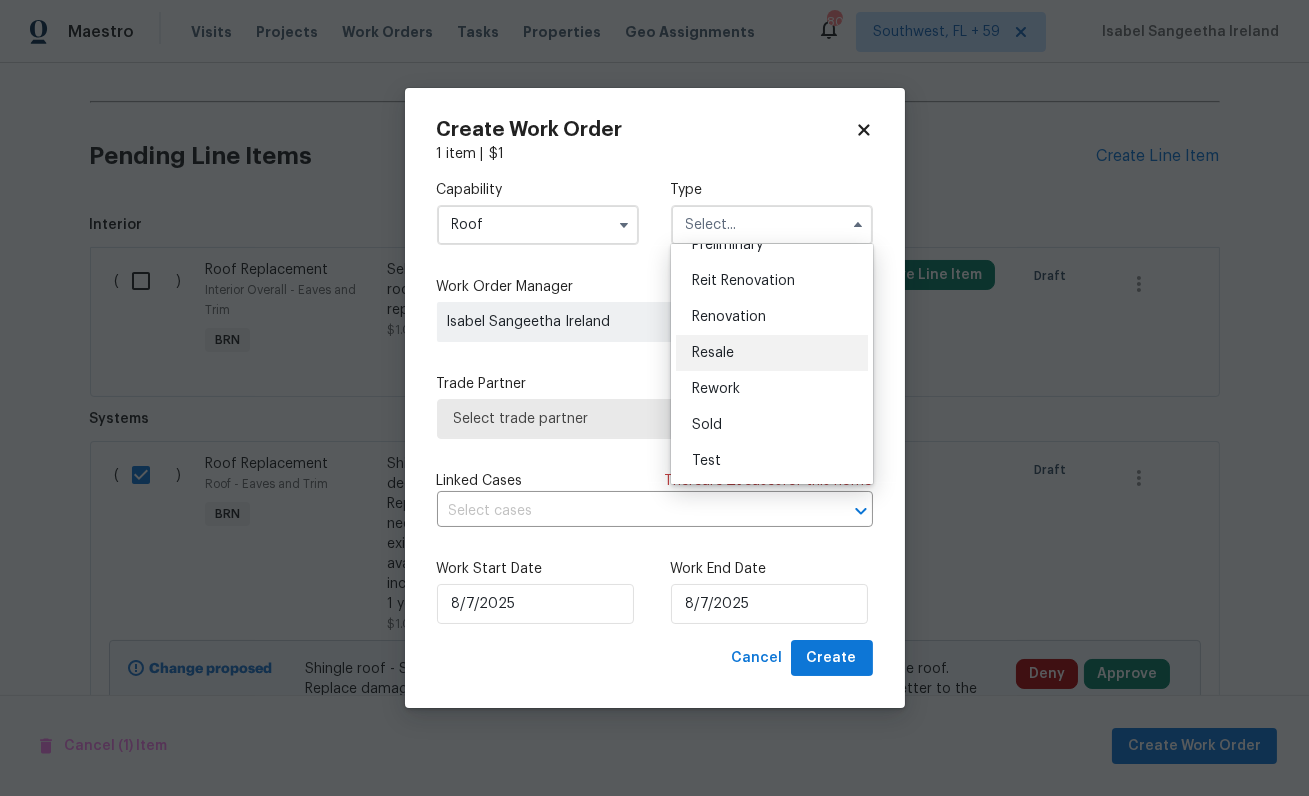 click on "Resale" at bounding box center (772, 353) 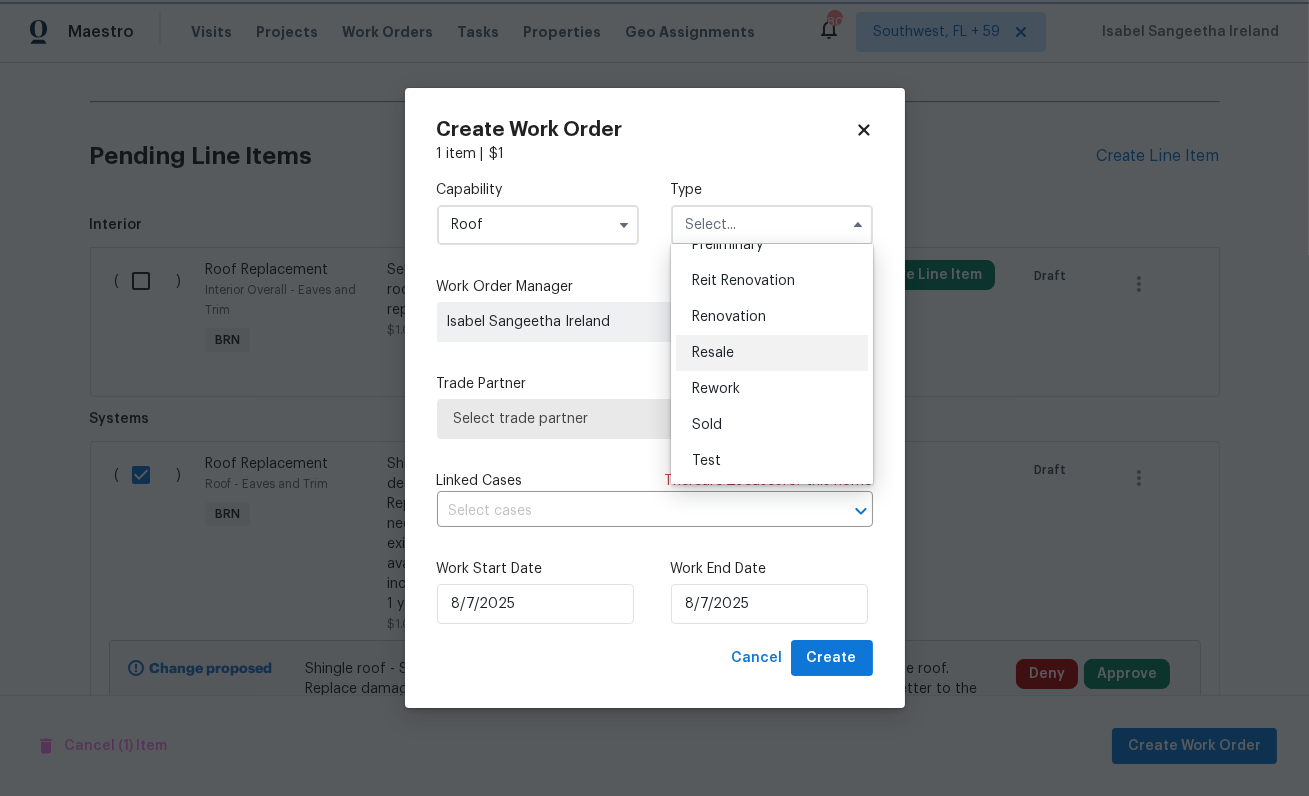 type on "Resale" 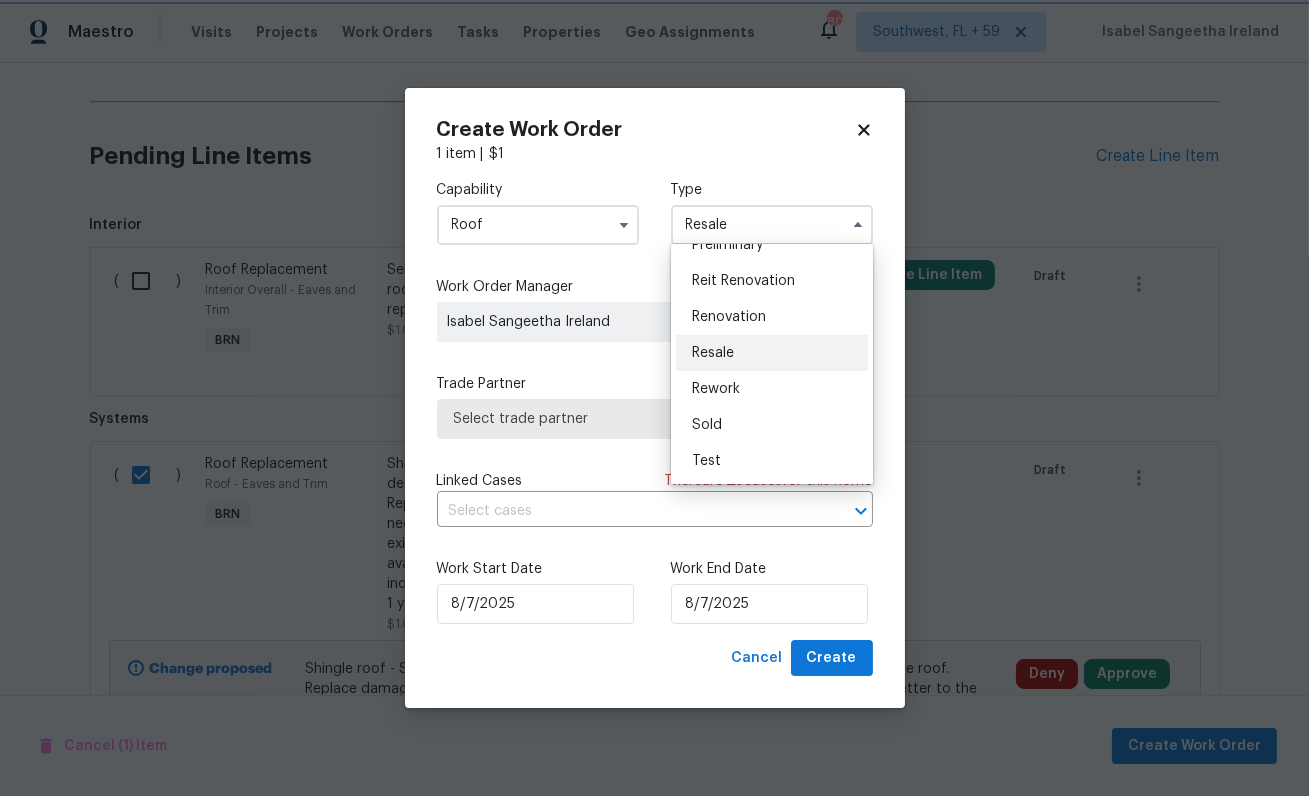 scroll, scrollTop: 0, scrollLeft: 0, axis: both 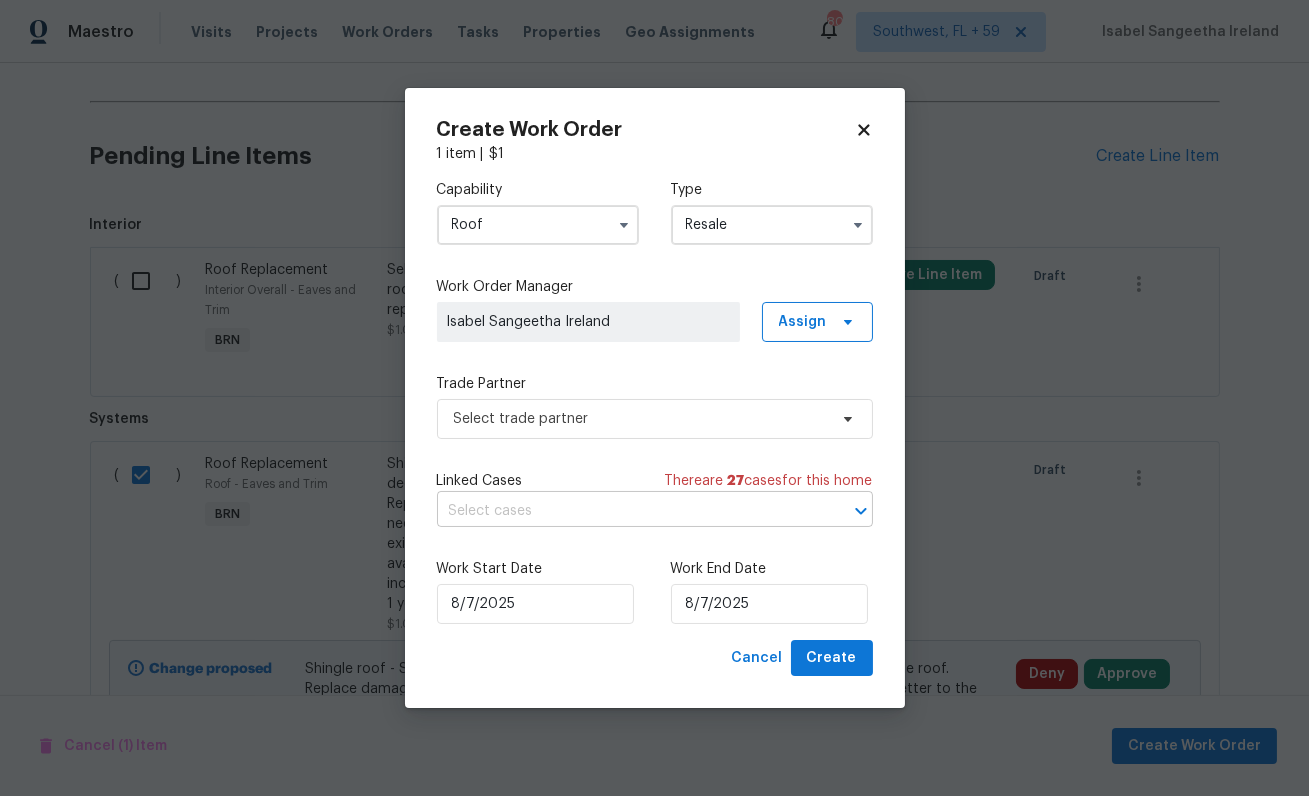 click at bounding box center (627, 511) 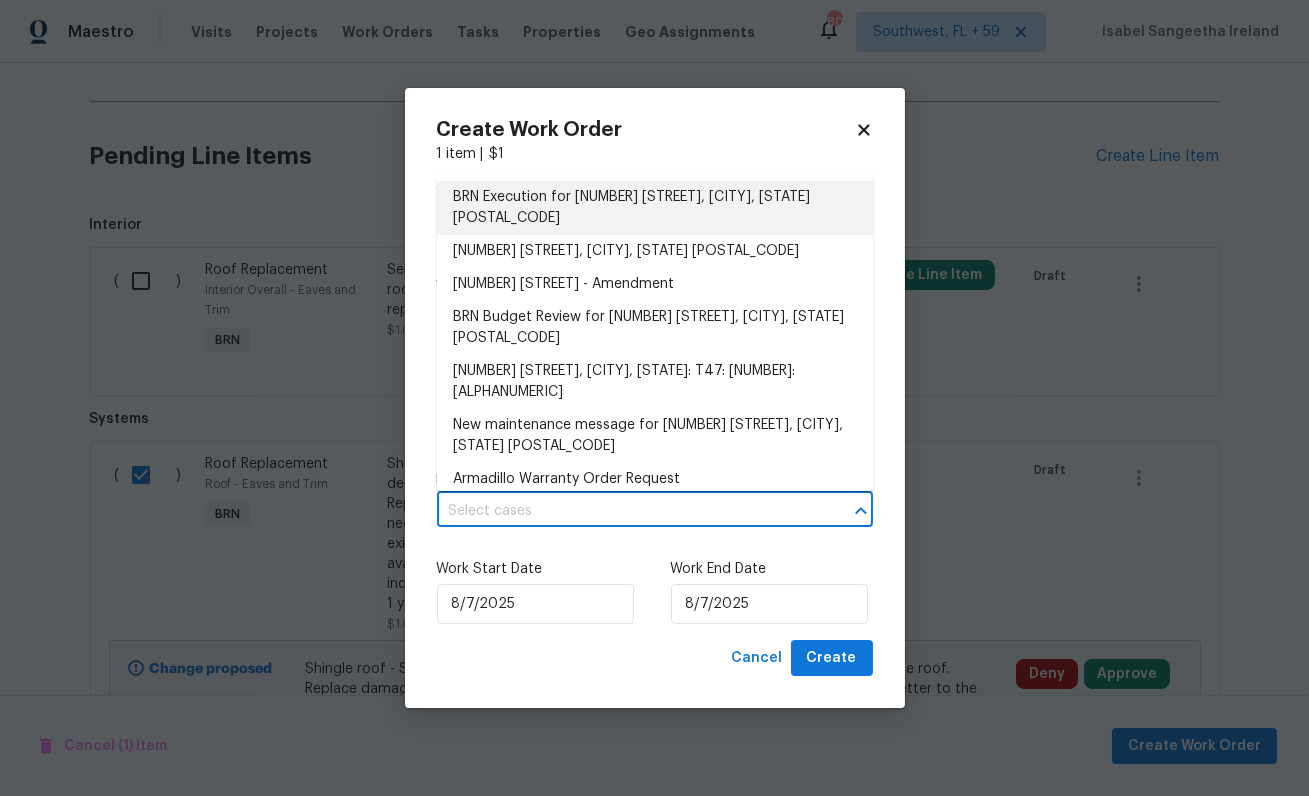 click on "BRN Execution for 5405 Daimler Dr, Austin, TX 78744" at bounding box center (655, 208) 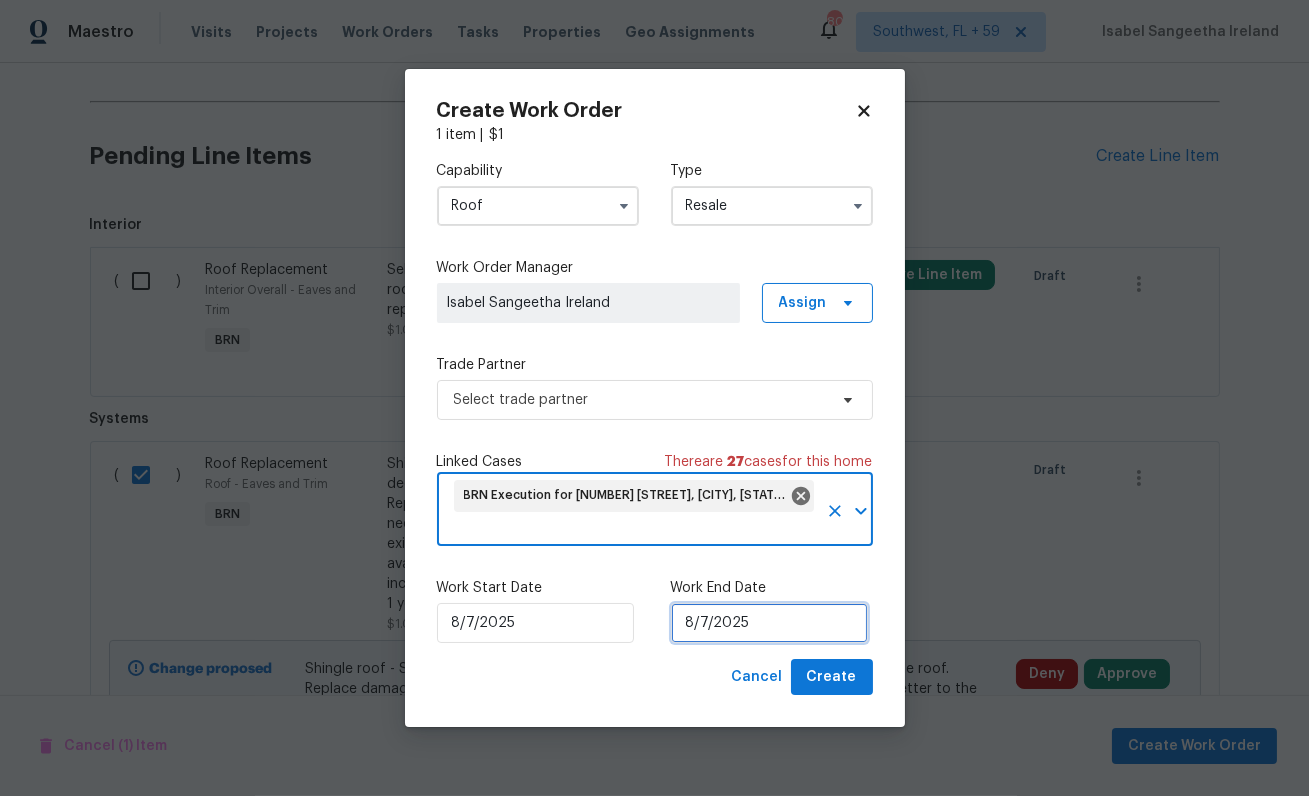 click on "8/7/2025" at bounding box center [769, 623] 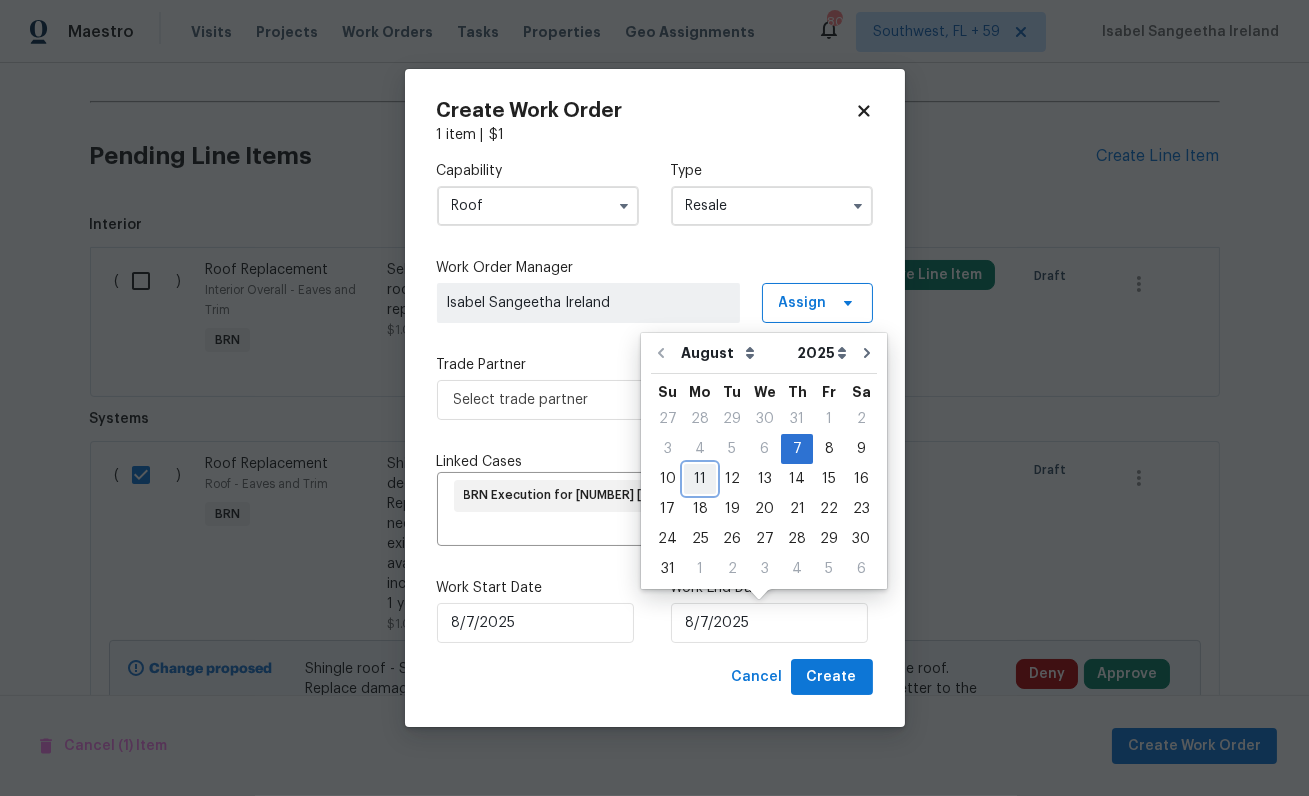 click on "11" at bounding box center [700, 479] 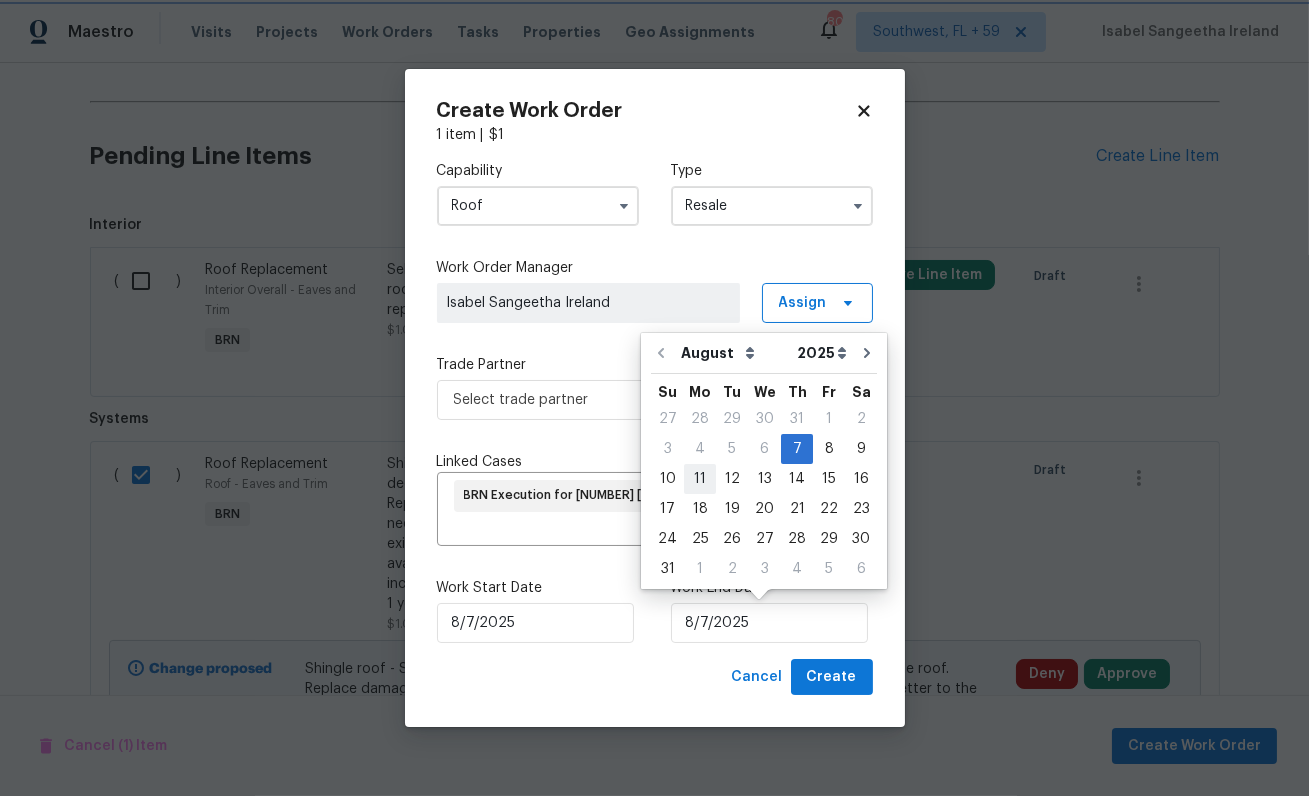 type on "8/11/2025" 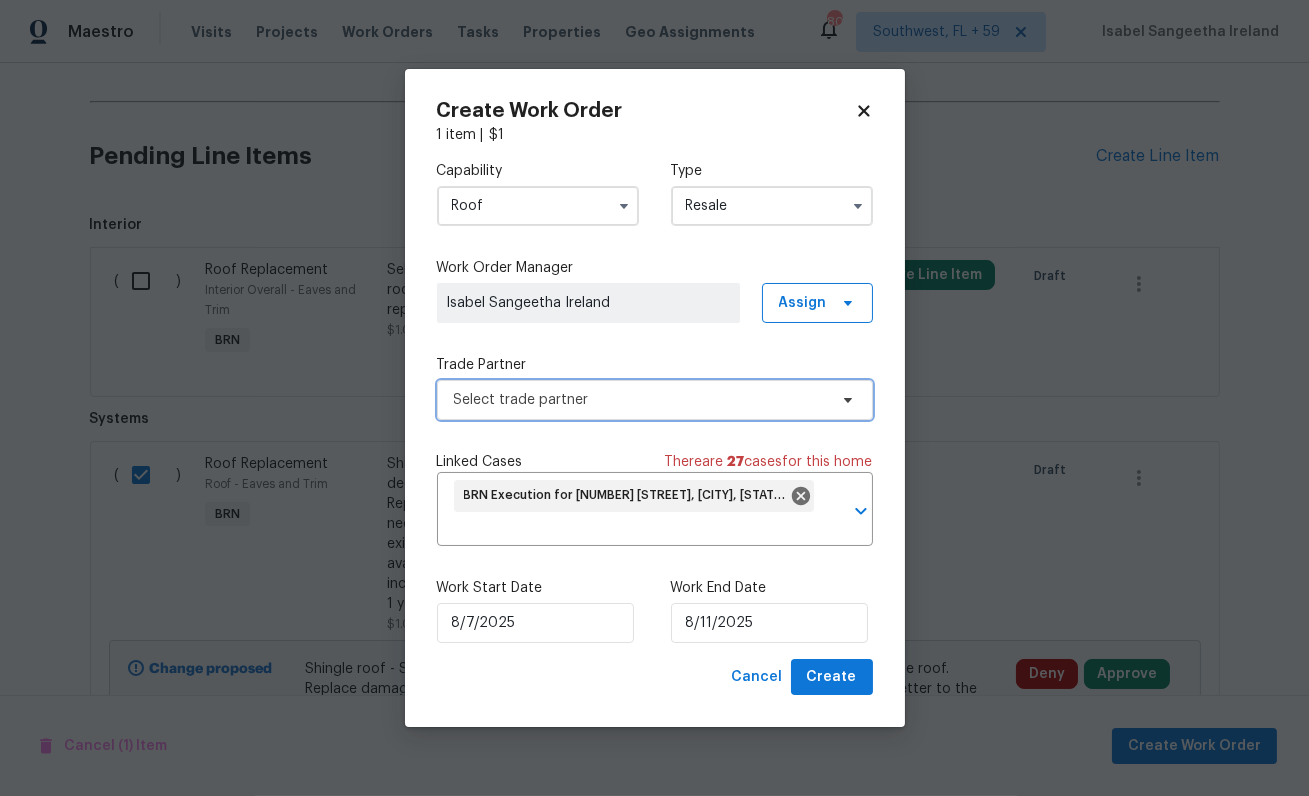 click on "Select trade partner" at bounding box center (655, 400) 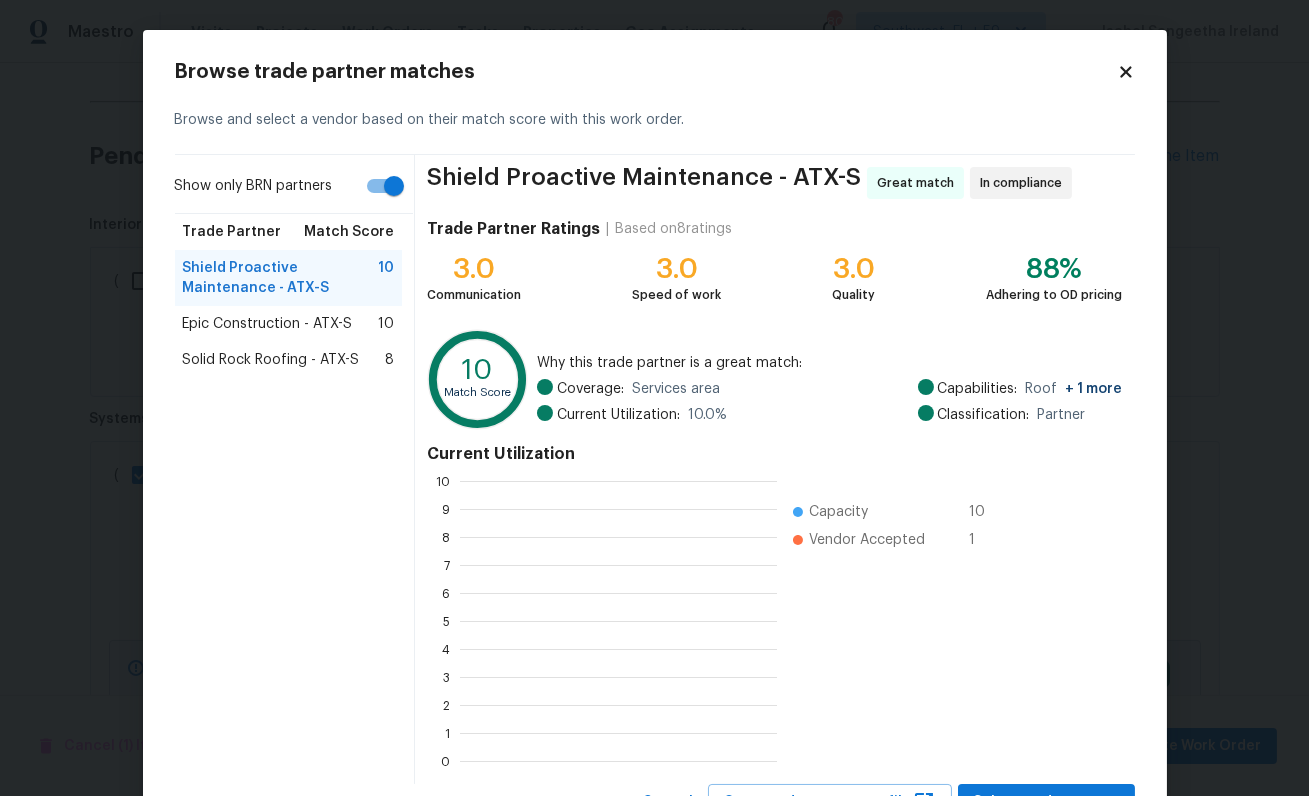 scroll, scrollTop: 1, scrollLeft: 1, axis: both 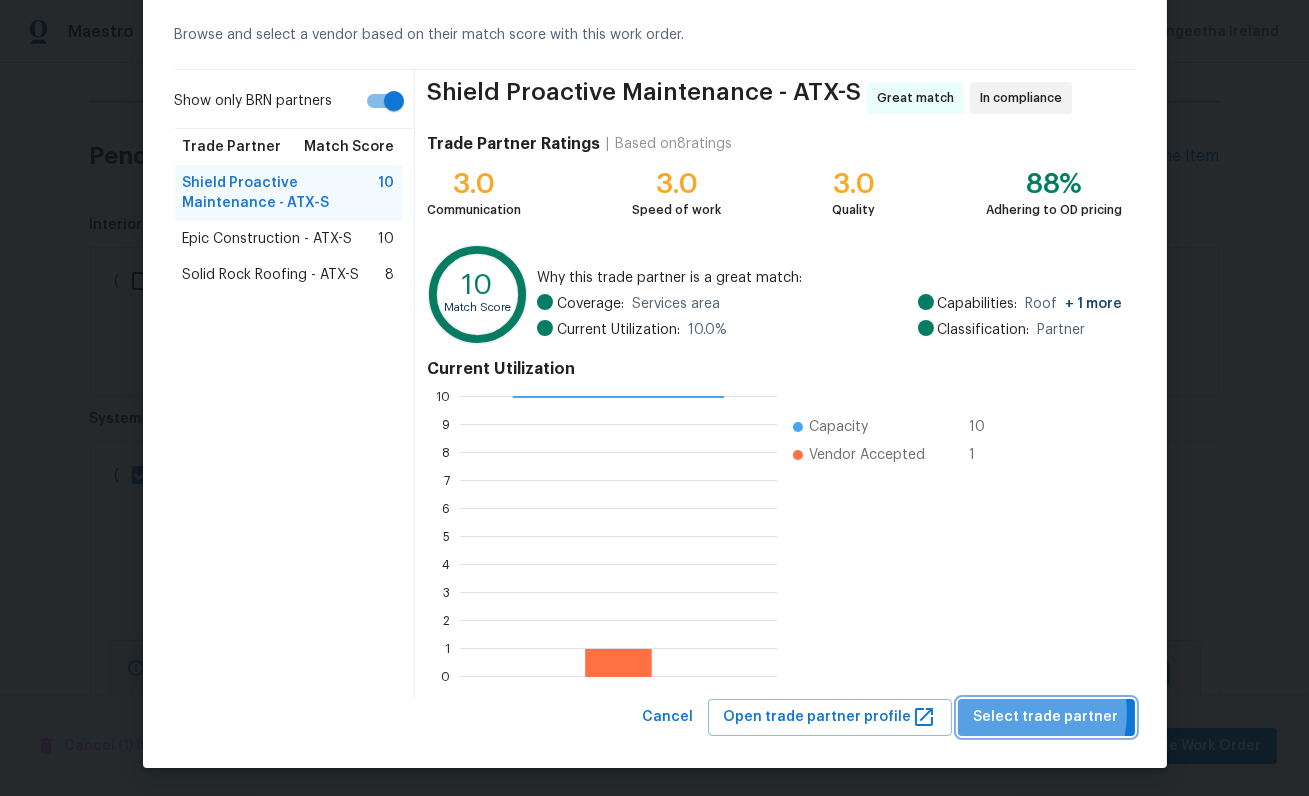 click on "Select trade partner" at bounding box center (1046, 717) 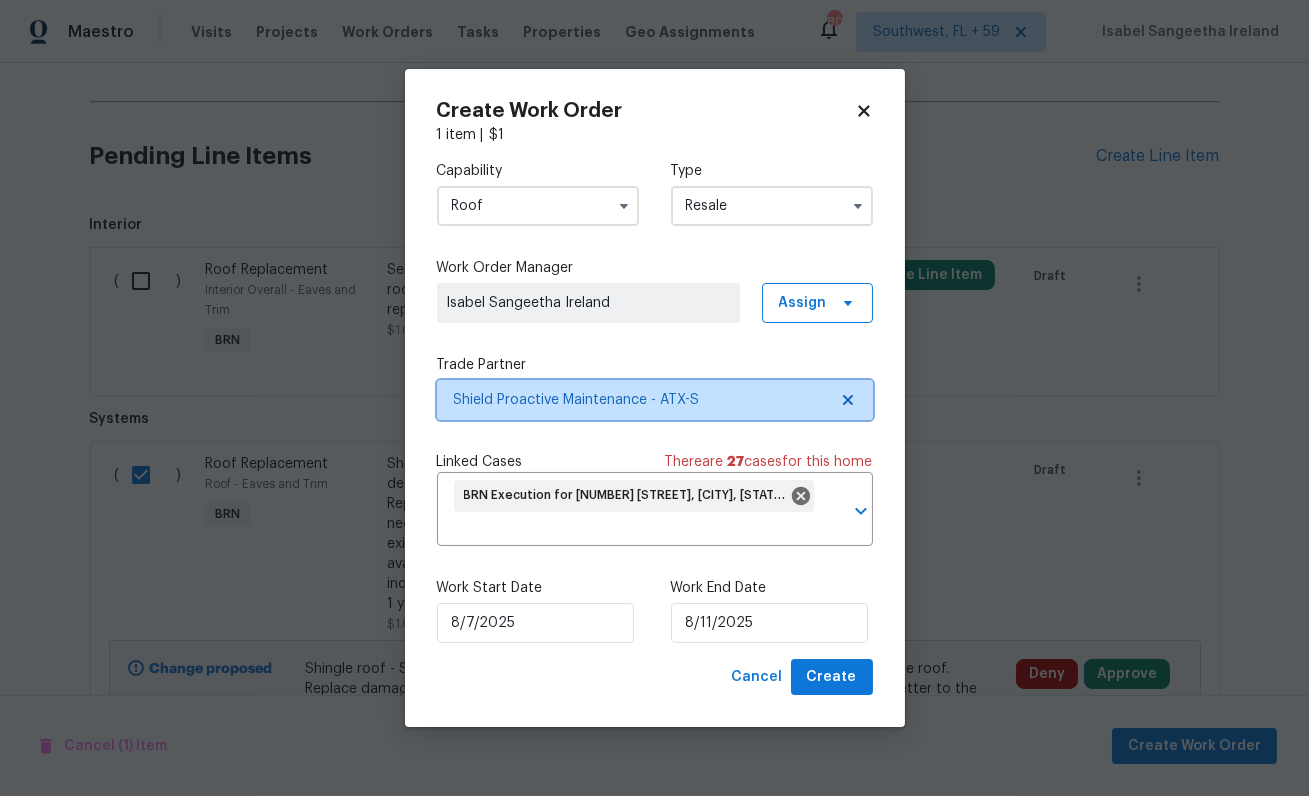 scroll, scrollTop: 0, scrollLeft: 0, axis: both 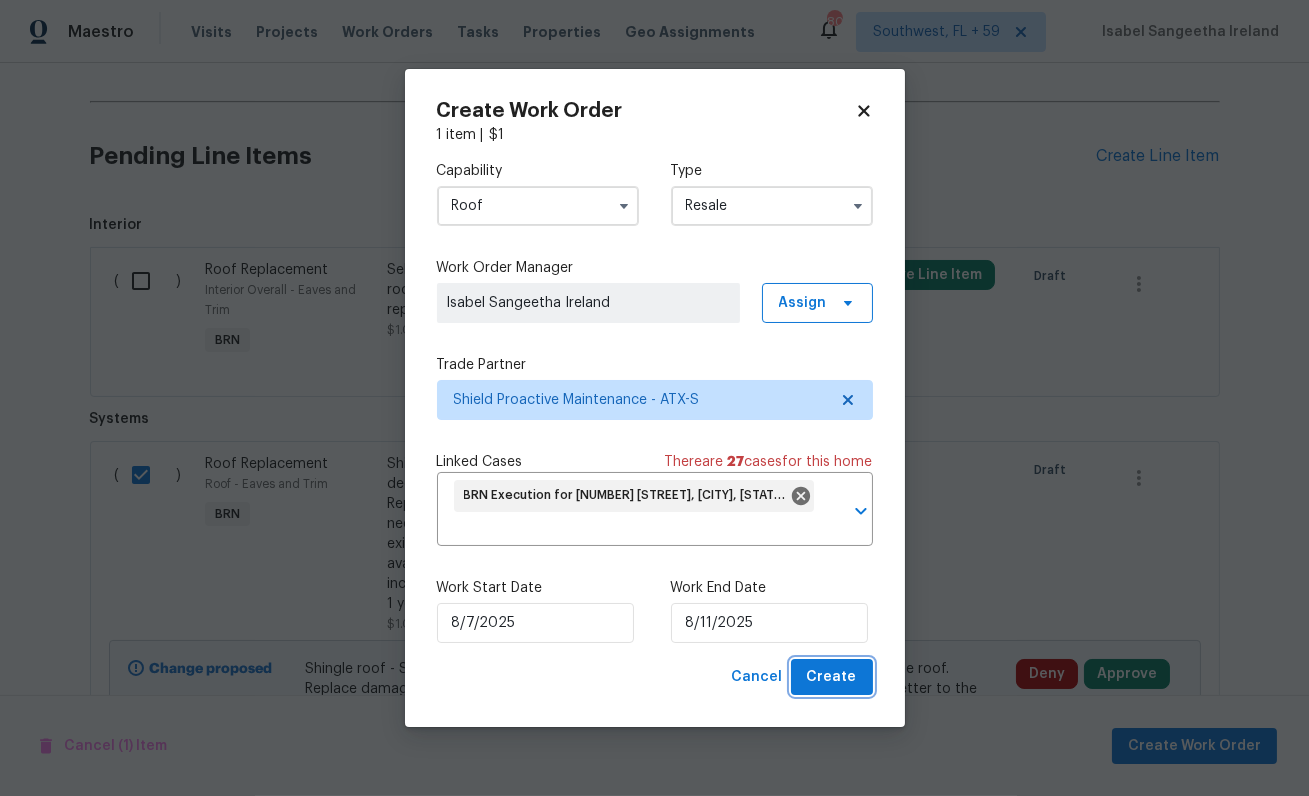 click on "Create" at bounding box center [832, 677] 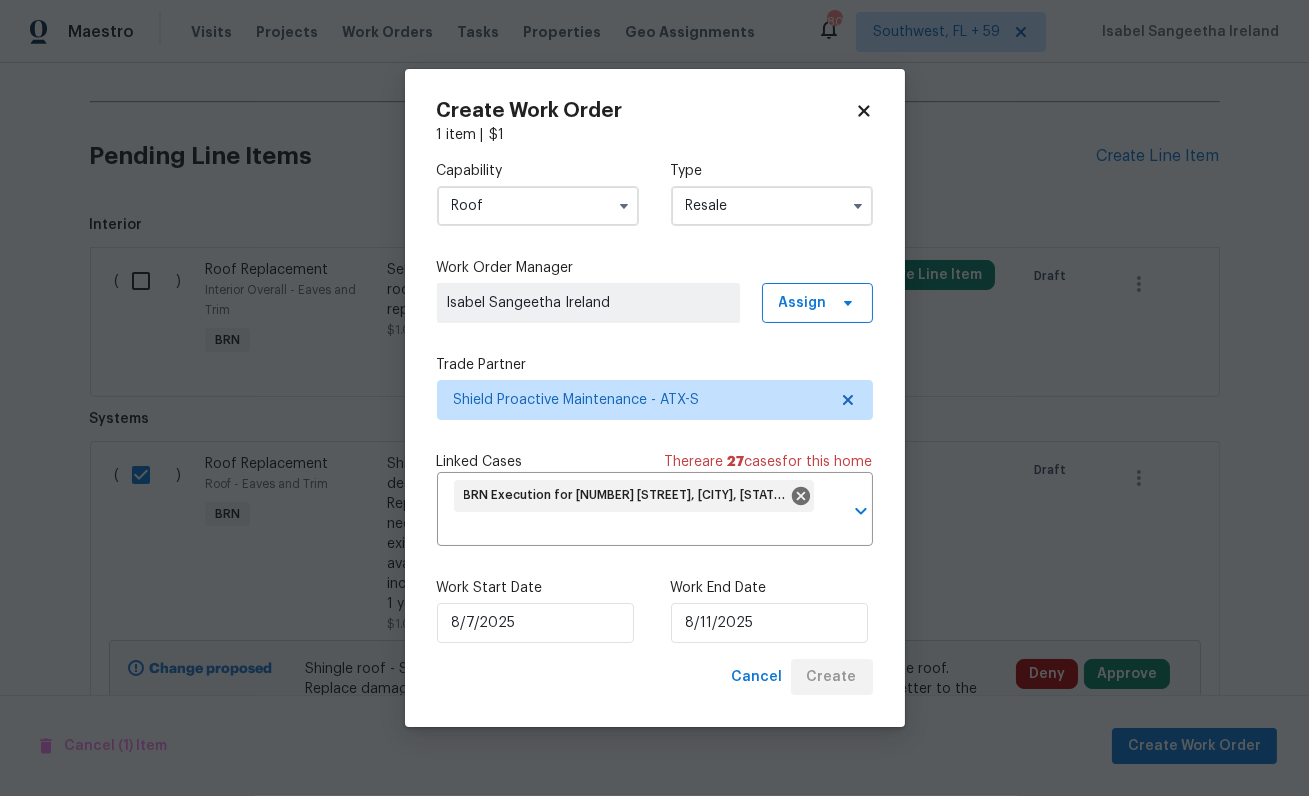 checkbox on "false" 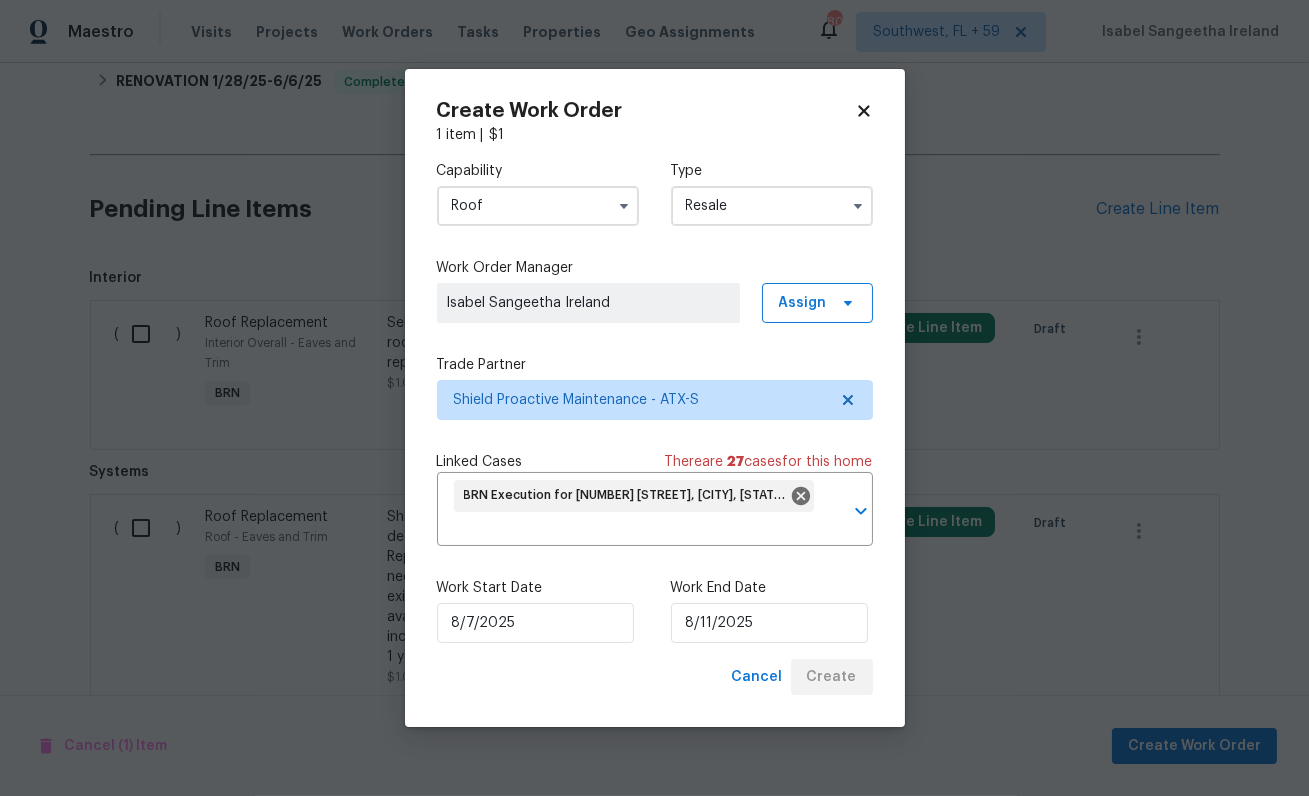 scroll, scrollTop: 879, scrollLeft: 0, axis: vertical 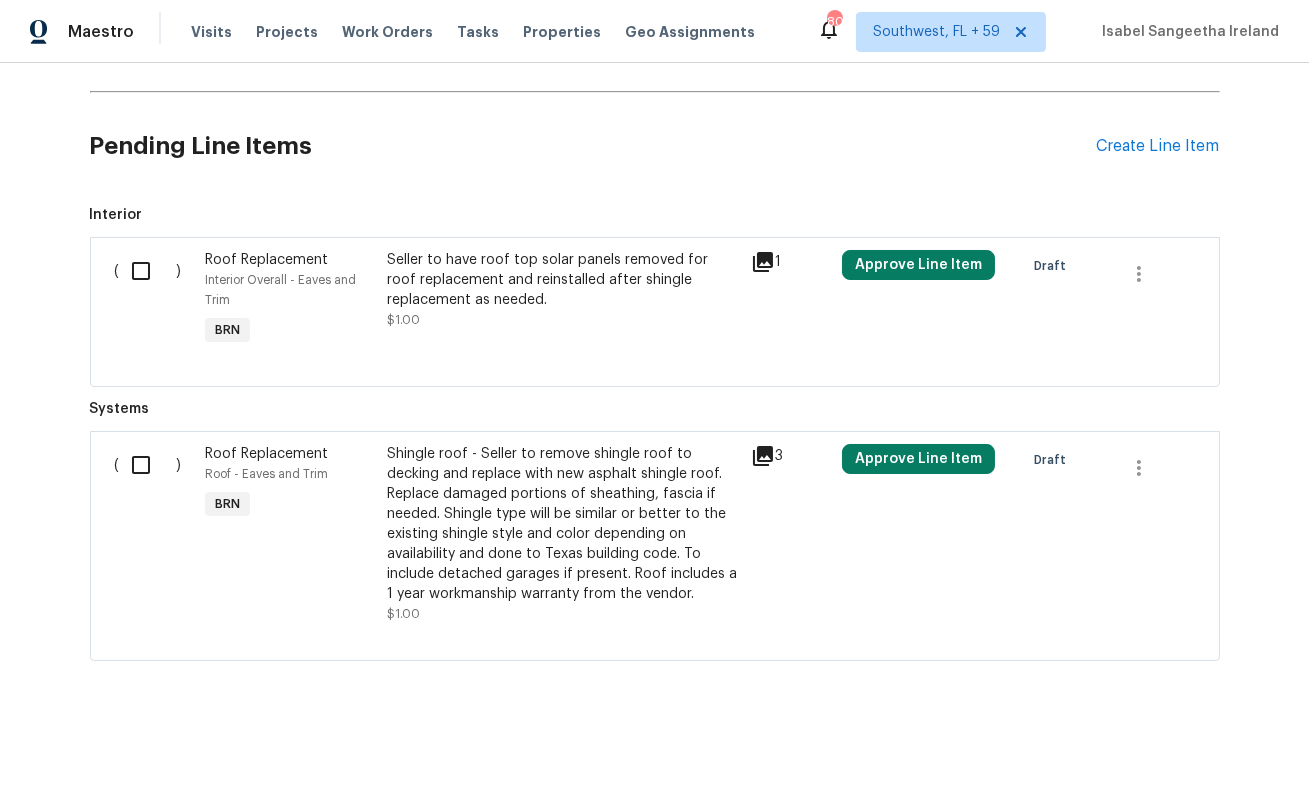 click at bounding box center (148, 465) 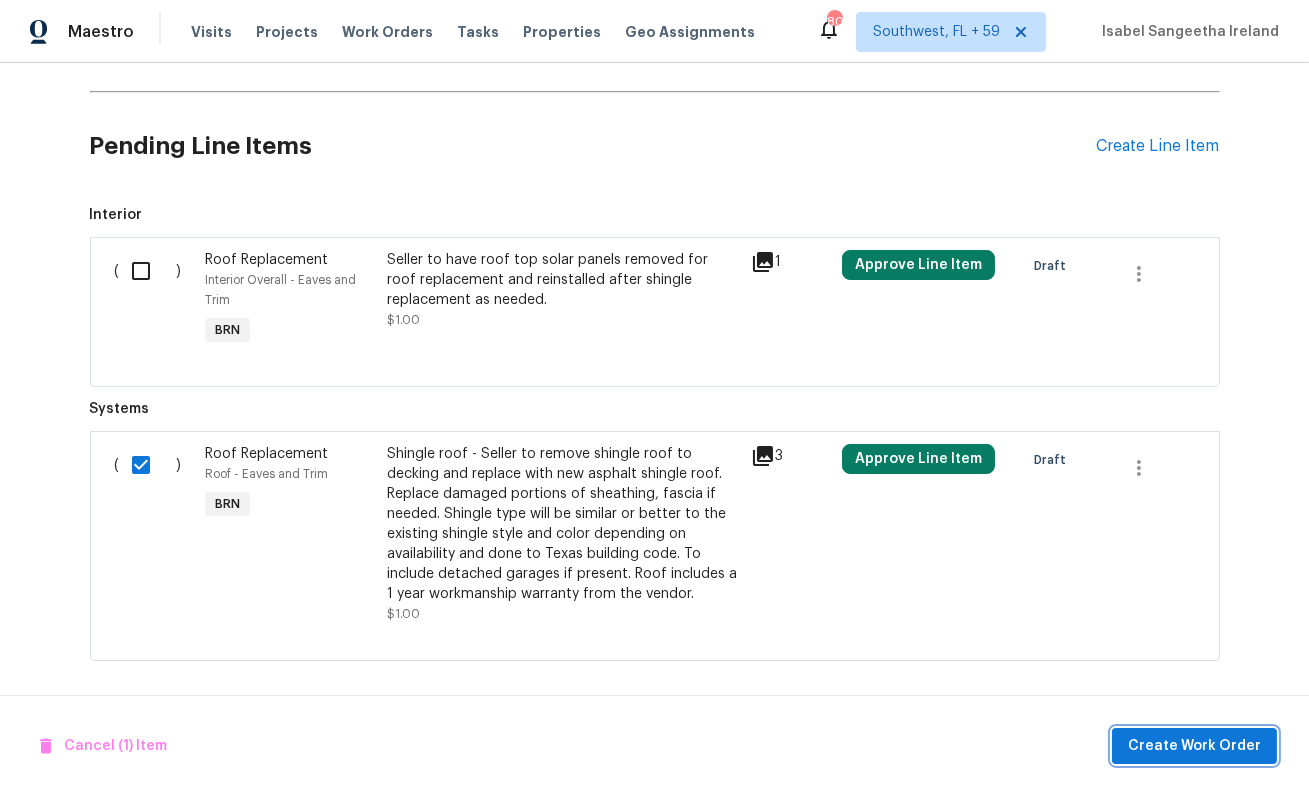 click on "Create Work Order" at bounding box center [1194, 746] 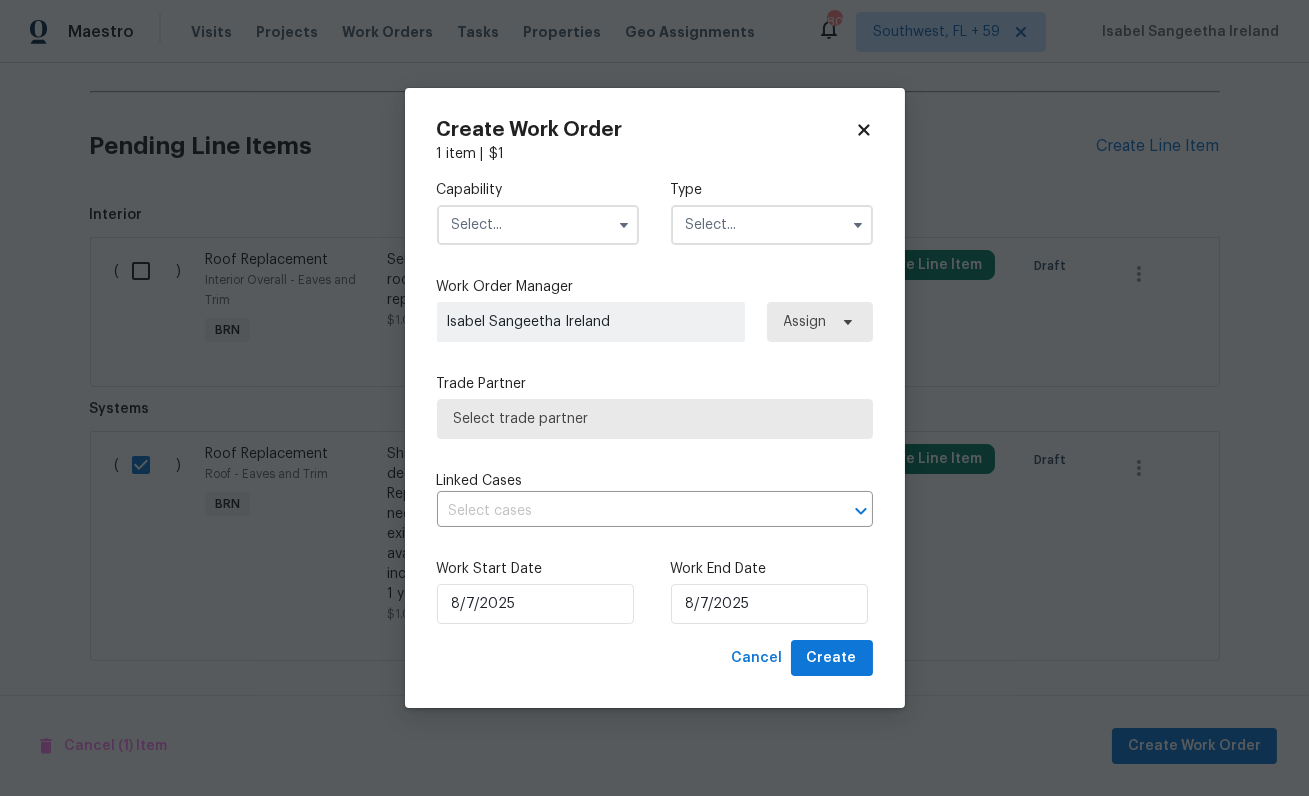 click on "Capability" at bounding box center (538, 212) 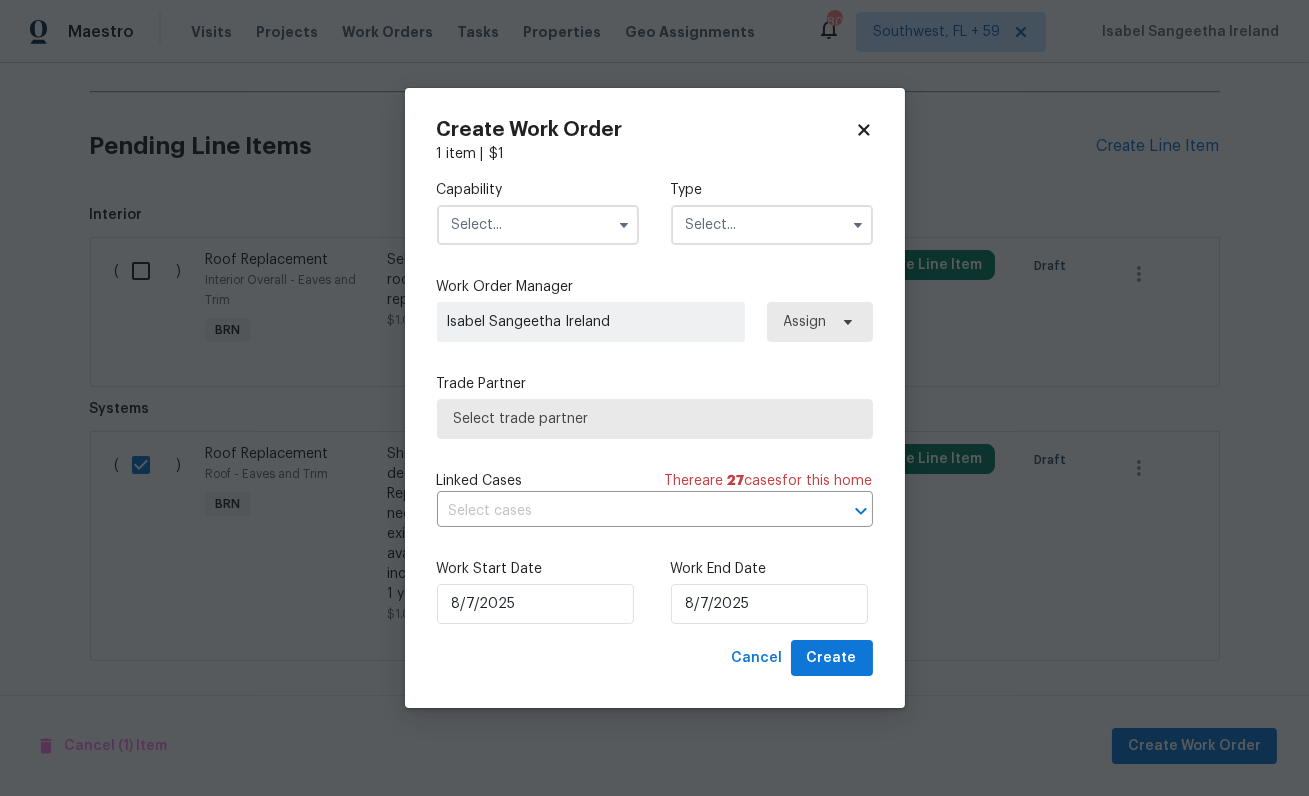 click at bounding box center [538, 225] 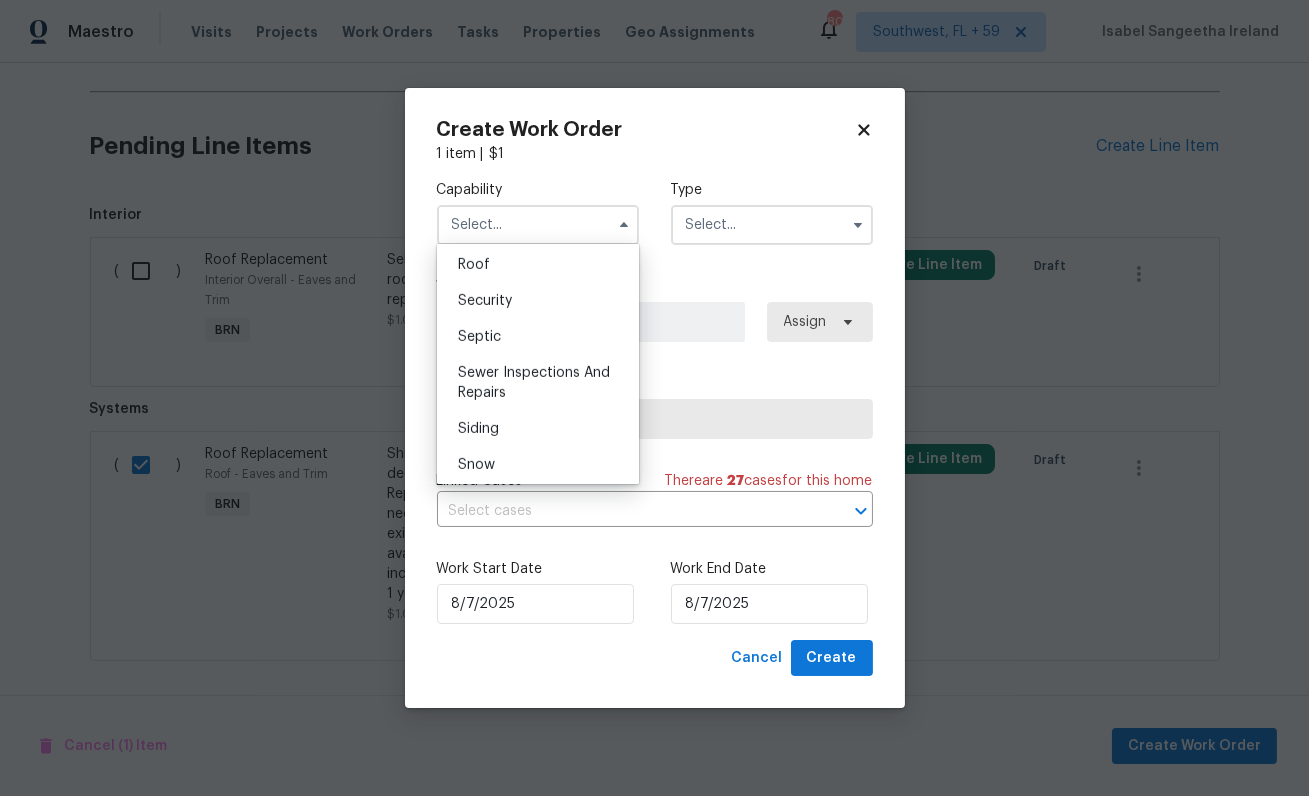 scroll, scrollTop: 2026, scrollLeft: 0, axis: vertical 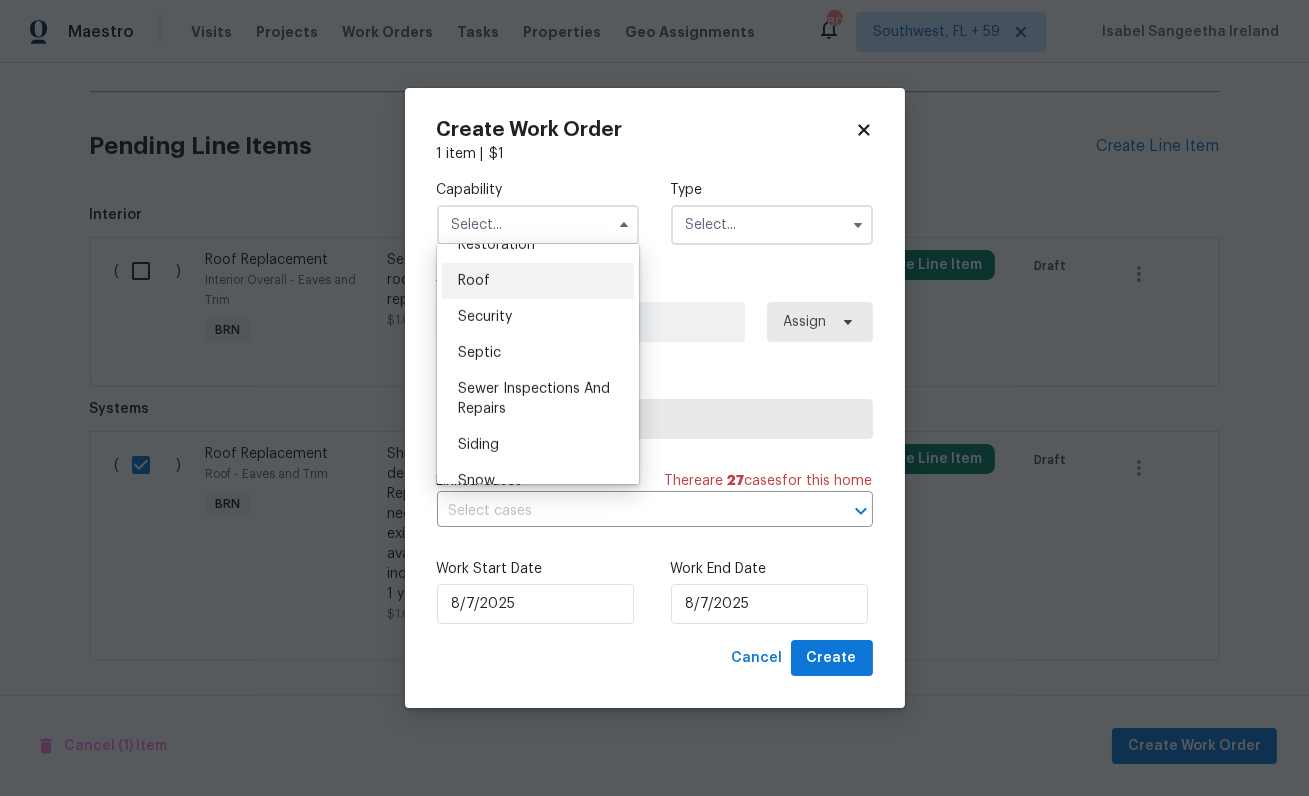 click on "Roof" at bounding box center [474, 281] 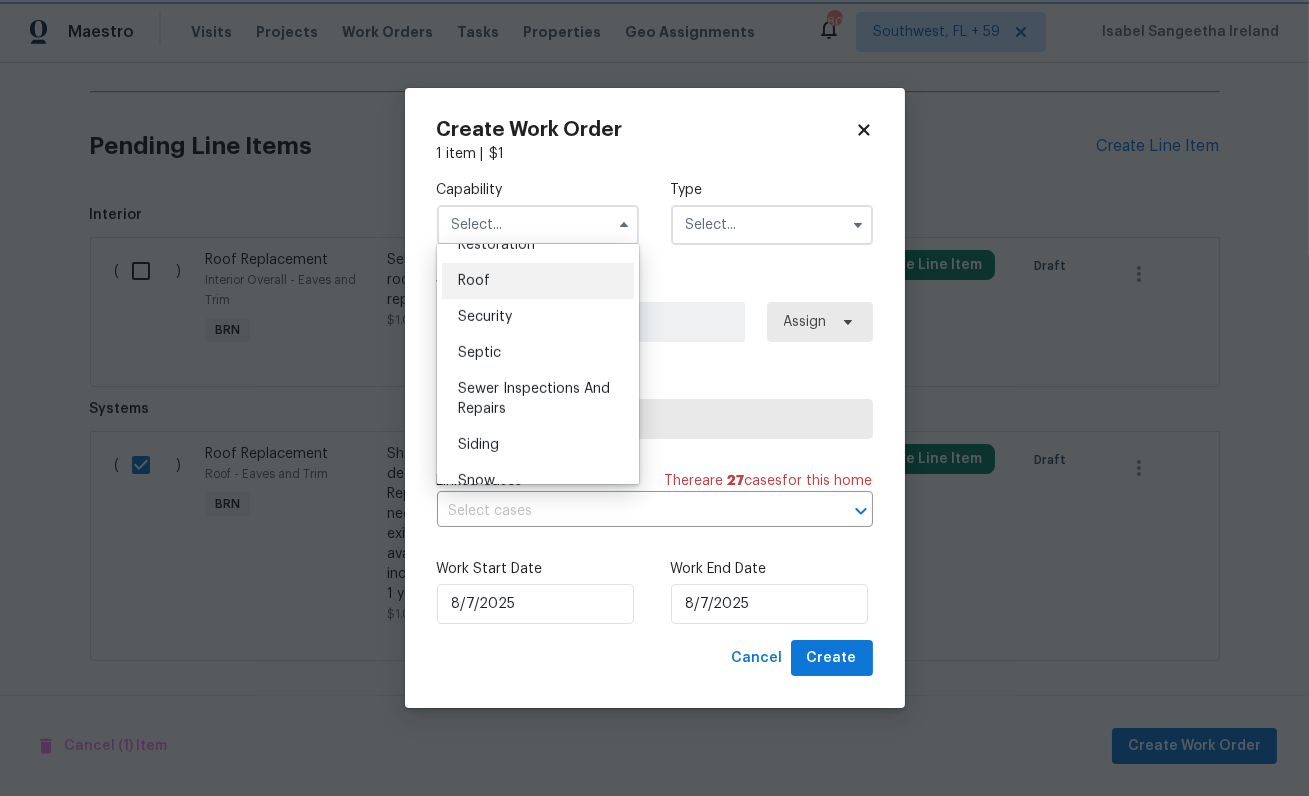 type on "Roof" 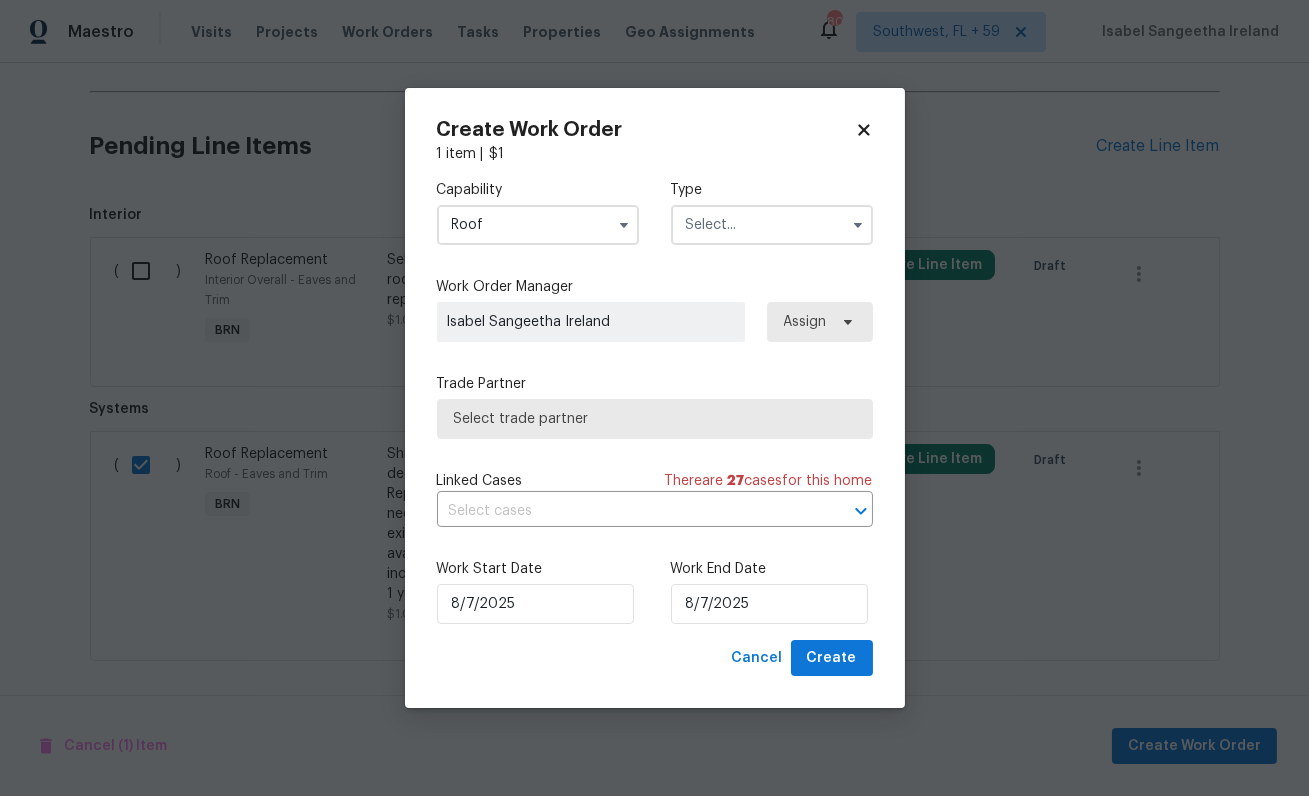 click at bounding box center (772, 225) 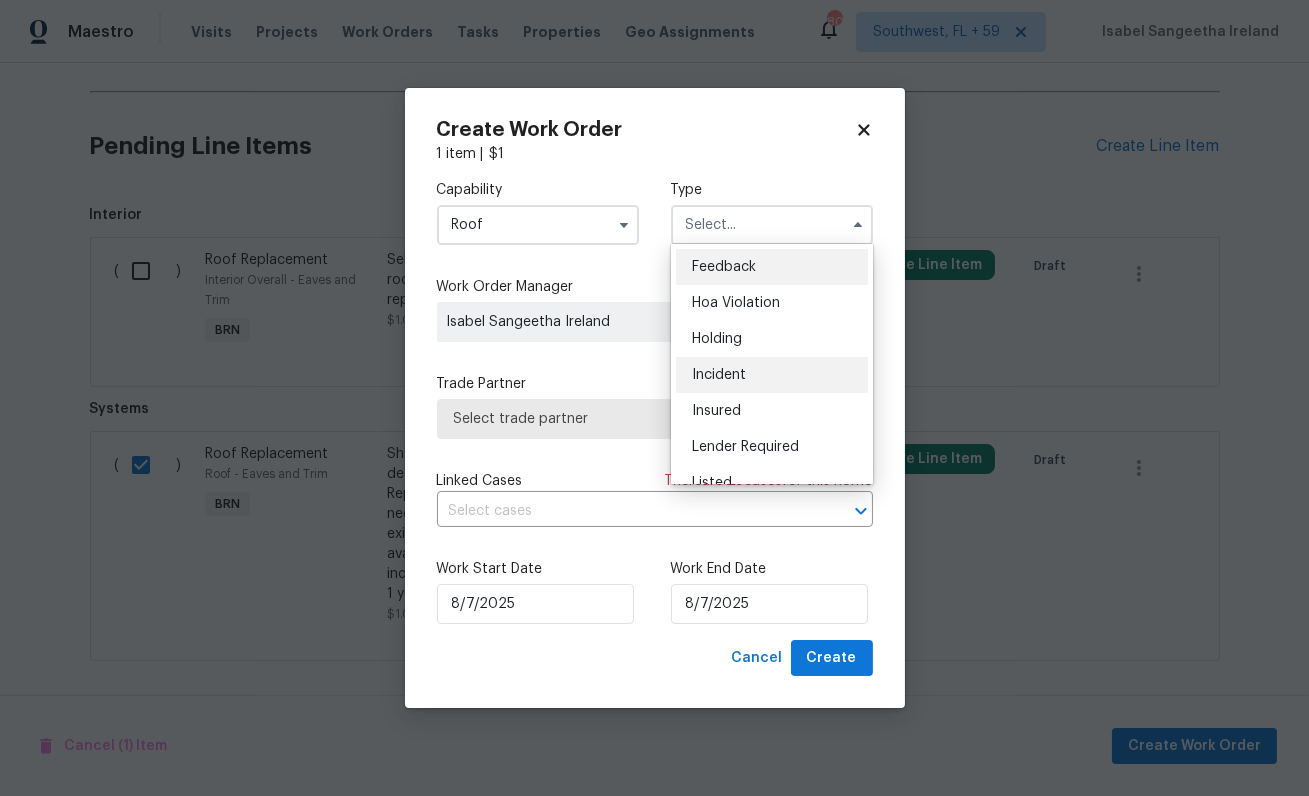 scroll, scrollTop: 454, scrollLeft: 0, axis: vertical 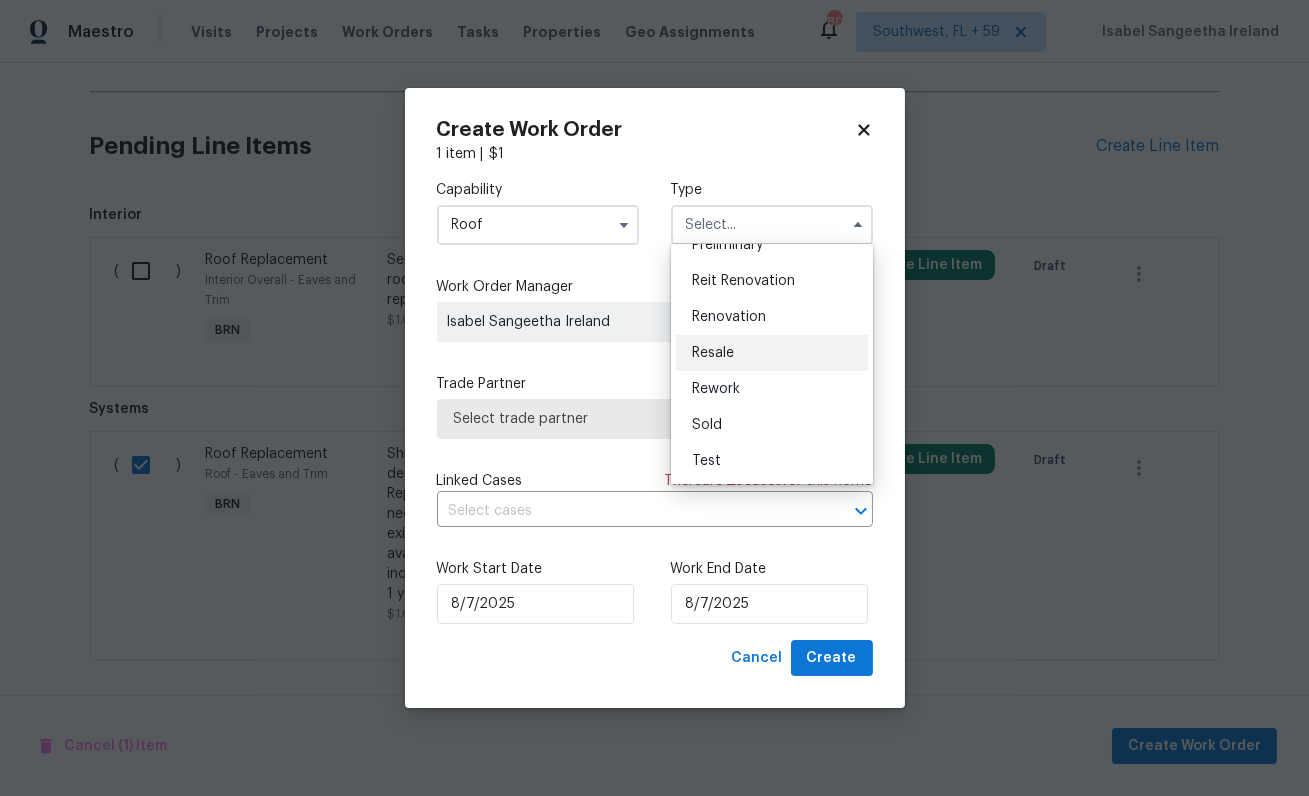 click on "Resale" at bounding box center (713, 353) 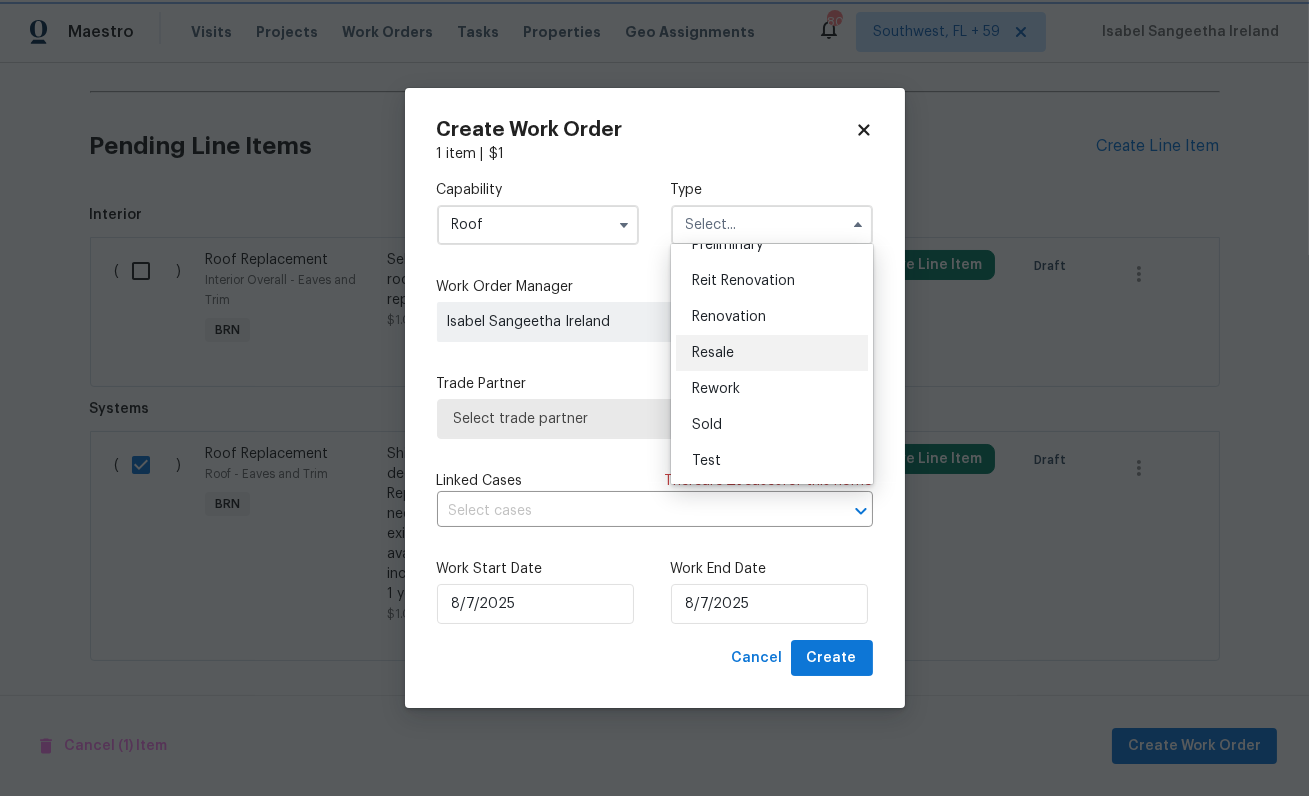 type on "Resale" 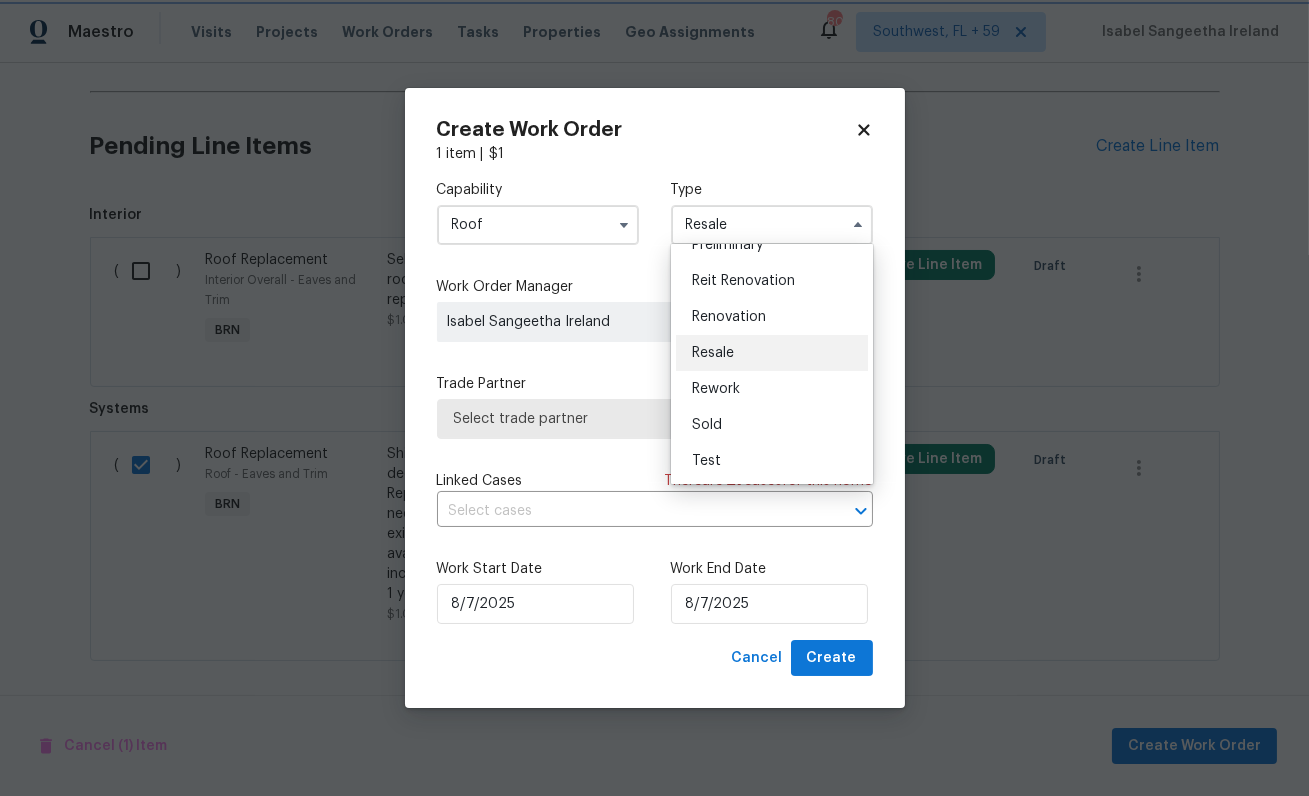 scroll, scrollTop: 0, scrollLeft: 0, axis: both 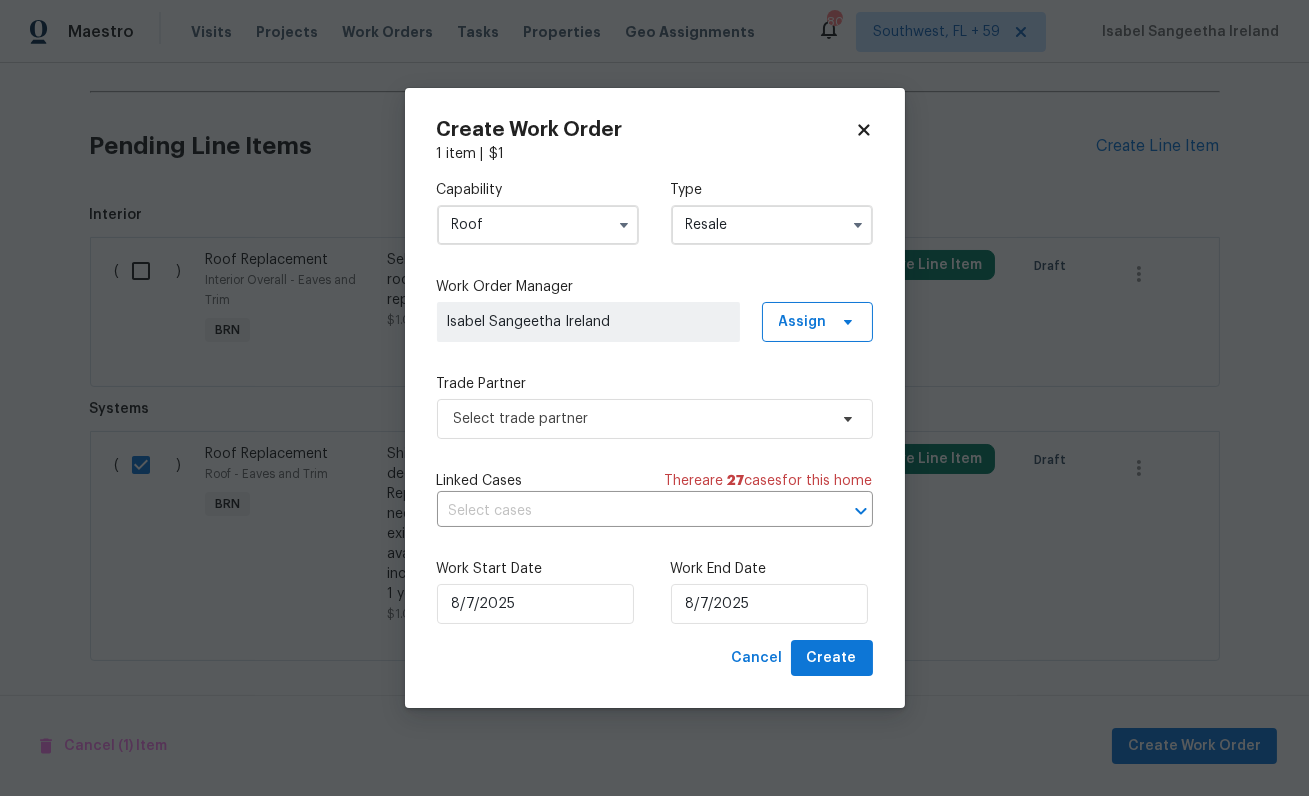 click on "Capability   Roof Type   Resale Work Order Manager   [FIRST] [LAST] [LAST] Assign Trade Partner   Select trade partner Linked Cases There  are   27  case s  for this home   ​ Work Start Date   [DATE] Work End Date   [DATE]" at bounding box center [655, 402] 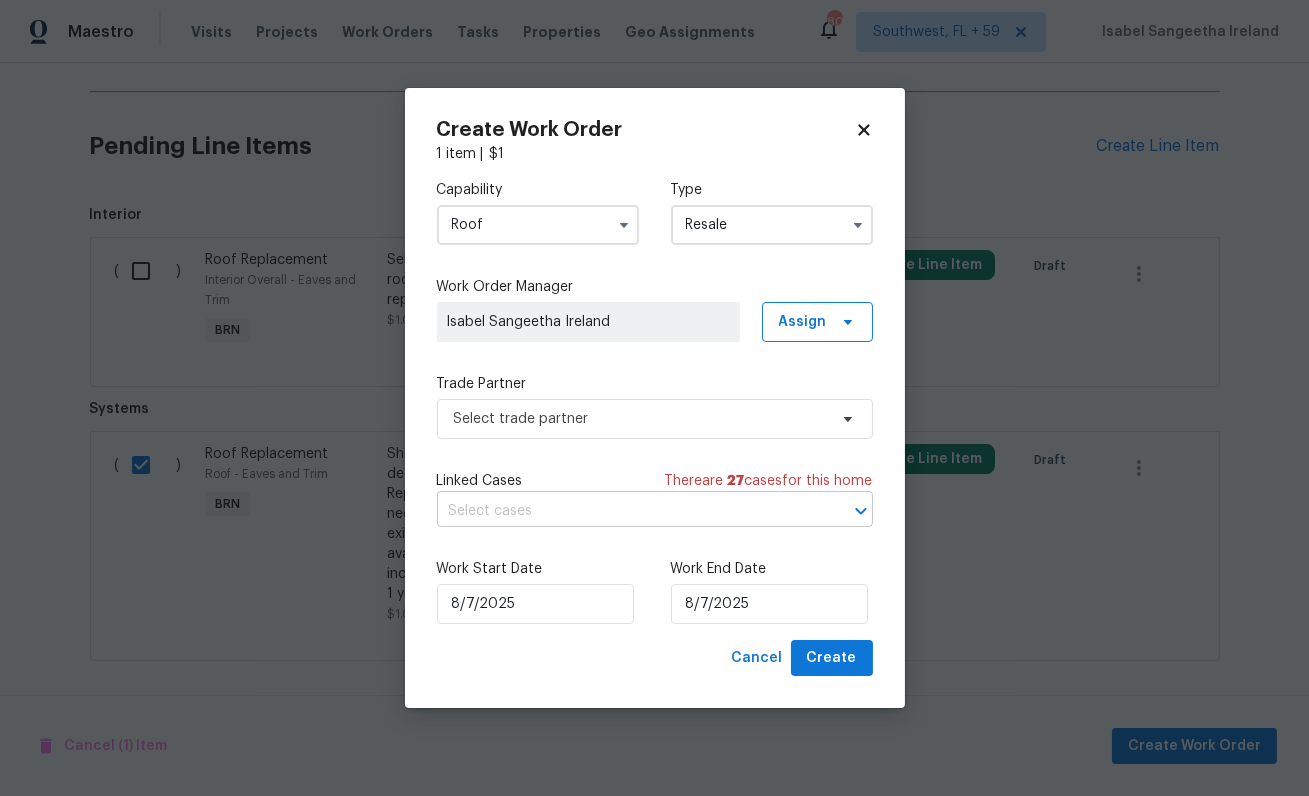 click at bounding box center (627, 511) 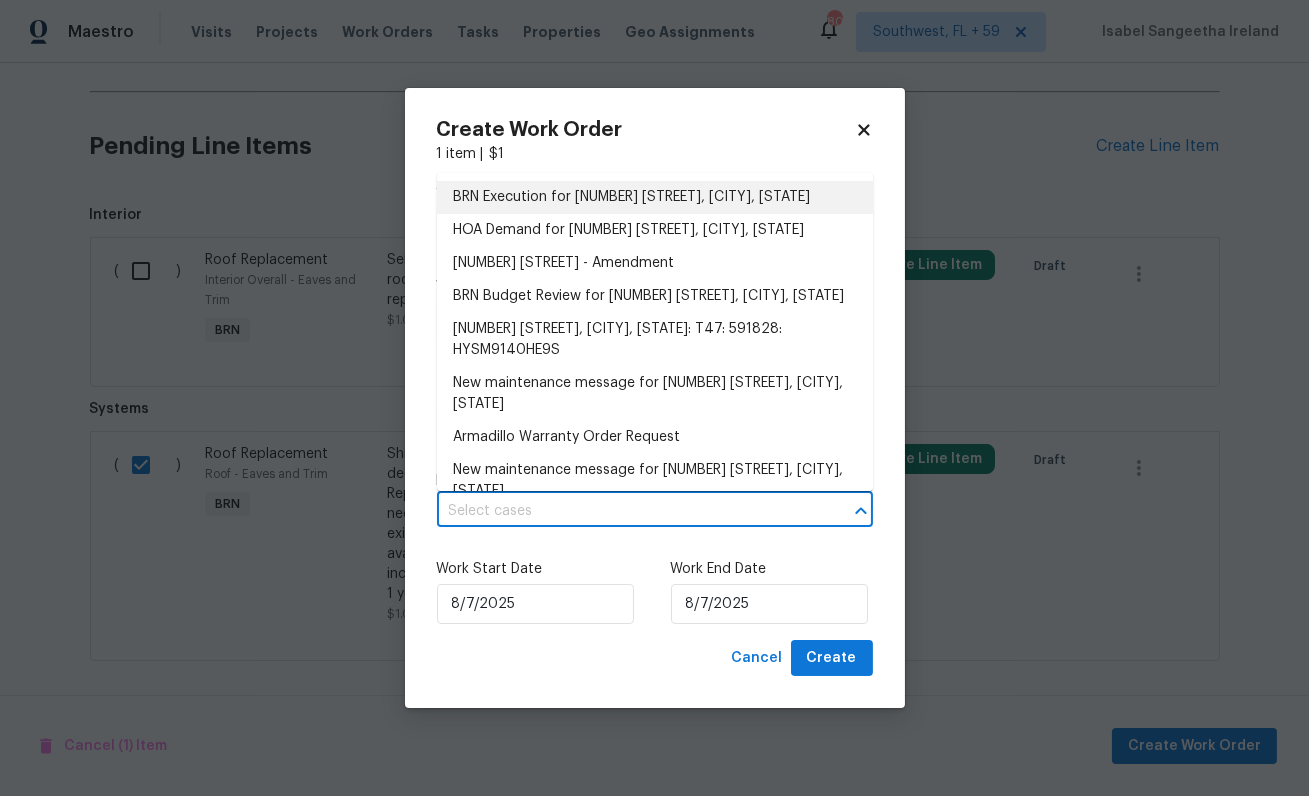 click on "BRN Execution for [NUMBER] [STREET], [CITY], [STATE]" at bounding box center [655, 197] 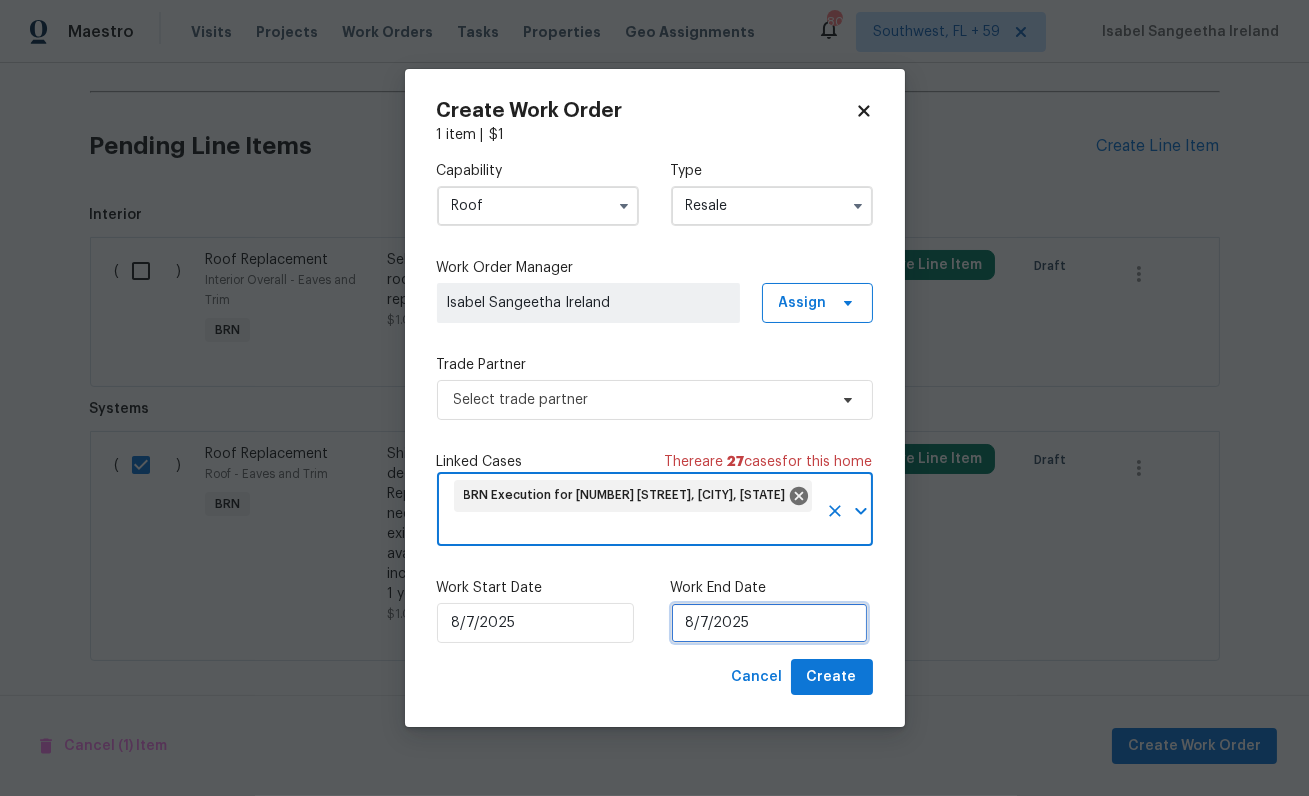 click on "8/7/2025" at bounding box center (769, 623) 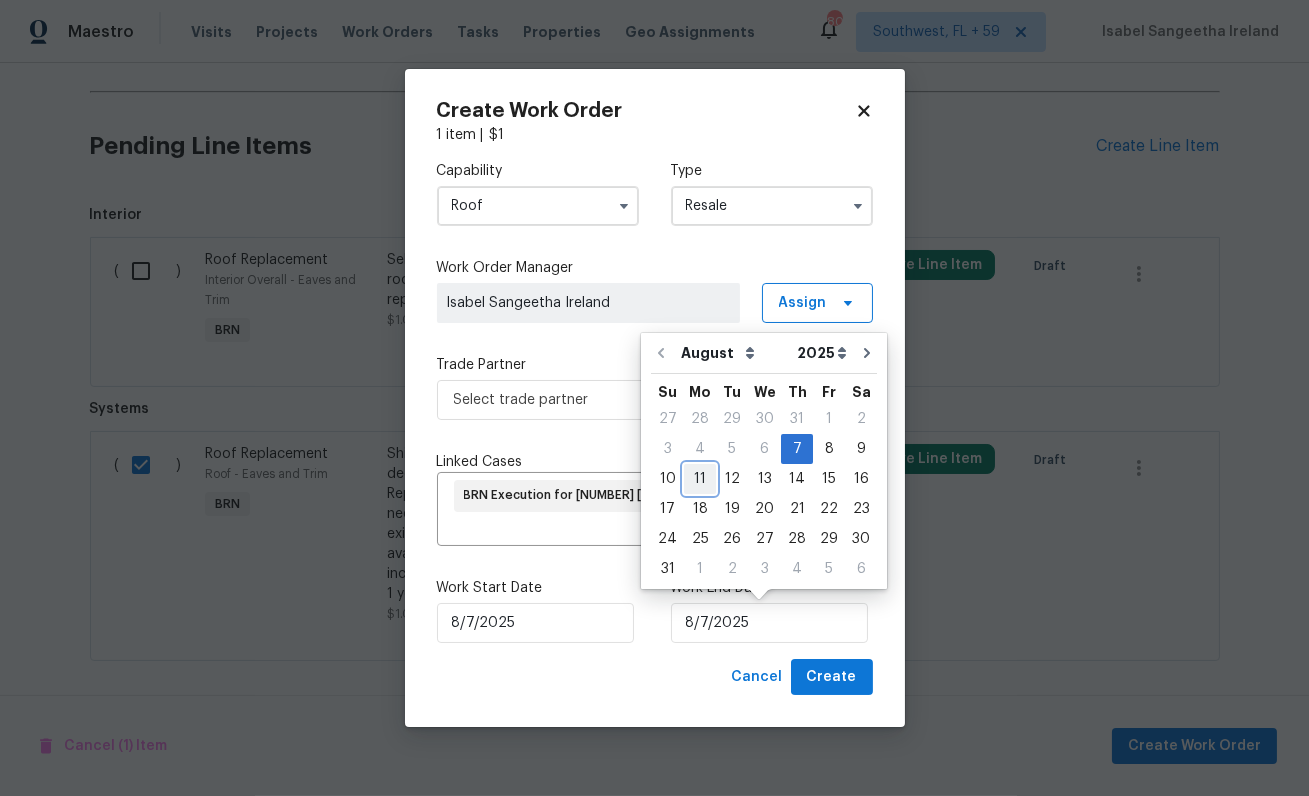 click on "11" at bounding box center [700, 479] 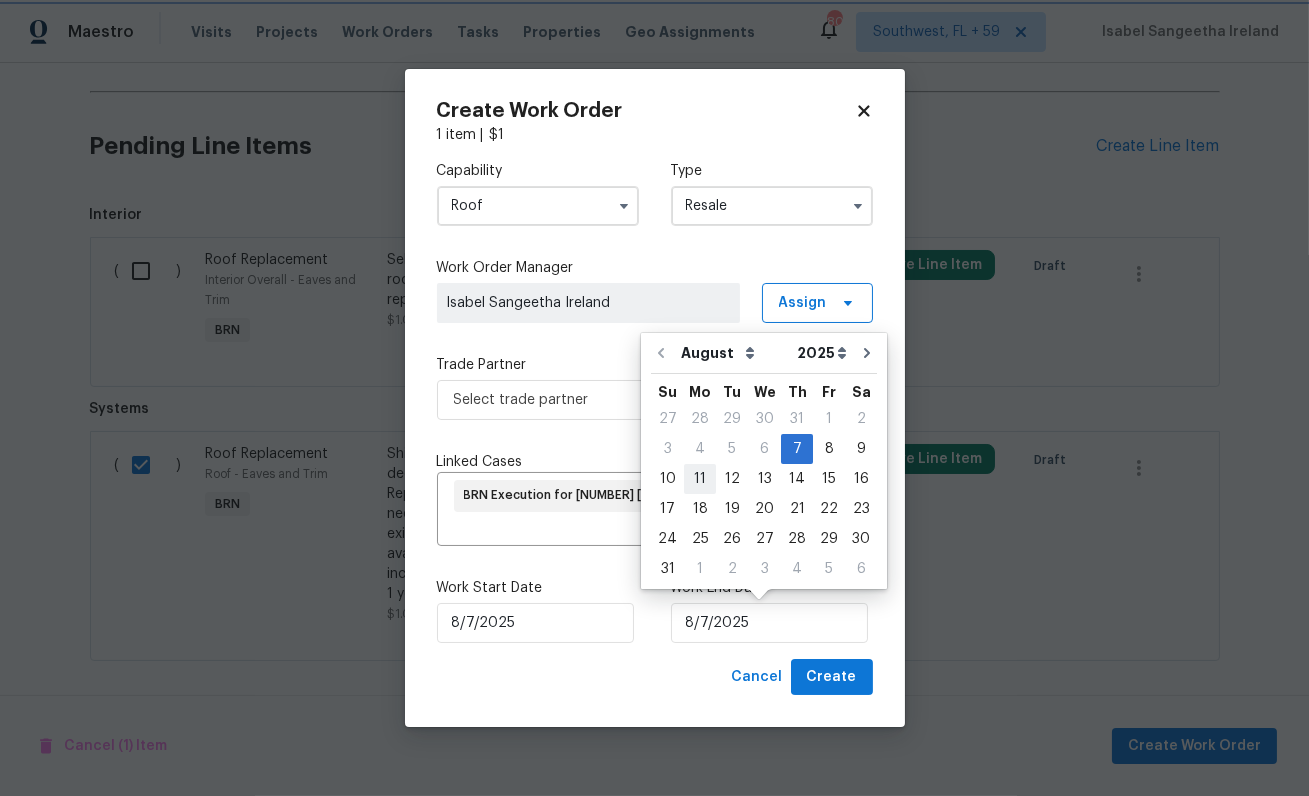 type on "8/11/2025" 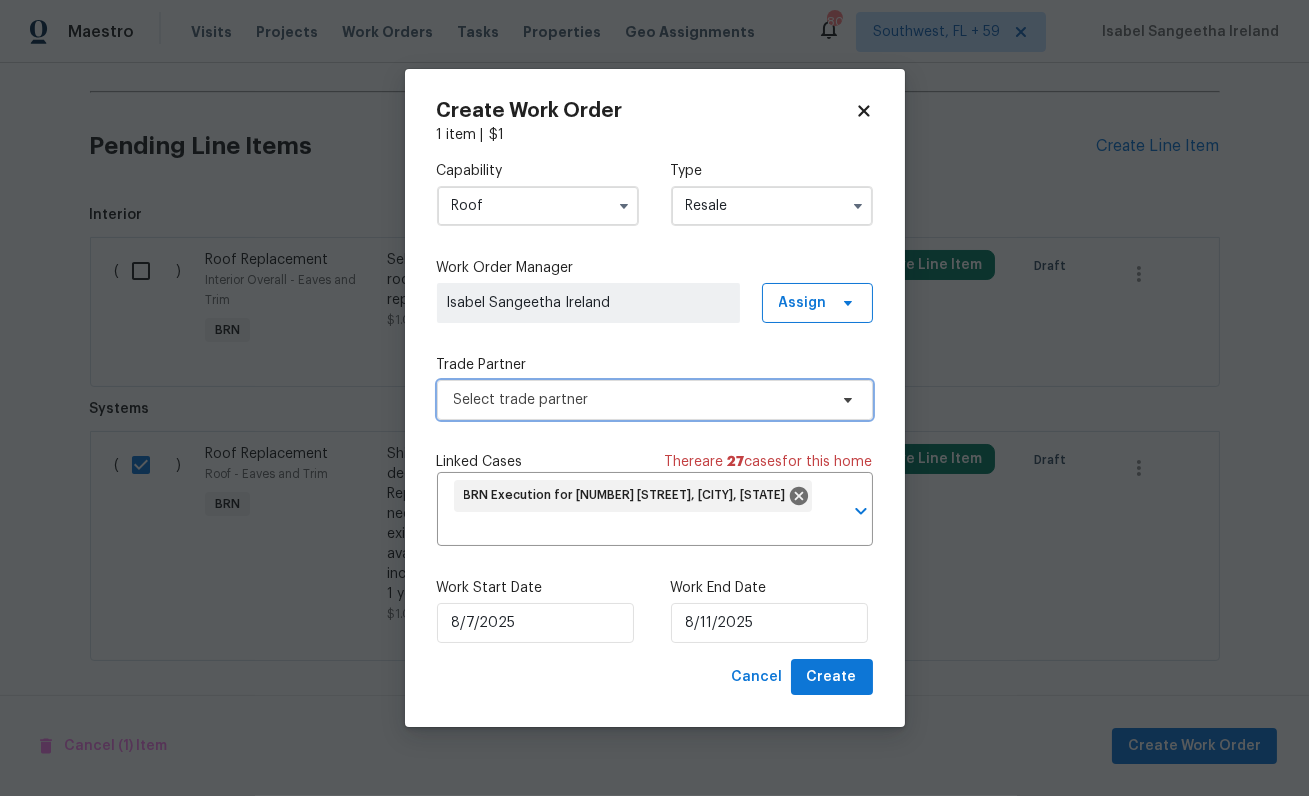 click on "Select trade partner" at bounding box center [655, 400] 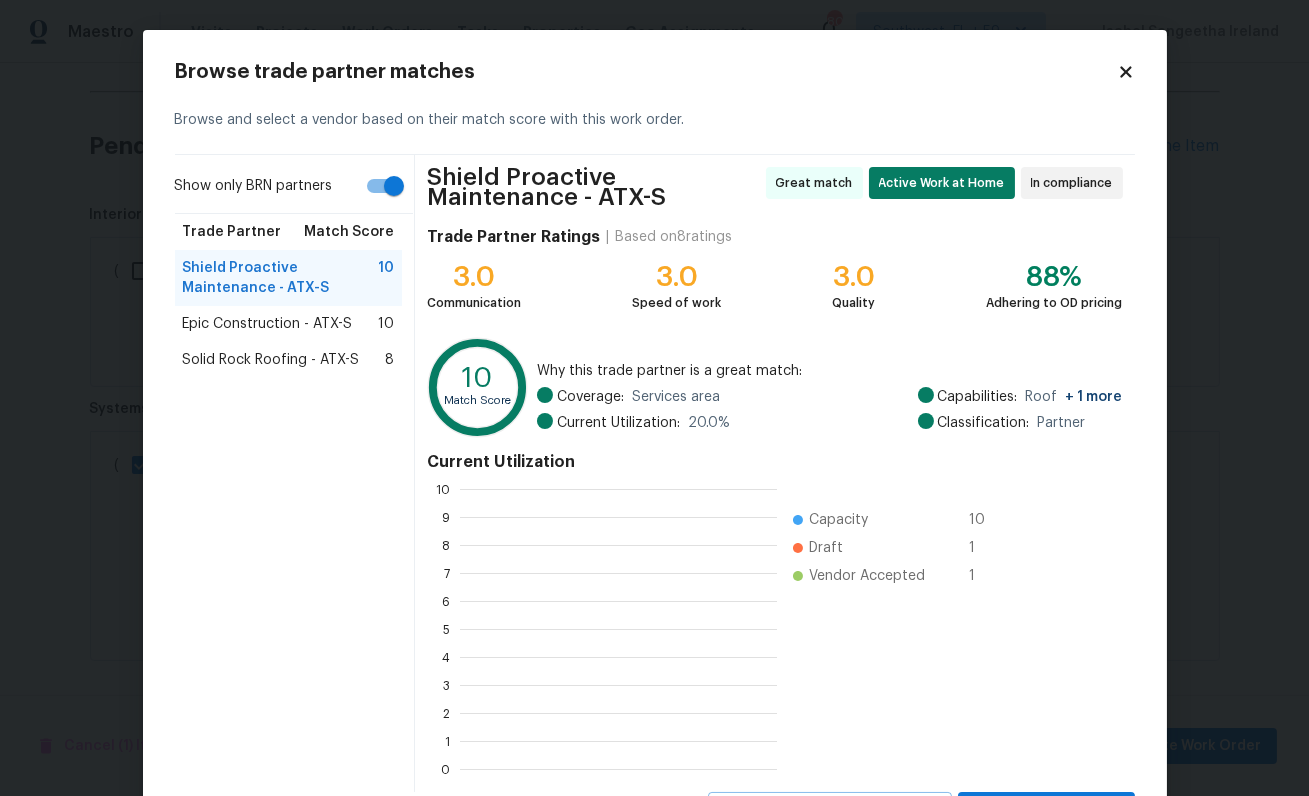 scroll, scrollTop: 1, scrollLeft: 1, axis: both 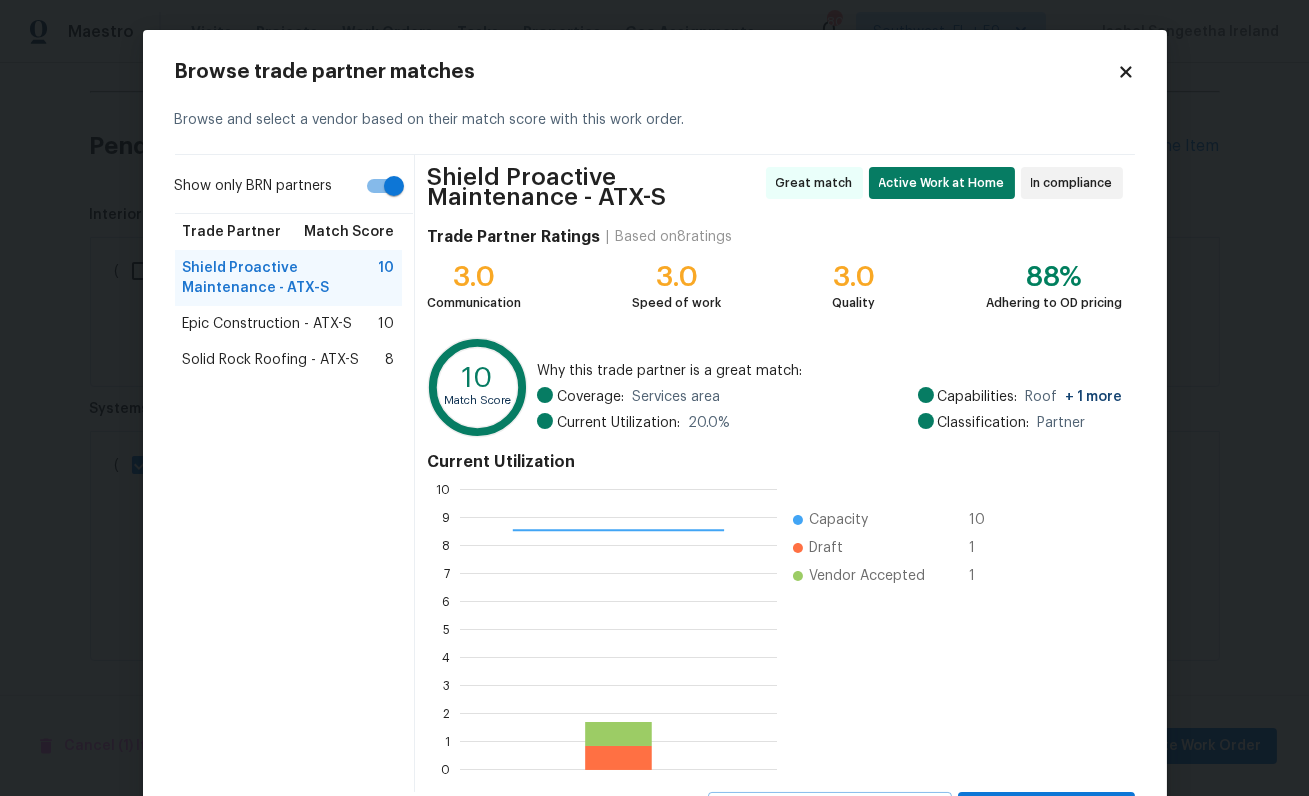 click on "Solid Rock Roofing - ATX-S" at bounding box center (271, 360) 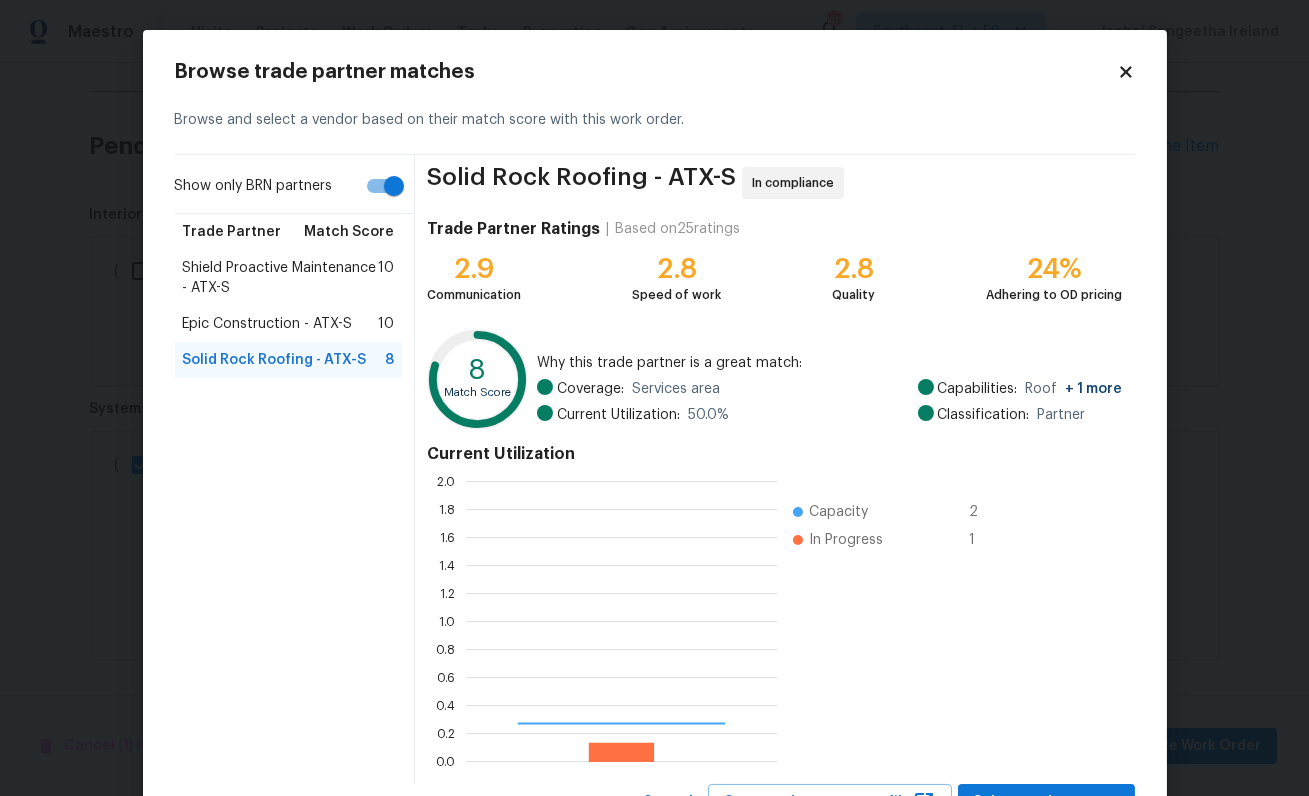 scroll, scrollTop: 1, scrollLeft: 1, axis: both 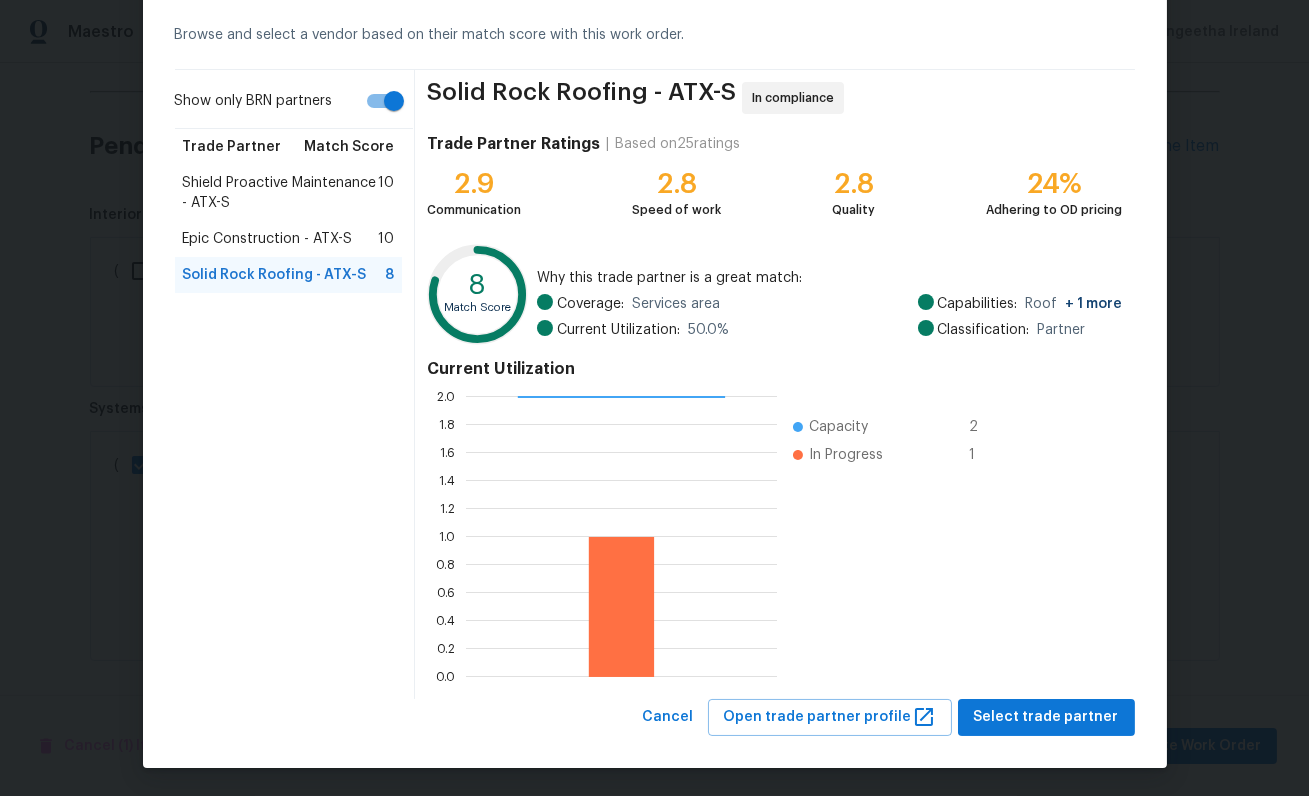 click on "Solid Rock Roofing - ATX-S In compliance Trade Partner Ratings    |    Based on  25  ratings 2.9 Communication 2.8 Speed of work 2.8 Quality 24% Adhering to OD pricing 8 Match Score Why this trade partner is a great match: Coverage: Services area Current Utilization: 50.0 % Capabilities: Roof + 1 more Classification: Partner Current Utilization 0.0 0.2 0.4 0.6 0.8 1.0 1.2 1.4 1.6 1.8 2.0 Capacity 2 In Progress 1" at bounding box center (774, 384) 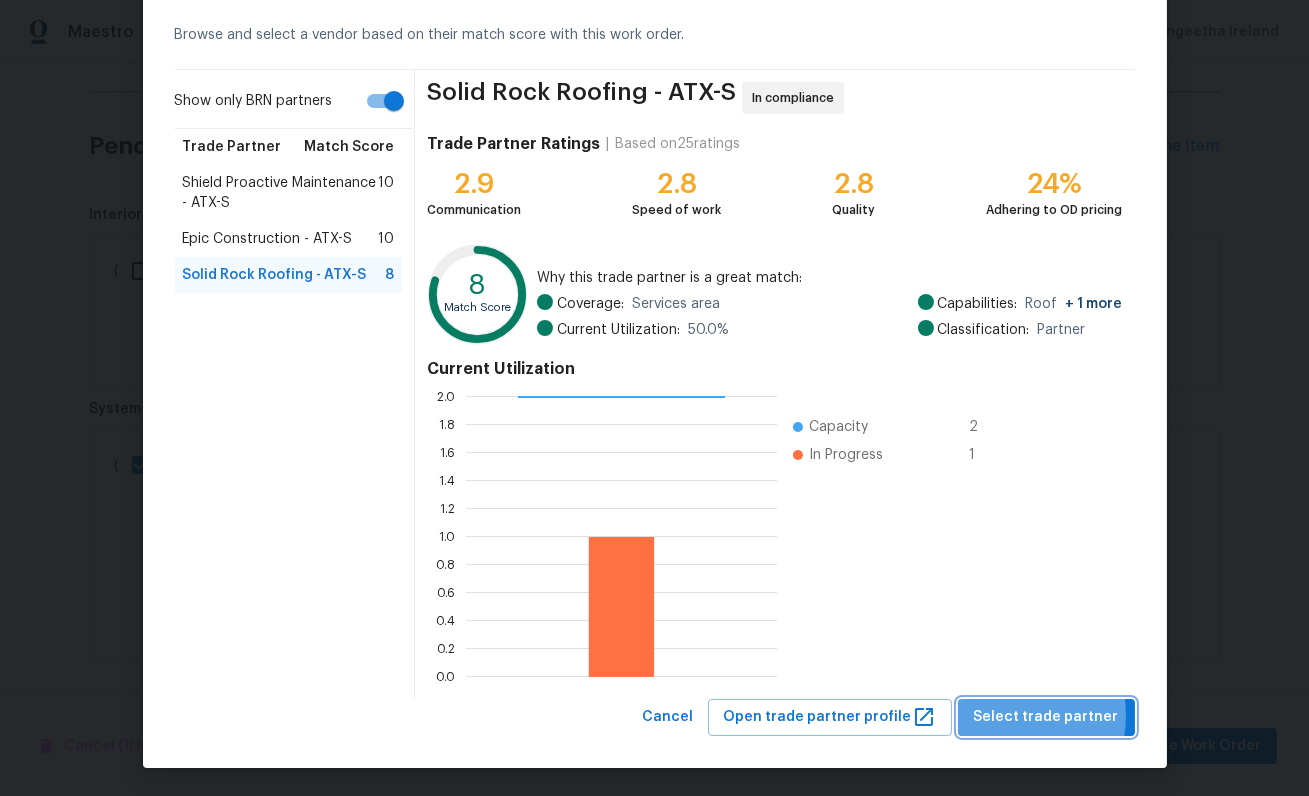 click on "Select trade partner" at bounding box center (1046, 717) 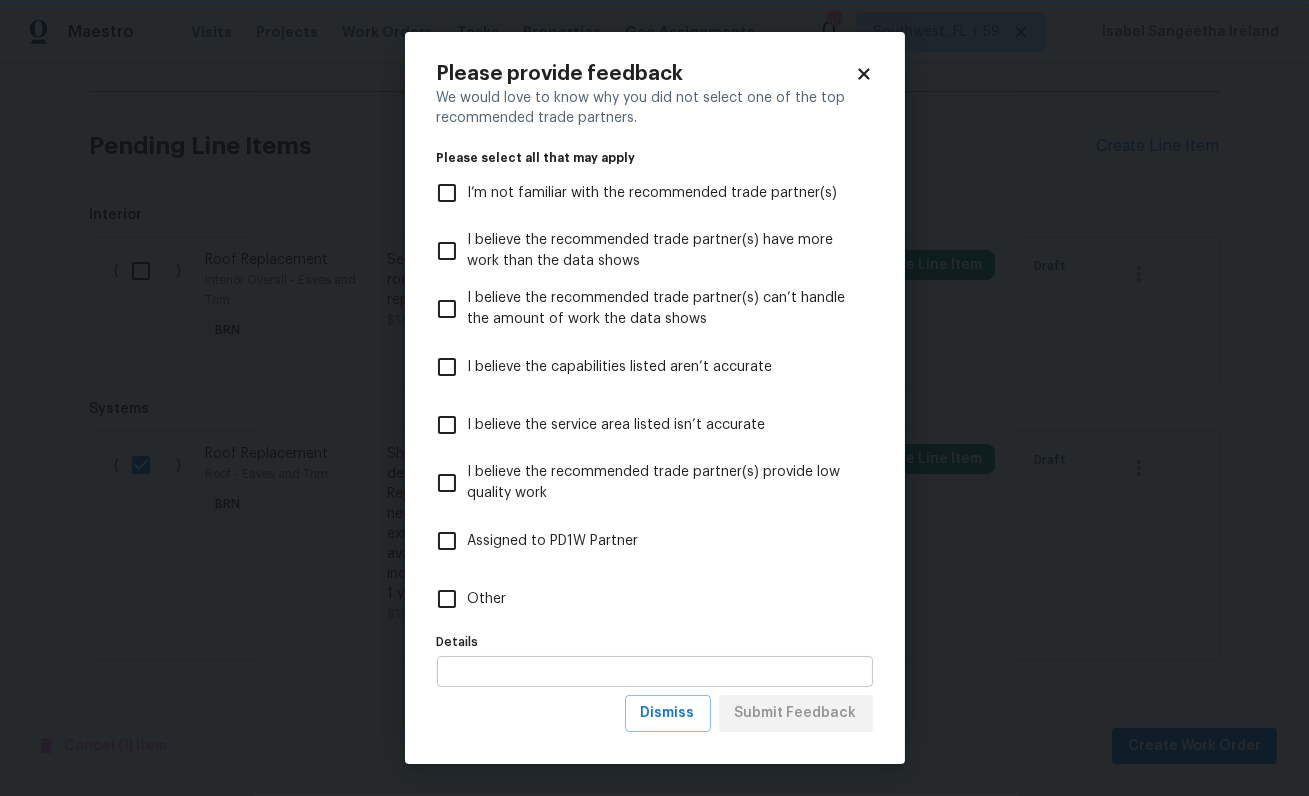 scroll, scrollTop: 0, scrollLeft: 0, axis: both 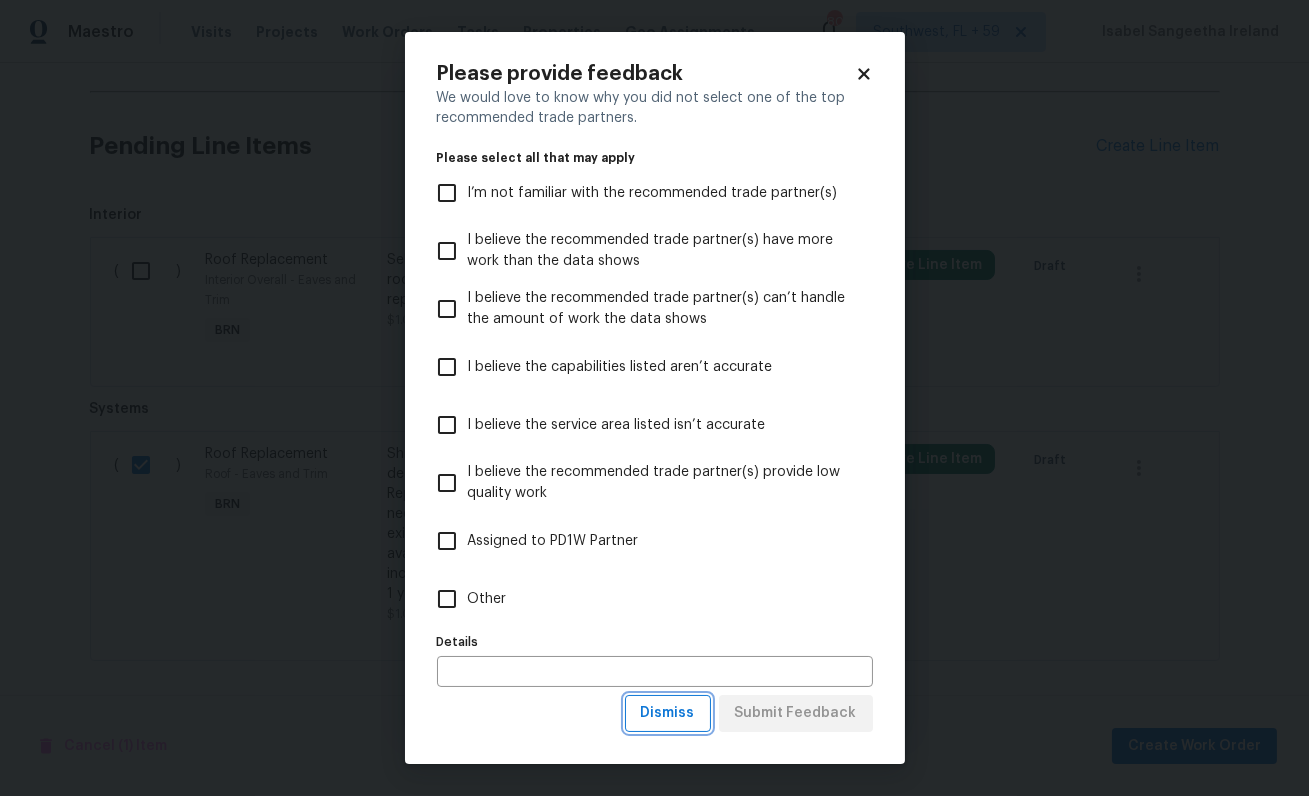 click on "Dismiss" at bounding box center [668, 713] 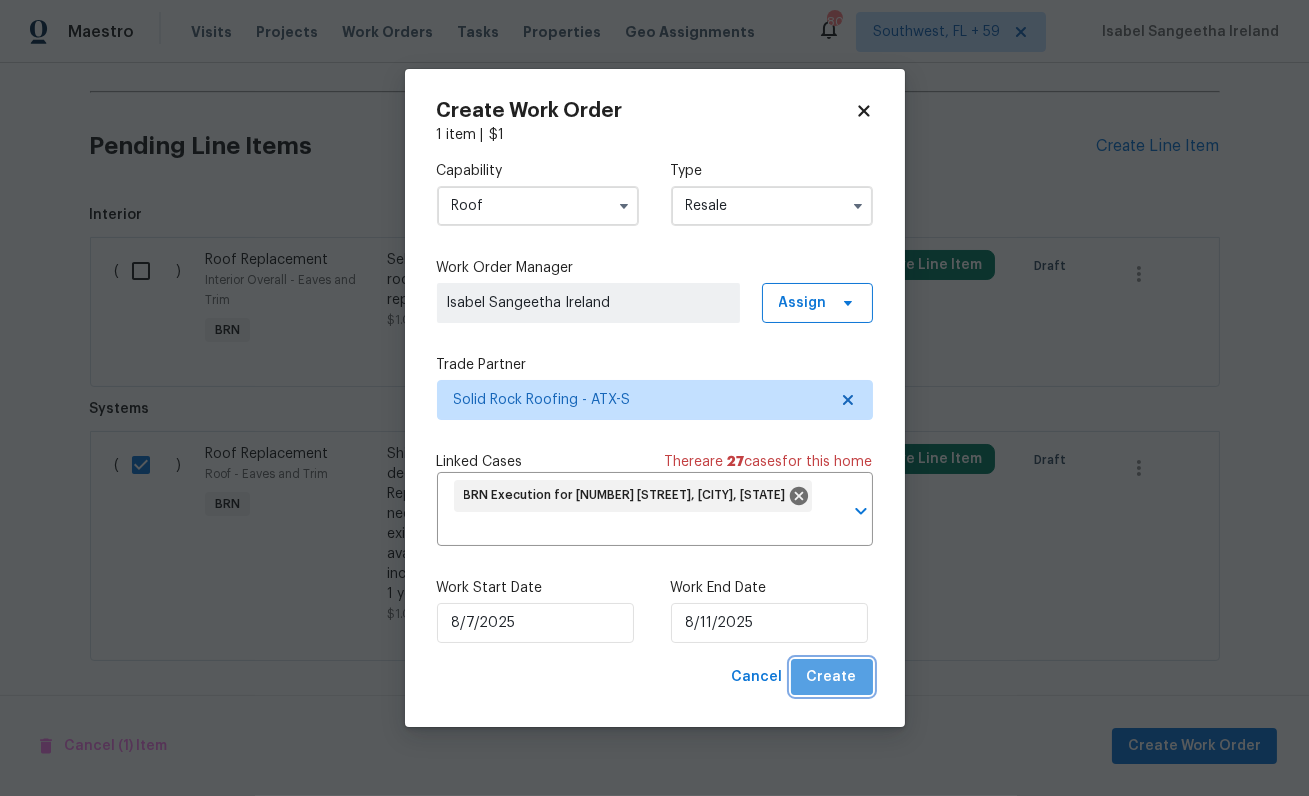 click on "Create" at bounding box center [832, 677] 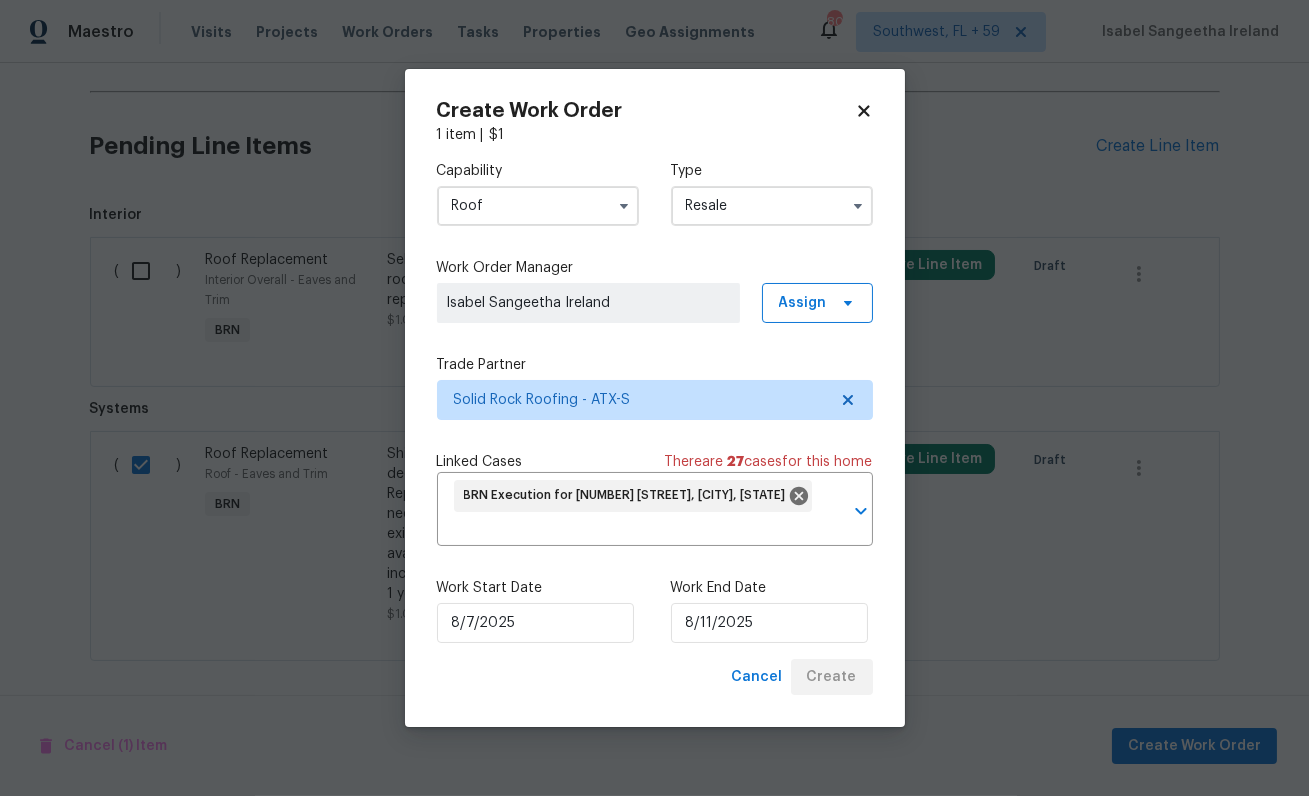checkbox on "false" 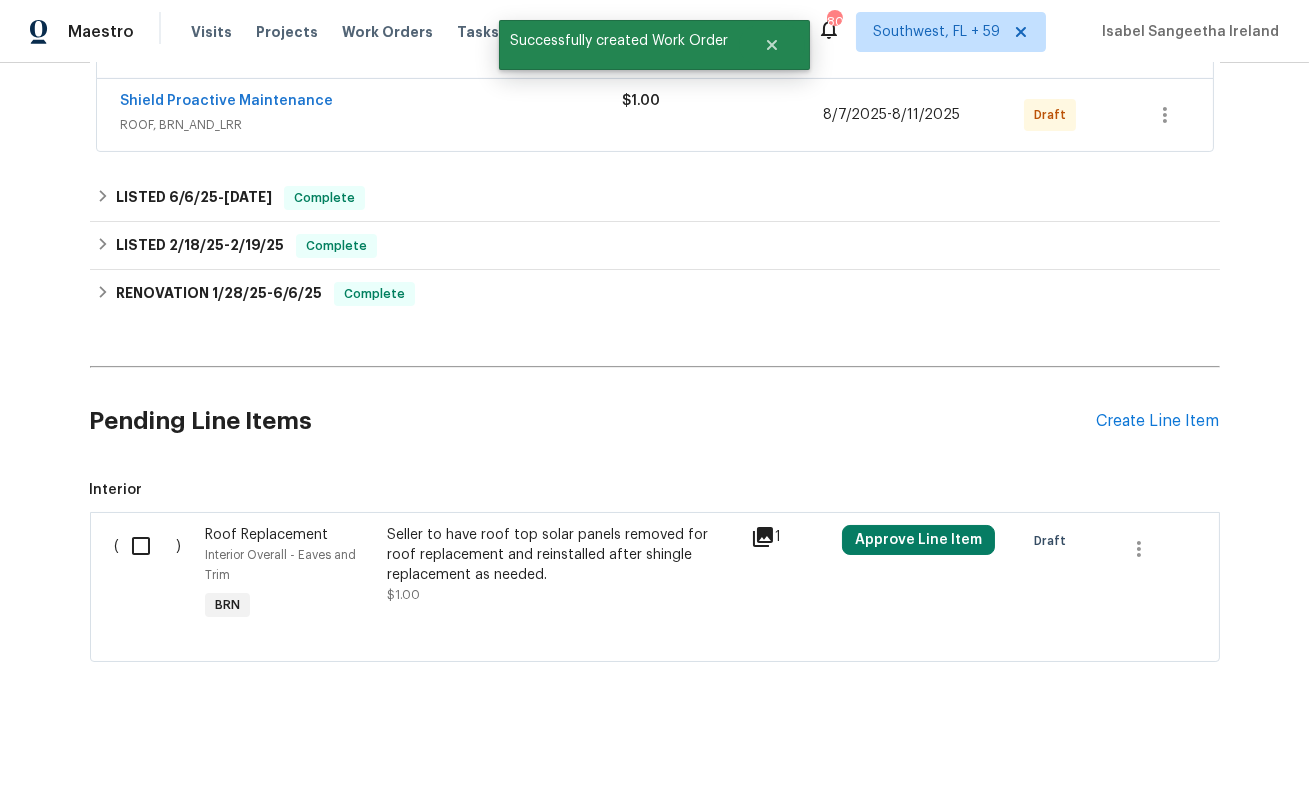 scroll, scrollTop: 239, scrollLeft: 0, axis: vertical 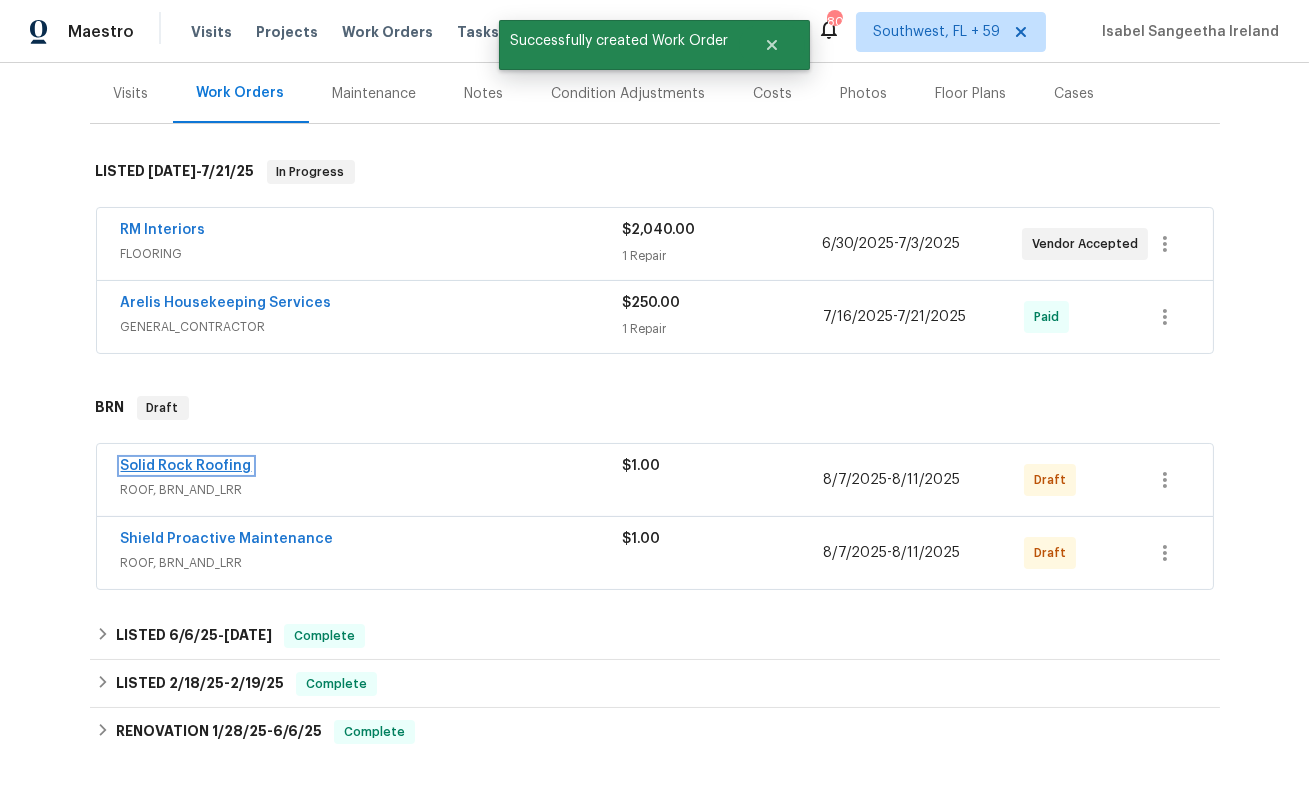 click on "Solid Rock Roofing" at bounding box center (186, 466) 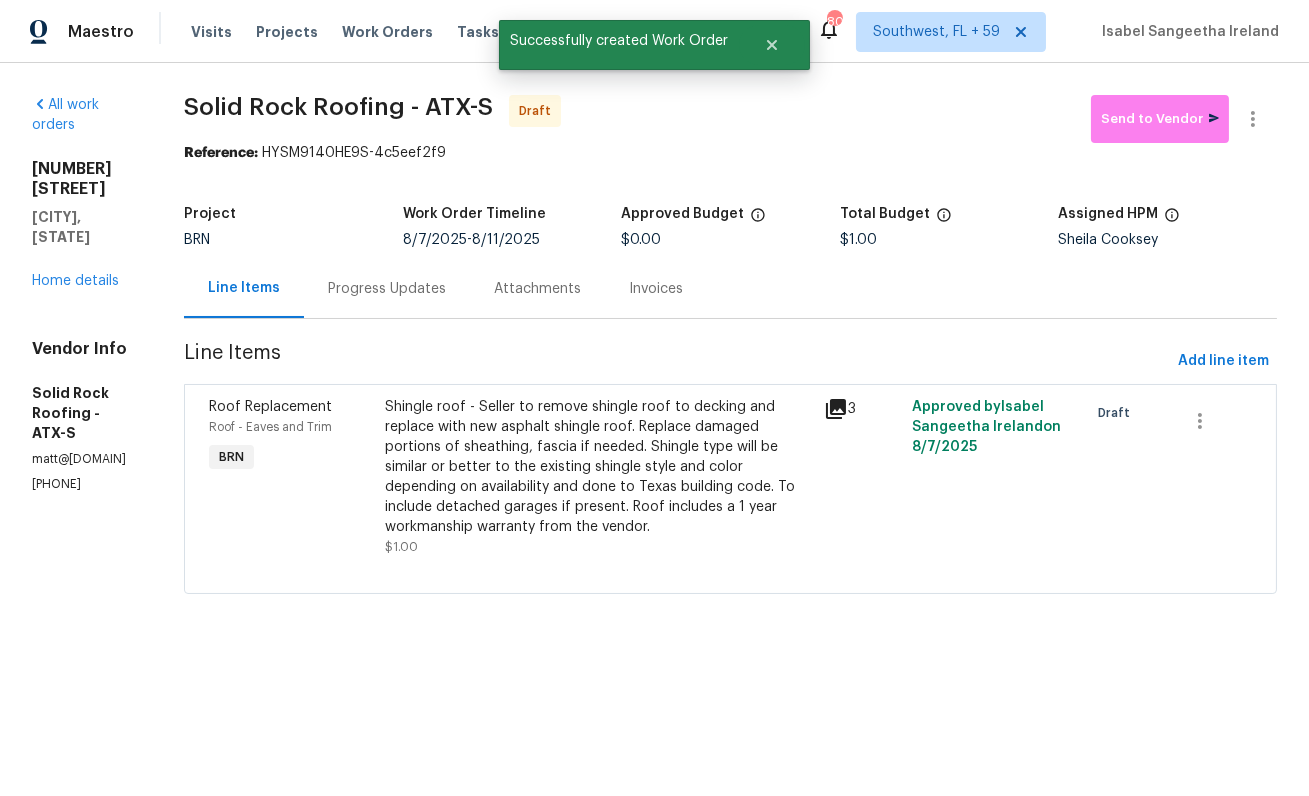 click on "Progress Updates" at bounding box center (387, 289) 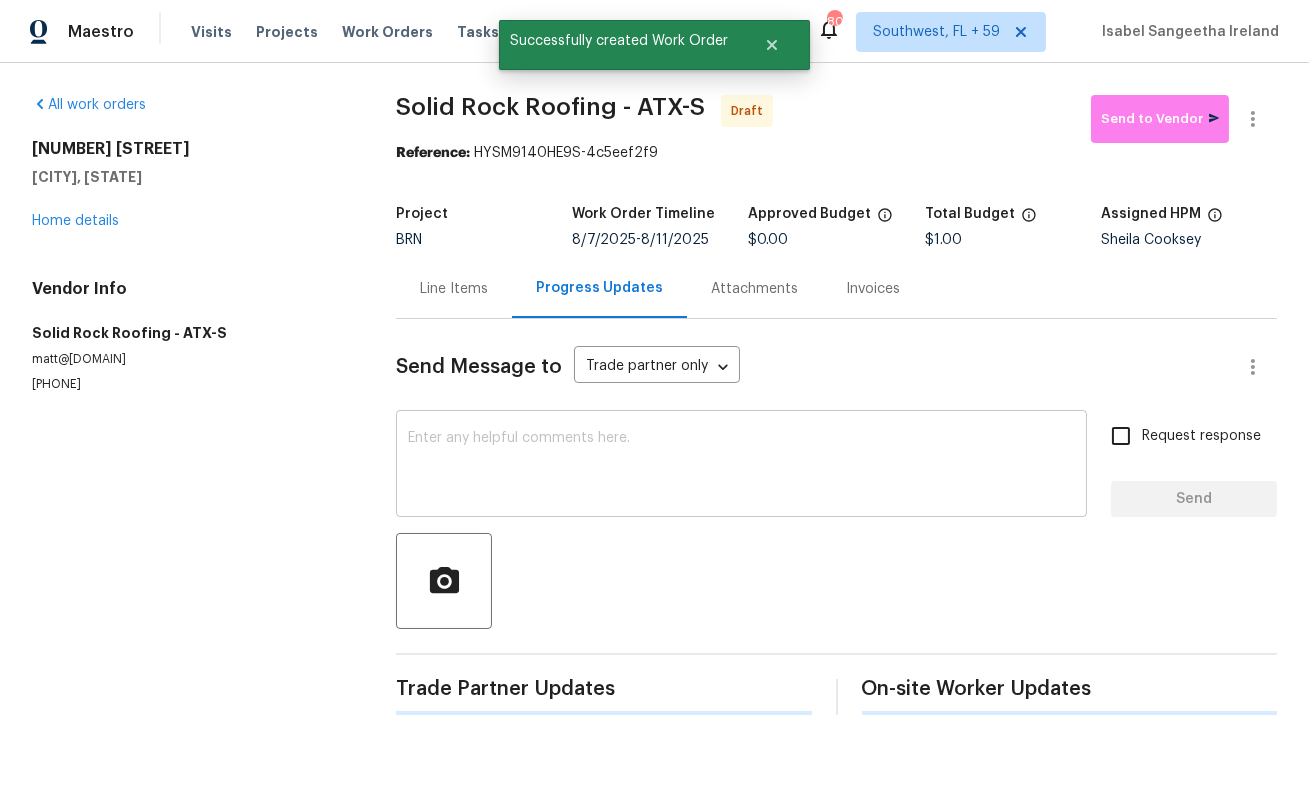 click at bounding box center [741, 466] 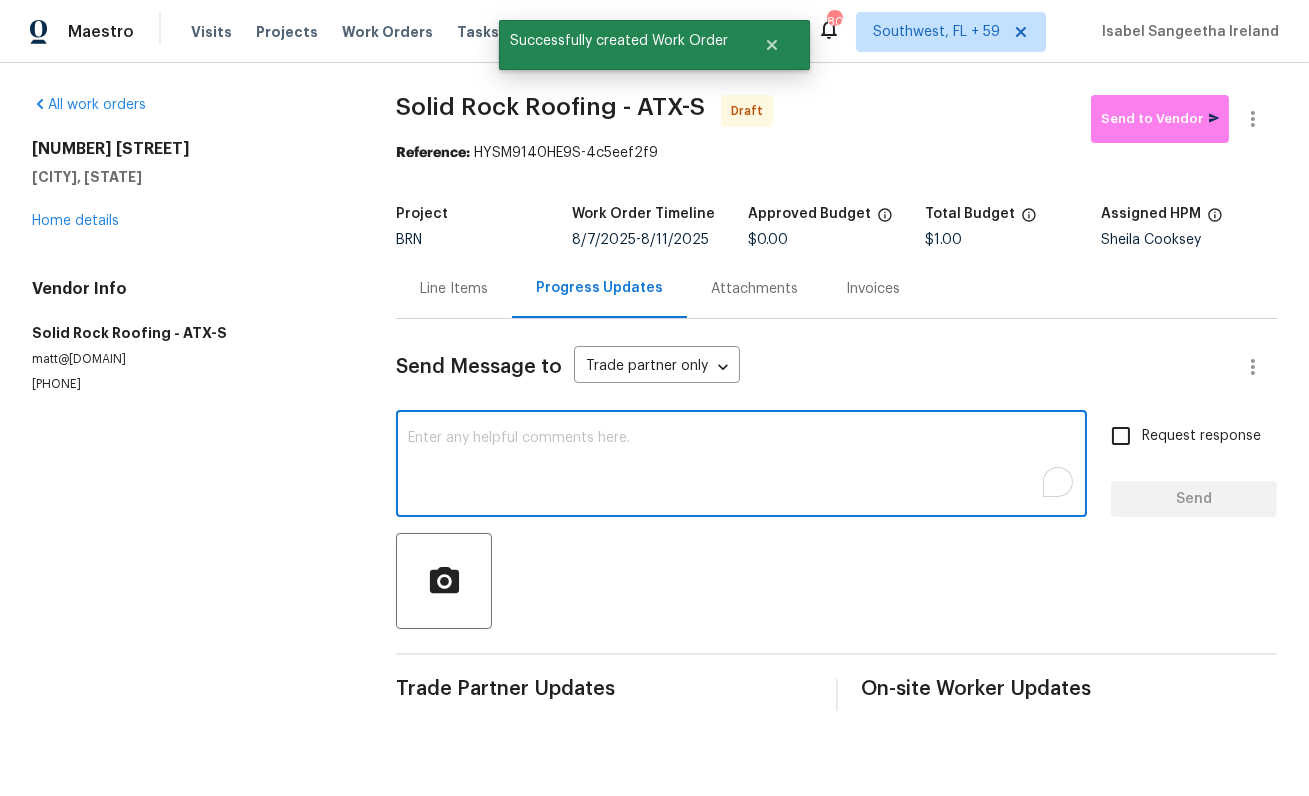 paste on "This is [FIRST] from Opendoor. Please confirm receipt of the work order due on [DATE] and provide the start date and estimated completion time within 24 hours. For questions, contact me via the portal or at [PHONE]. Thanks!" 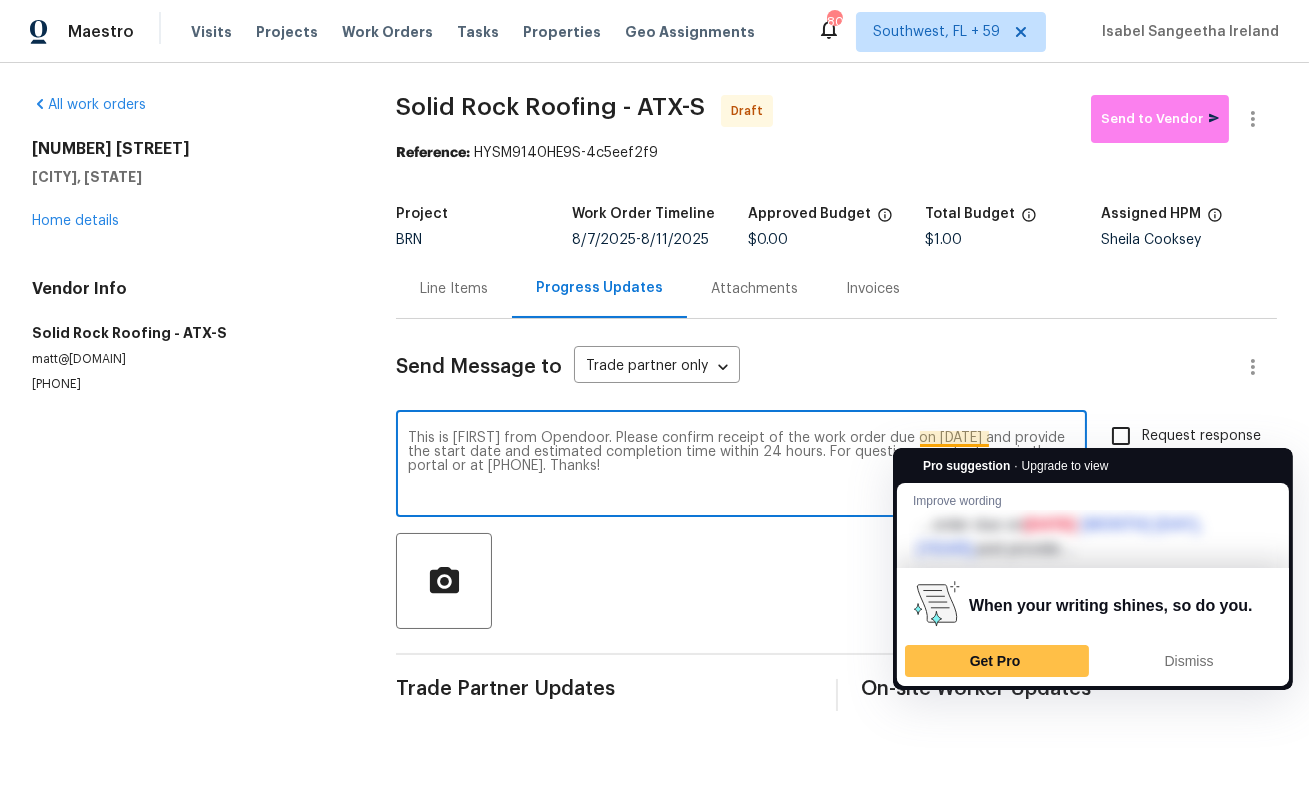click on "This is [FIRST] from Opendoor. Please confirm receipt of the work order due on [DATE] and provide the start date and estimated completion time within 24 hours. For questions, contact me via the portal or at [PHONE]. Thanks!" at bounding box center (741, 466) 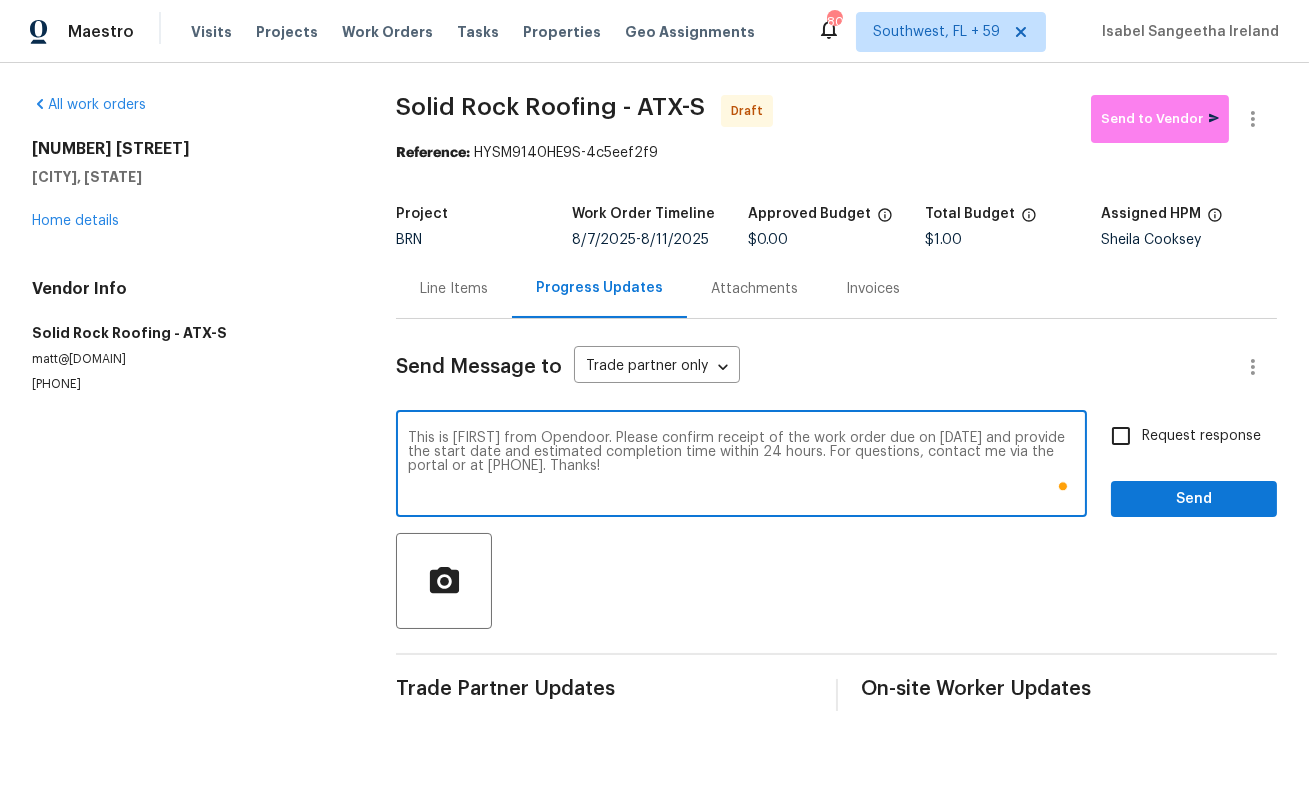 click on "This is [FIRST] from Opendoor. Please confirm receipt of the work order due on [DATE] and provide the start date and estimated completion time within 24 hours. For questions, contact me via the portal or at [PHONE]. Thanks!" at bounding box center (741, 466) 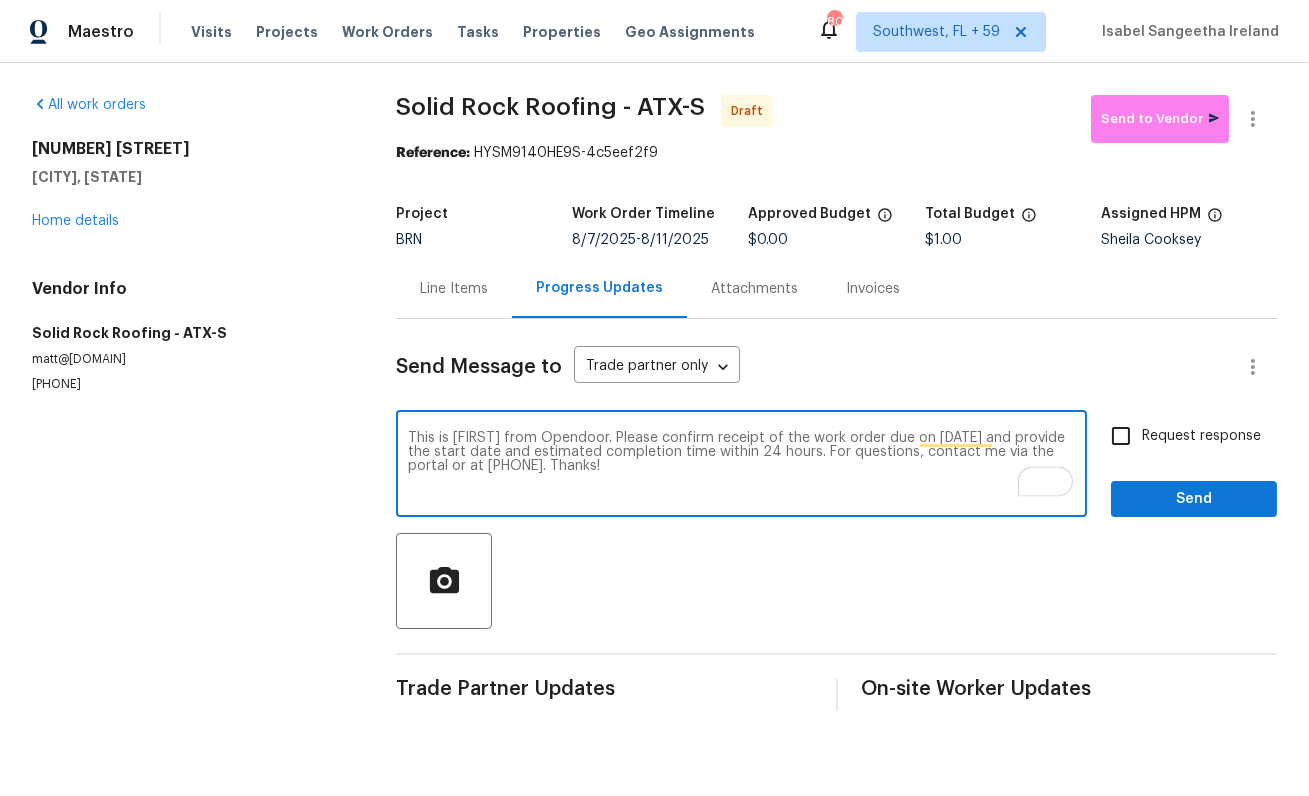 type on "This is [FIRST] from Opendoor. Please confirm receipt of the work order due on [DATE] and provide the start date and estimated completion time within 24 hours. For questions, contact me via the portal or at [PHONE]. Thanks!" 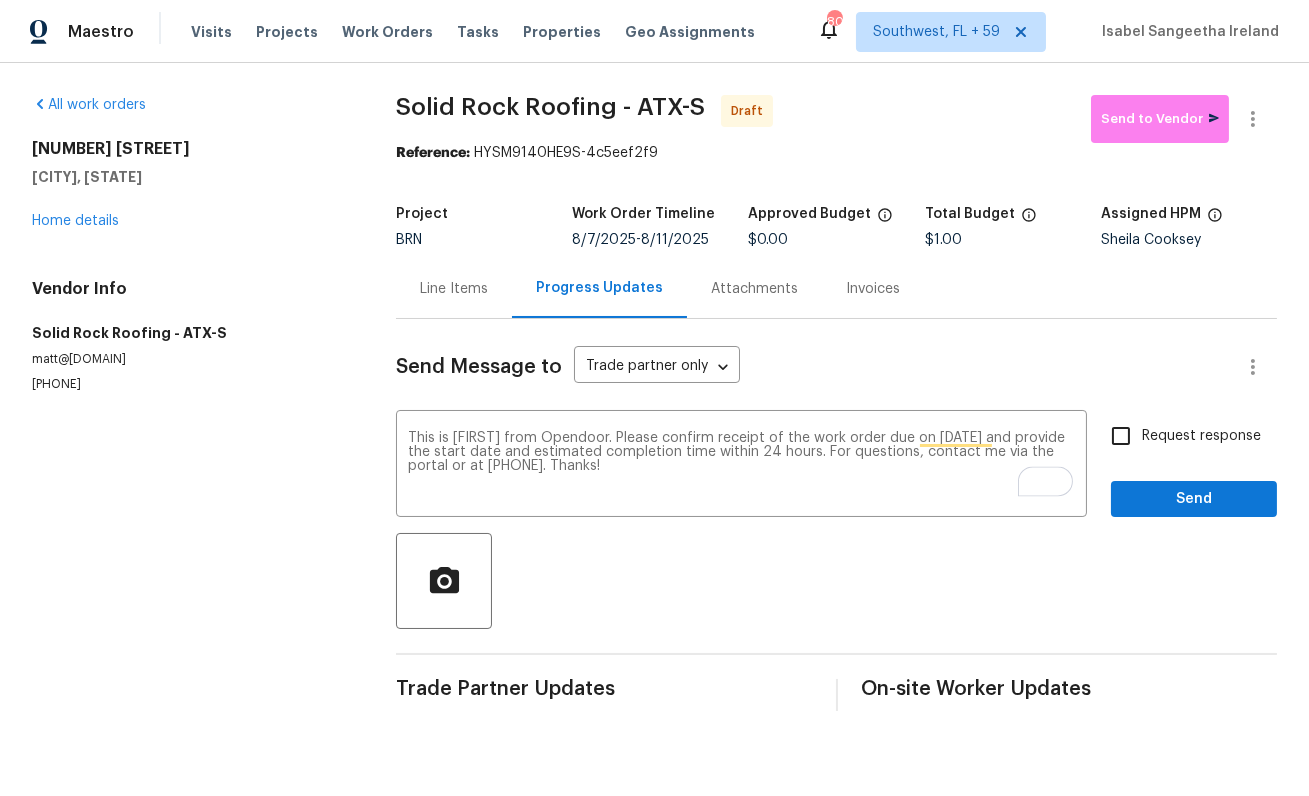 click on "Request response" at bounding box center (1180, 436) 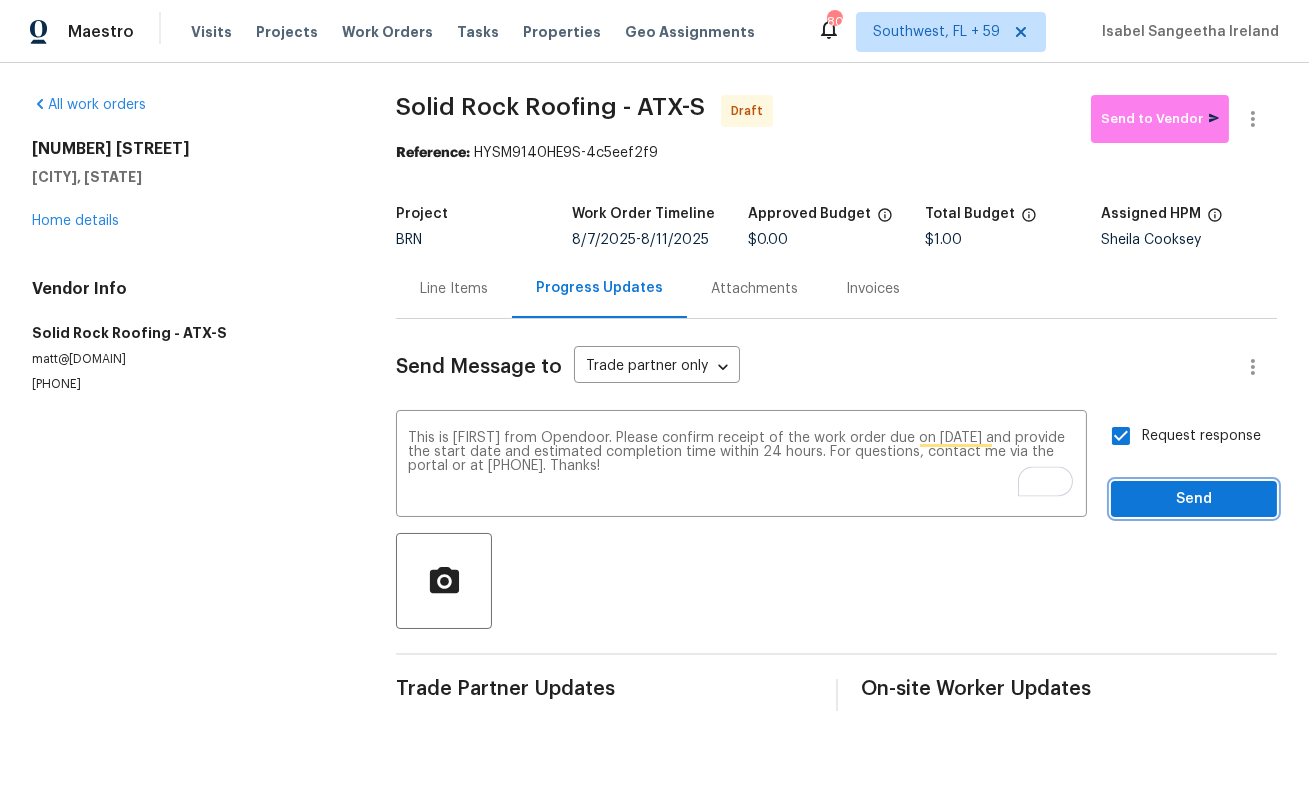 click on "Send" at bounding box center [1194, 499] 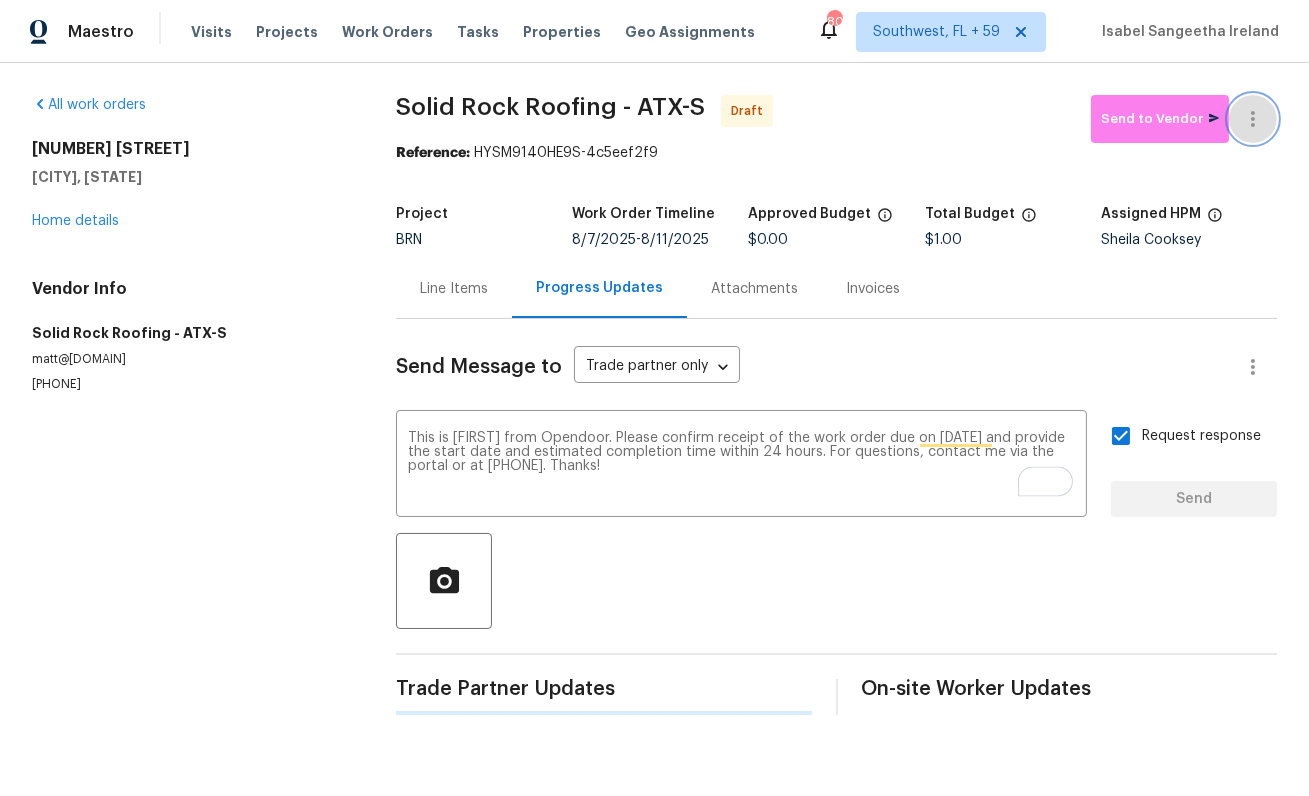 click at bounding box center [1253, 119] 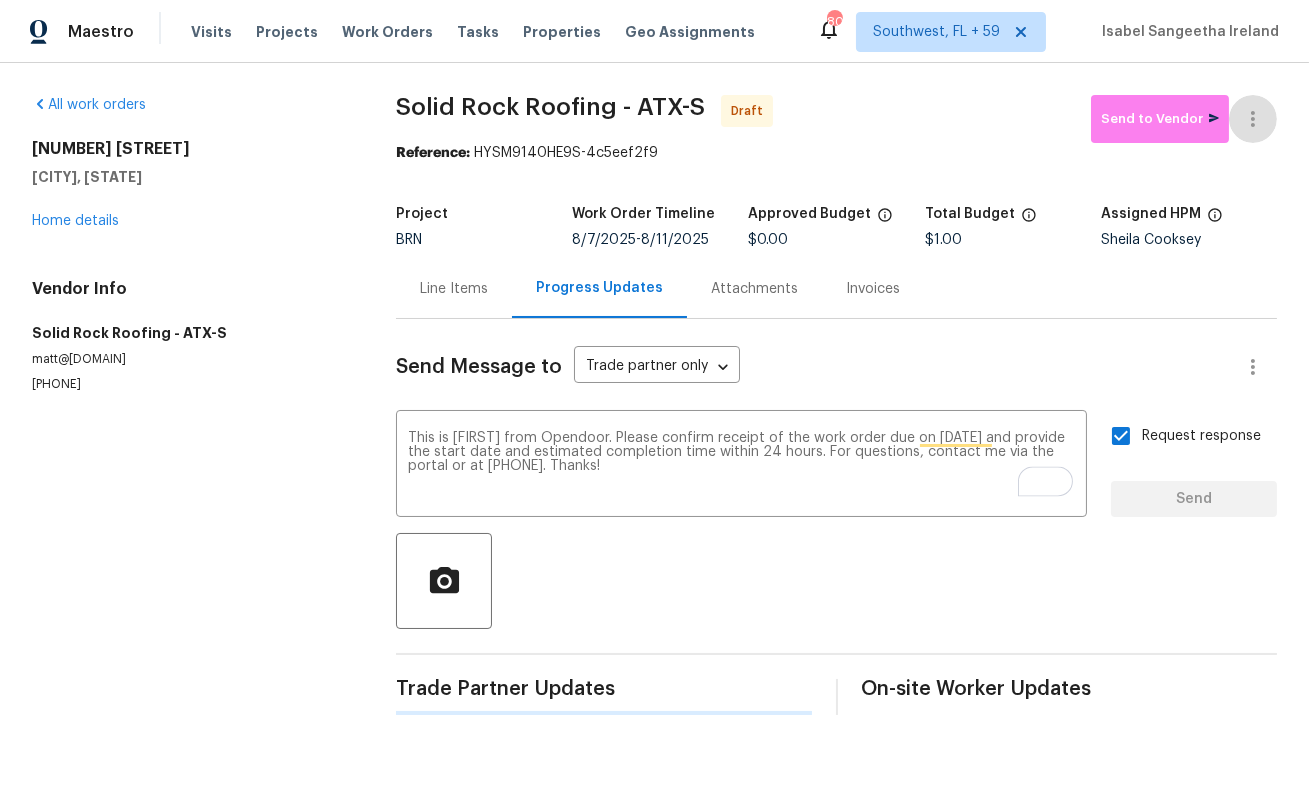 type 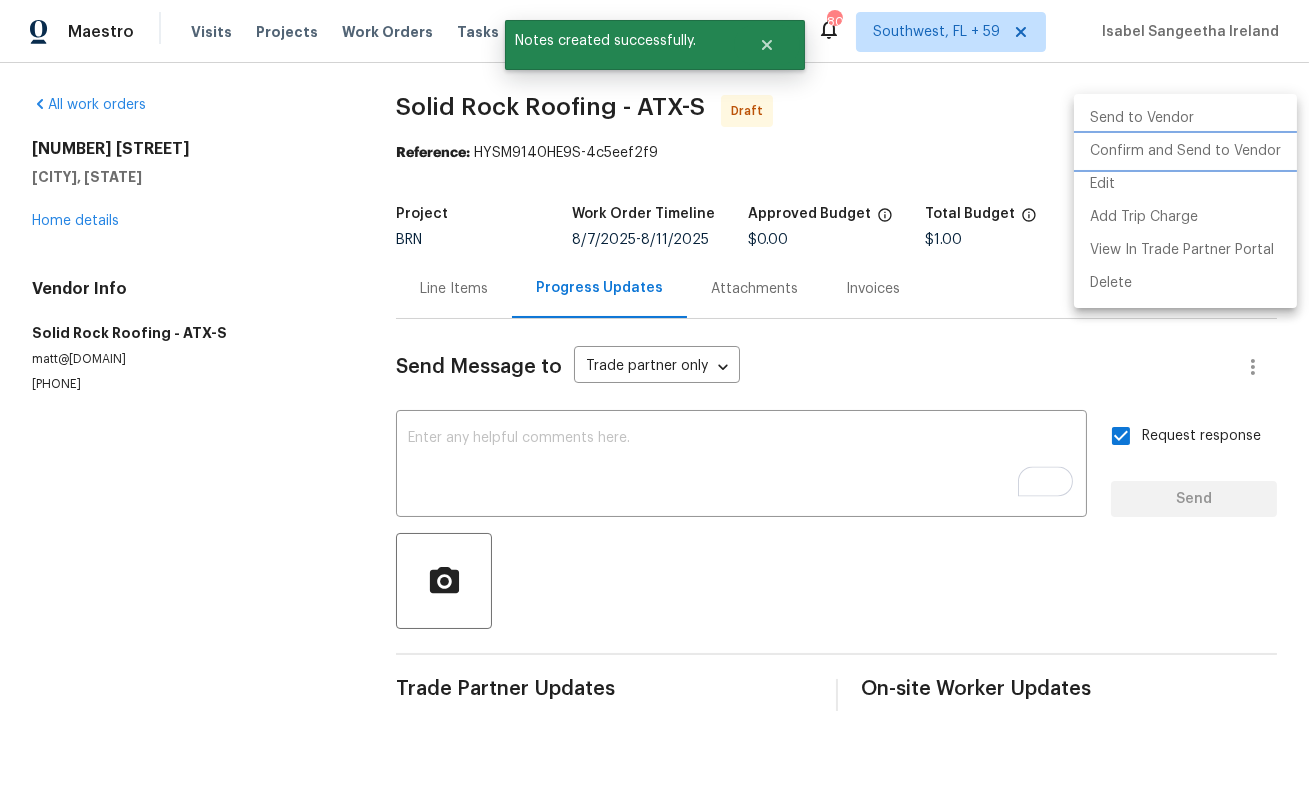 click on "Confirm and Send to Vendor" at bounding box center (1185, 151) 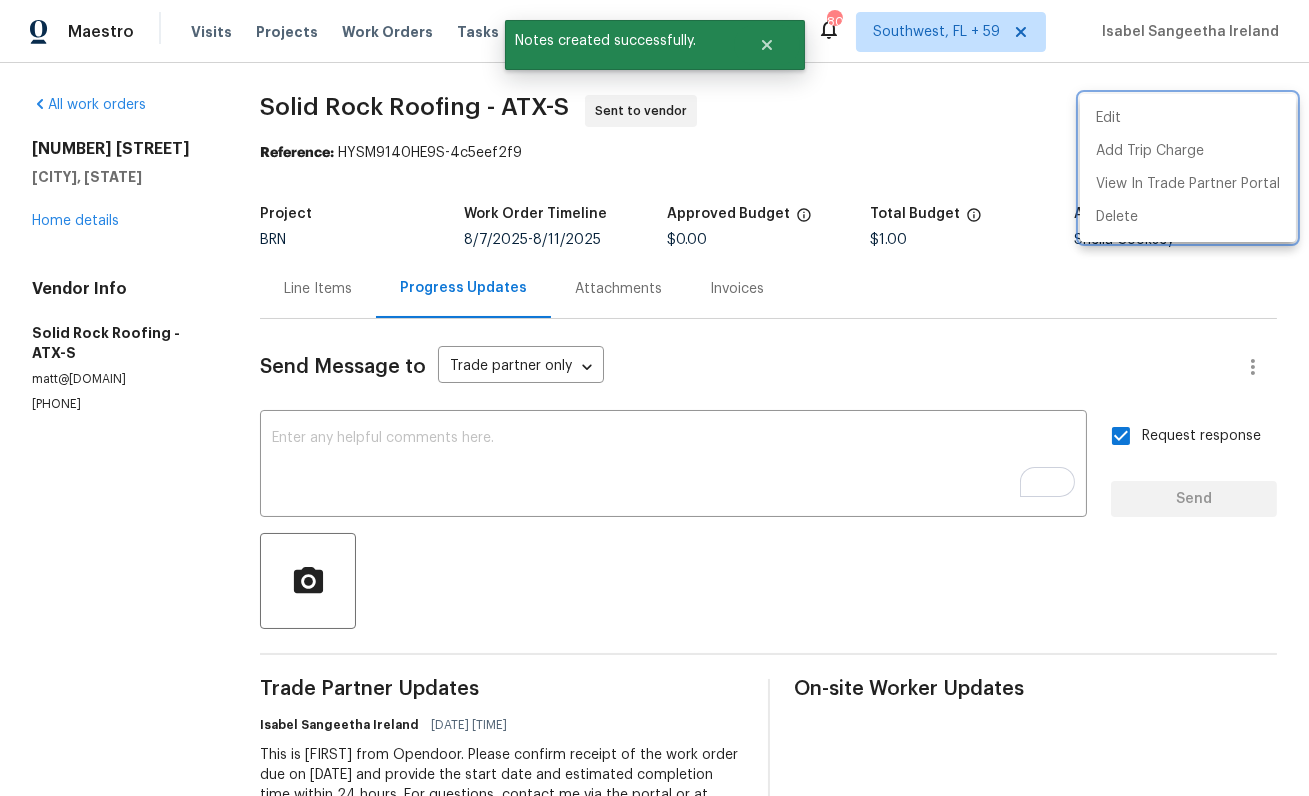click at bounding box center (654, 398) 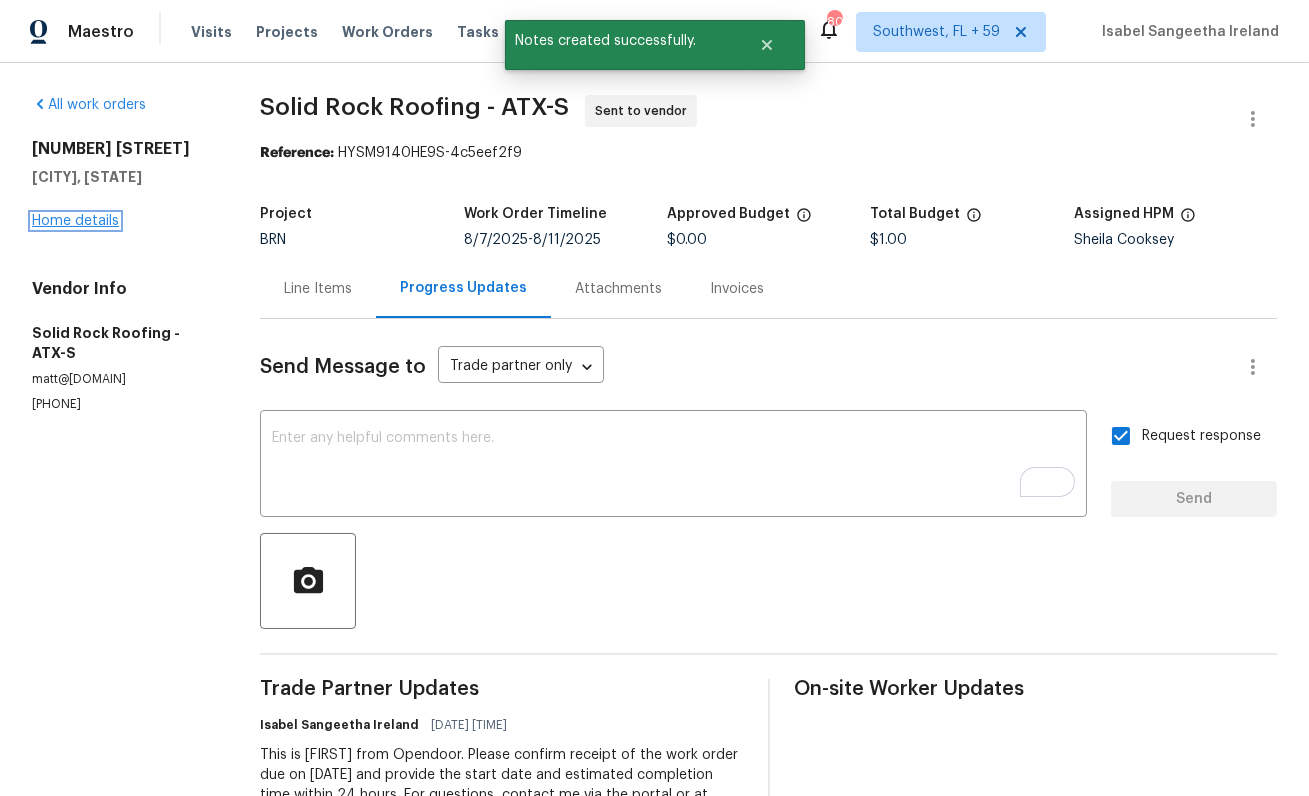click on "Home details" at bounding box center (75, 221) 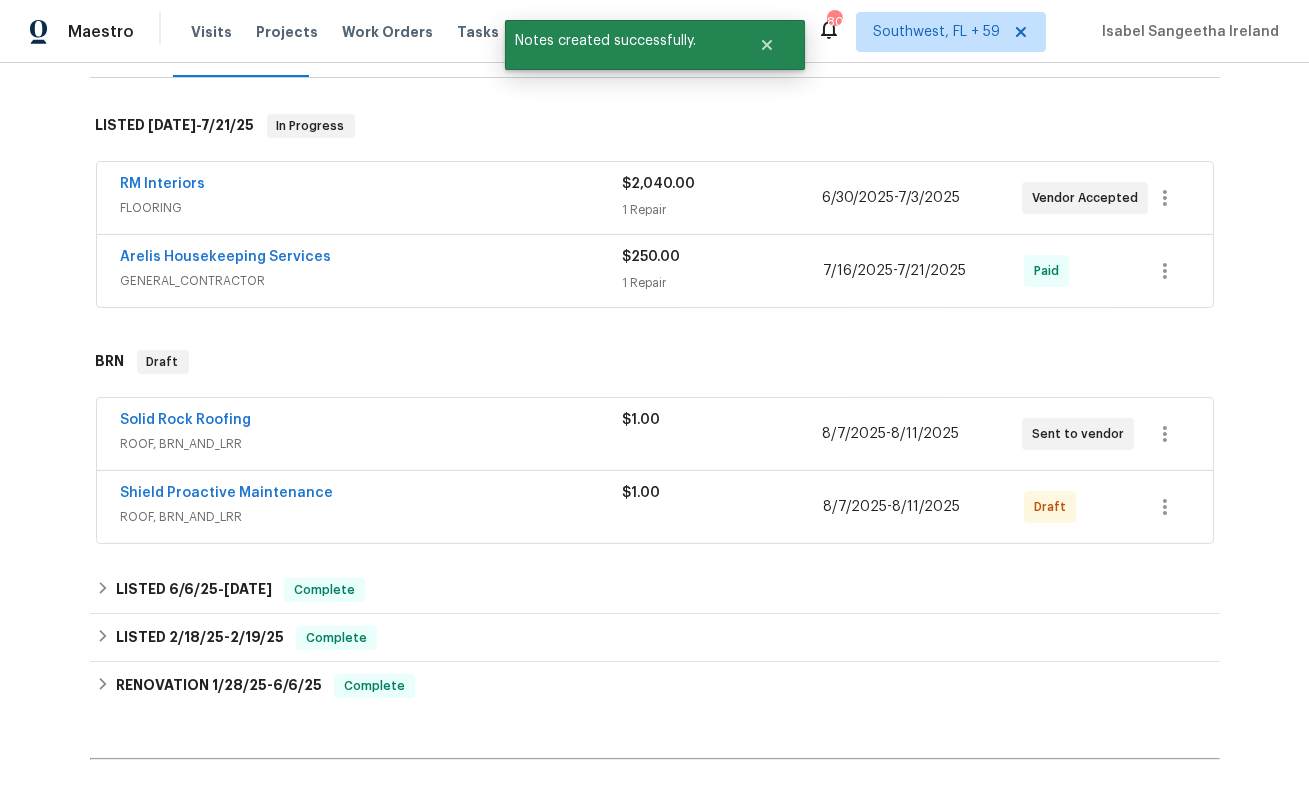 scroll, scrollTop: 438, scrollLeft: 0, axis: vertical 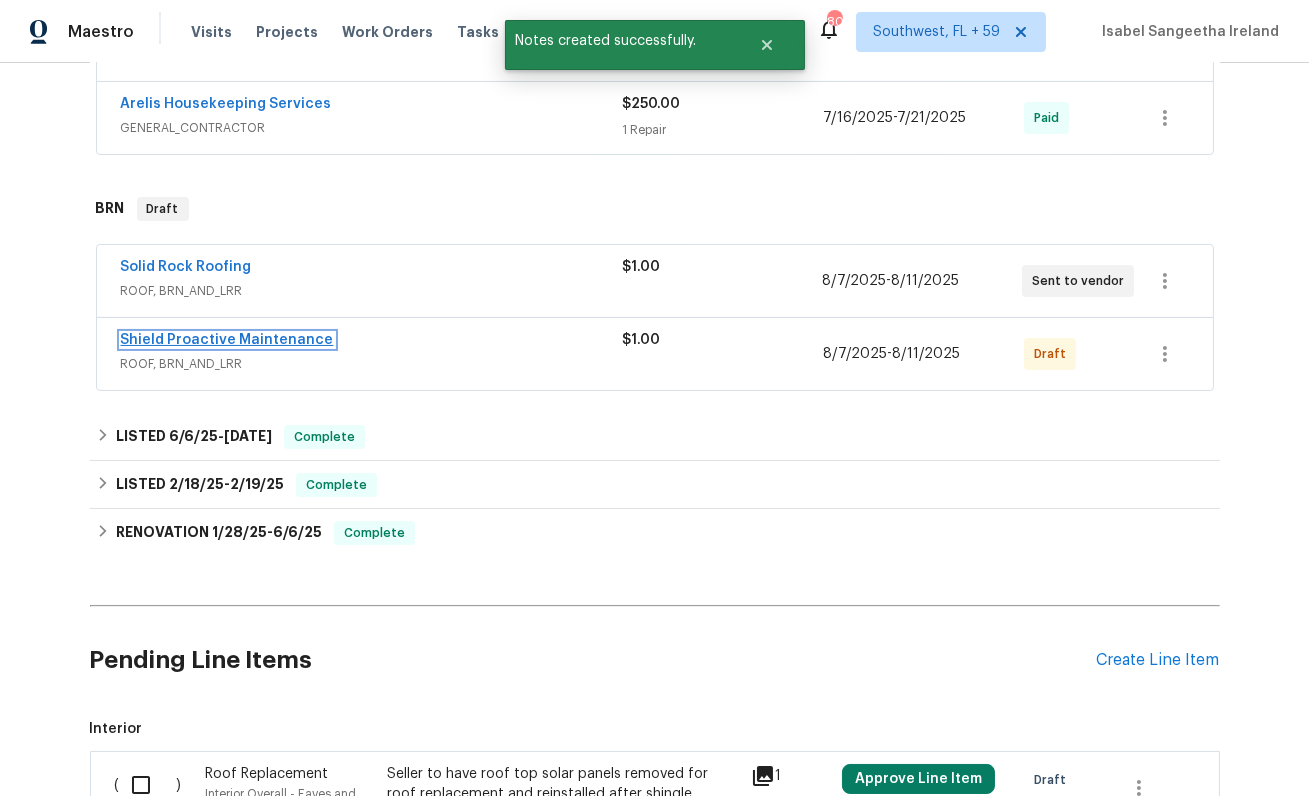 click on "Shield Proactive Maintenance" at bounding box center (227, 340) 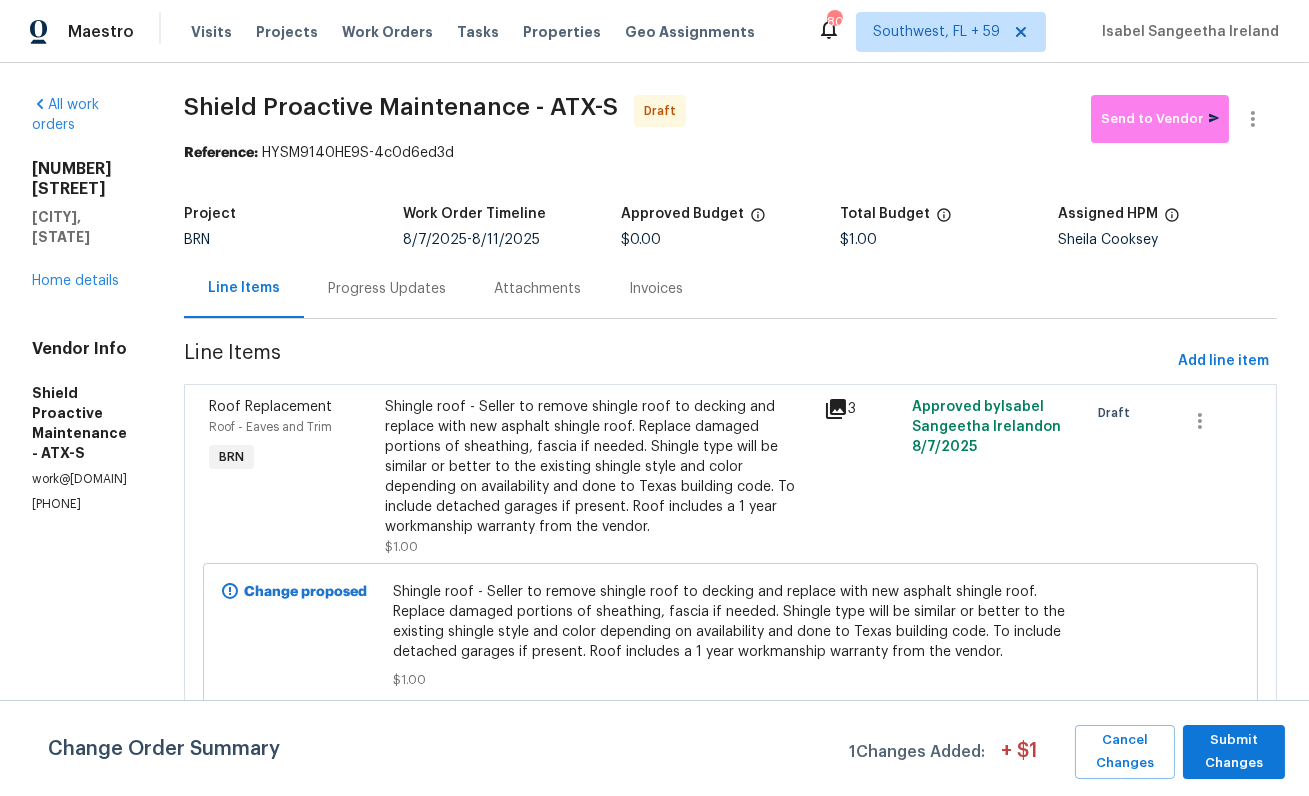 click on "Attachments" at bounding box center [537, 288] 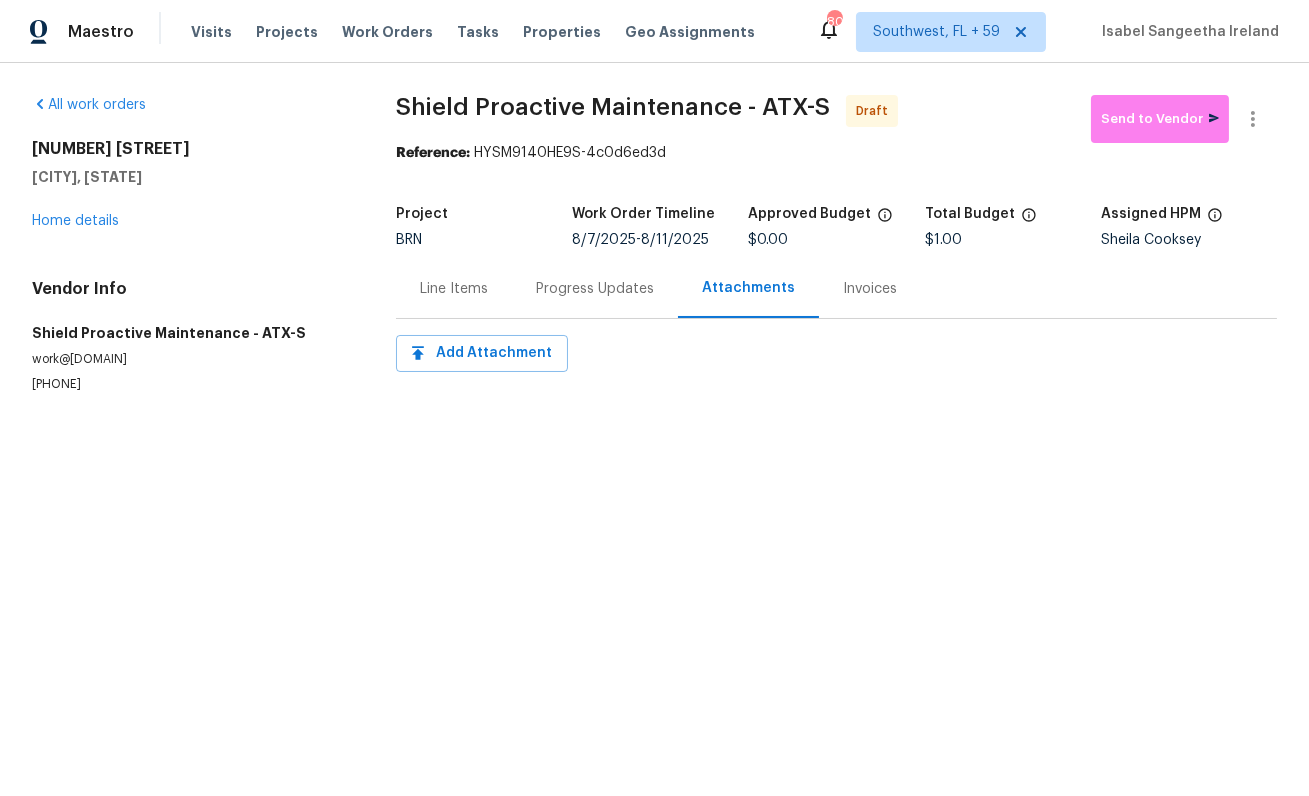 click on "Line Items" at bounding box center [454, 288] 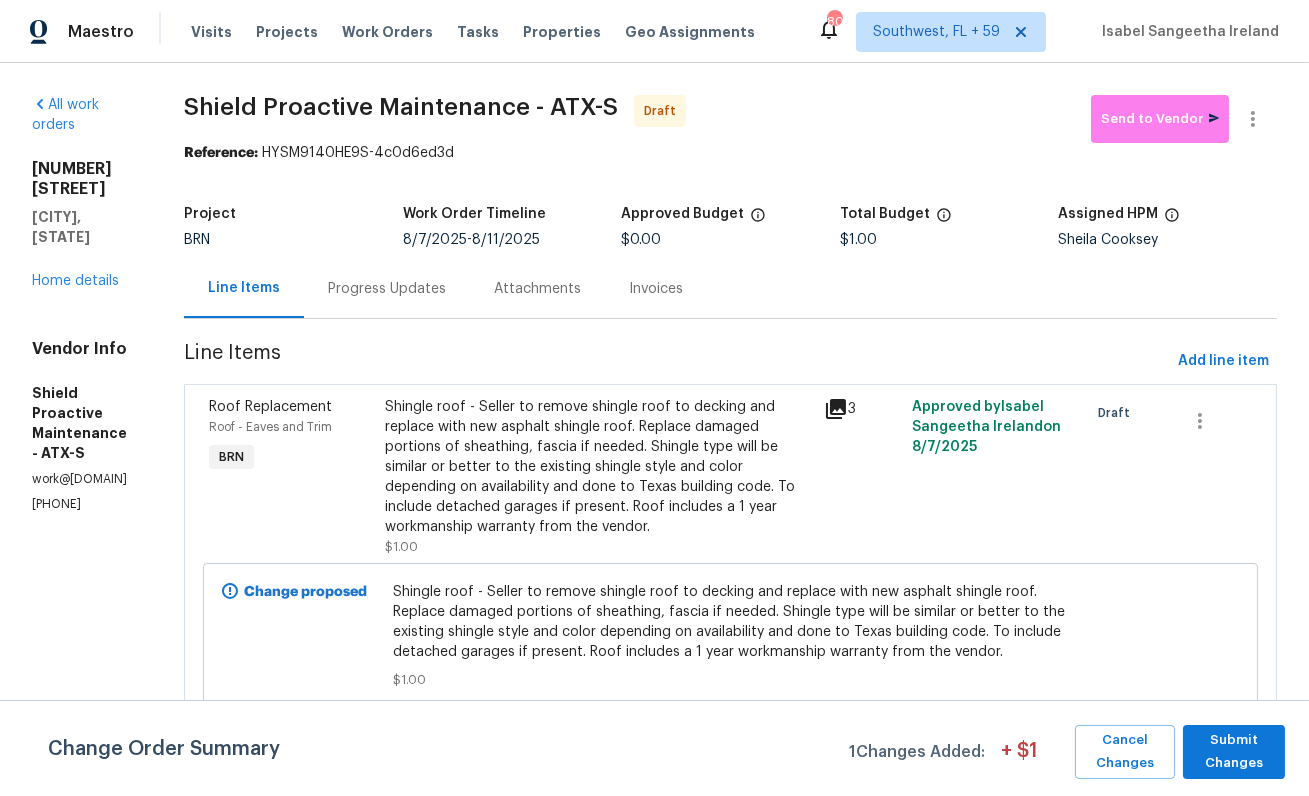 click on "Progress Updates" at bounding box center (387, 288) 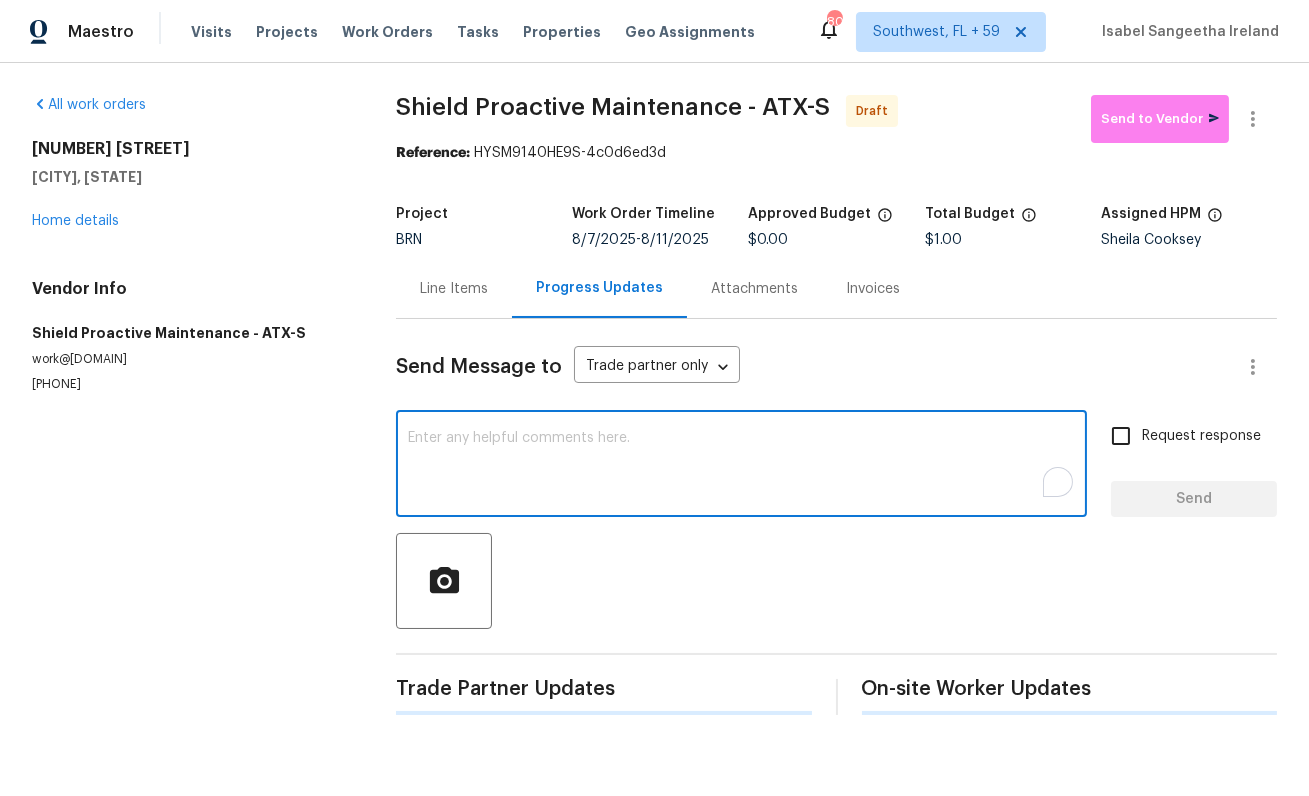 click at bounding box center [741, 466] 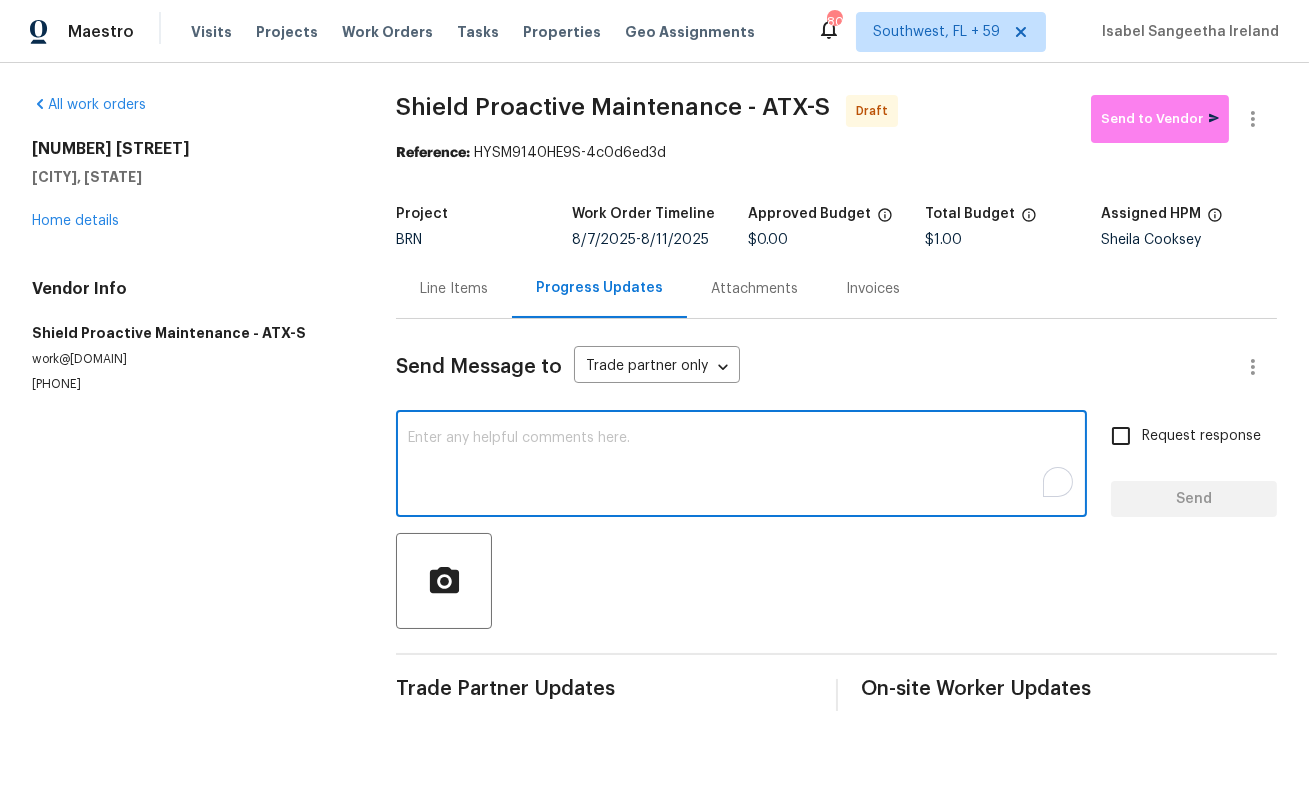 paste on "This is [FIRST] from Opendoor. Please confirm receipt of the work order due on [DATE] and provide the start date and estimated completion time within 24 hours. For questions, contact me via the portal or at [PHONE]. Thanks!" 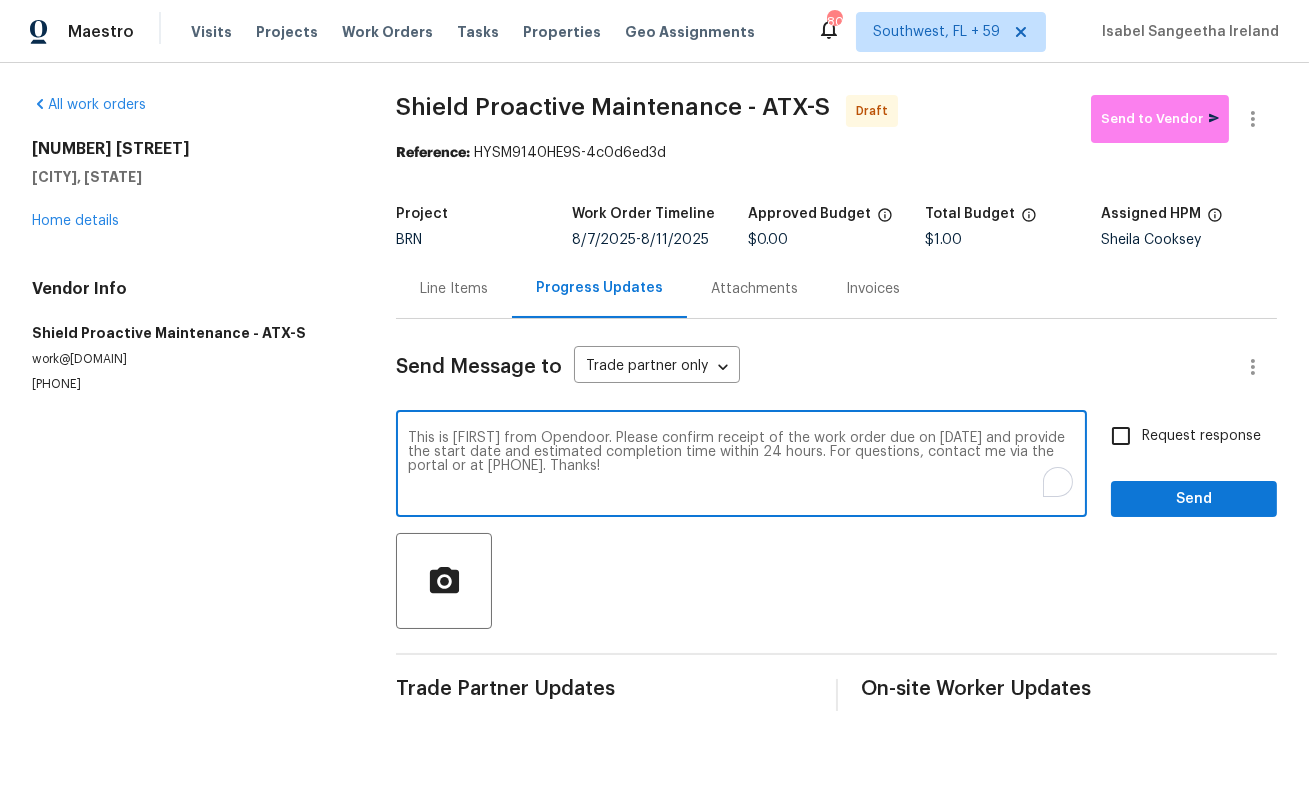 type on "This is [FIRST] from [COMPANY]. Please confirm receipt of the work order due on [DATE] and provide the start date and estimated completion time within 24 hours. For questions, contact me via the portal or at [PHONE]. Thanks!" 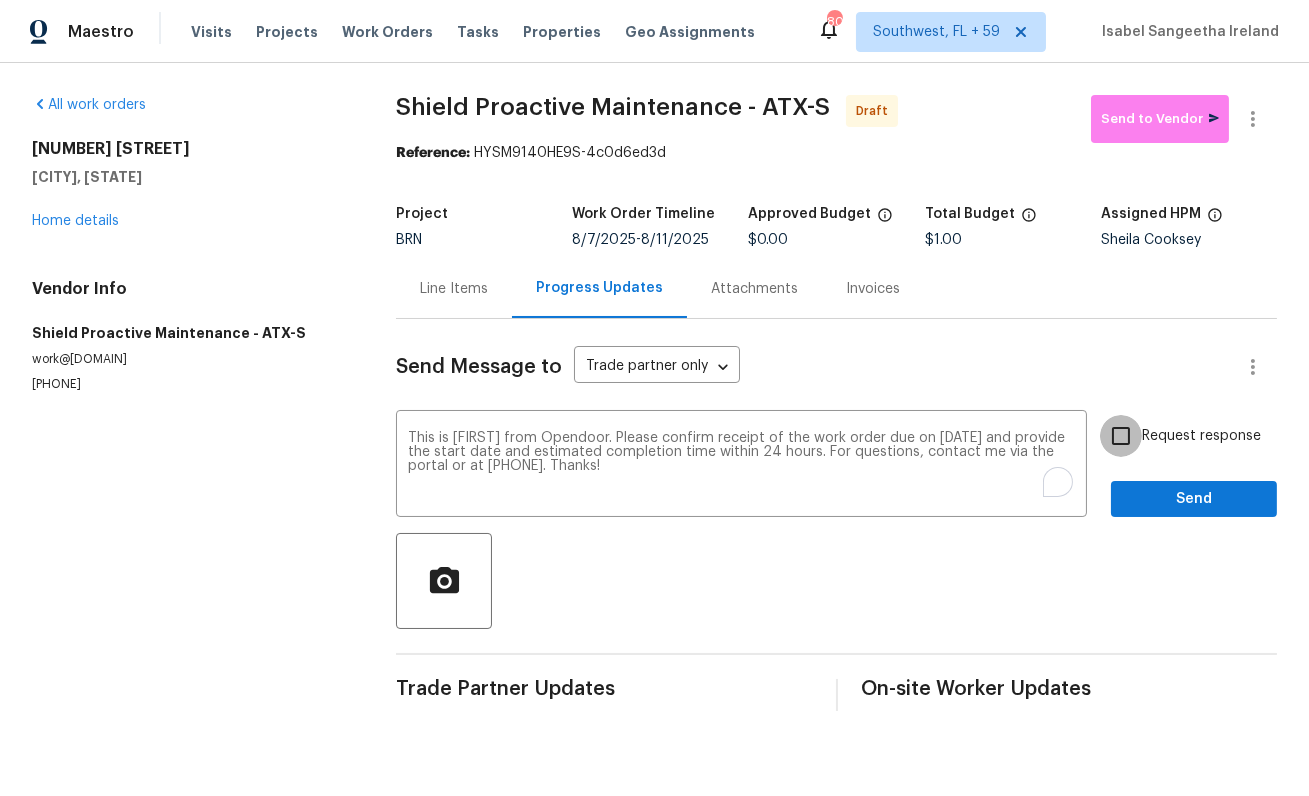 click on "Request response" at bounding box center [1121, 436] 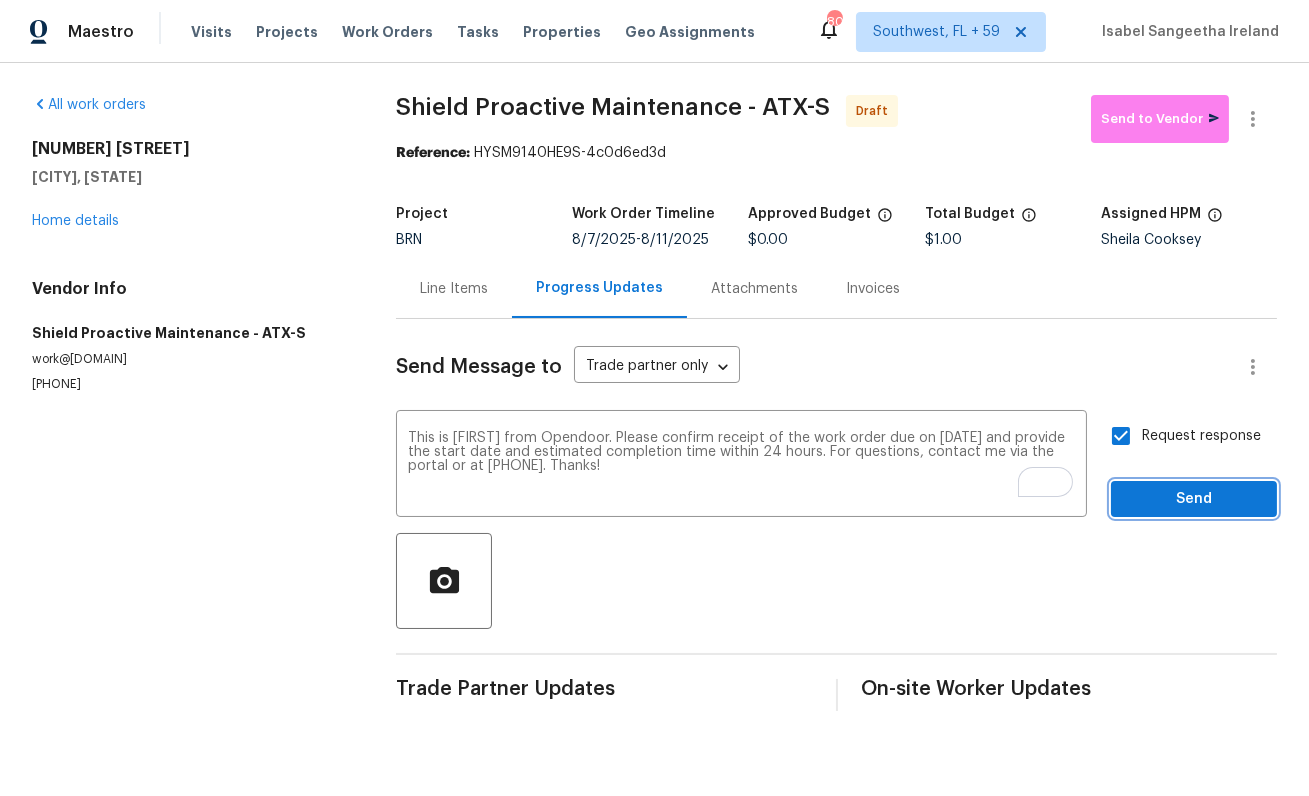 click on "Send" at bounding box center [1194, 499] 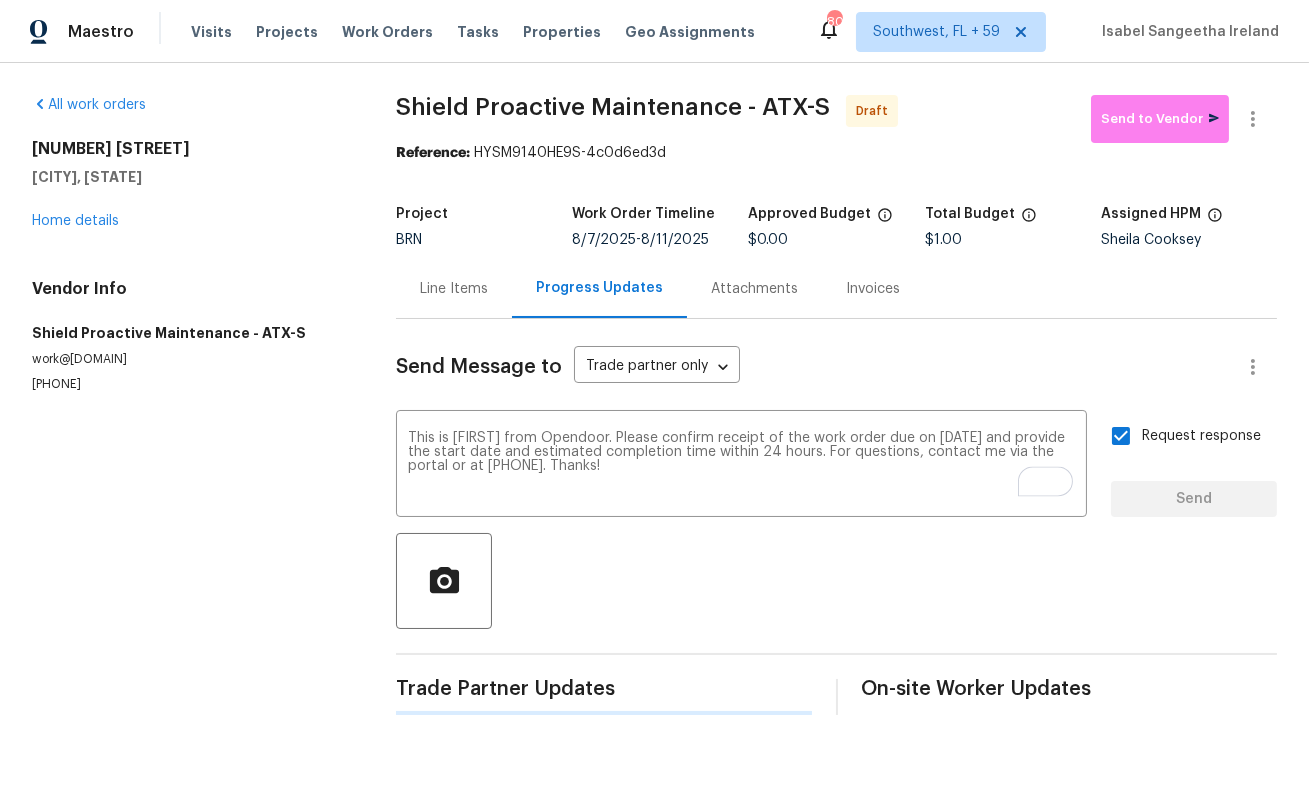 type 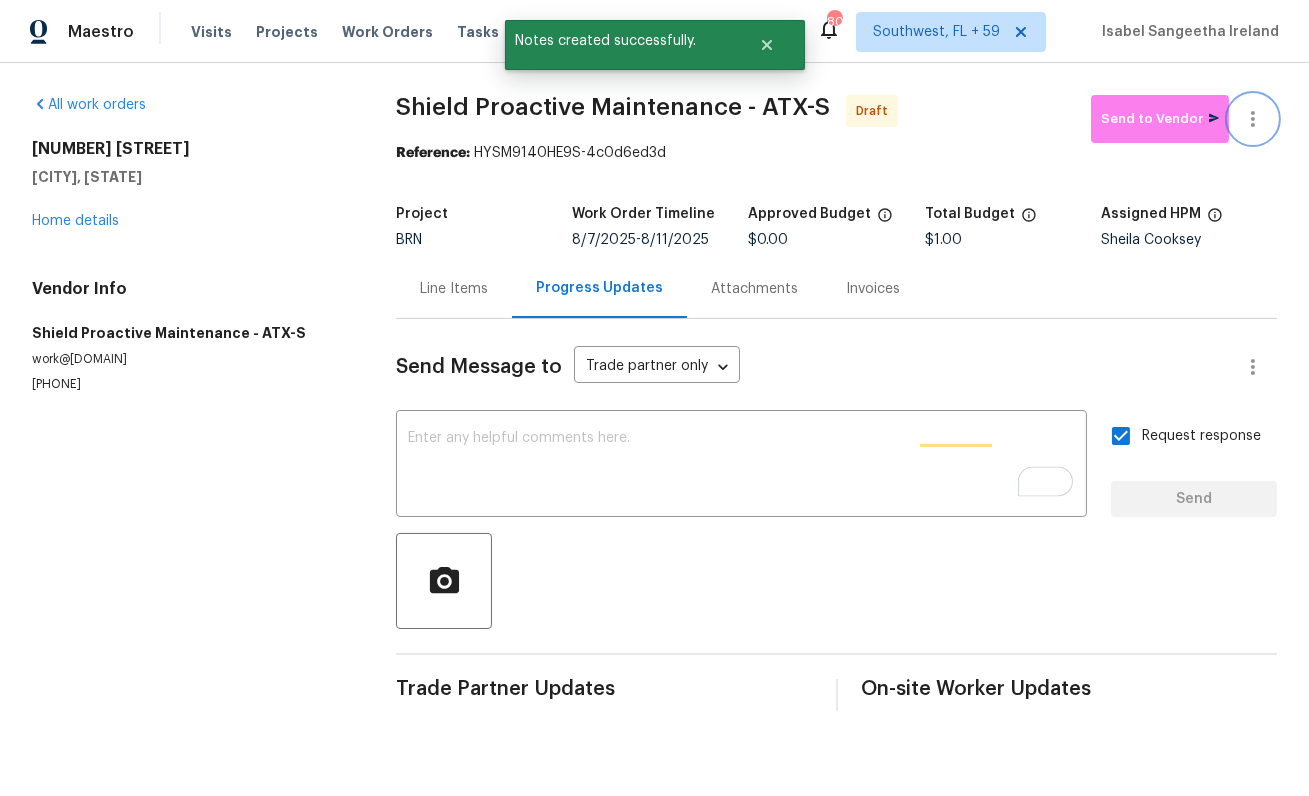 click 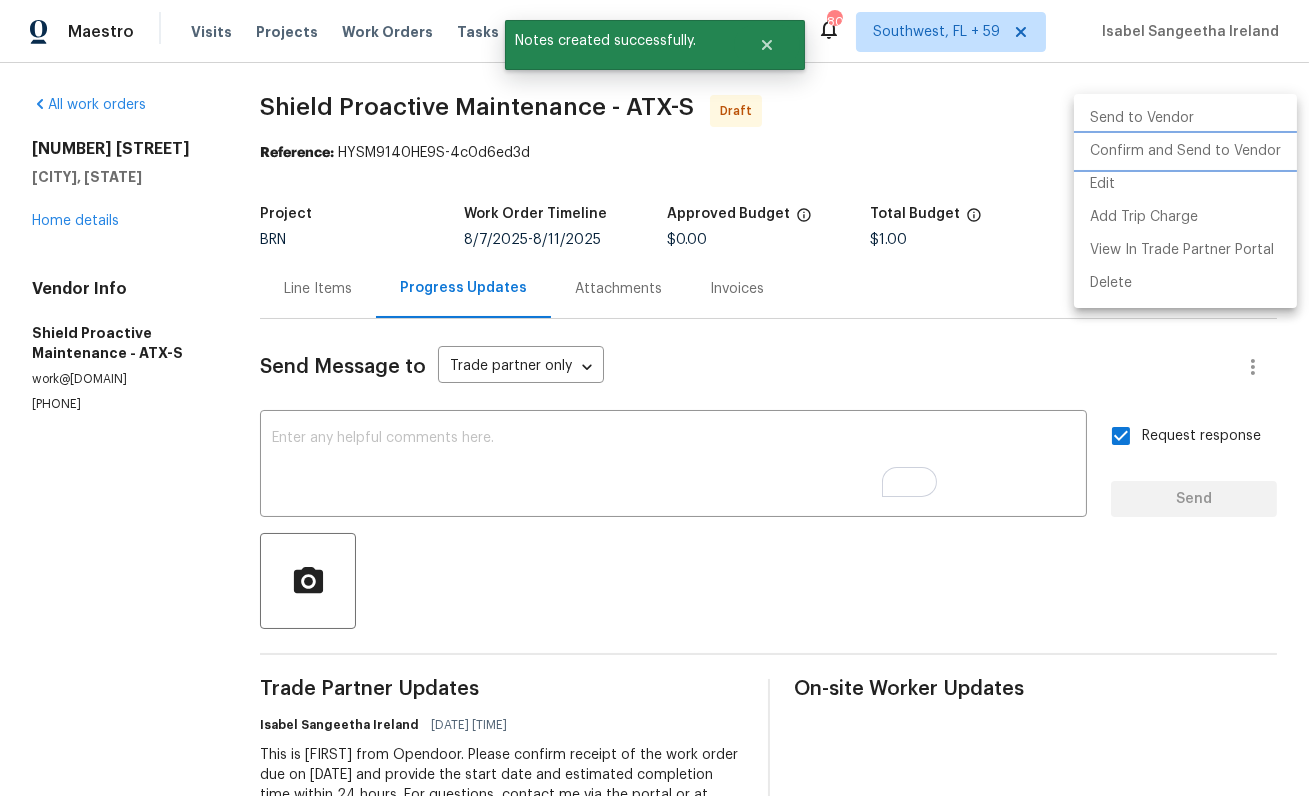 click on "Confirm and Send to Vendor" at bounding box center [1185, 151] 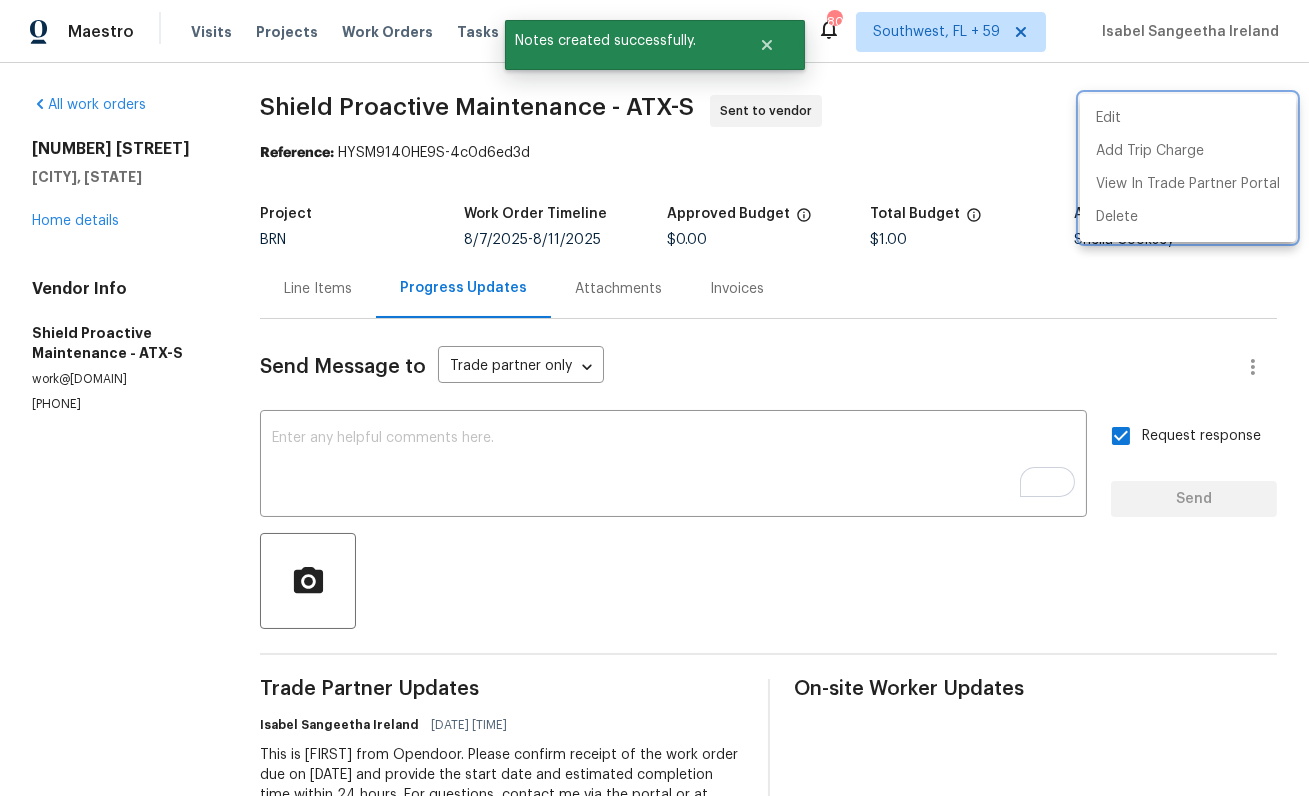 click at bounding box center [654, 398] 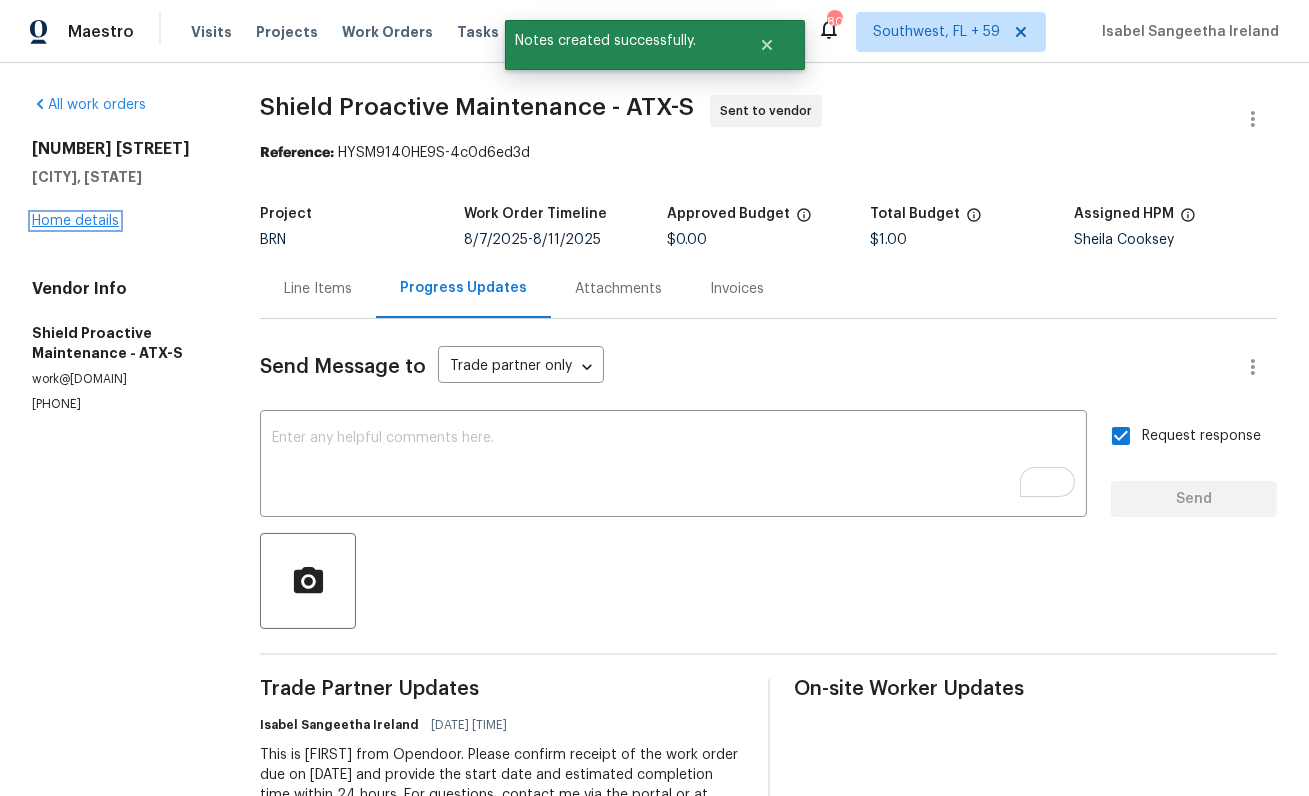 click on "Home details" at bounding box center [75, 221] 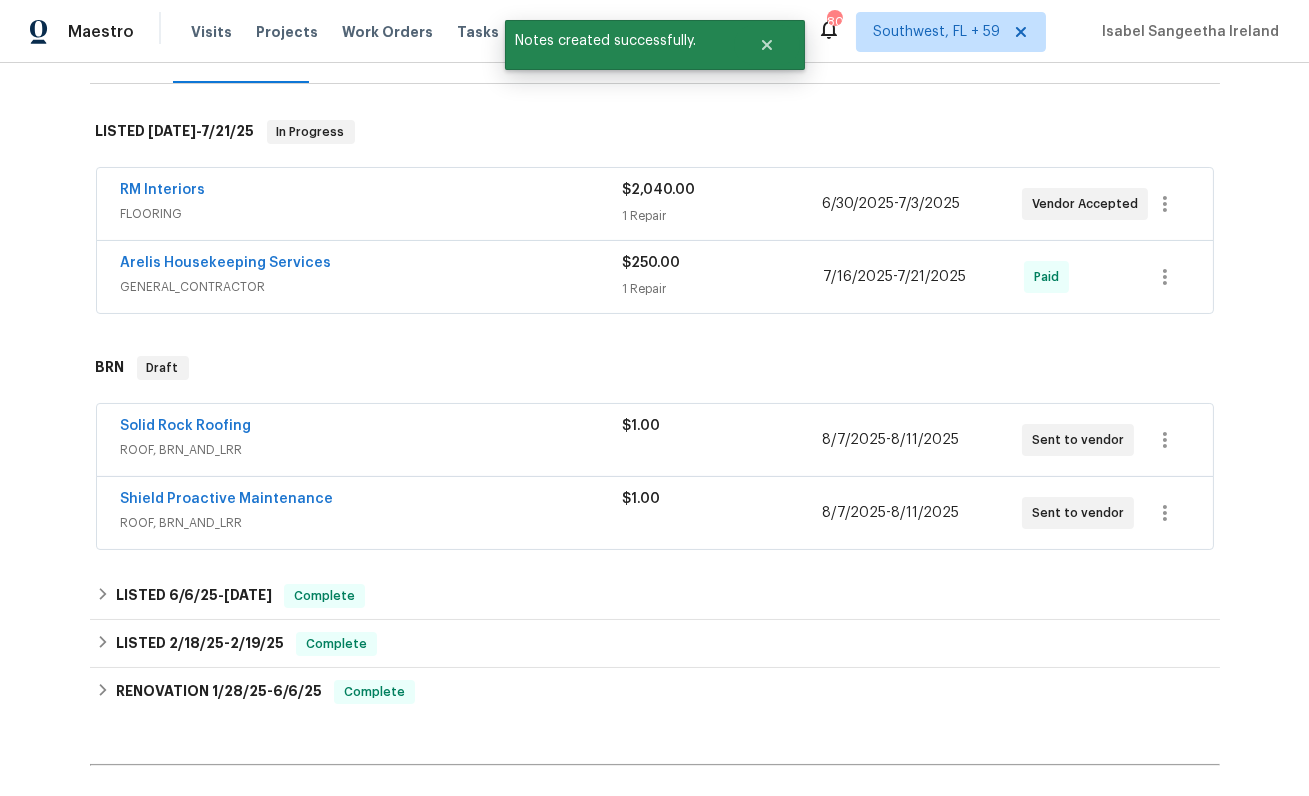 scroll, scrollTop: 296, scrollLeft: 0, axis: vertical 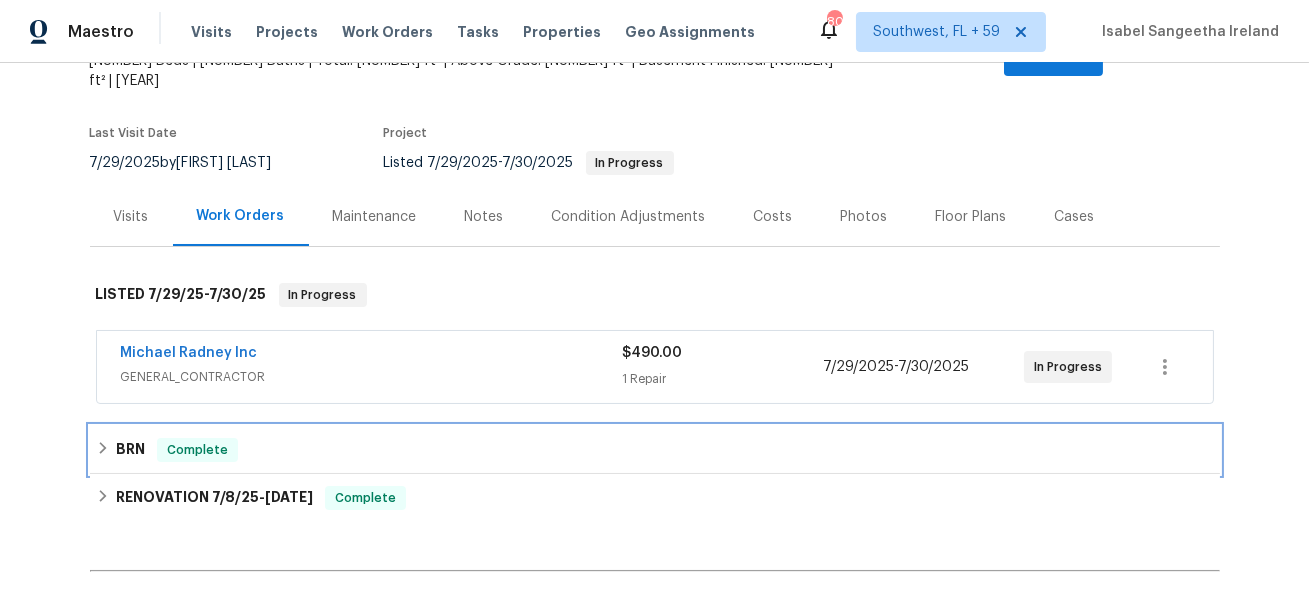 click on "BRN   Complete" at bounding box center [655, 450] 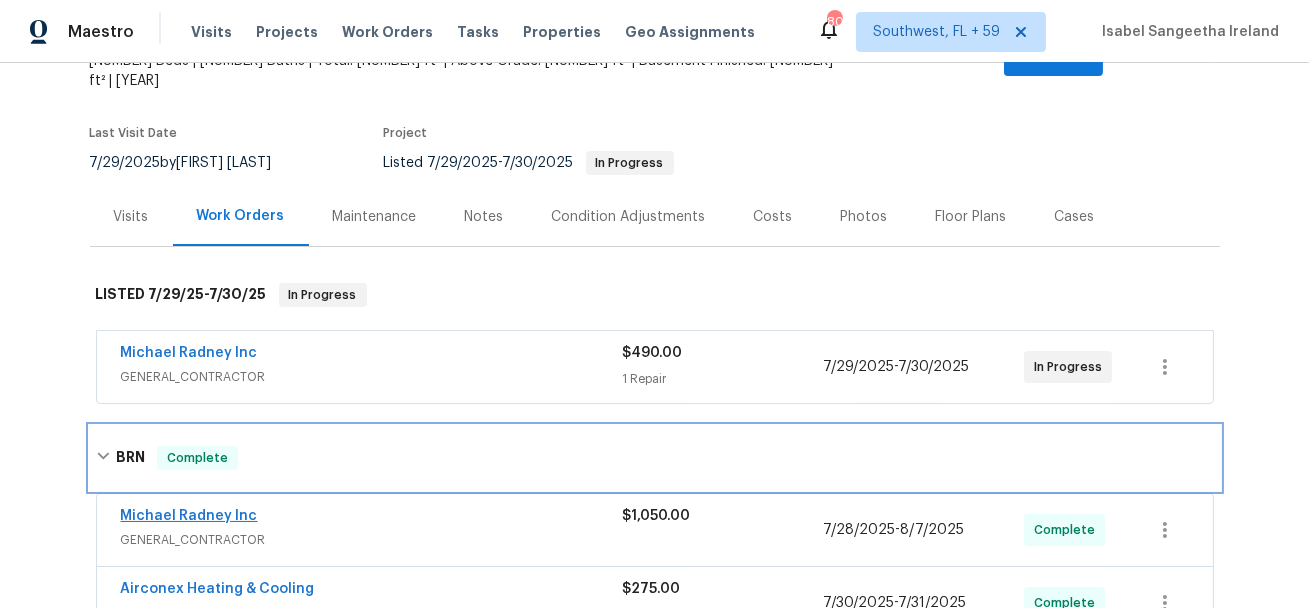 scroll, scrollTop: 471, scrollLeft: 0, axis: vertical 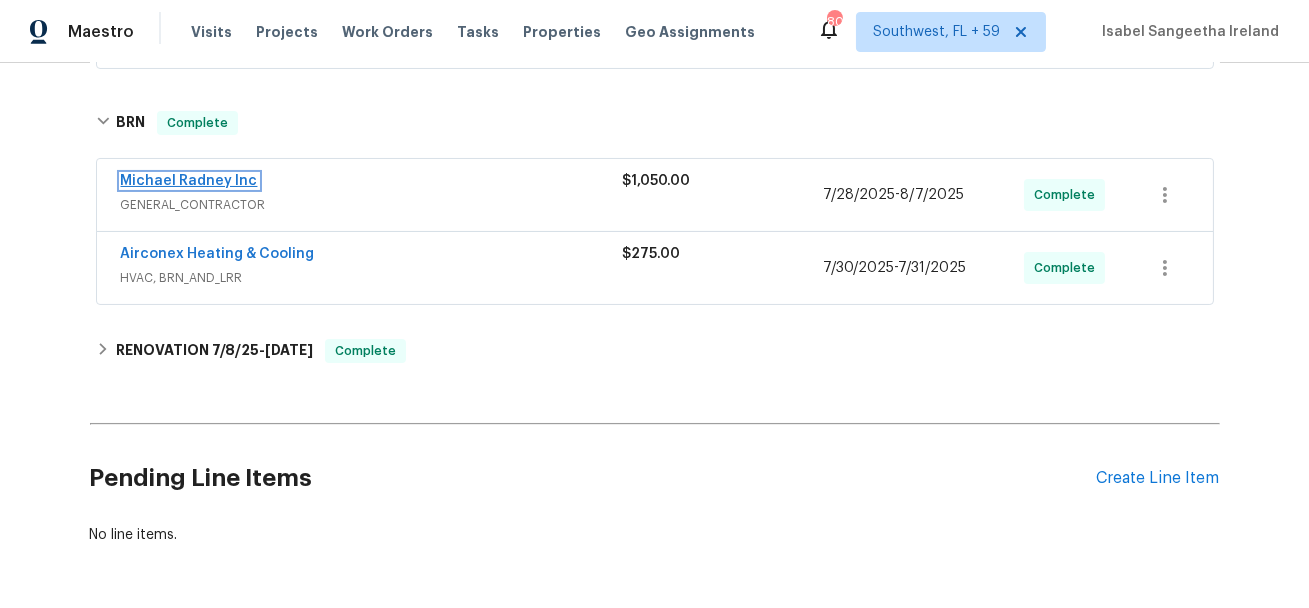 click on "Michael Radney Inc" at bounding box center [189, 181] 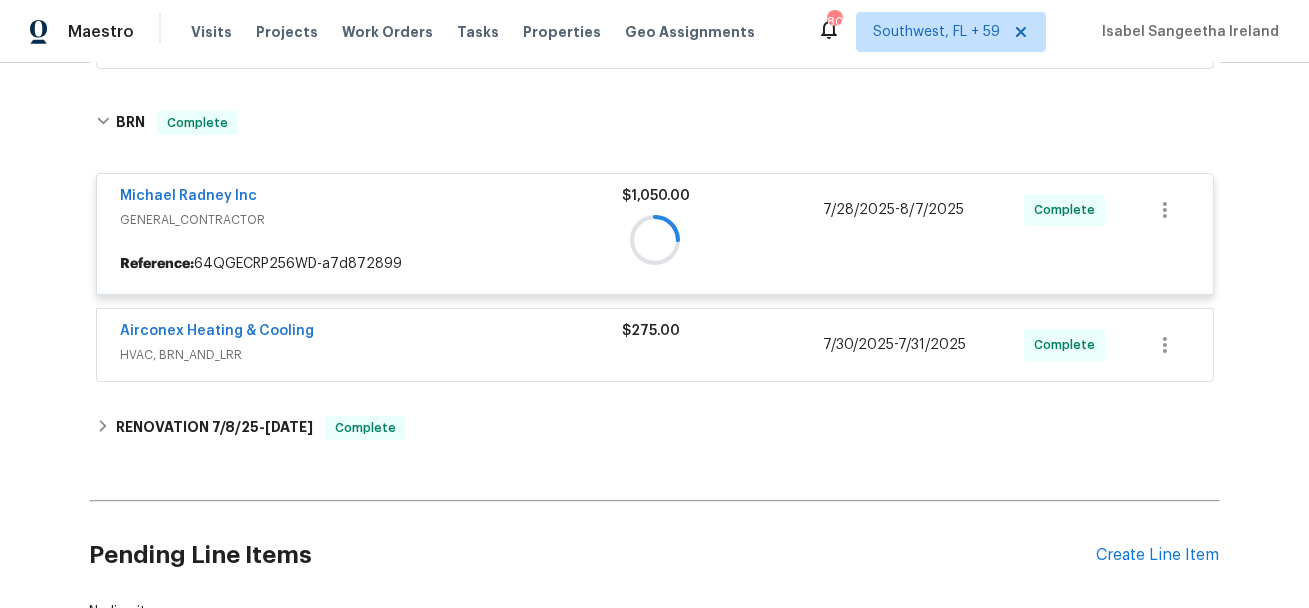 click at bounding box center [655, 239] 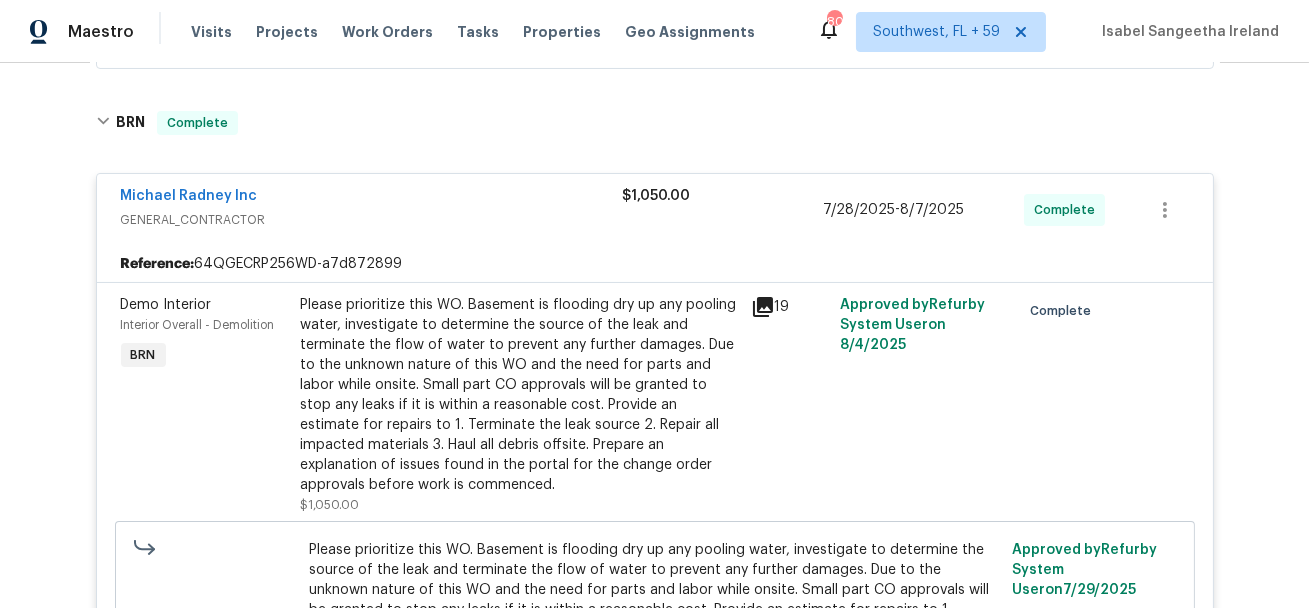 click on "Interior Overall - Demolition" at bounding box center (205, 325) 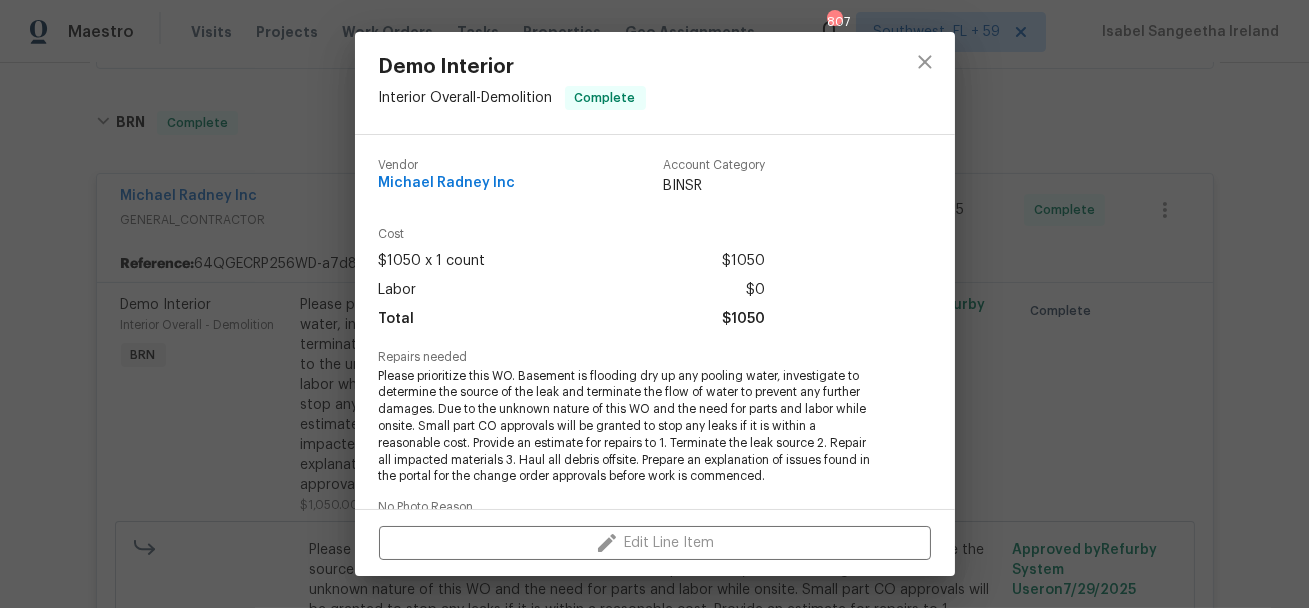 click on "Demo Interior Interior Overall  -  Demolition Complete Vendor Michael Radney Inc Account Category BINSR Cost $1050 x 1 count $1050 Labor $0 Total $1050 Repairs needed Please prioritize this WO. Basement is flooding dry up any pooling water, investigate to determine the source of the leak and terminate the flow of water to prevent any further damages. Due to the unknown nature of this WO and the need for parts and labor while onsite. Small part CO approvals will be granted to stop any leaks if it is within a reasonable cost. Provide an estimate for repairs to 1. Terminate the leak source 2. Repair all impacted materials 3. Haul all debris offsite. Prepare an explanation of issues found in the portal for the change order approvals before work is commenced. No Photo Reason   Photos Before  +1 After  +10  Edit Line Item" at bounding box center [654, 304] 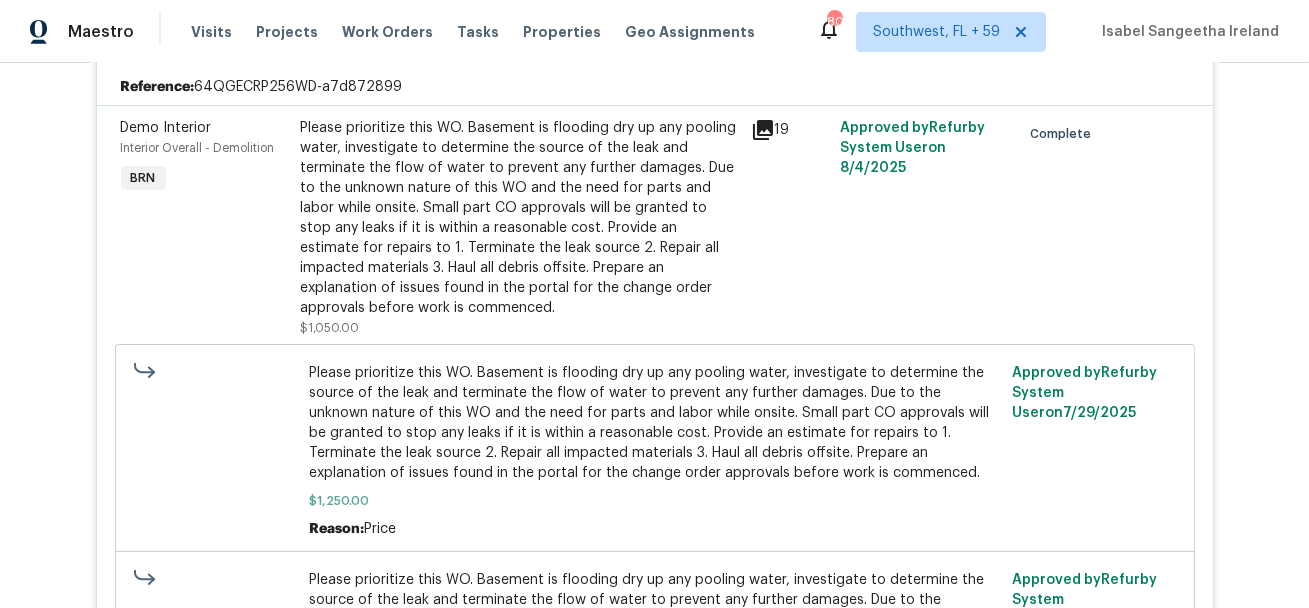 scroll, scrollTop: 945, scrollLeft: 0, axis: vertical 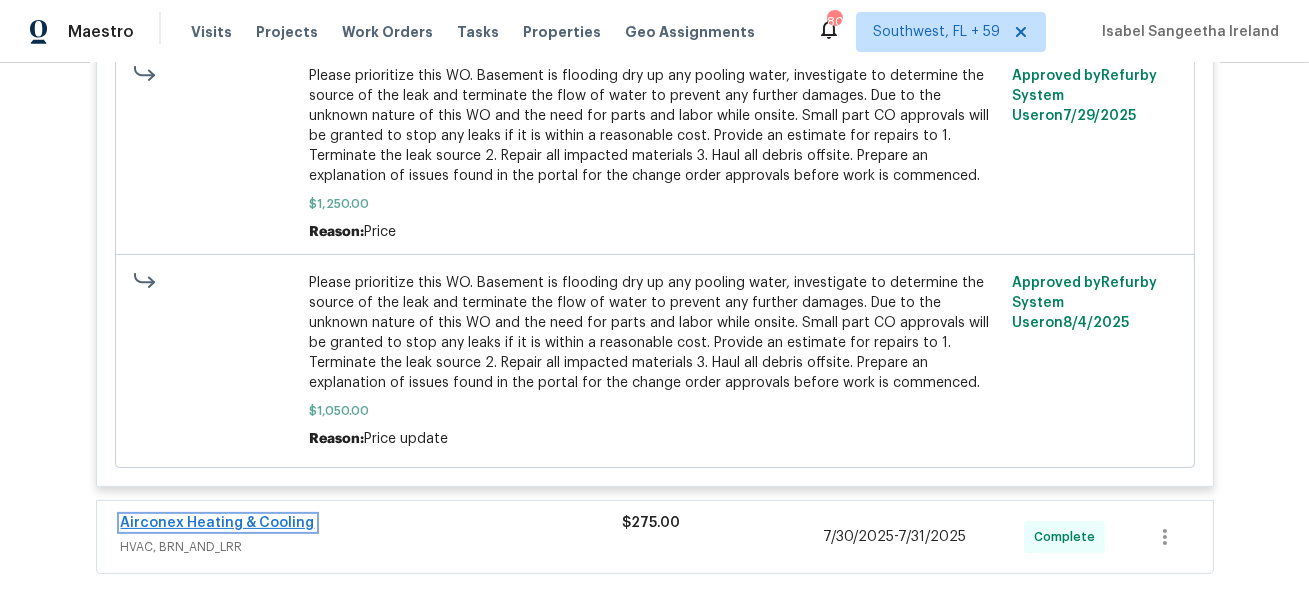 click on "Airconex Heating & Cooling" at bounding box center [218, 523] 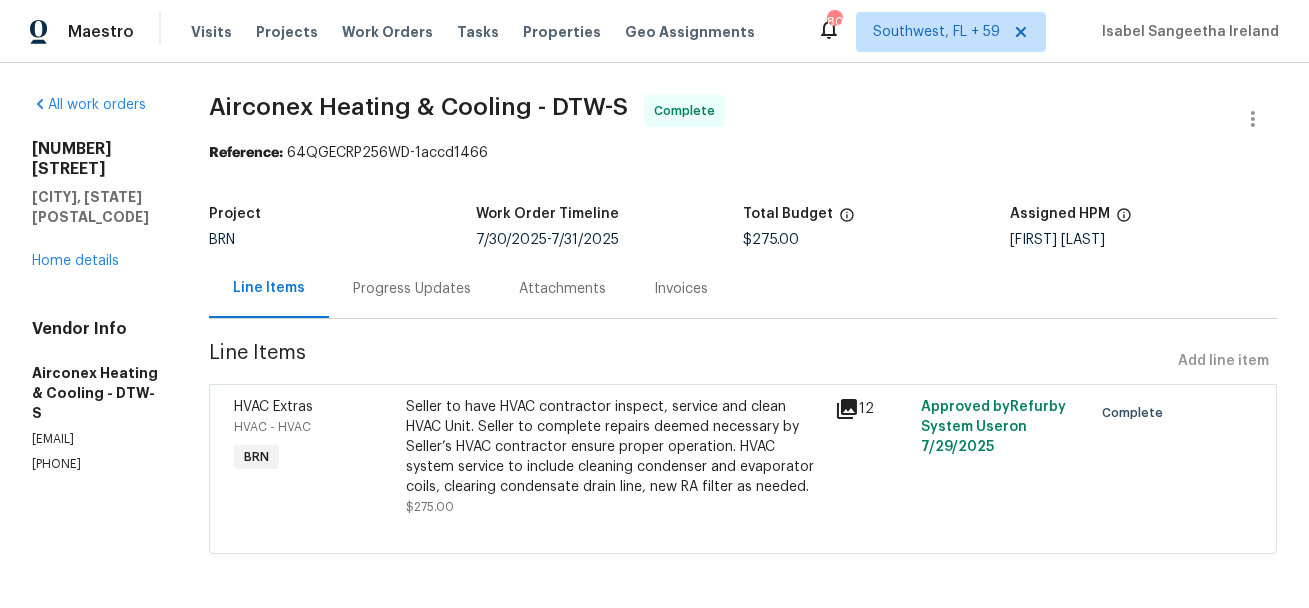 click on "Invoices" at bounding box center [681, 288] 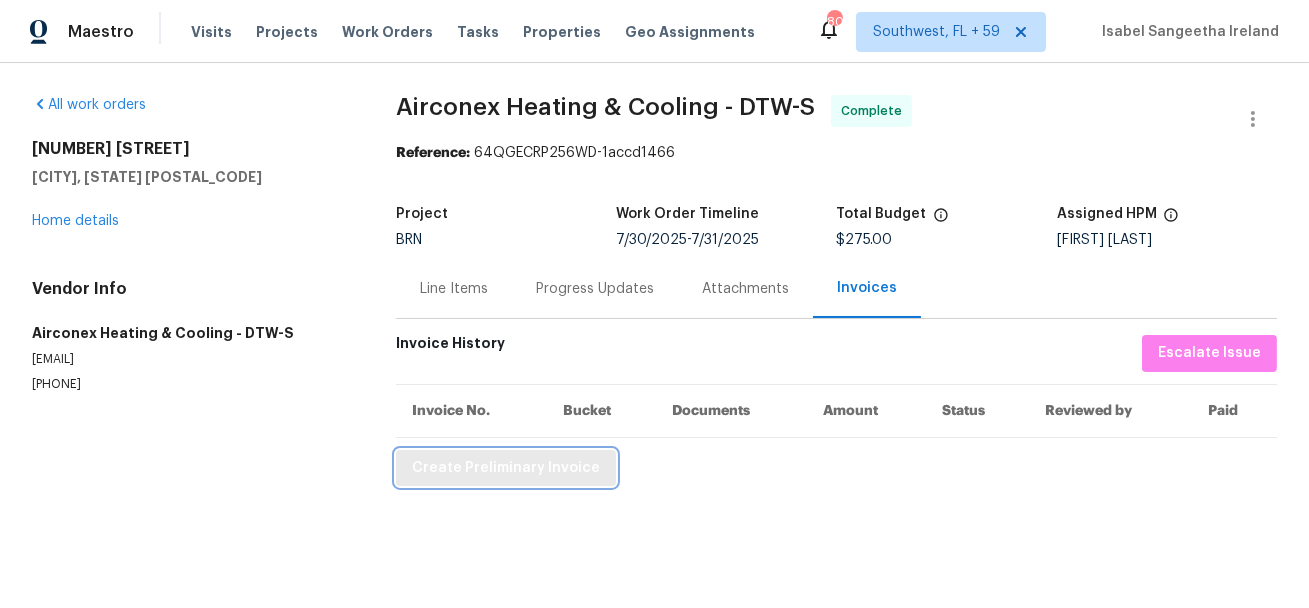 click on "Create Preliminary Invoice" at bounding box center [506, 468] 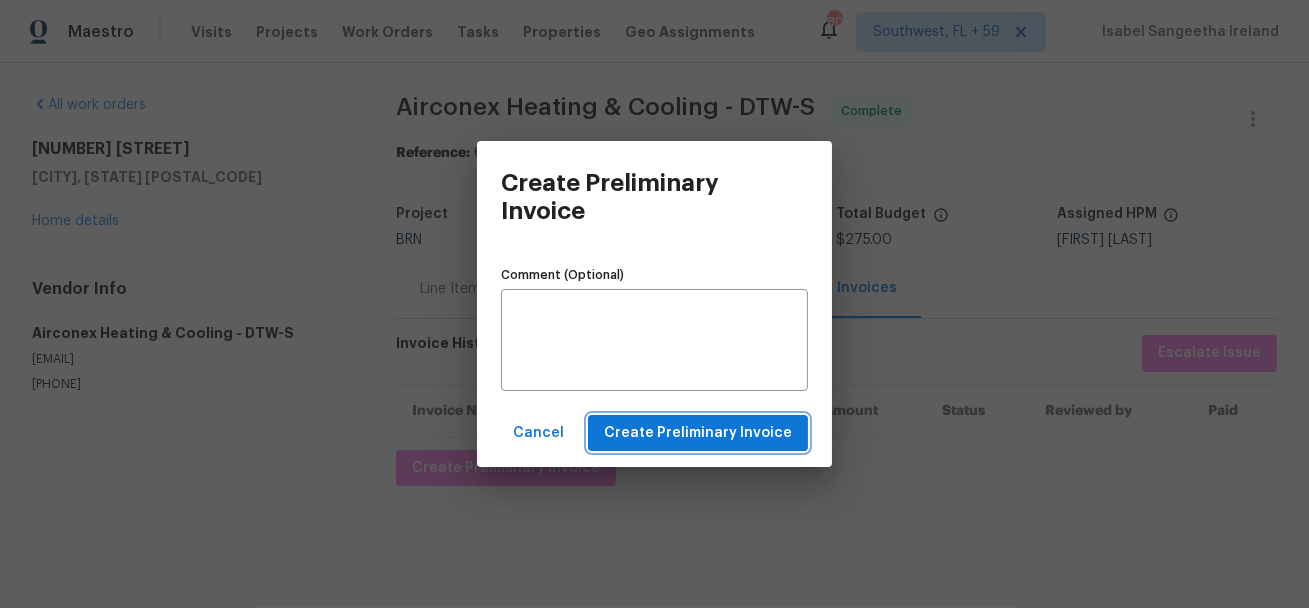 click on "Create Preliminary Invoice" at bounding box center [698, 433] 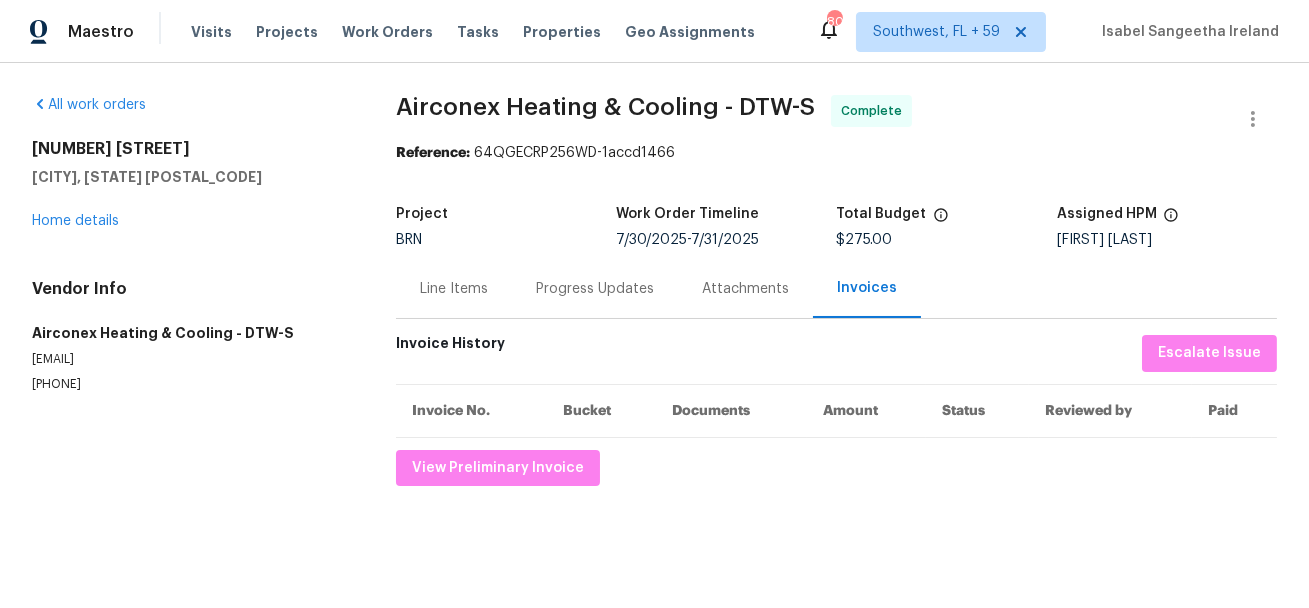 click on "Airconex Heating & Cooling - DTW-S" at bounding box center (605, 107) 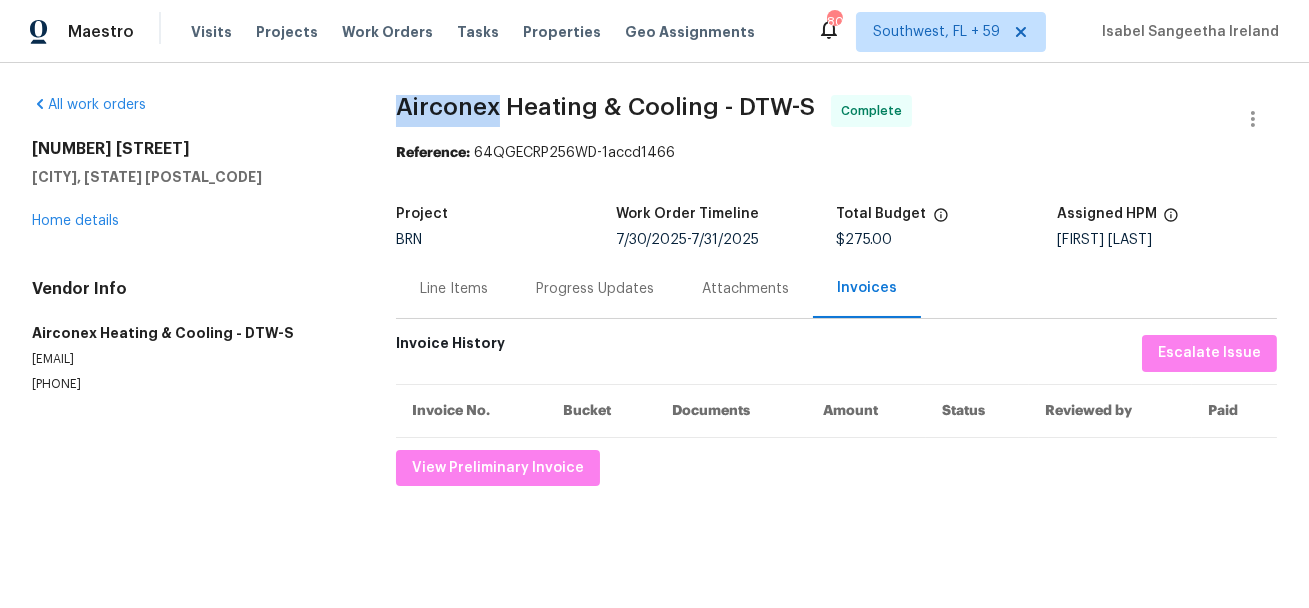 click on "Airconex Heating & Cooling - DTW-S" at bounding box center [605, 107] 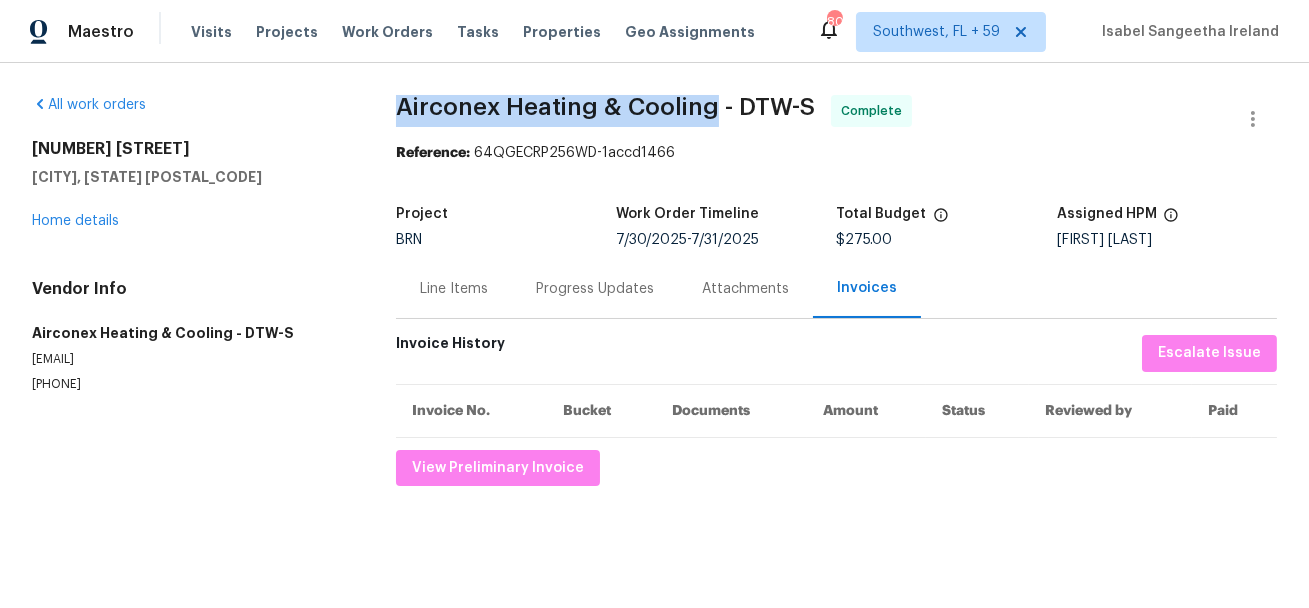 click on "Airconex Heating & Cooling - DTW-S" at bounding box center (605, 107) 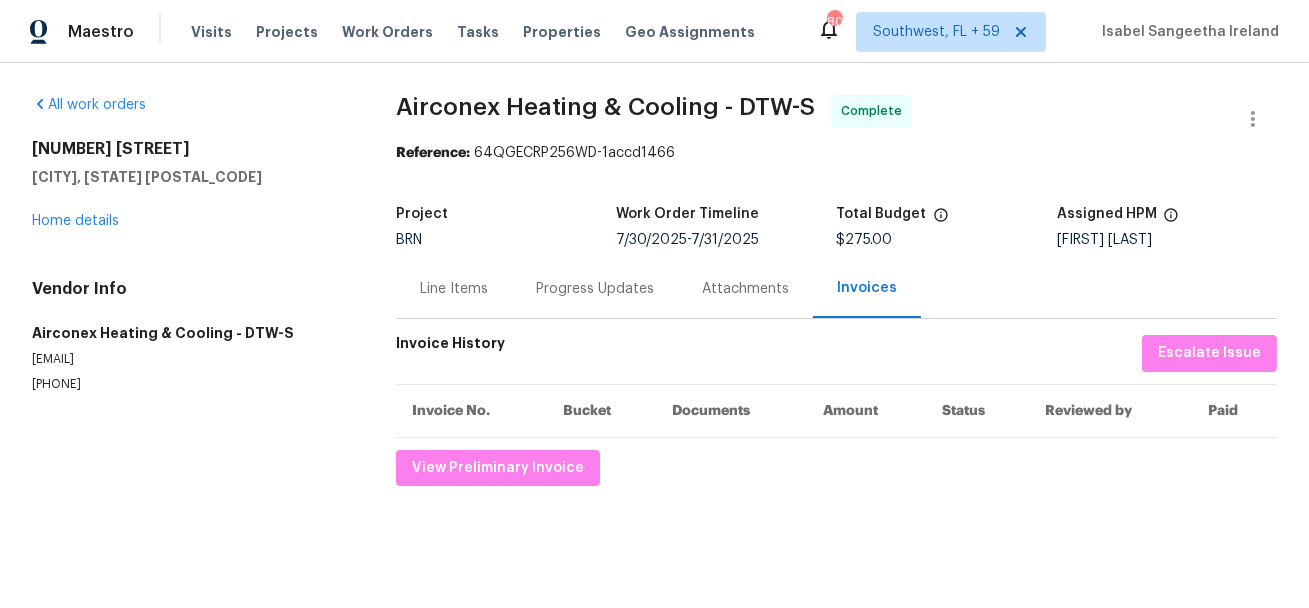 click on "Line Items" at bounding box center (454, 288) 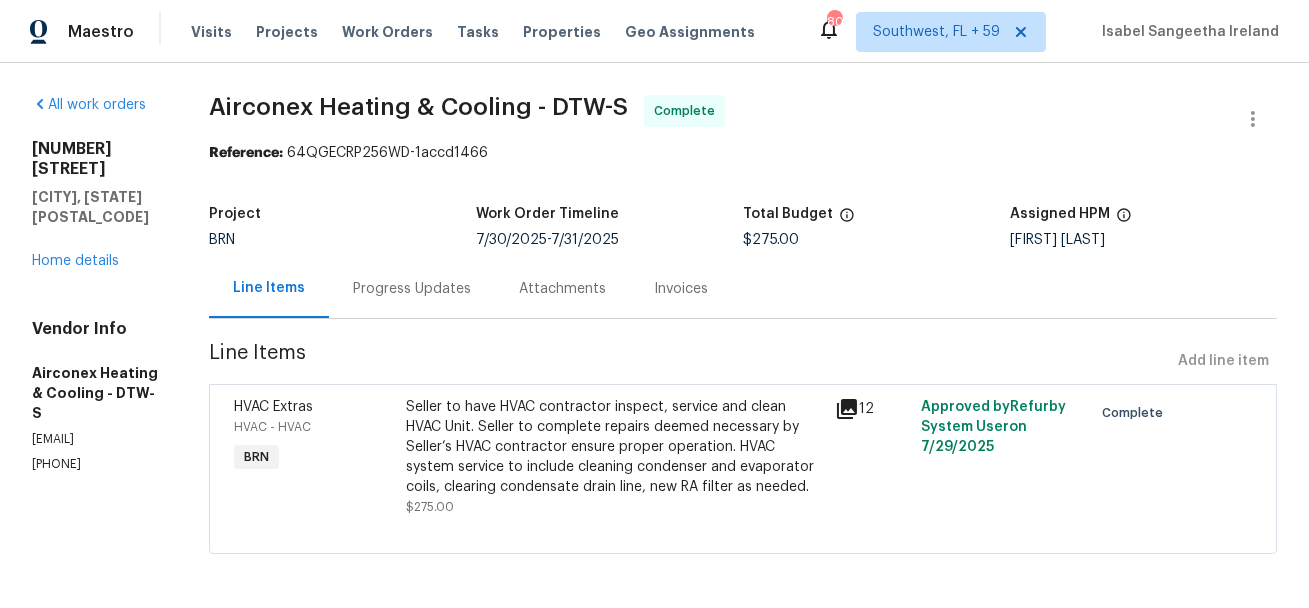 click on "Seller to have HVAC contractor inspect, service and clean HVAC Unit. Seller to complete repairs deemed necessary by Seller’s HVAC contractor ensure proper operation. HVAC system service to  include cleaning condenser and evaporator coils, clearing condensate drain line, new RA filter as needed." at bounding box center (614, 447) 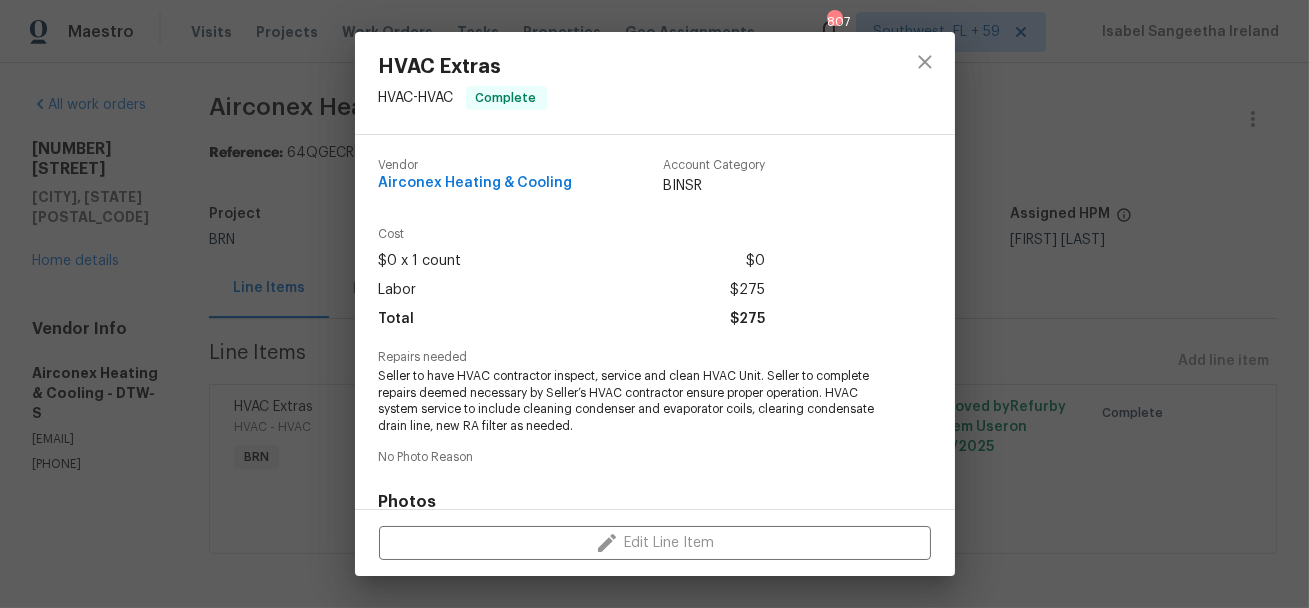 click on "Seller to have HVAC contractor inspect, service and clean HVAC Unit. Seller to complete repairs deemed necessary by Seller’s HVAC contractor ensure proper operation. HVAC system service to  include cleaning condenser and evaporator coils, clearing condensate drain line, new RA filter as needed." at bounding box center (627, 401) 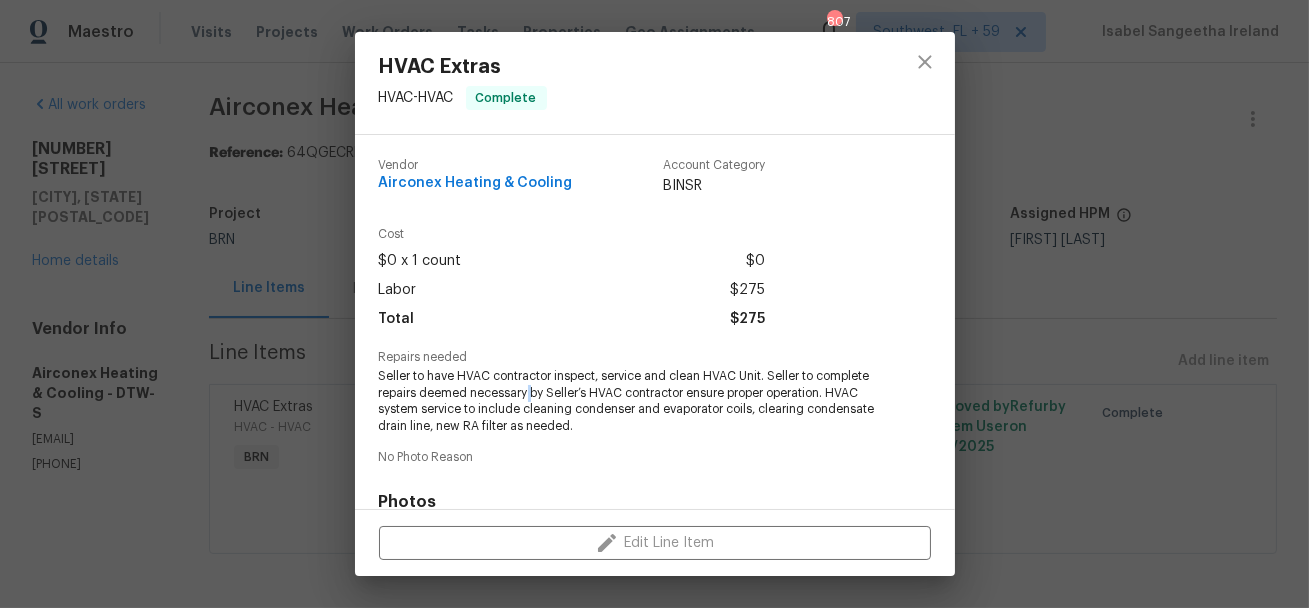 click on "Seller to have HVAC contractor inspect, service and clean HVAC Unit. Seller to complete repairs deemed necessary by Seller’s HVAC contractor ensure proper operation. HVAC system service to  include cleaning condenser and evaporator coils, clearing condensate drain line, new RA filter as needed." at bounding box center (627, 401) 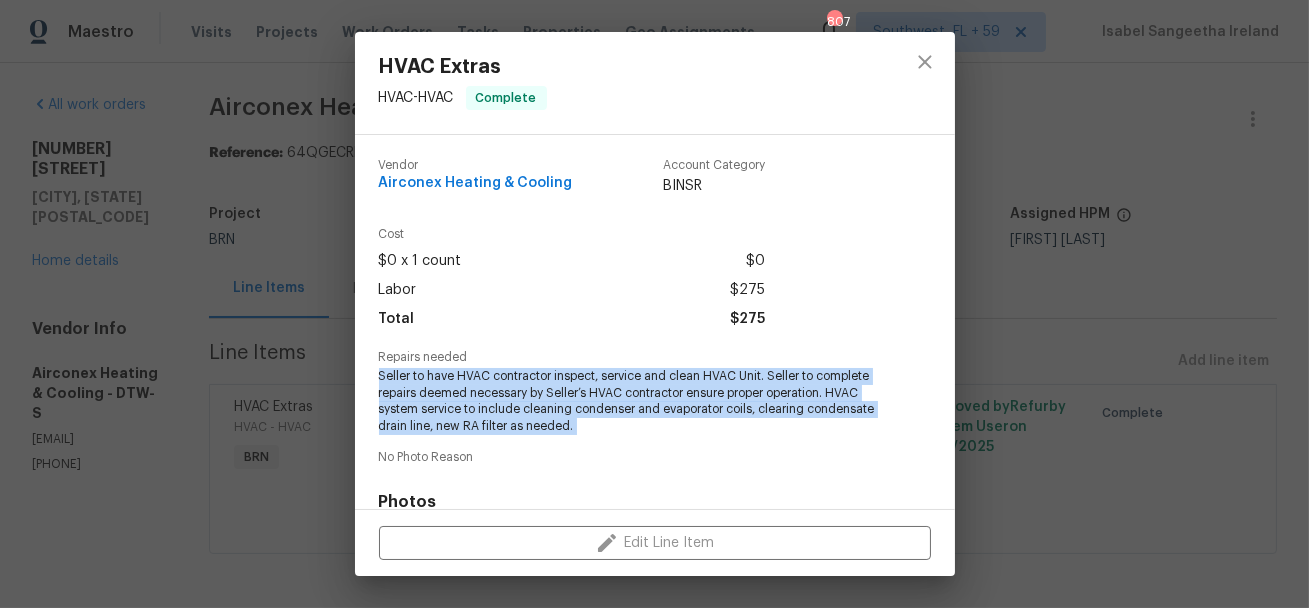 click on "Seller to have HVAC contractor inspect, service and clean HVAC Unit. Seller to complete repairs deemed necessary by Seller’s HVAC contractor ensure proper operation. HVAC system service to  include cleaning condenser and evaporator coils, clearing condensate drain line, new RA filter as needed." at bounding box center [627, 401] 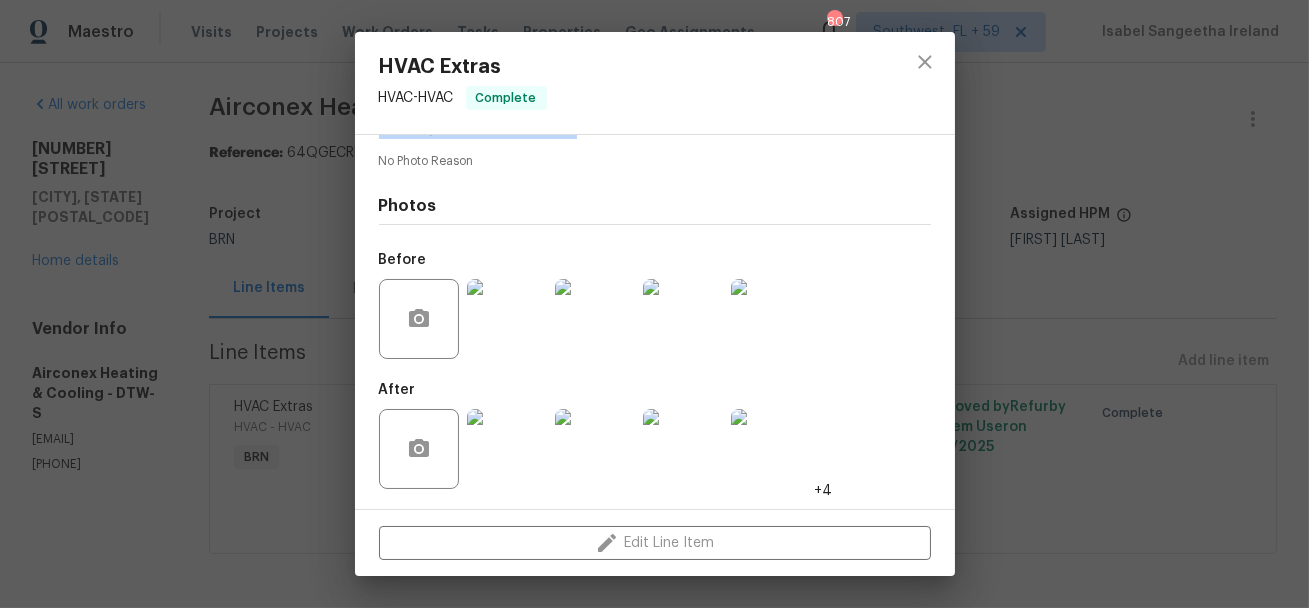 click at bounding box center [595, 319] 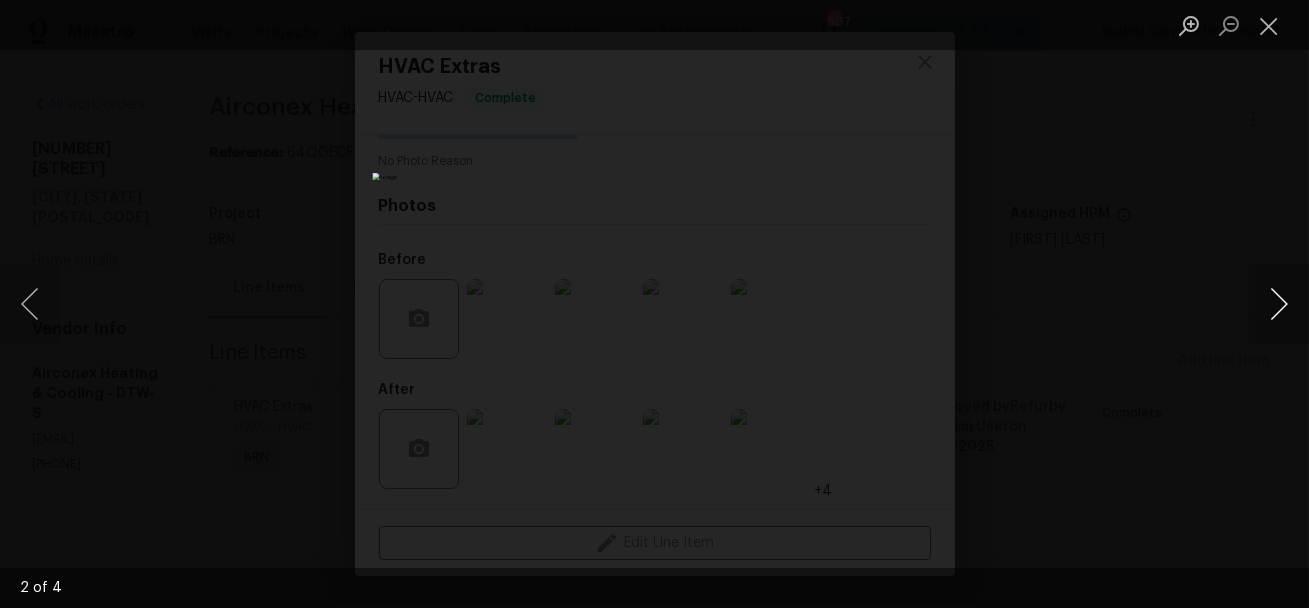 click at bounding box center [1279, 304] 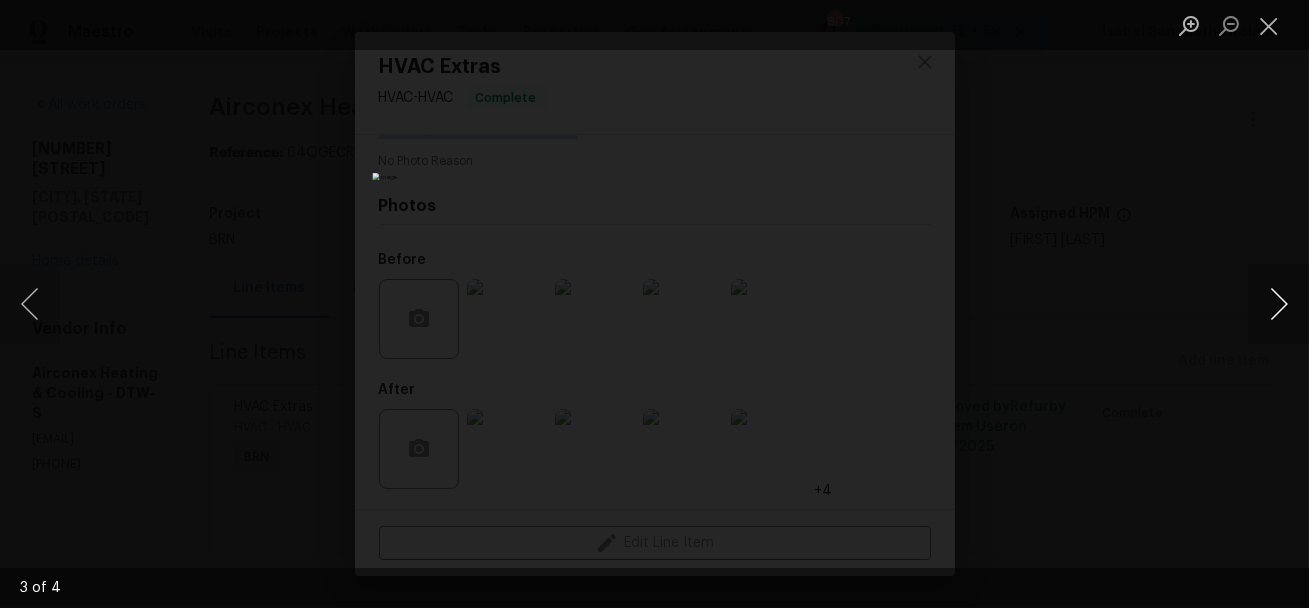 click at bounding box center (1279, 304) 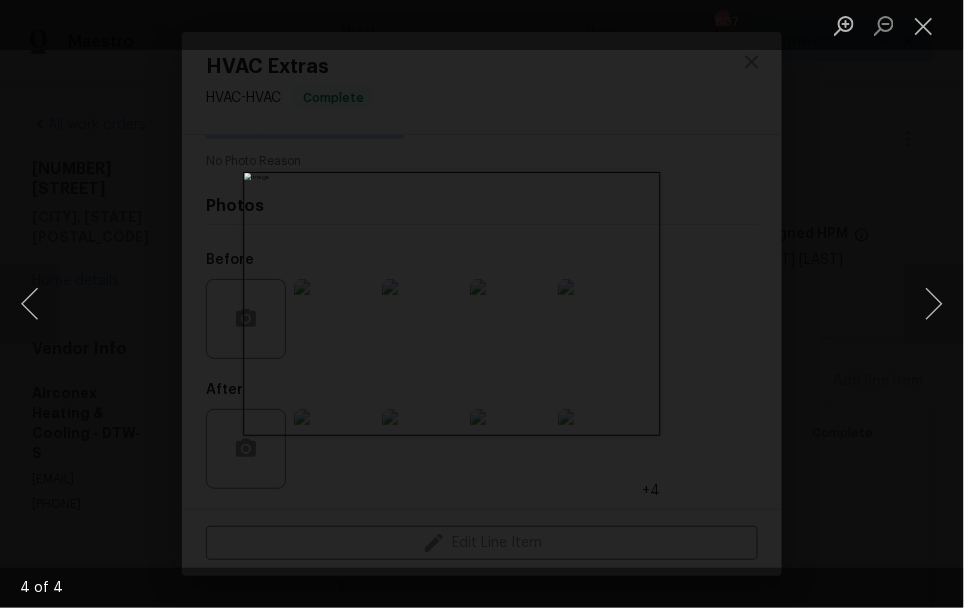 click at bounding box center (482, 304) 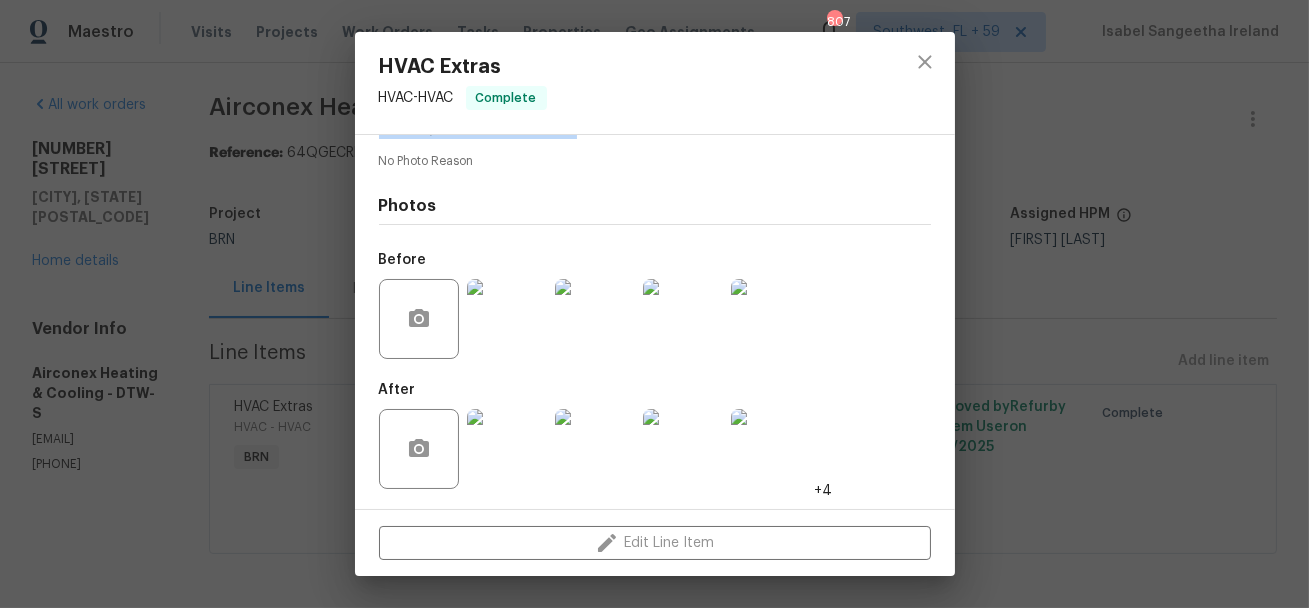 click at bounding box center [595, 449] 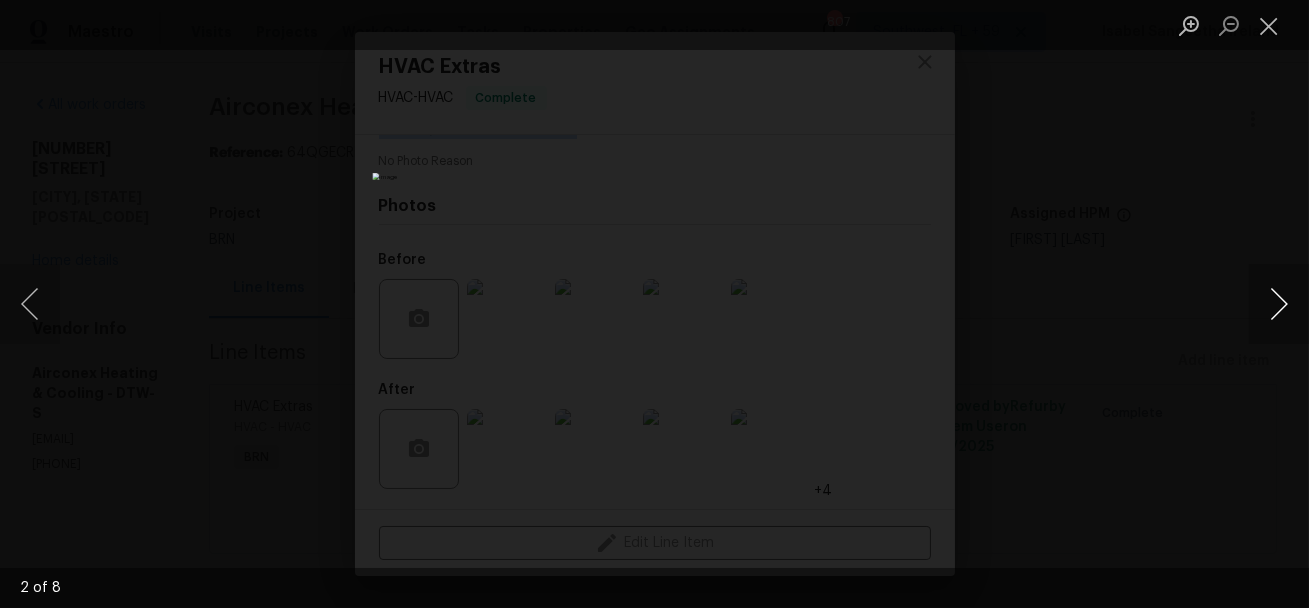 click at bounding box center [1279, 304] 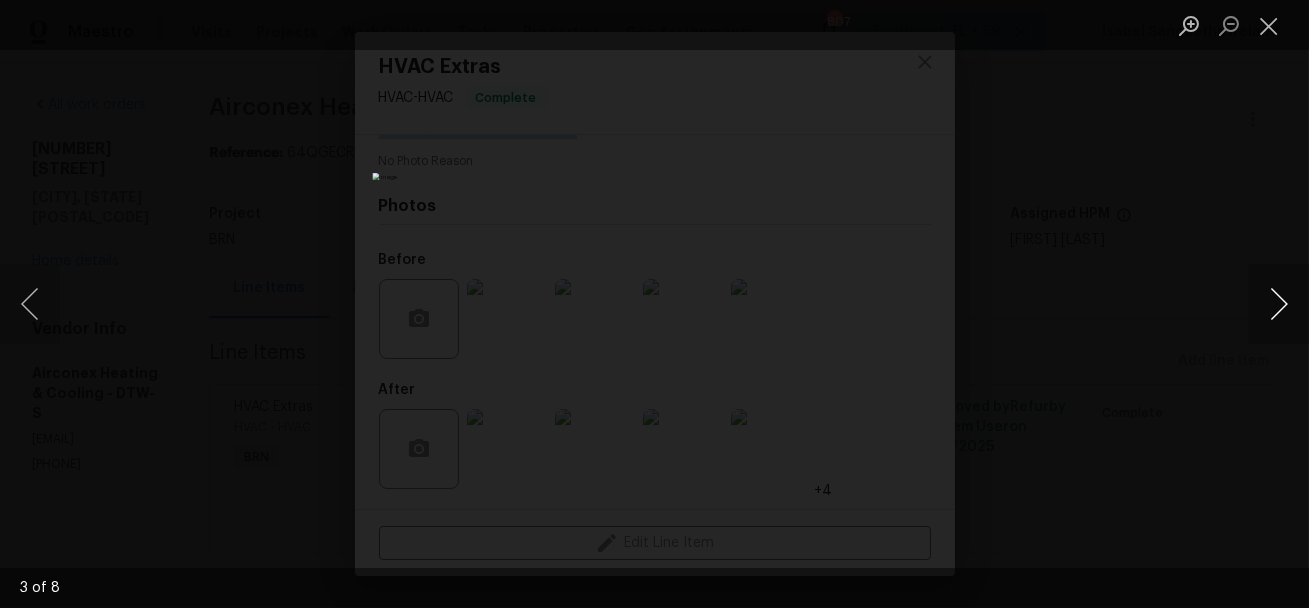 click at bounding box center [1279, 304] 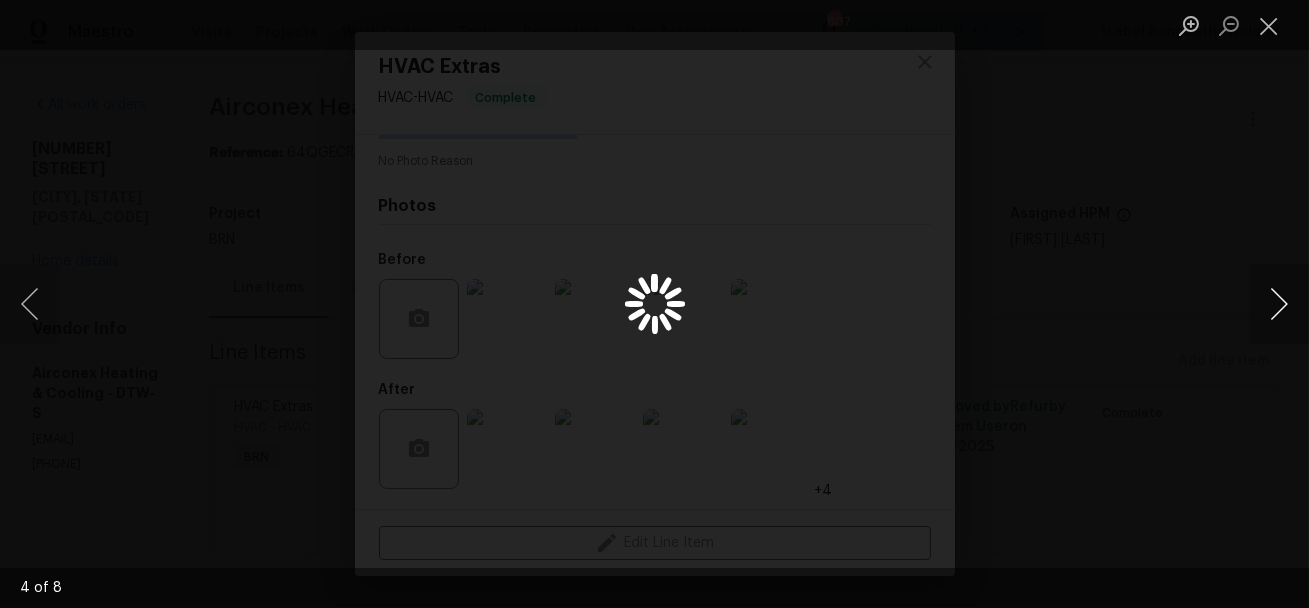click at bounding box center [1279, 304] 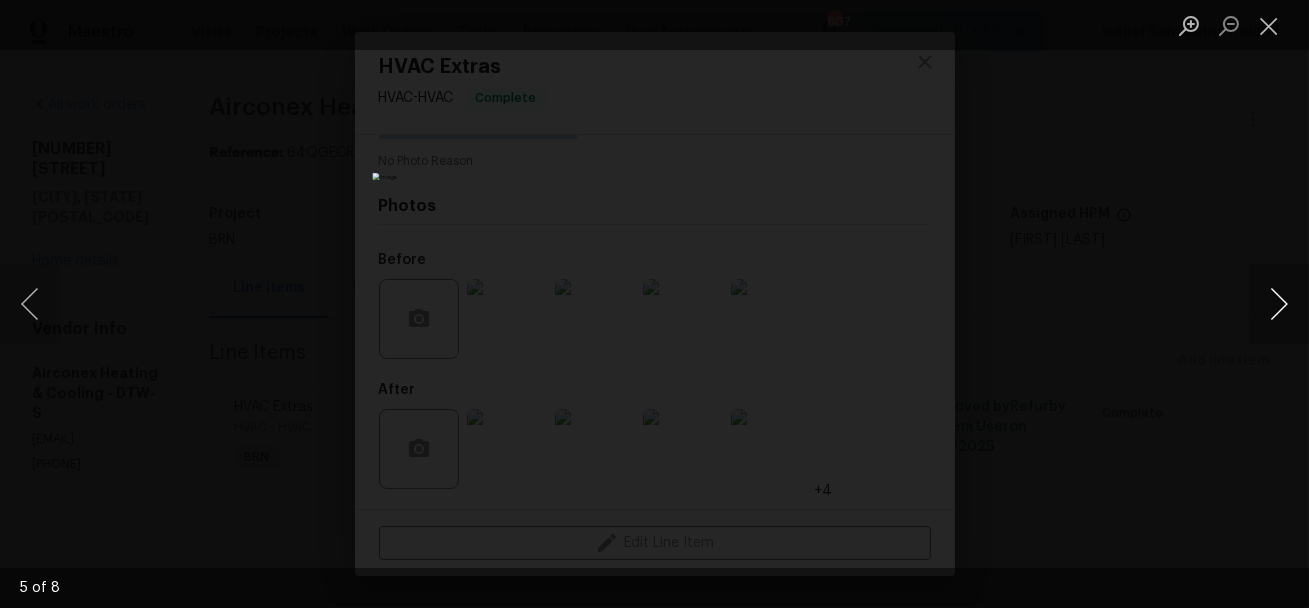 click at bounding box center [1279, 304] 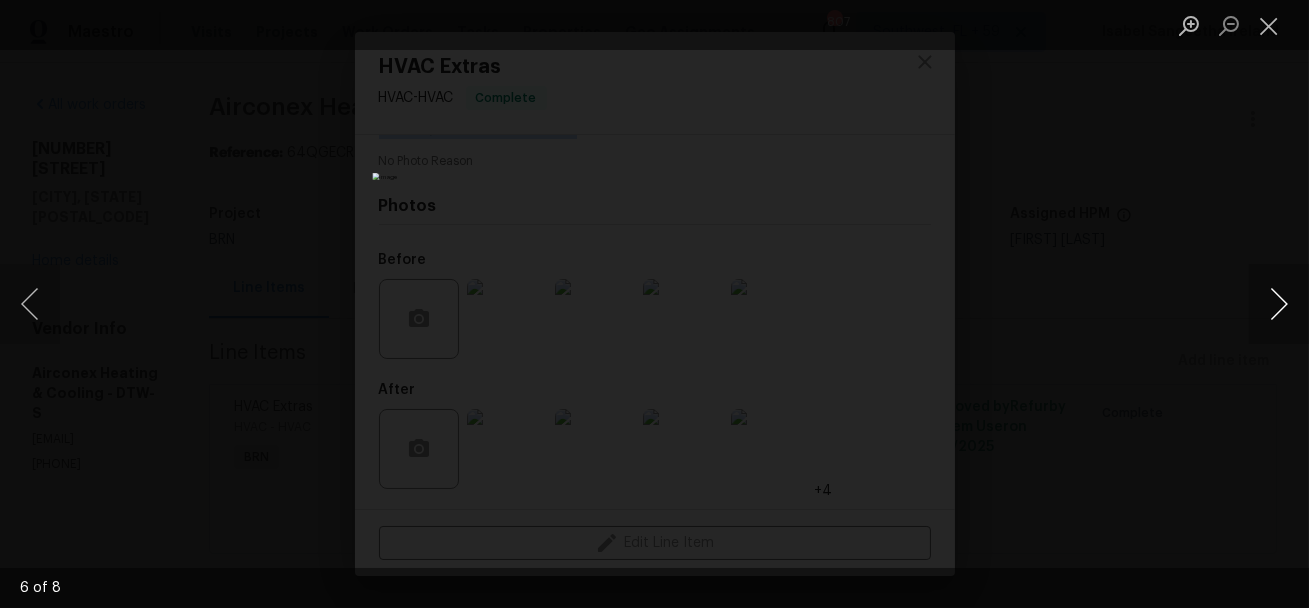 click at bounding box center (1279, 304) 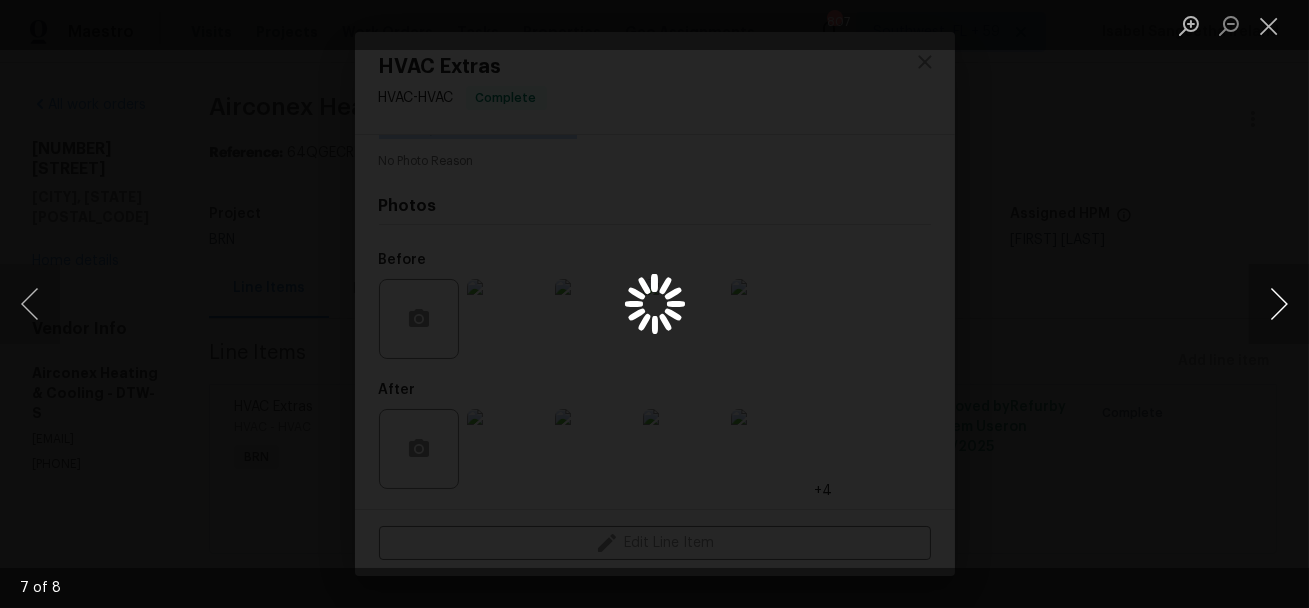 click at bounding box center (1279, 304) 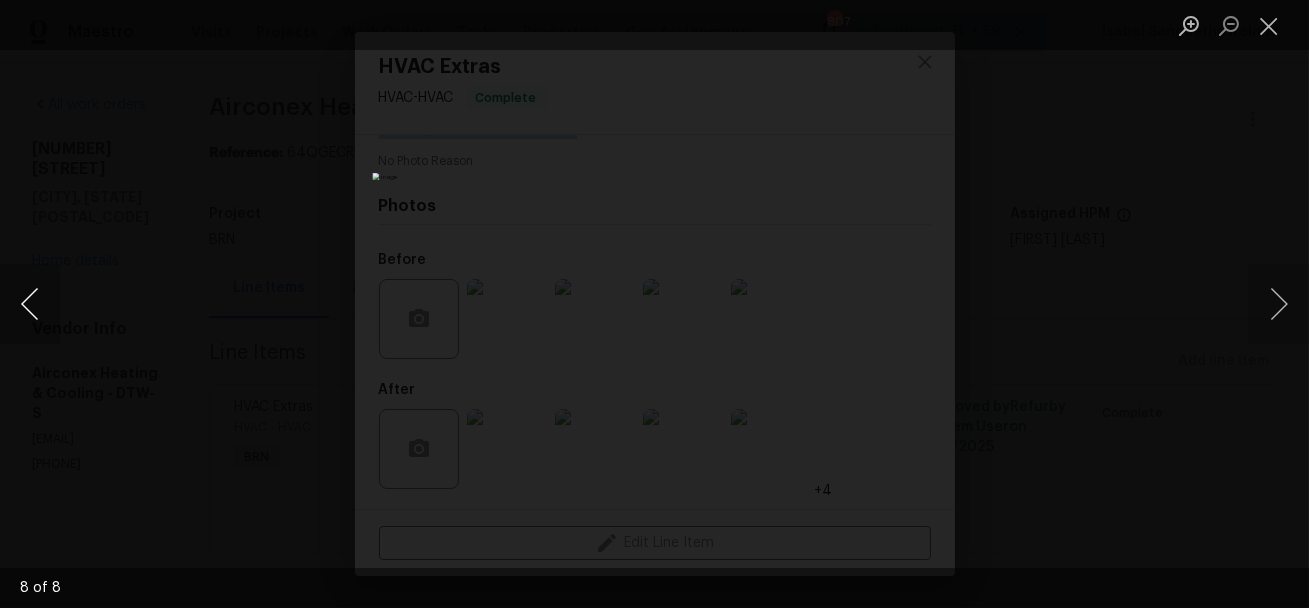 click at bounding box center [30, 304] 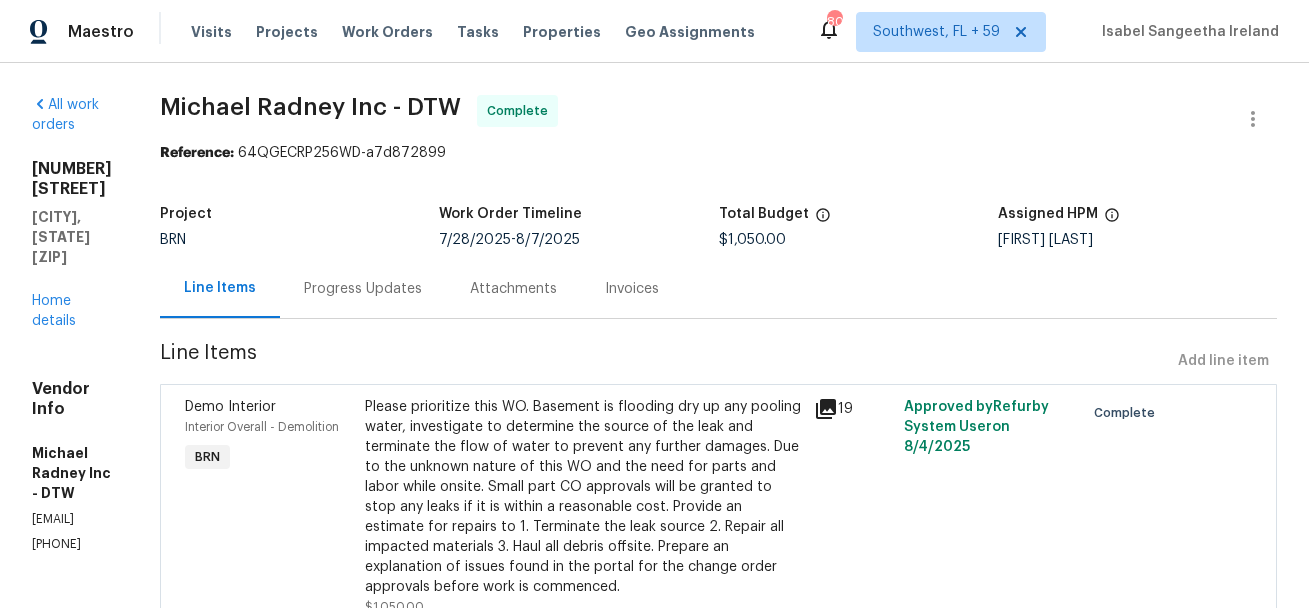 scroll, scrollTop: 0, scrollLeft: 0, axis: both 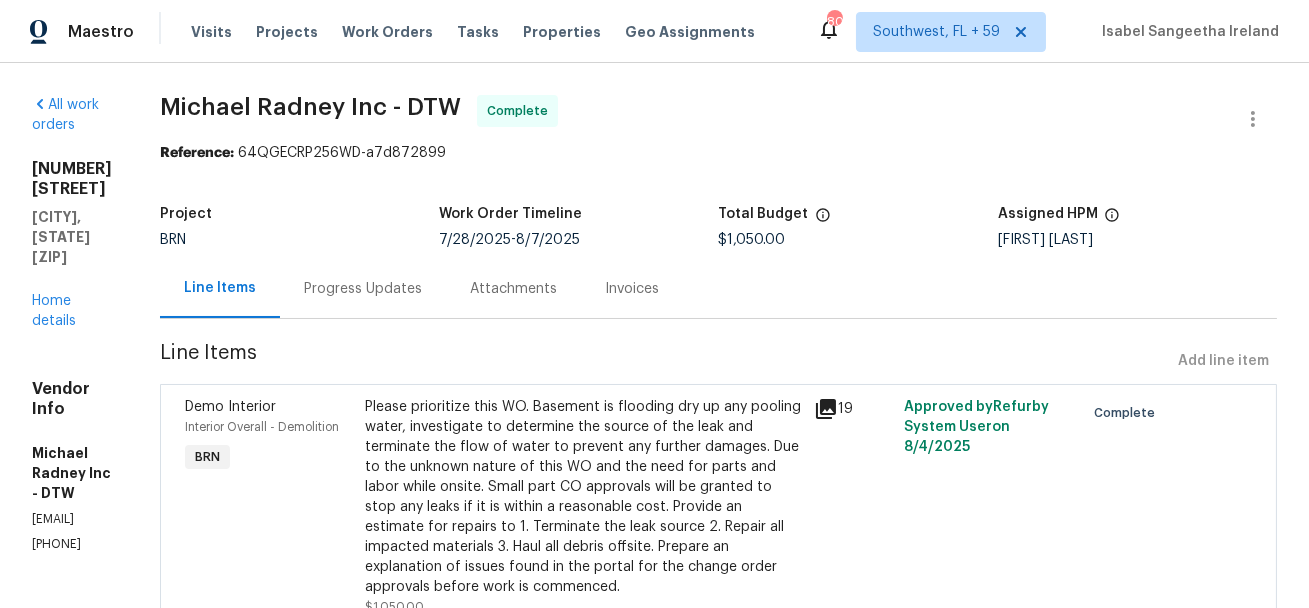 click on "Invoices" at bounding box center [632, 289] 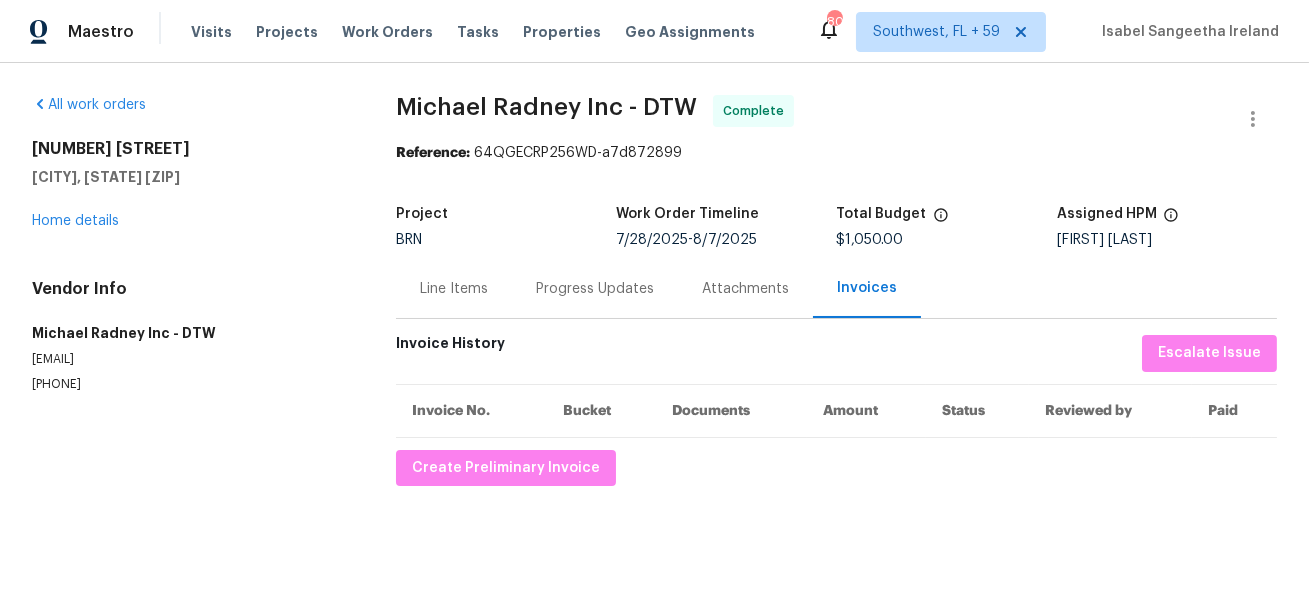 click on "All work orders 23720 Glenbrook St Saint Clair Shores, MI 48082 Home details Vendor Info Michael Radney Inc - DTW mikeradneyinc@gmail.com (313) 308-7400 Michael Radney Inc - DTW Complete Reference:   64QGECRP256WD-a7d872899 Project BRN   Work Order Timeline 7/28/2025  -  8/7/2025 Total Budget $1,050.00 Assigned HPM Kim Peshek Line Items Progress Updates Attachments Invoices Invoice History Escalate Issue Invoice No. Bucket Documents Amount Status Reviewed by Paid Create Preliminary Invoice" at bounding box center [654, 290] 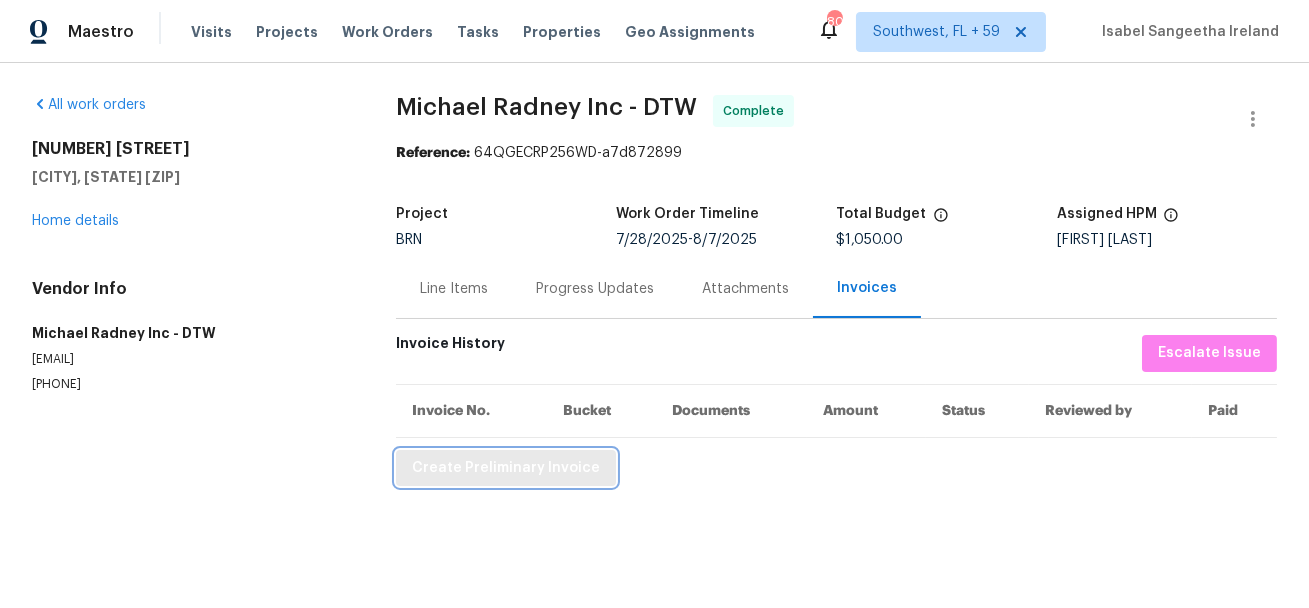 click on "Create Preliminary Invoice" at bounding box center (506, 468) 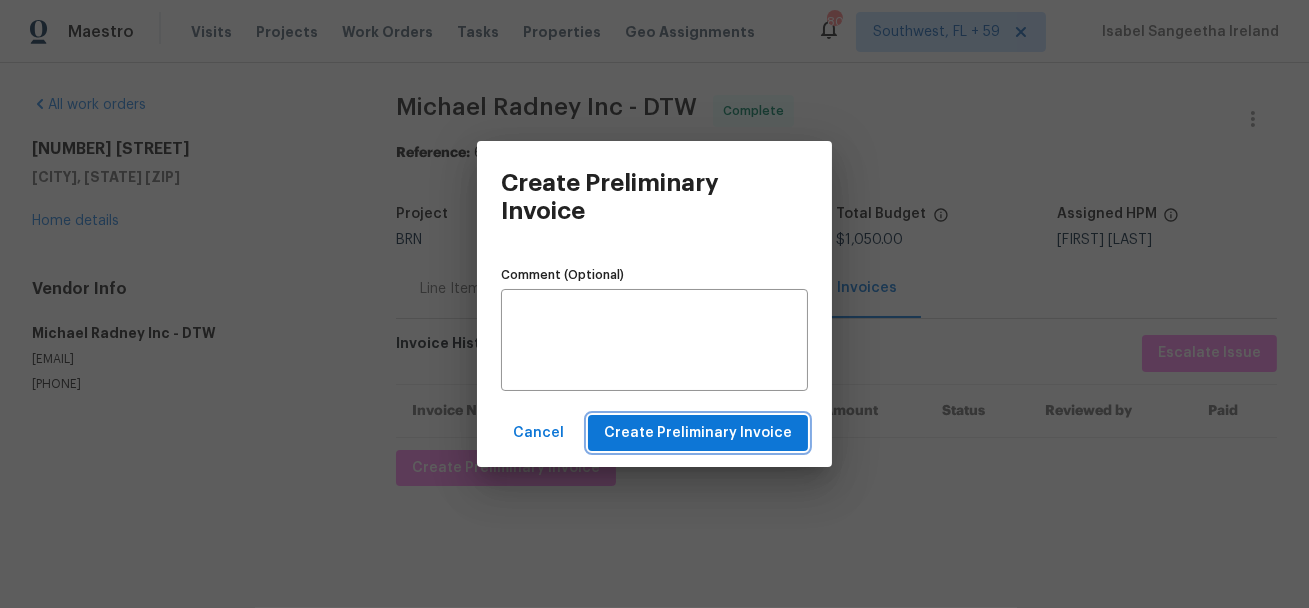 click on "Create Preliminary Invoice" at bounding box center (698, 433) 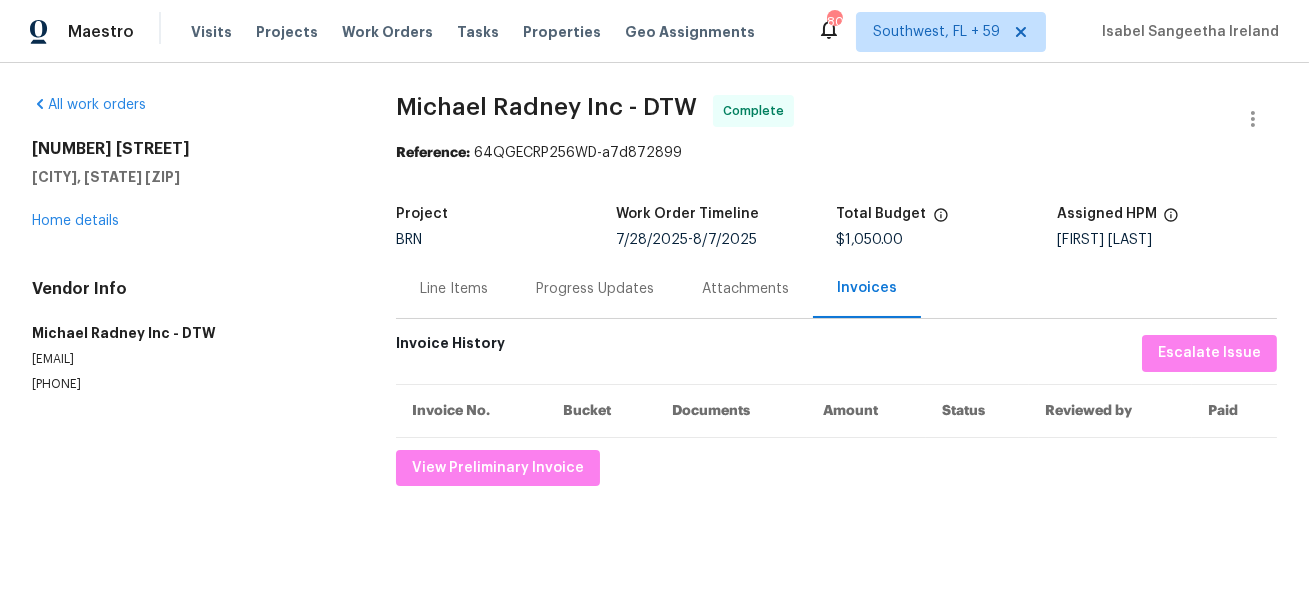 click on "Michael Radney Inc - DTW" at bounding box center (546, 107) 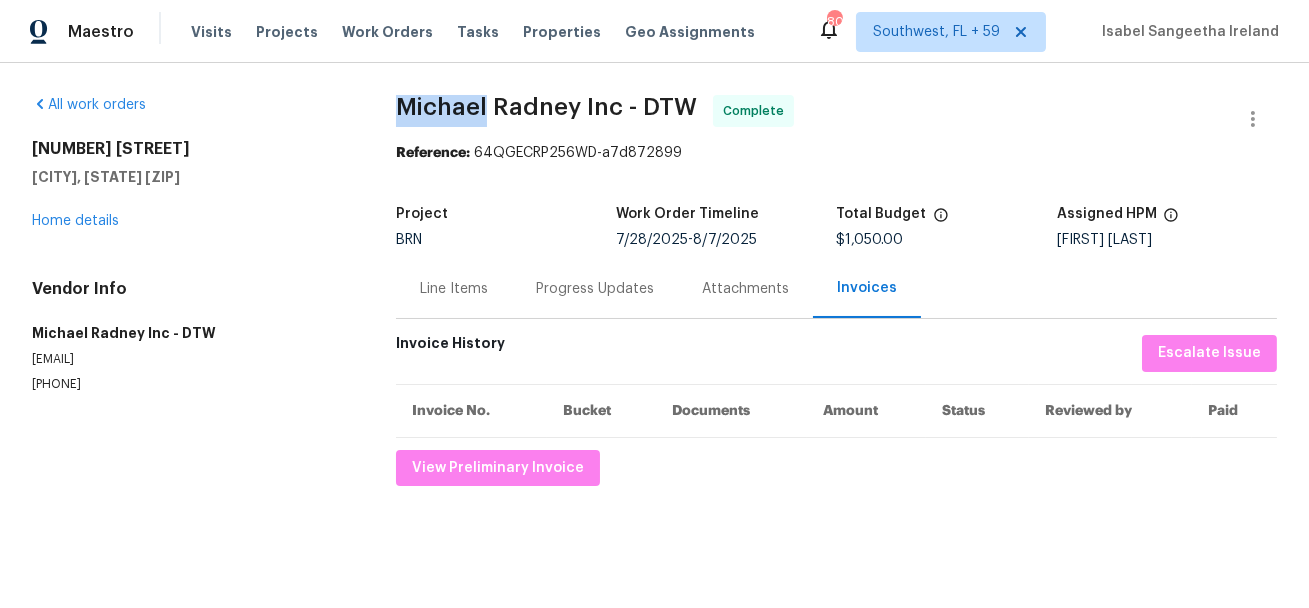 click on "Michael Radney Inc - DTW" at bounding box center [546, 107] 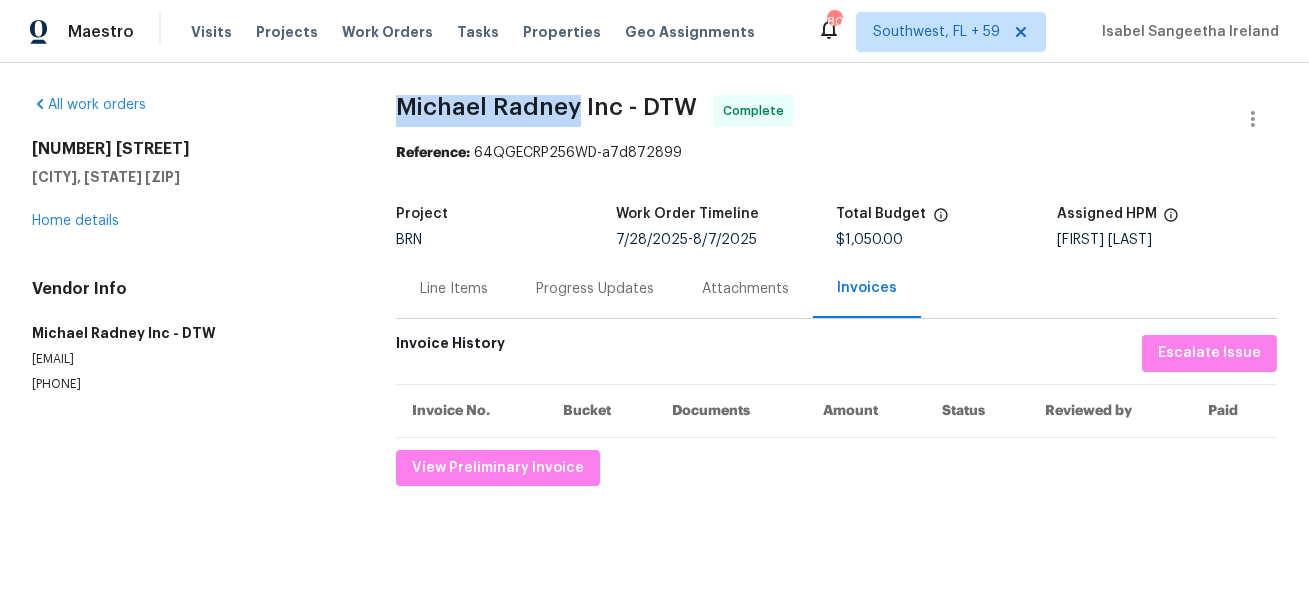 click on "Michael Radney Inc - DTW" at bounding box center (546, 107) 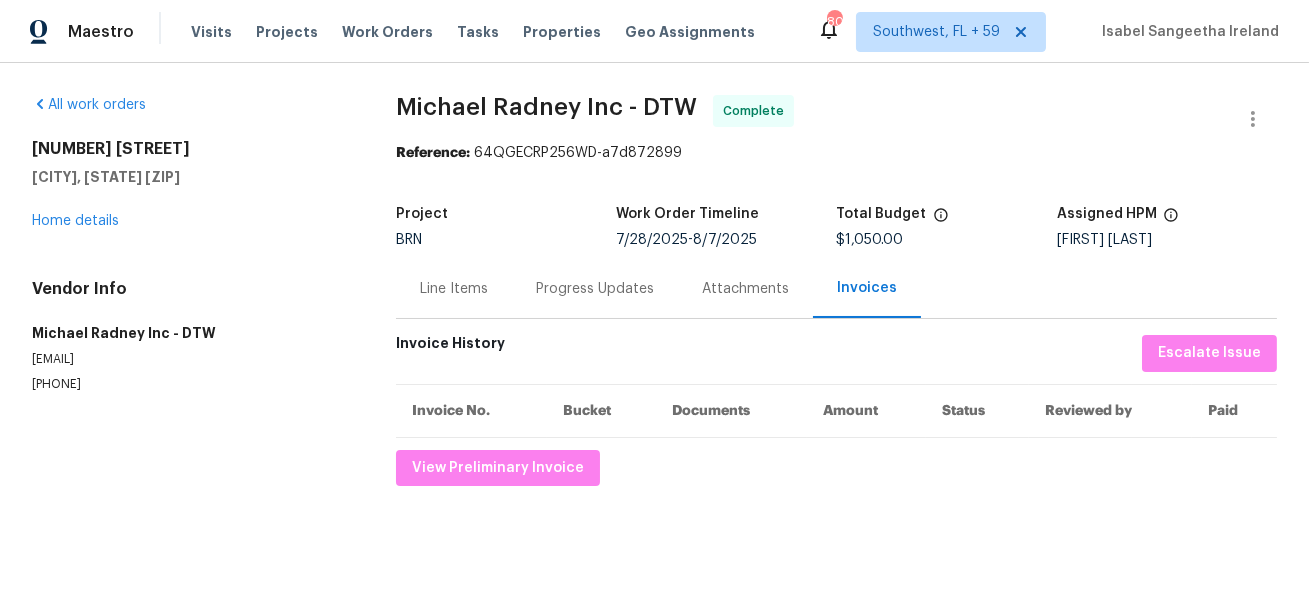 click on "Line Items" at bounding box center (454, 289) 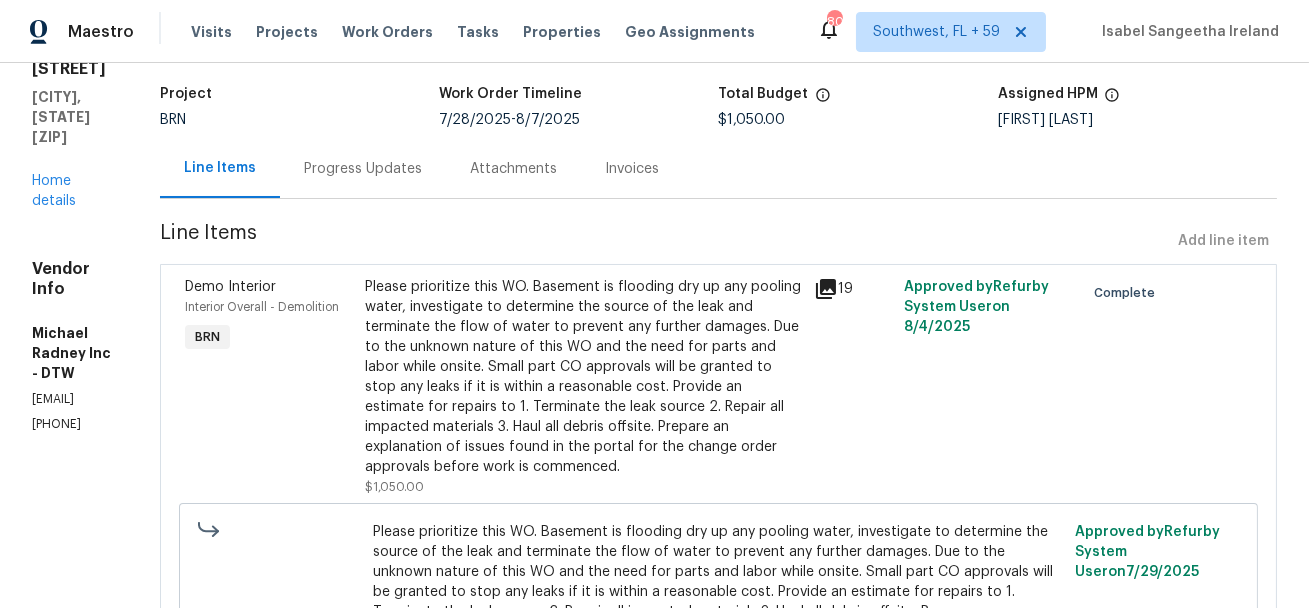 scroll, scrollTop: 109, scrollLeft: 0, axis: vertical 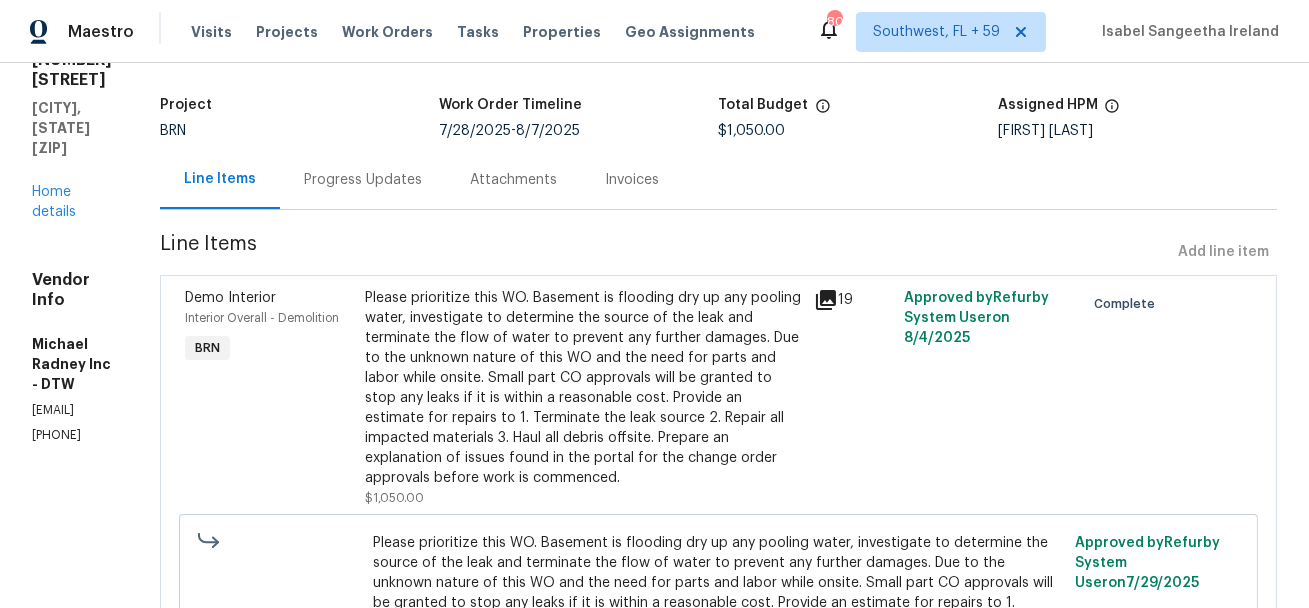 click on "Please prioritize this WO. Basement is flooding dry up any pooling water, investigate to determine the source of the leak and terminate the flow of water to prevent any further damages. Due to the unknown nature of this WO and the need for parts and labor while onsite. Small part CO approvals will be granted to stop any leaks if it is within a reasonable cost. Provide an estimate for repairs to 1. Terminate the leak source 2. Repair all impacted materials 3. Haul all debris offsite. Prepare an explanation of issues found in the portal for the change order approvals before work is commenced." at bounding box center [584, 388] 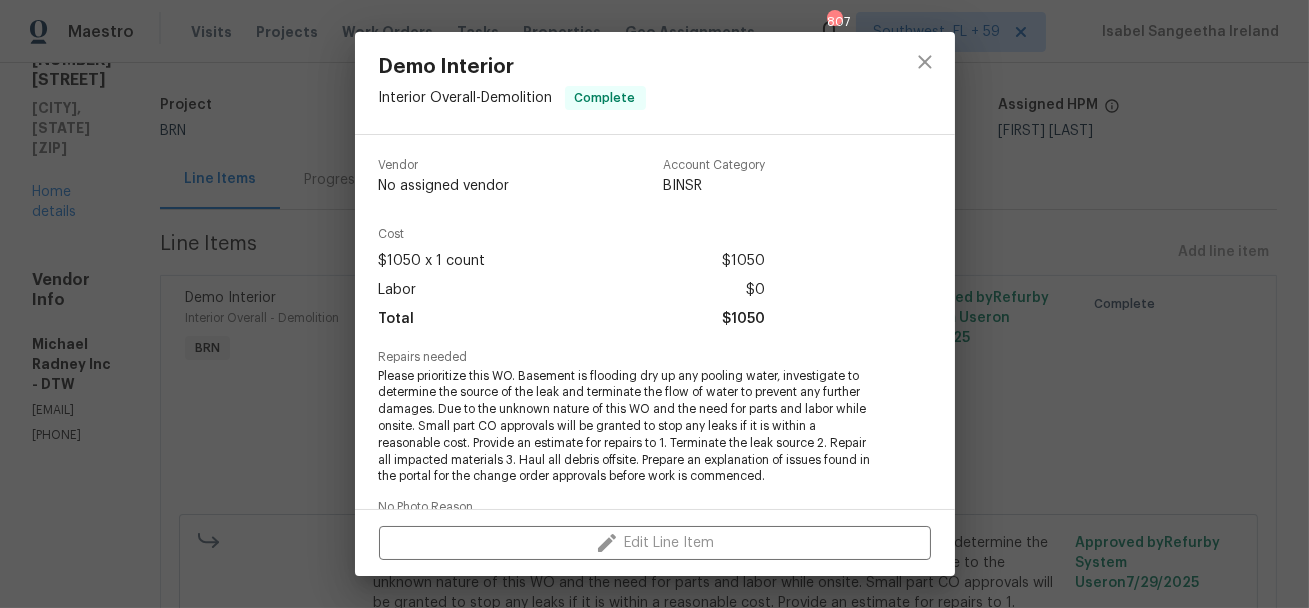 click on "Please prioritize this WO. Basement is flooding dry up any pooling water, investigate to determine the source of the leak and terminate the flow of water to prevent any further damages. Due to the unknown nature of this WO and the need for parts and labor while onsite. Small part CO approvals will be granted to stop any leaks if it is within a reasonable cost. Provide an estimate for repairs to 1. Terminate the leak source 2. Repair all impacted materials 3. Haul all debris offsite. Prepare an explanation of issues found in the portal for the change order approvals before work is commenced." at bounding box center [627, 427] 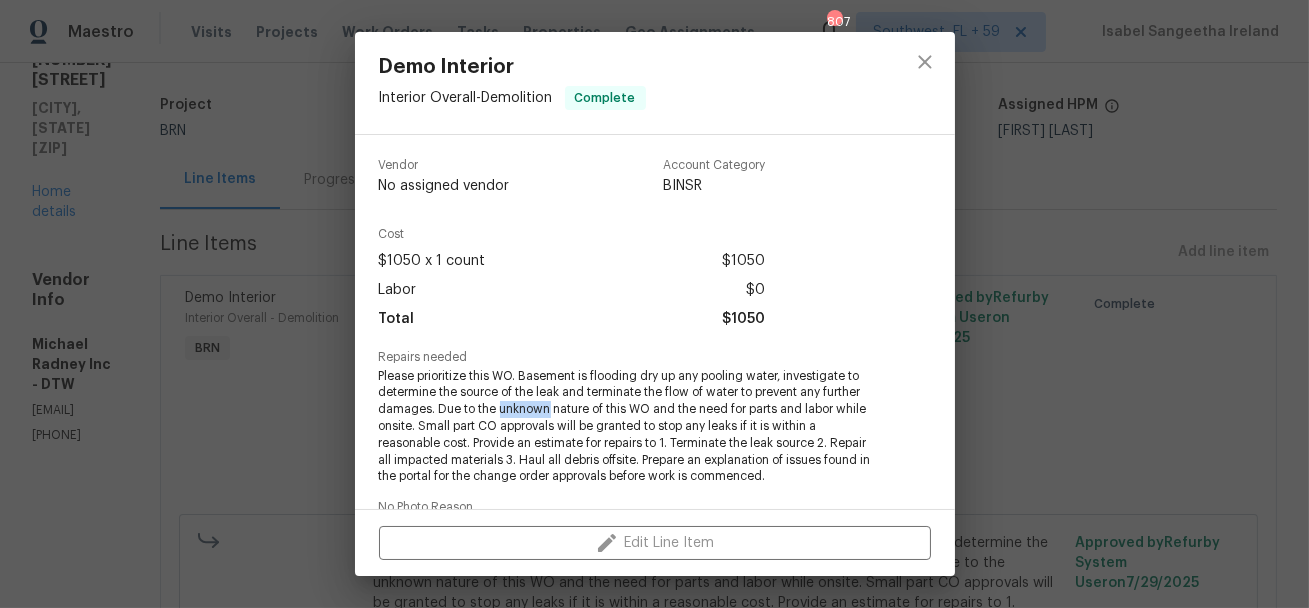 click on "Please prioritize this WO. Basement is flooding dry up any pooling water, investigate to determine the source of the leak and terminate the flow of water to prevent any further damages. Due to the unknown nature of this WO and the need for parts and labor while onsite. Small part CO approvals will be granted to stop any leaks if it is within a reasonable cost. Provide an estimate for repairs to 1. Terminate the leak source 2. Repair all impacted materials 3. Haul all debris offsite. Prepare an explanation of issues found in the portal for the change order approvals before work is commenced." at bounding box center [627, 427] 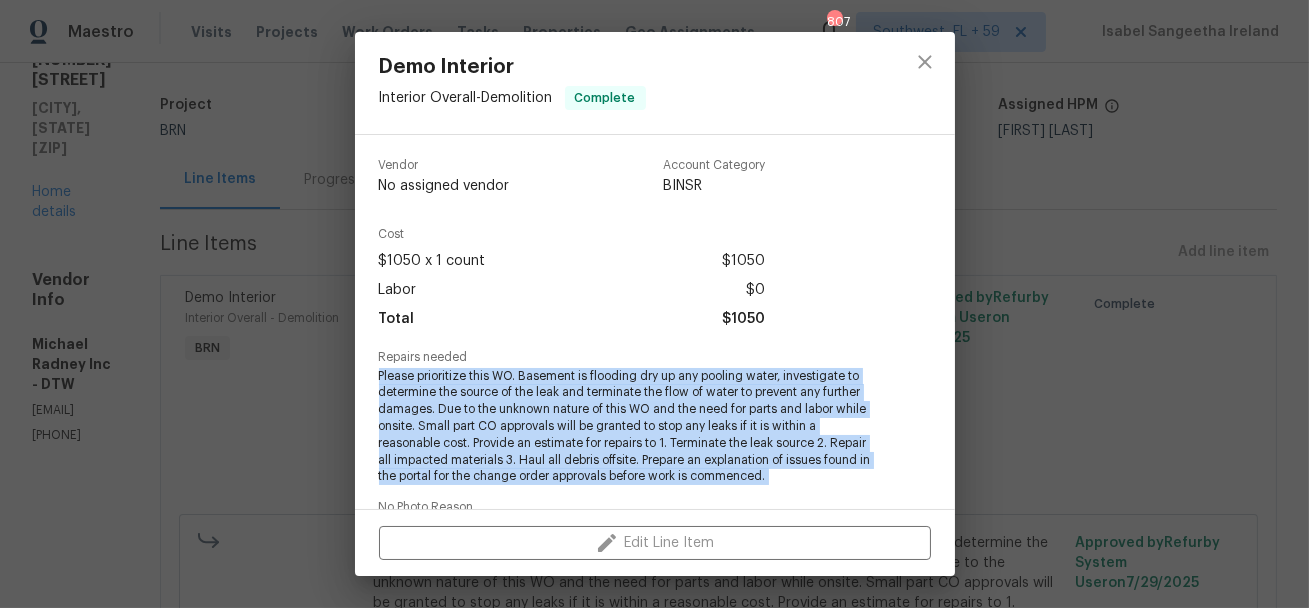 click on "Please prioritize this WO. Basement is flooding dry up any pooling water, investigate to determine the source of the leak and terminate the flow of water to prevent any further damages. Due to the unknown nature of this WO and the need for parts and labor while onsite. Small part CO approvals will be granted to stop any leaks if it is within a reasonable cost. Provide an estimate for repairs to 1. Terminate the leak source 2. Repair all impacted materials 3. Haul all debris offsite. Prepare an explanation of issues found in the portal for the change order approvals before work is commenced." at bounding box center (627, 427) 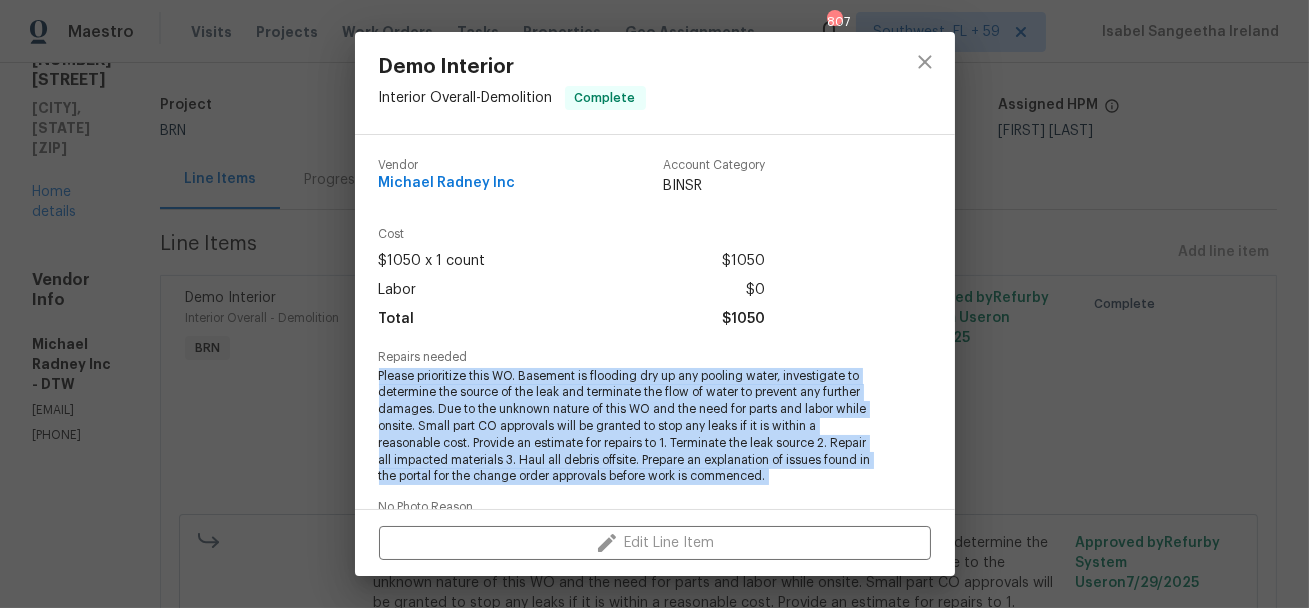 copy on "Please prioritize this WO. Basement is flooding dry up any pooling water, investigate to determine the source of the leak and terminate the flow of water to prevent any further damages. Due to the unknown nature of this WO and the need for parts and labor while onsite. Small part CO approvals will be granted to stop any leaks if it is within a reasonable cost. Provide an estimate for repairs to 1. Terminate the leak source 2. Repair all impacted materials 3. Haul all debris offsite. Prepare an explanation of issues found in the portal for the change order approvals before work is commenced." 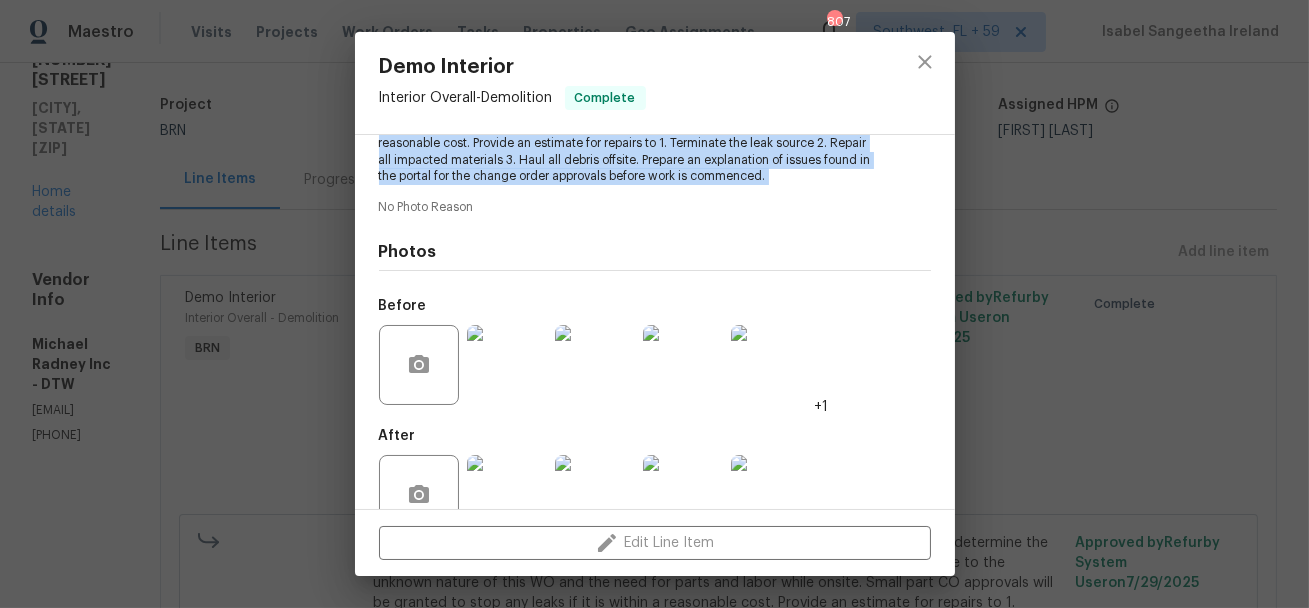 scroll, scrollTop: 348, scrollLeft: 0, axis: vertical 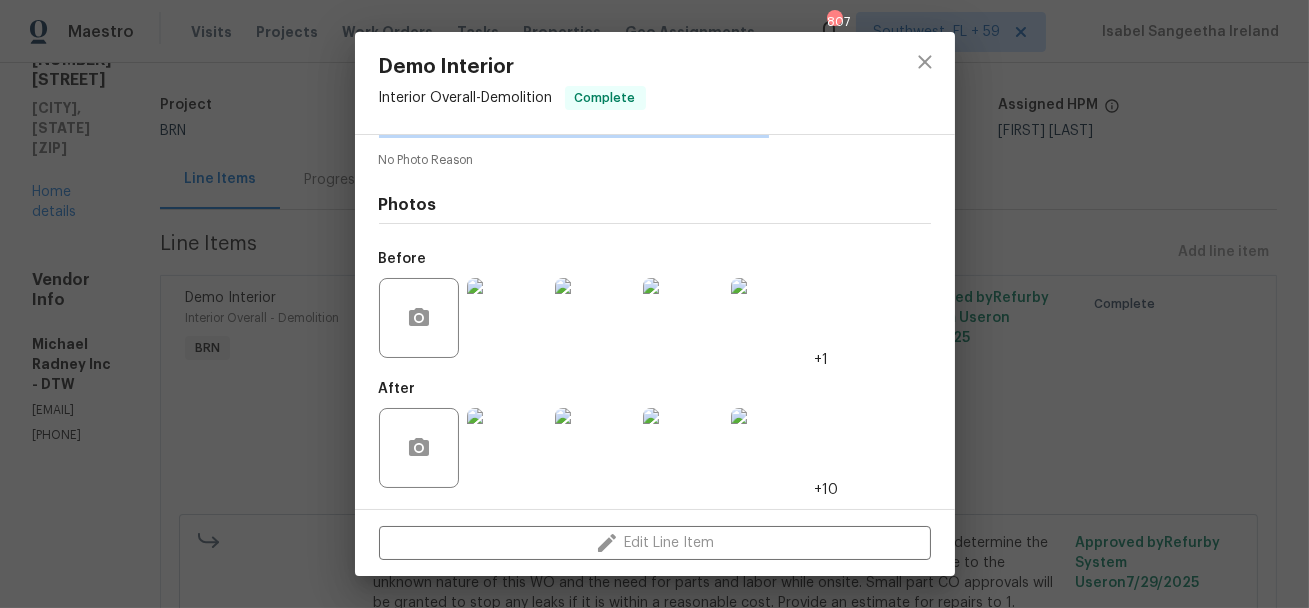 click at bounding box center (595, 318) 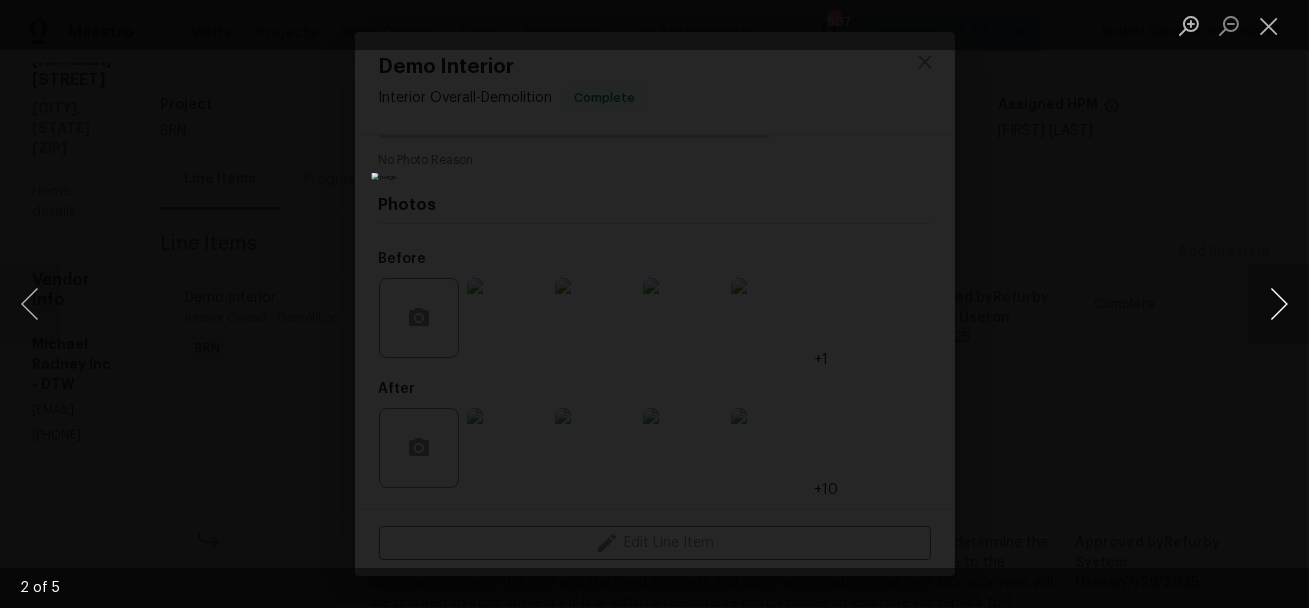 click at bounding box center (1279, 304) 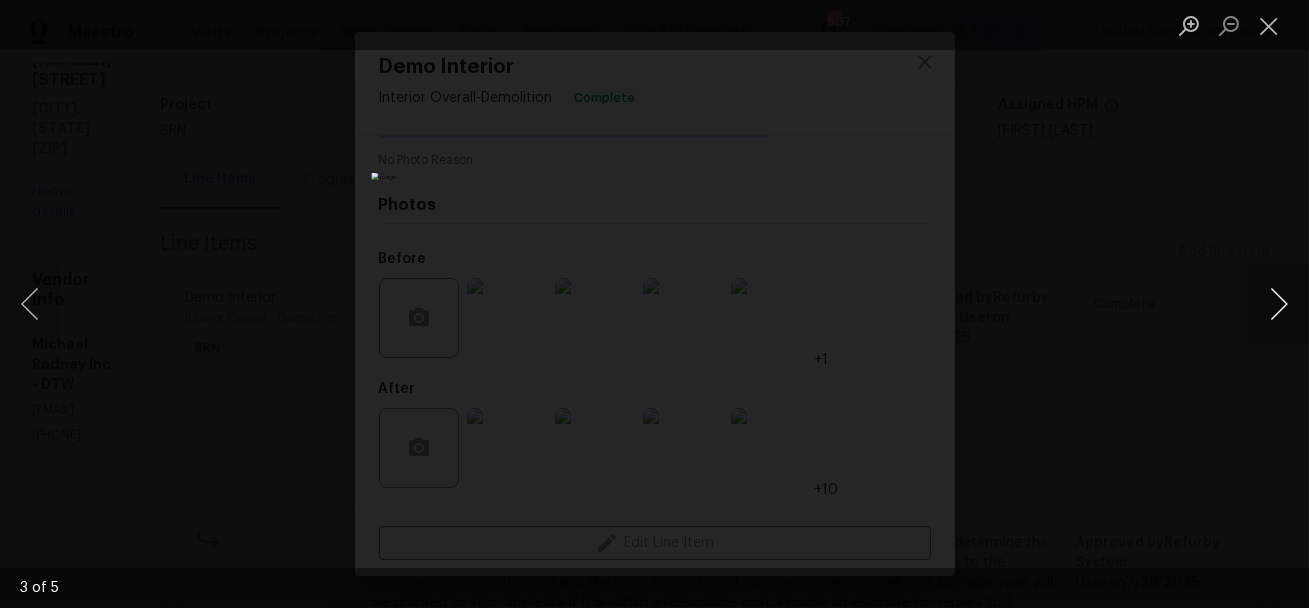 click at bounding box center (1279, 304) 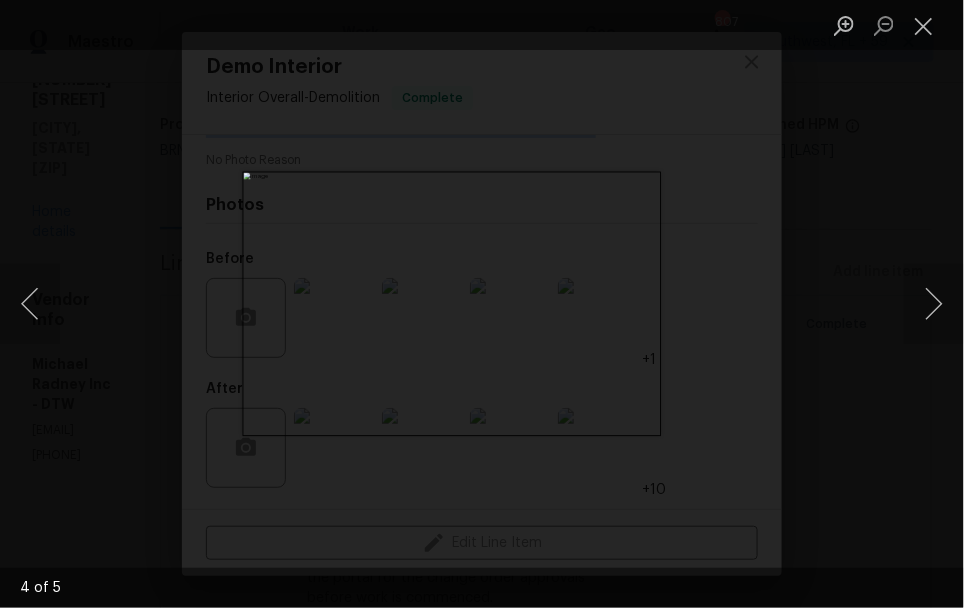 click at bounding box center (482, 304) 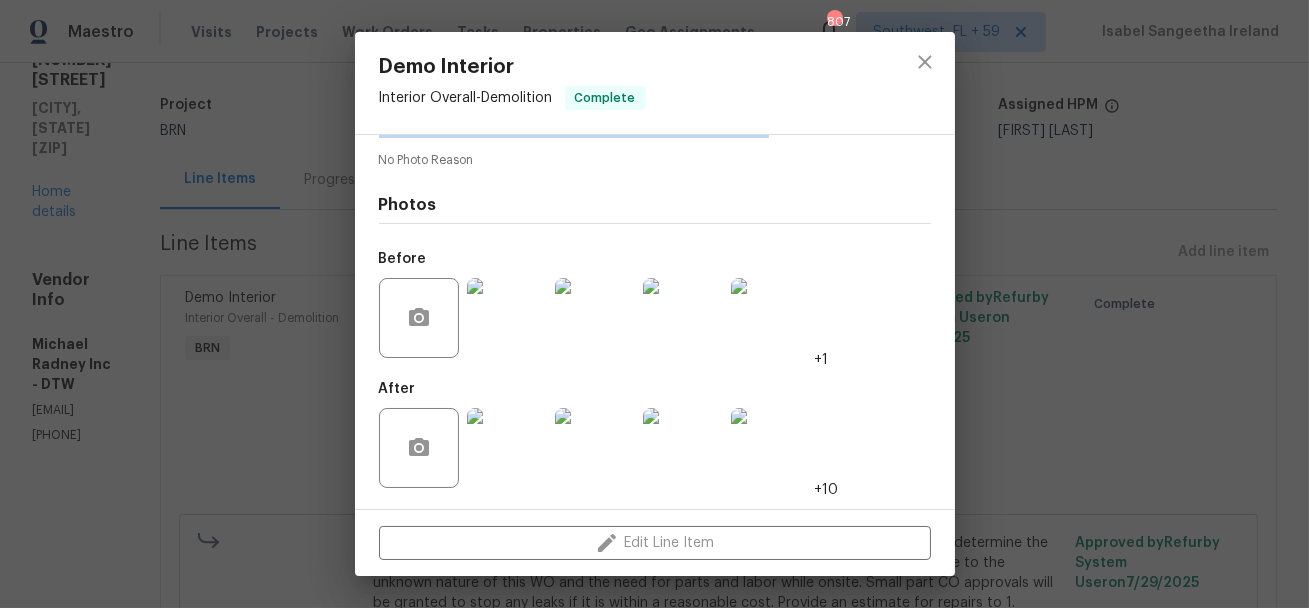 click at bounding box center [595, 448] 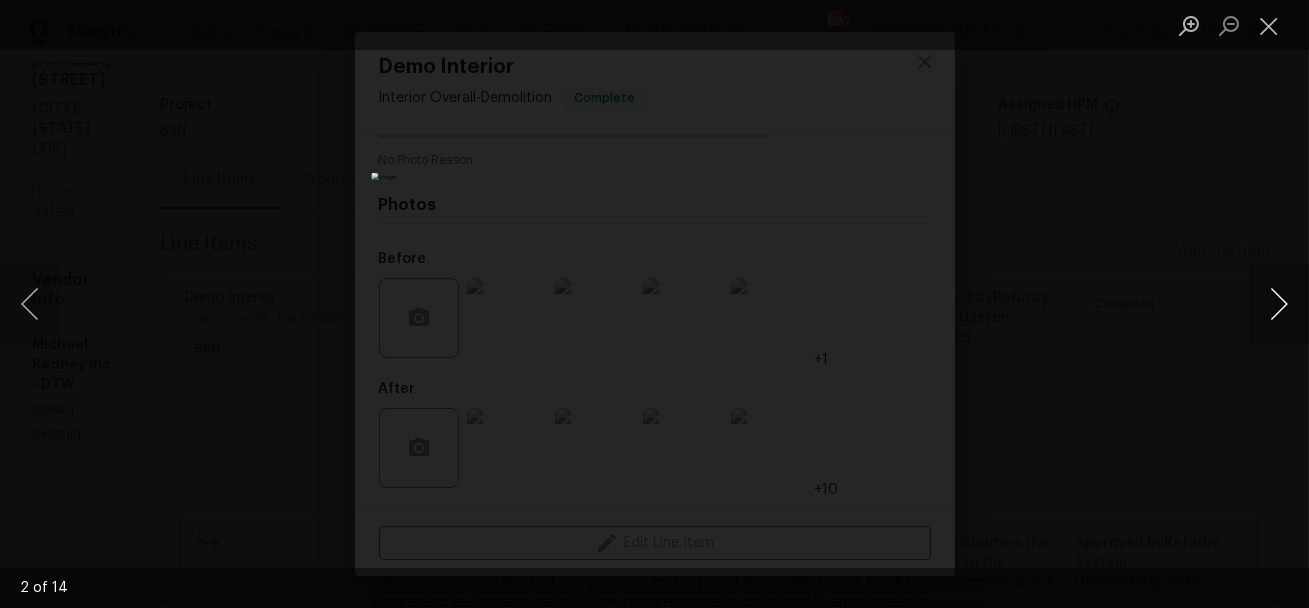 click at bounding box center (1279, 304) 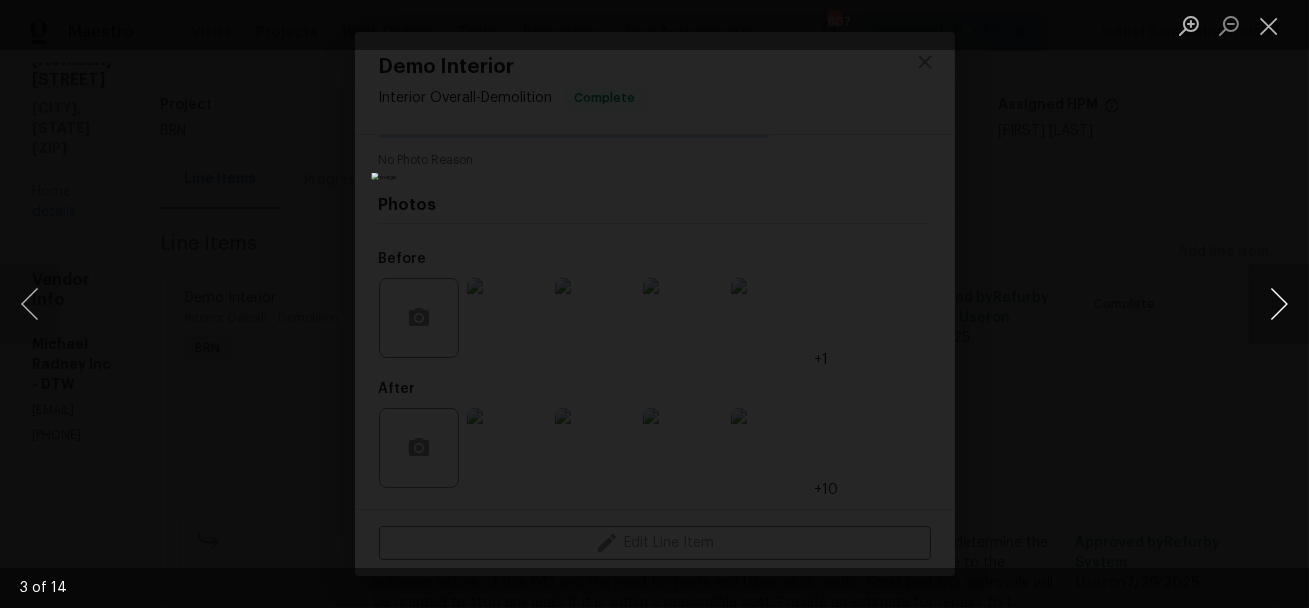 click at bounding box center [1279, 304] 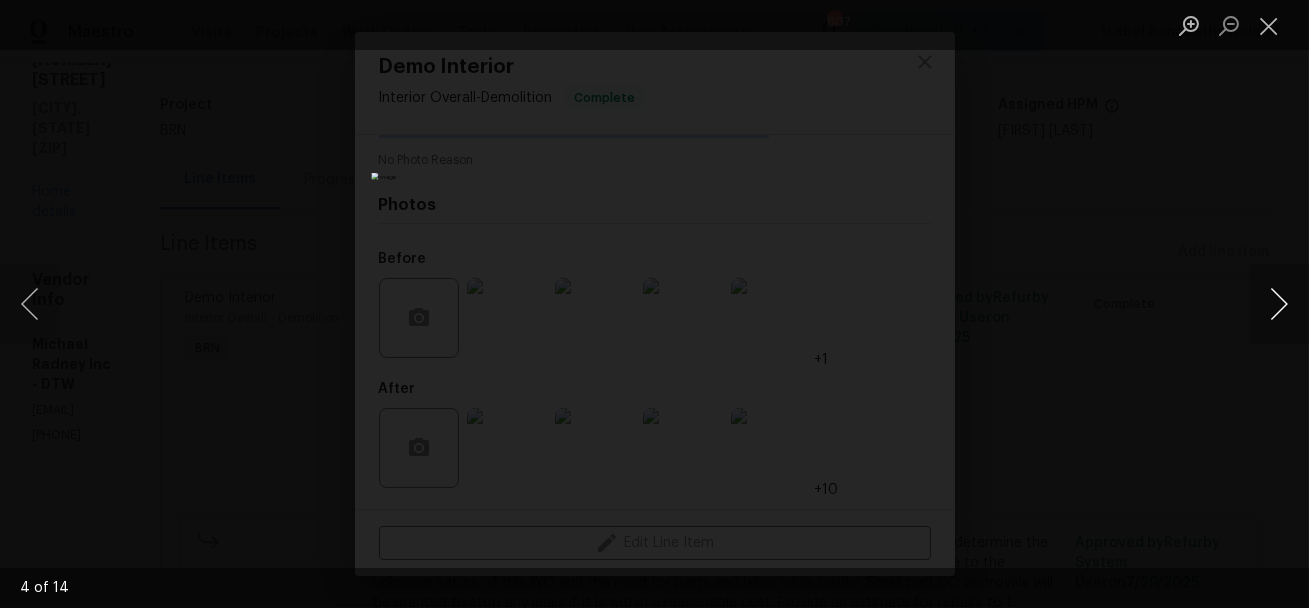 click at bounding box center (1279, 304) 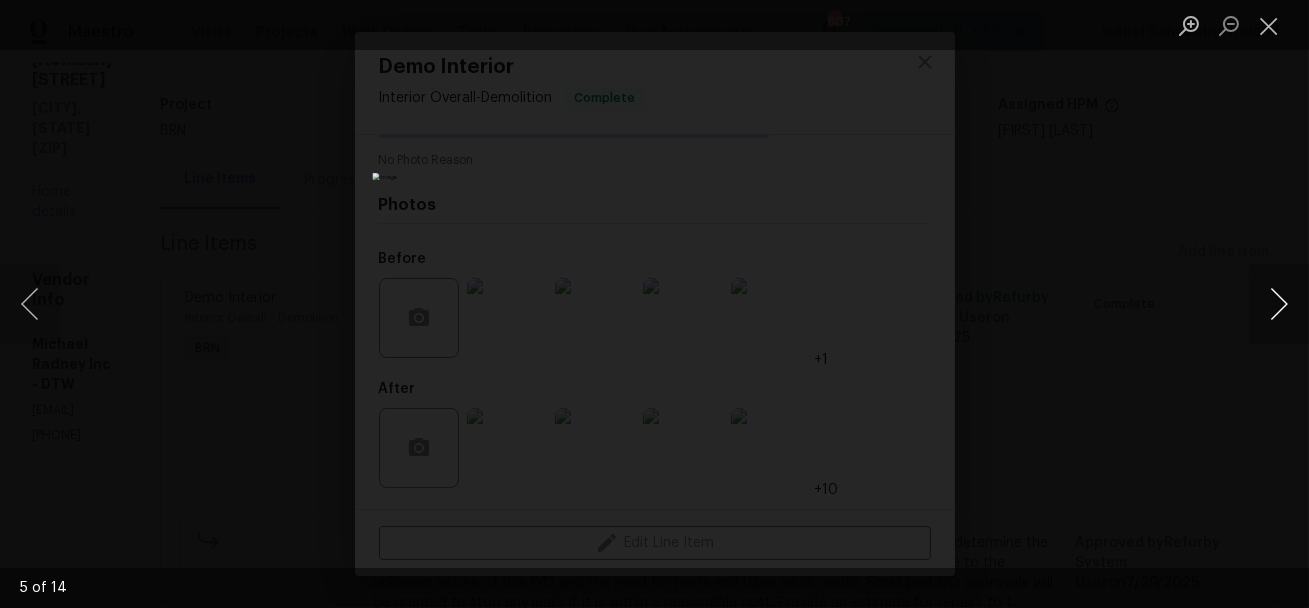 click at bounding box center (1279, 304) 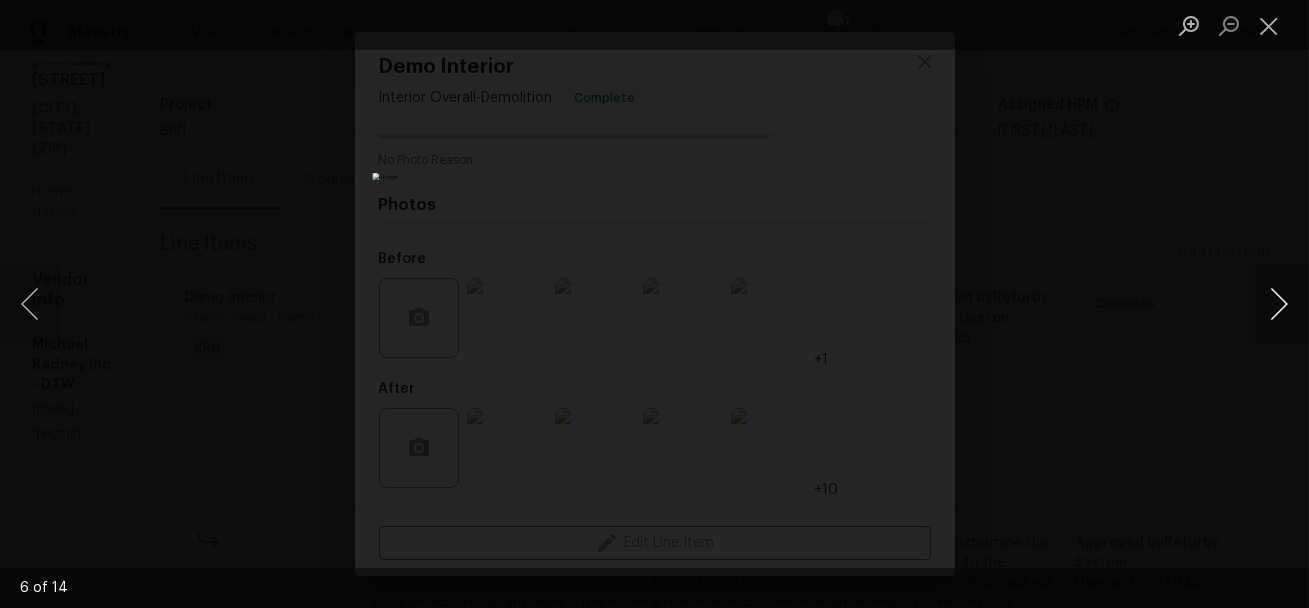 click at bounding box center (1279, 304) 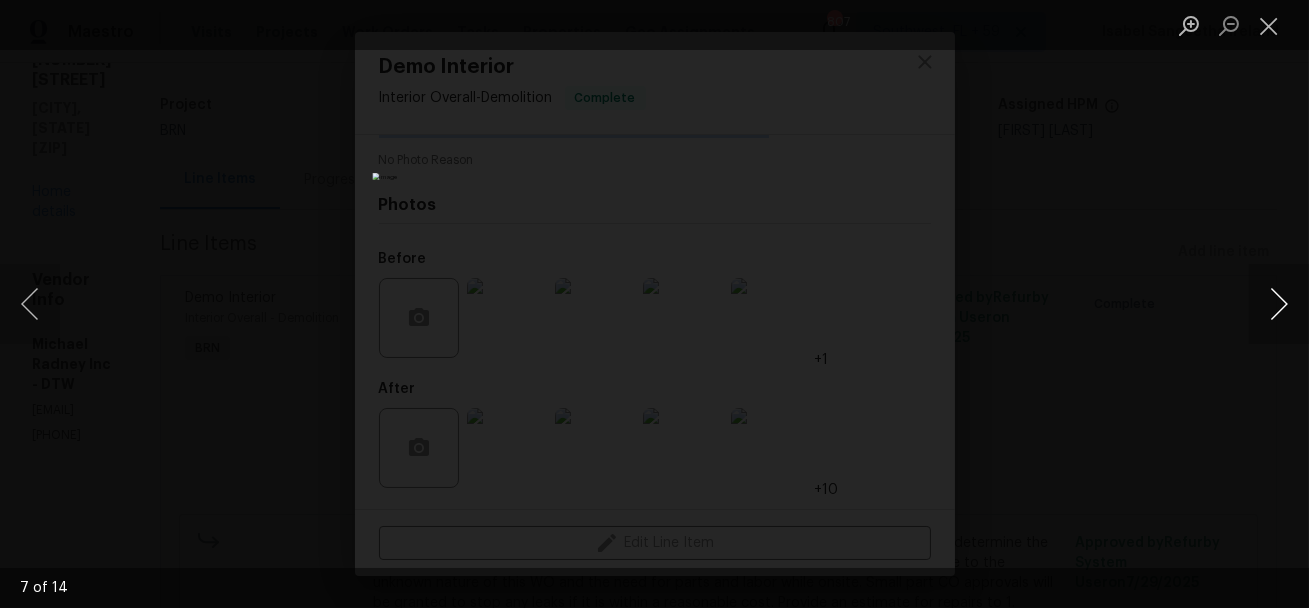 click at bounding box center (1279, 304) 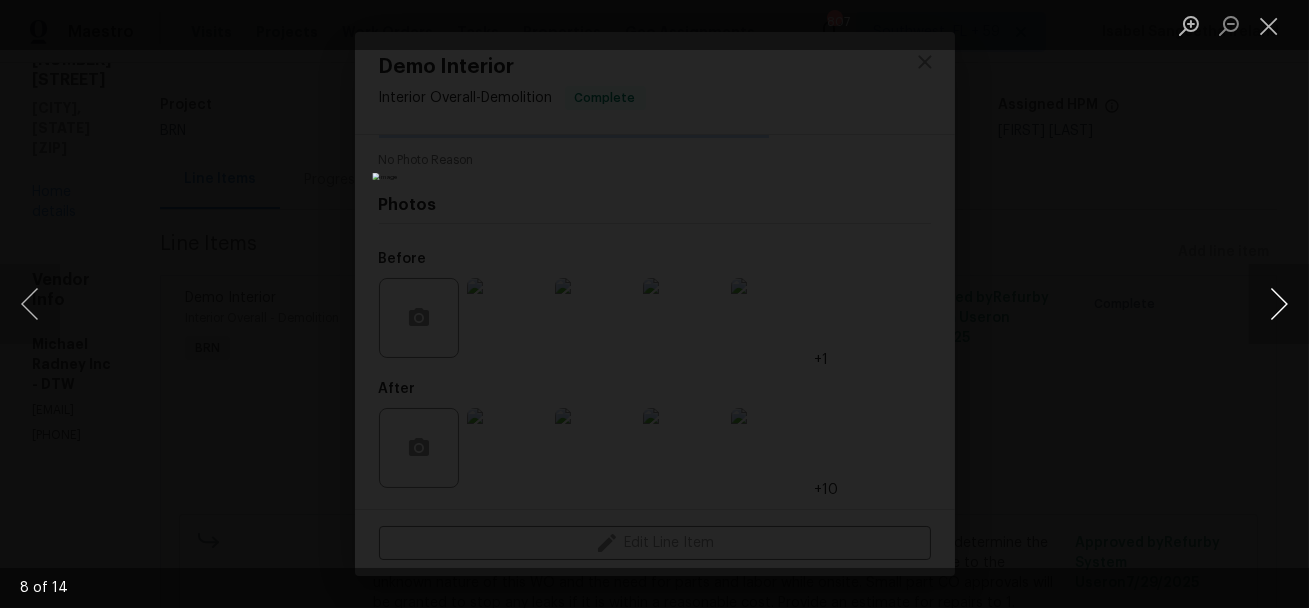 click at bounding box center (1279, 304) 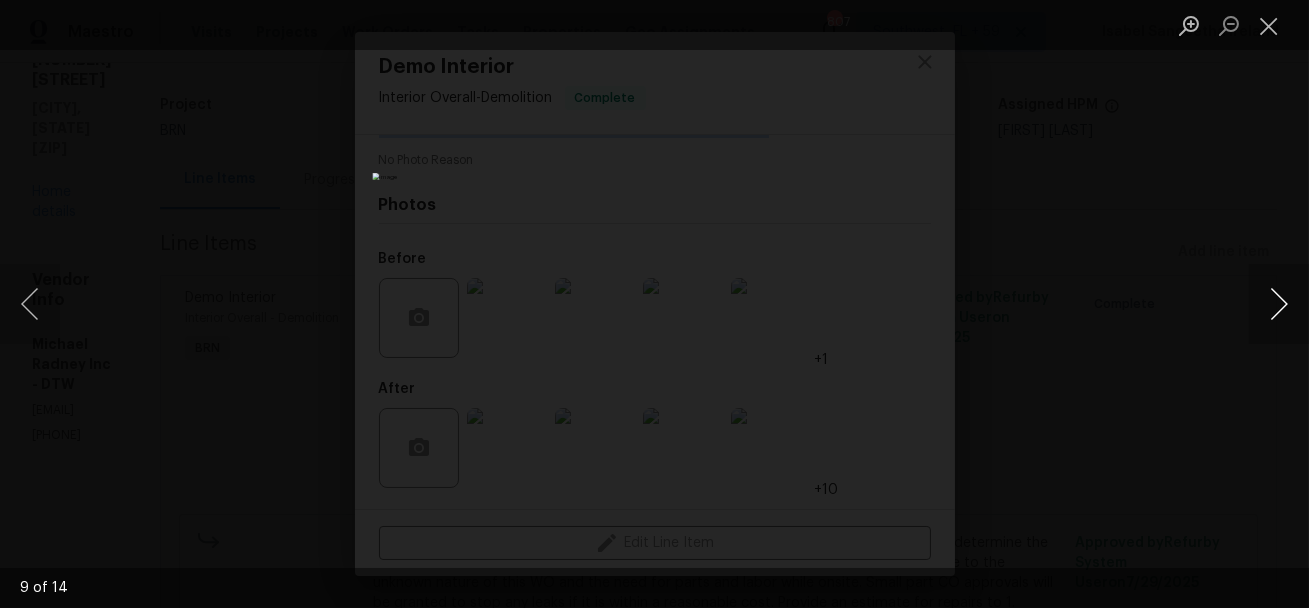 click at bounding box center [1279, 304] 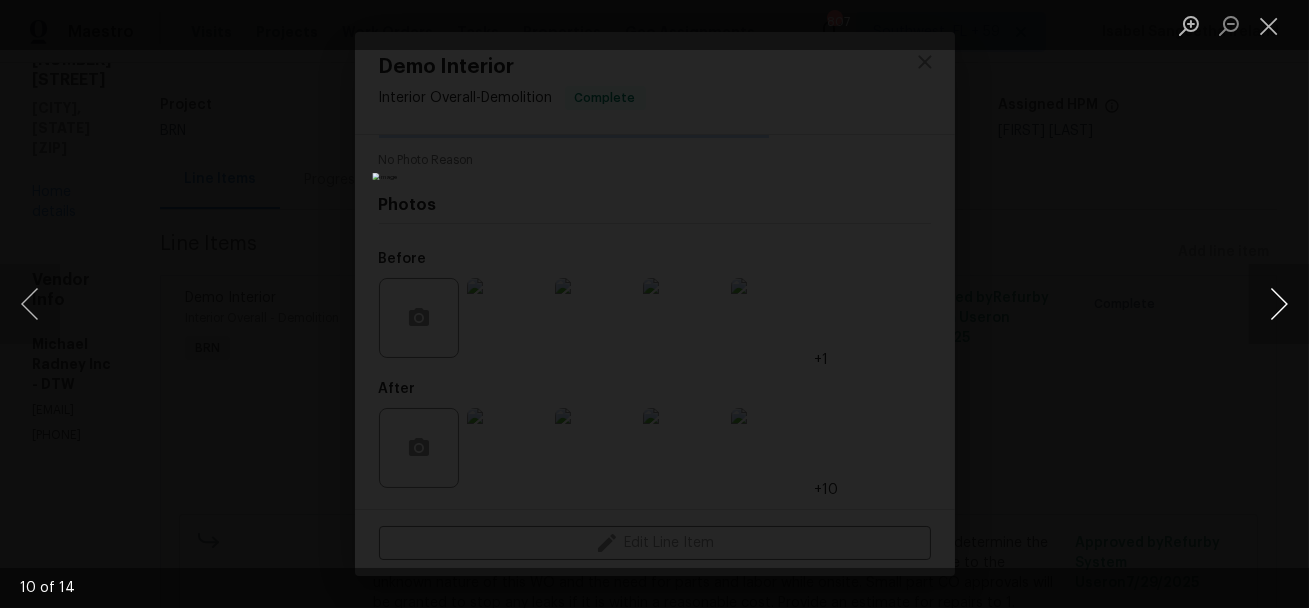 click at bounding box center [1279, 304] 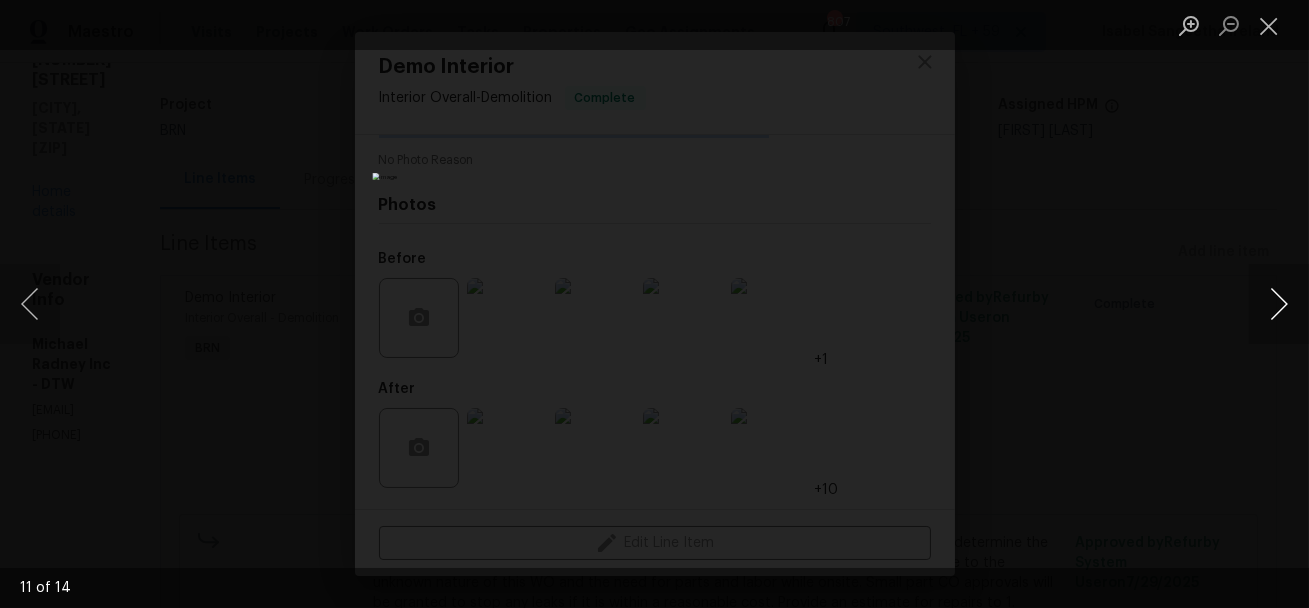 click at bounding box center [1279, 304] 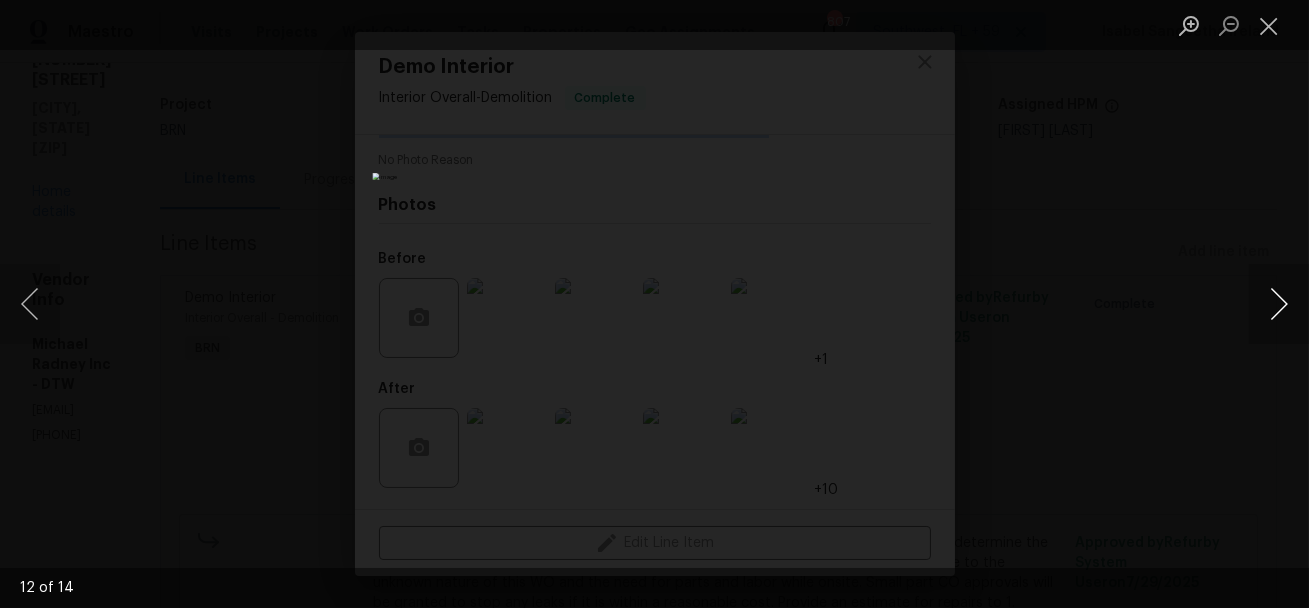 click at bounding box center [1279, 304] 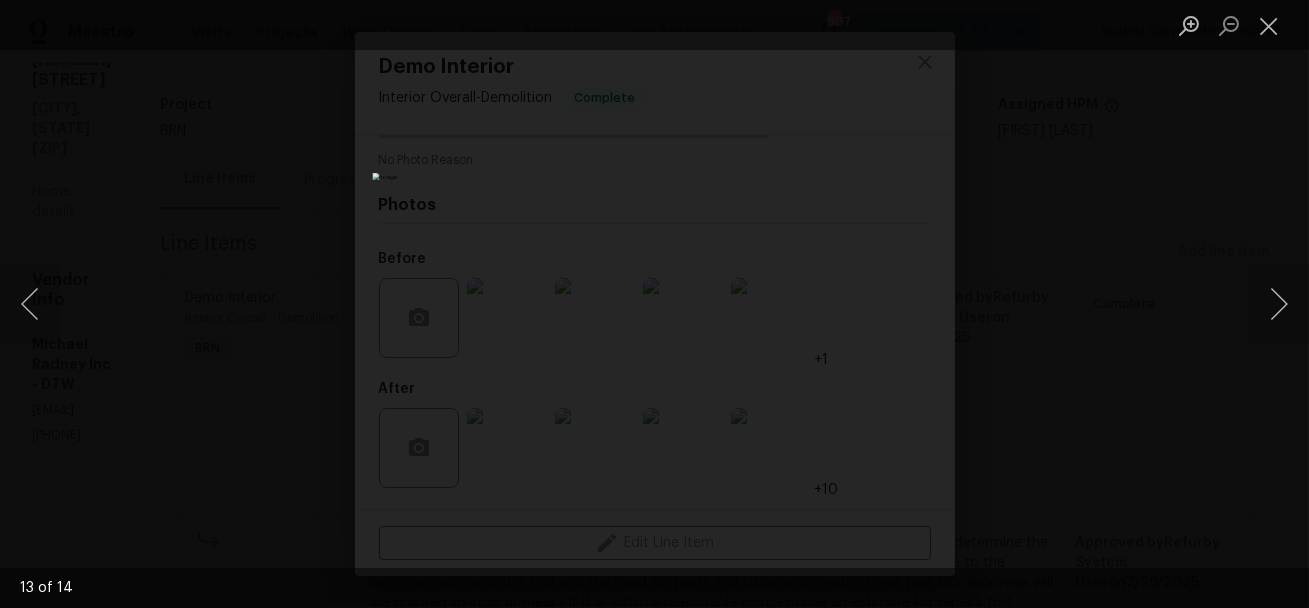 click at bounding box center (654, 304) 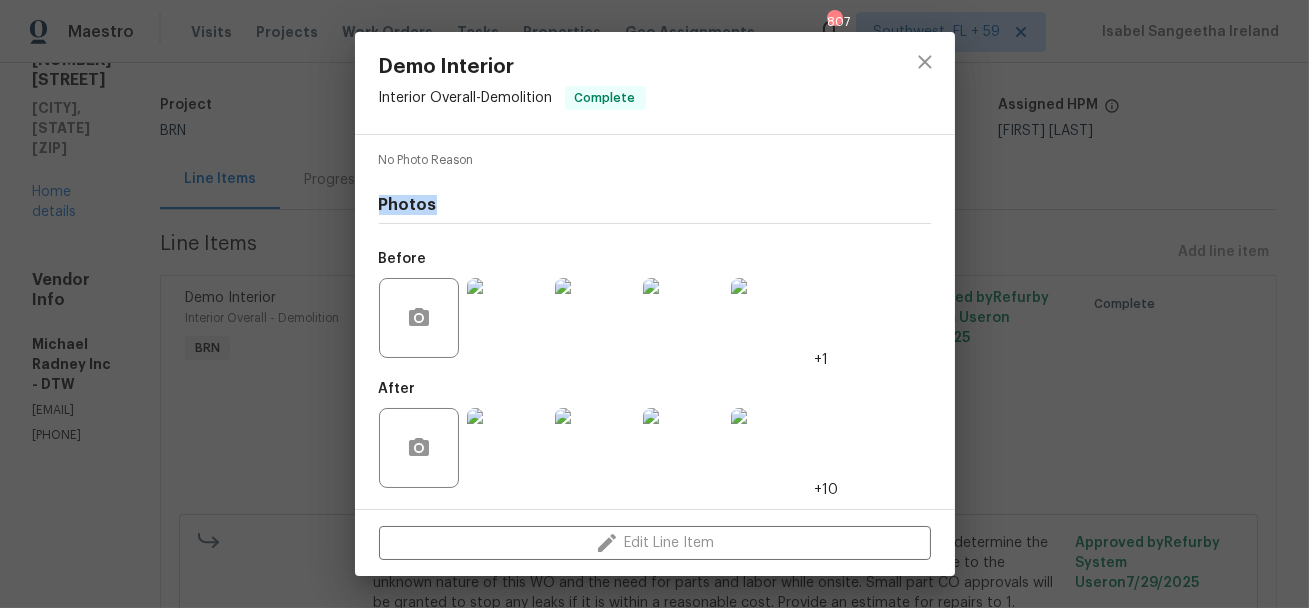 click on "Demo Interior Interior Overall  -  Demolition Complete Vendor Michael Radney Inc Account Category BINSR Cost $1050 x 1 count $1050 Labor $0 Total $1050 Repairs needed Please prioritize this WO. Basement is flooding dry up any pooling water, investigate to determine the source of the leak and terminate the flow of water to prevent any further damages. Due to the unknown nature of this WO and the need for parts and labor while onsite. Small part CO approvals will be granted to stop any leaks if it is within a reasonable cost. Provide an estimate for repairs to 1. Terminate the leak source 2. Repair all impacted materials 3. Haul all debris offsite. Prepare an explanation of issues found in the portal for the change order approvals before work is commenced. No Photo Reason   Photos Before  +1 After  +10  Edit Line Item" at bounding box center (654, 304) 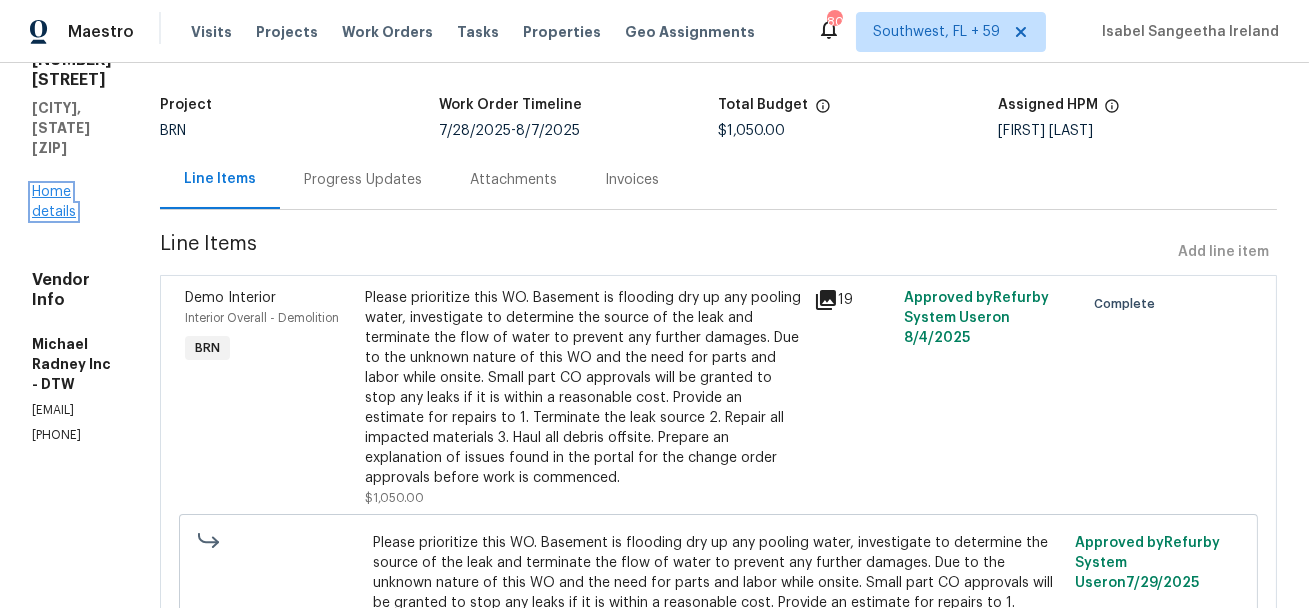click on "Home details" at bounding box center (54, 202) 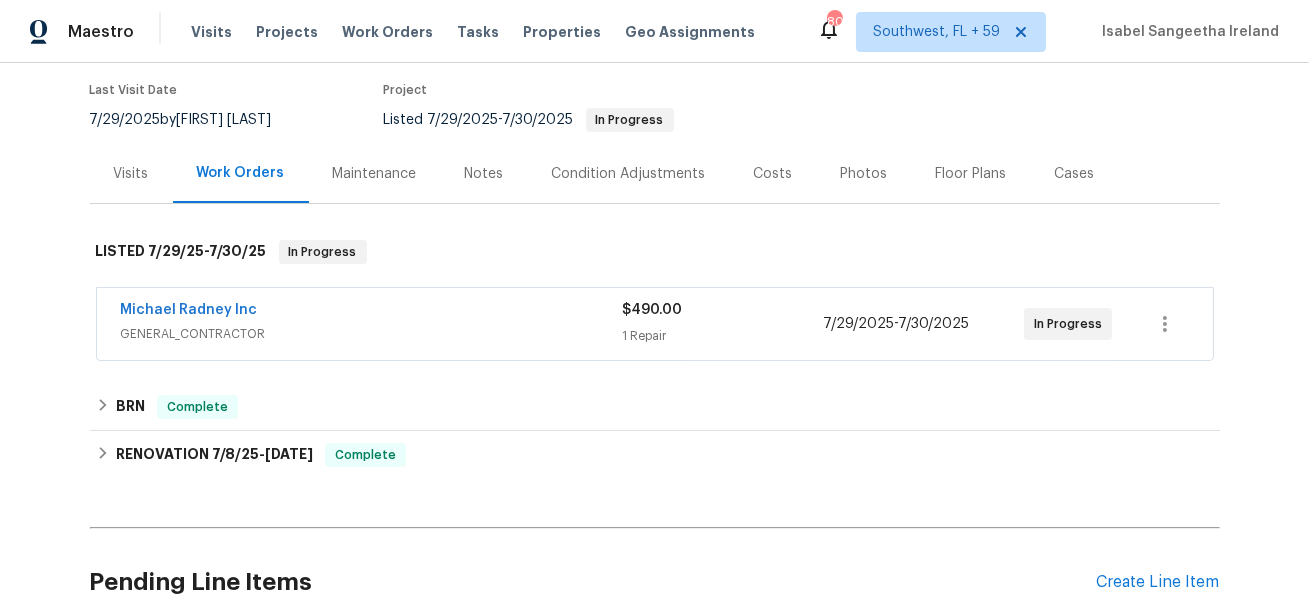 scroll, scrollTop: 335, scrollLeft: 0, axis: vertical 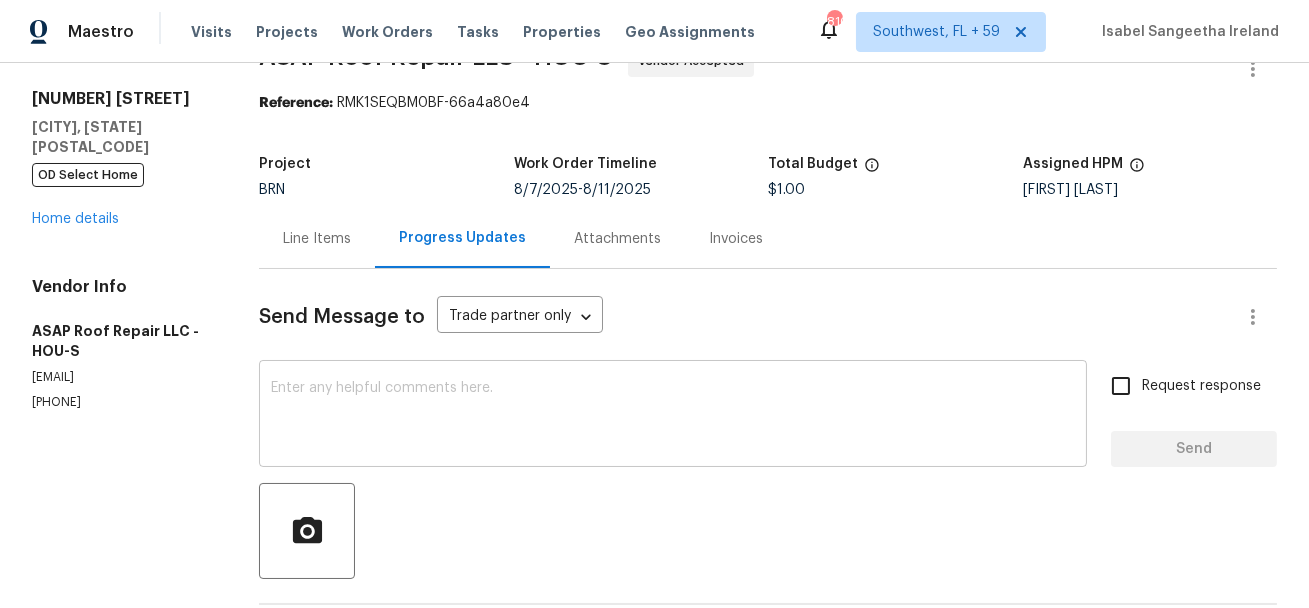 click at bounding box center (673, 416) 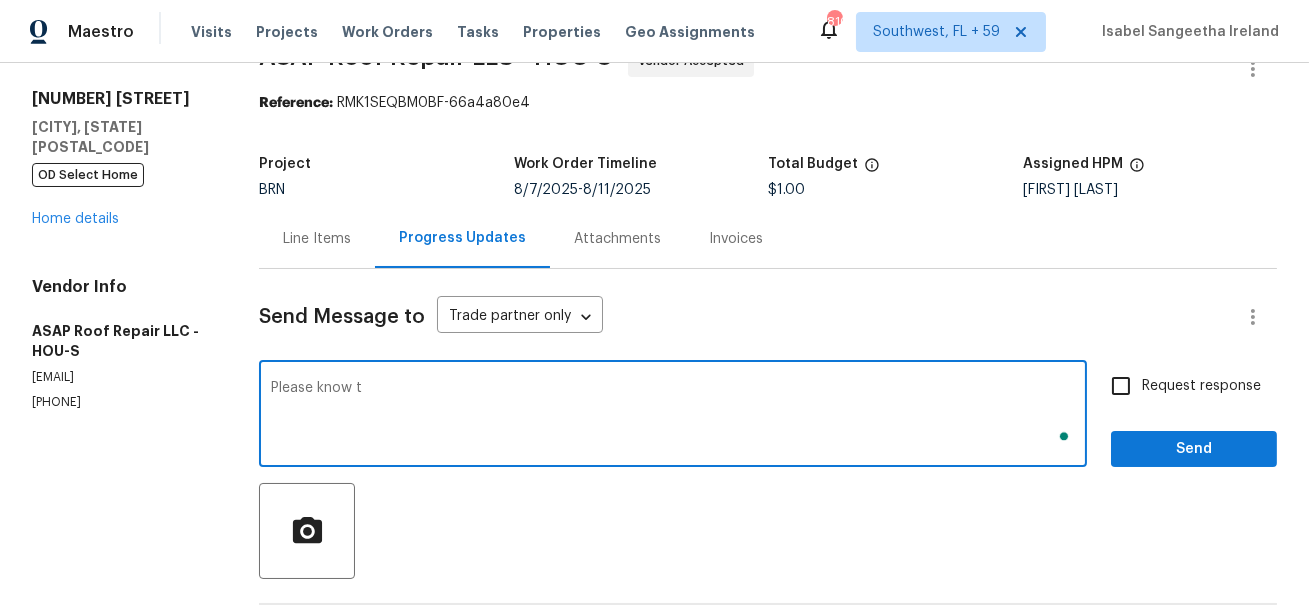 scroll, scrollTop: 50, scrollLeft: 0, axis: vertical 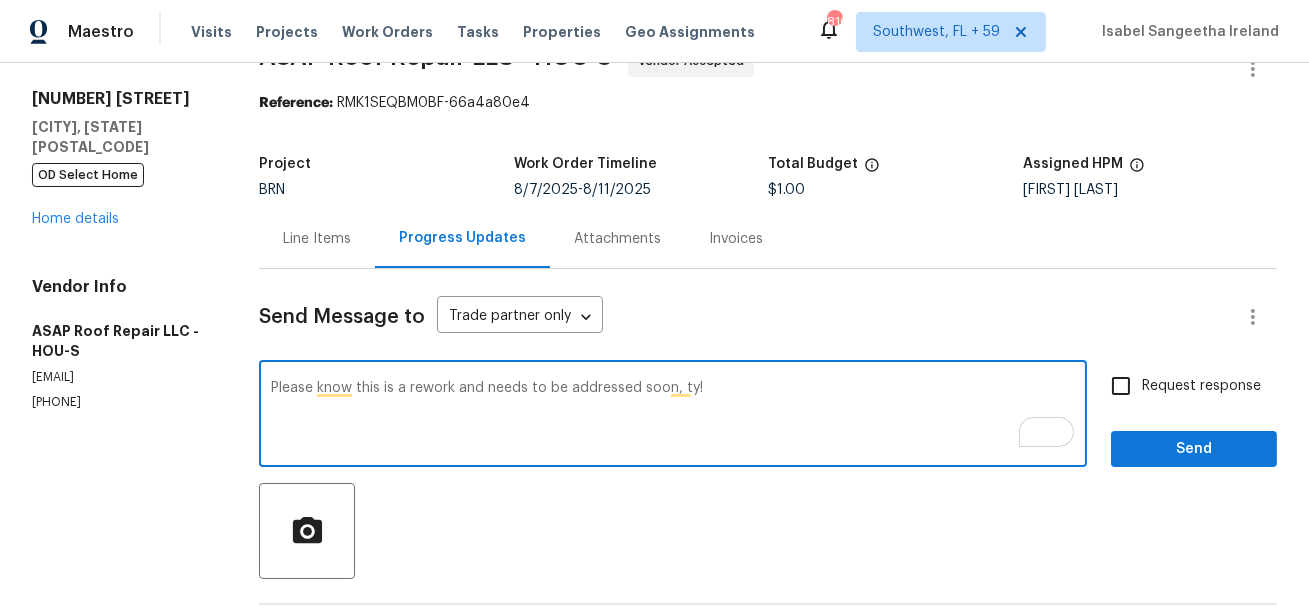 type on "Please know this is a rework and needs to be addressed soon, ty!" 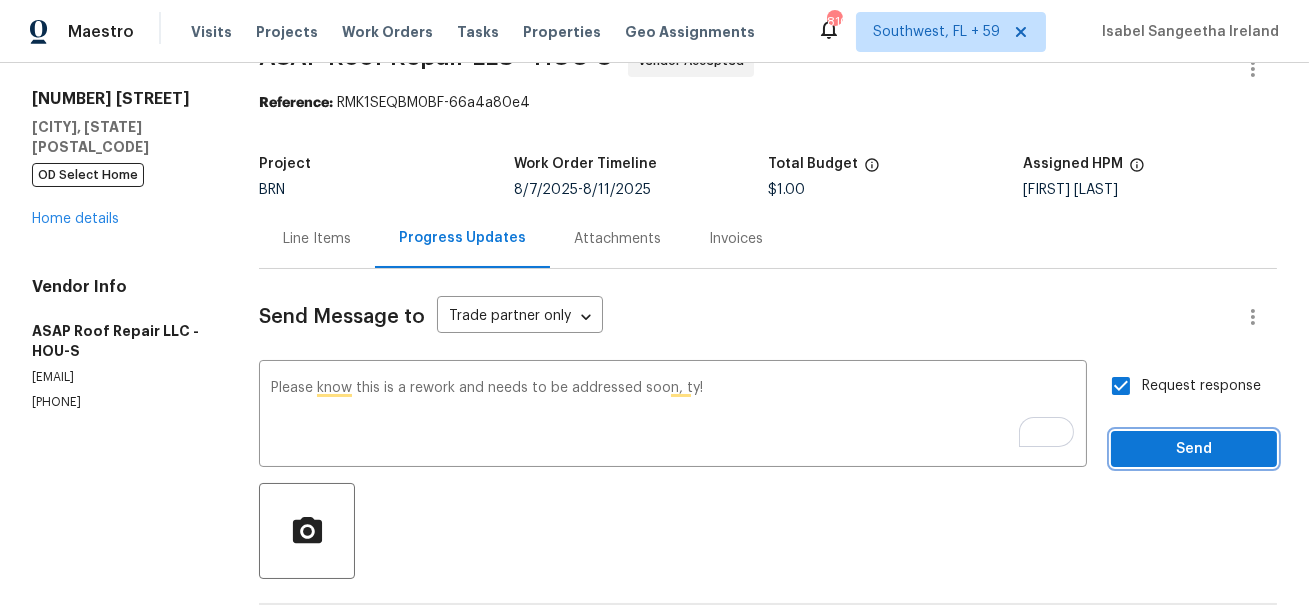 click on "Send" at bounding box center [1194, 449] 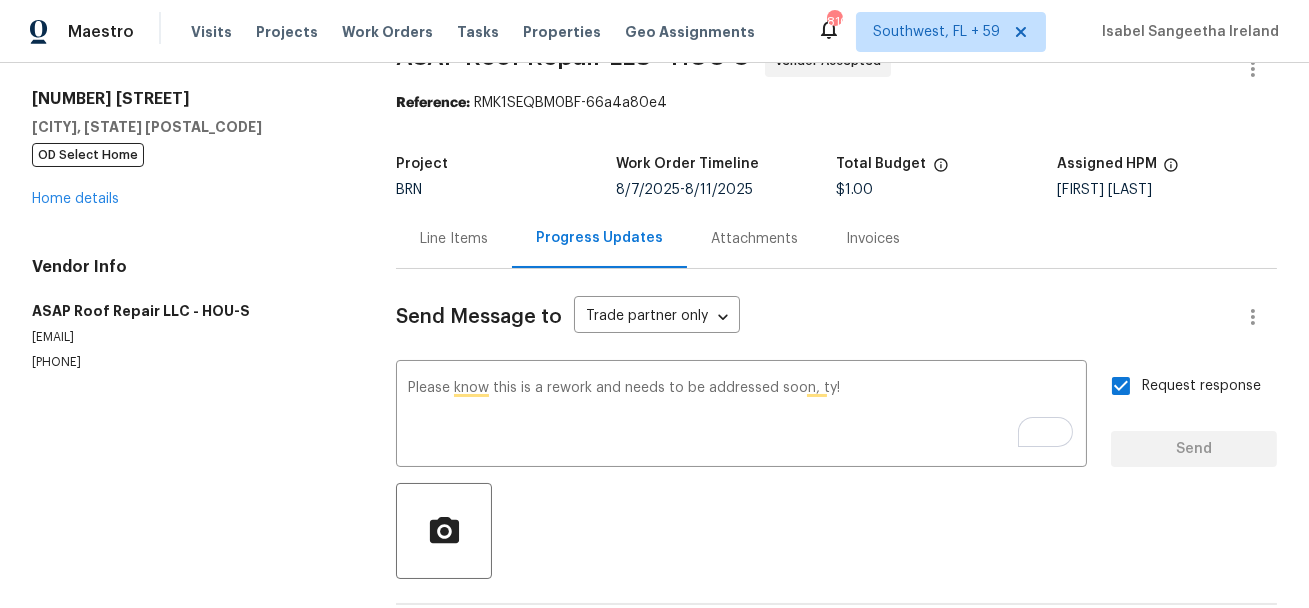 type 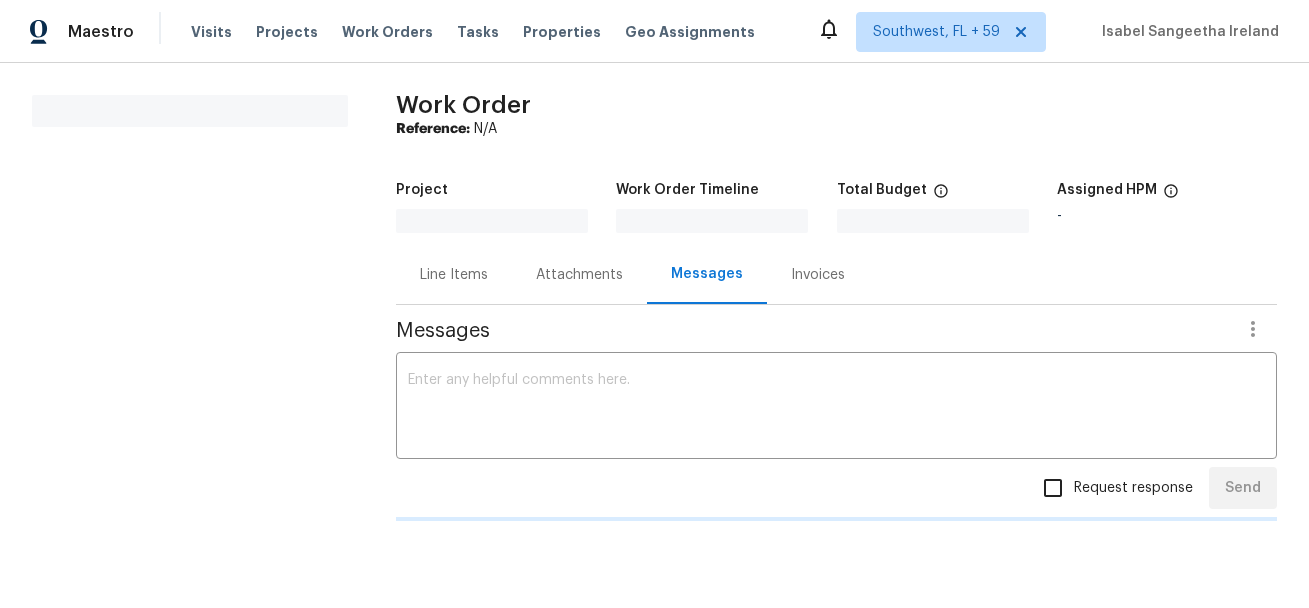 scroll, scrollTop: 0, scrollLeft: 0, axis: both 